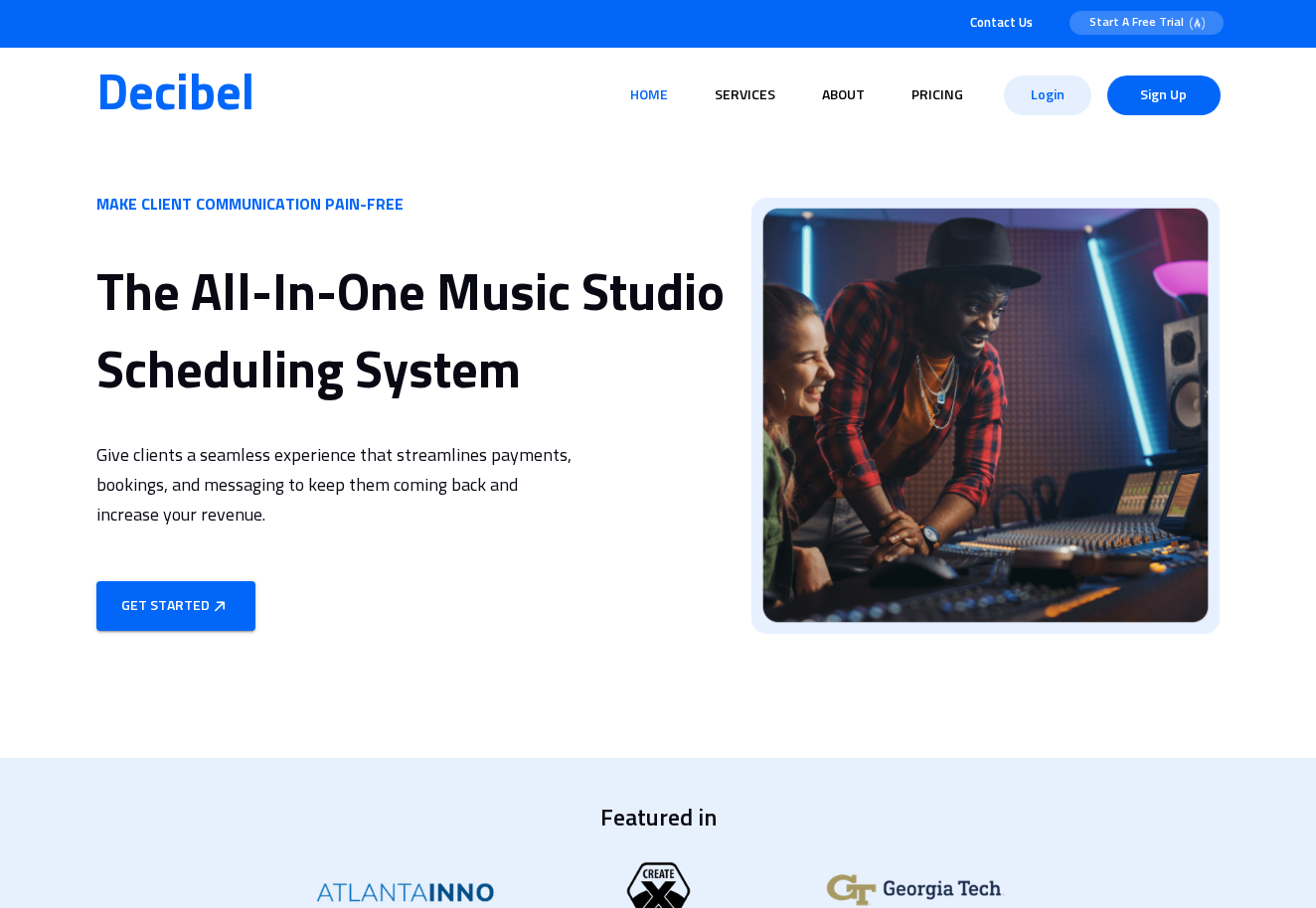 scroll, scrollTop: 0, scrollLeft: 0, axis: both 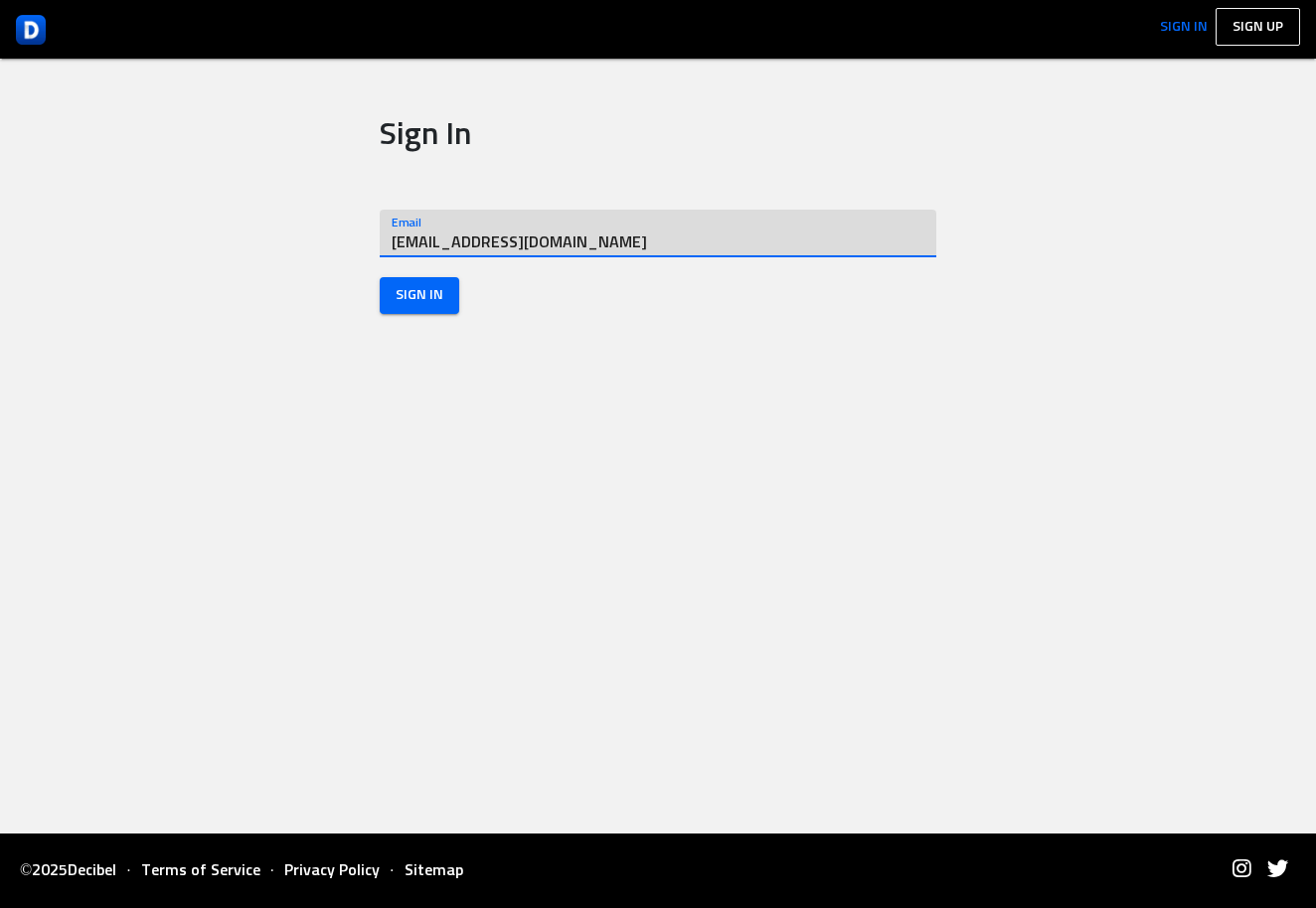 type on "[EMAIL_ADDRESS][DOMAIN_NAME]" 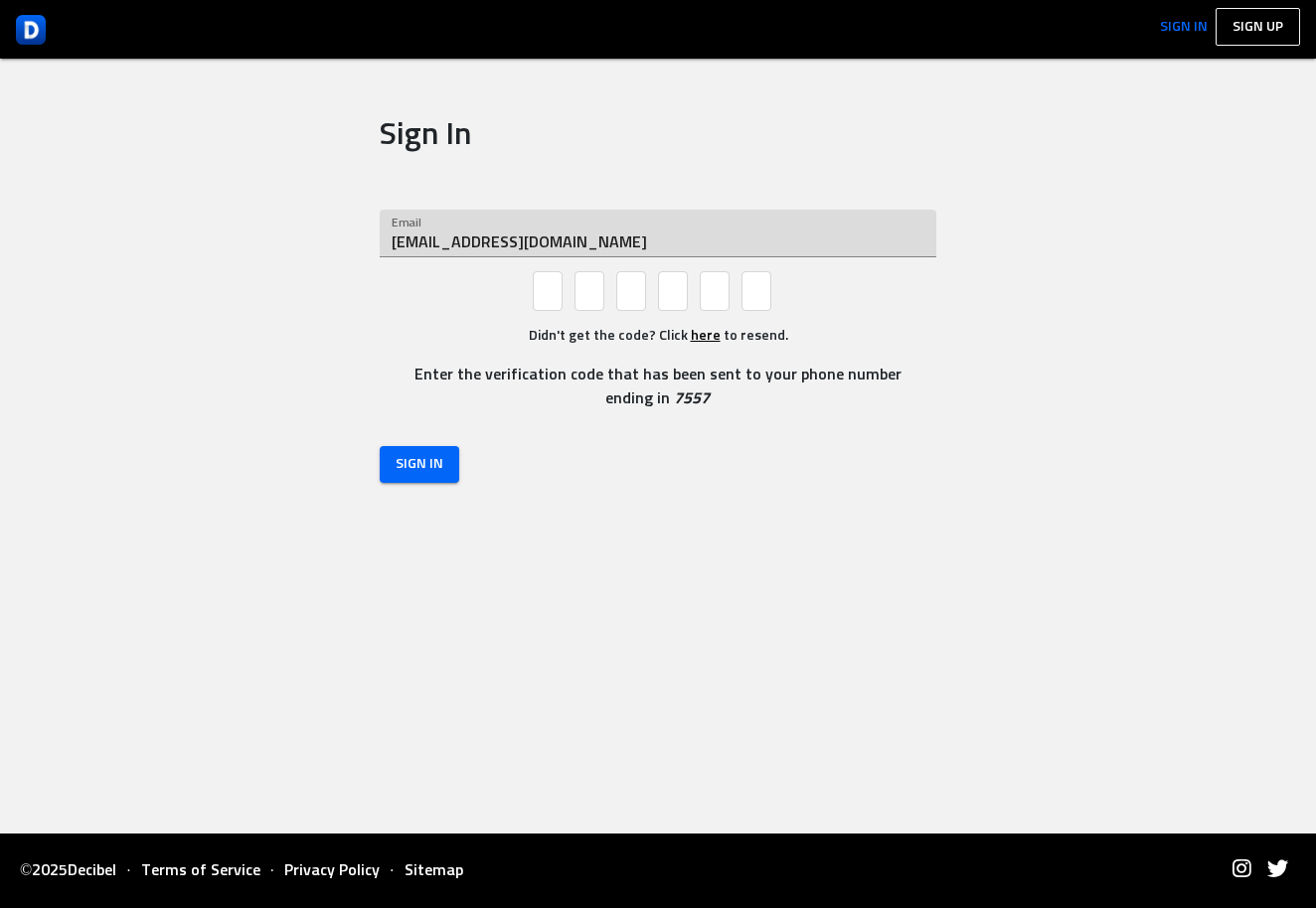 type on "1" 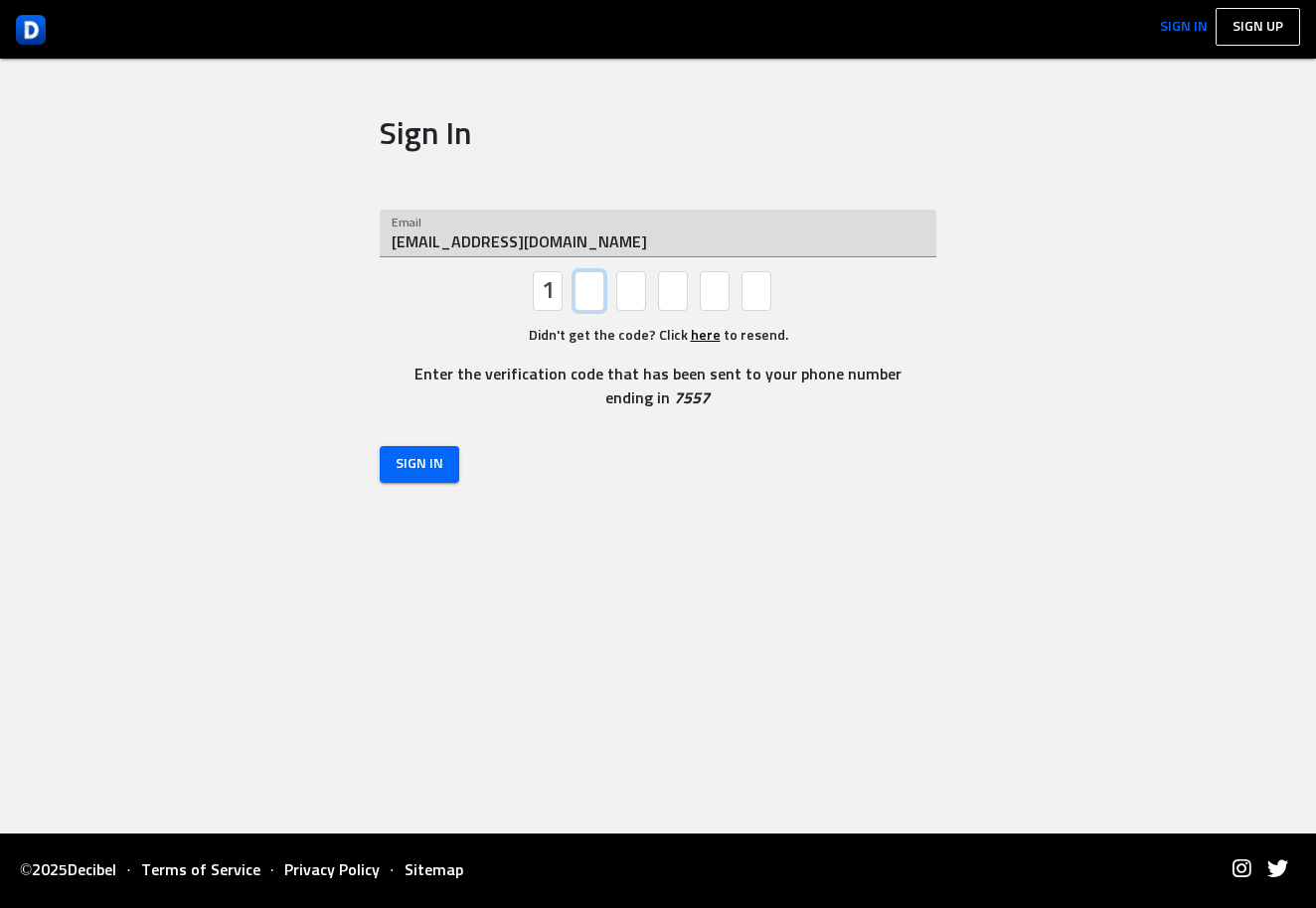type on "5" 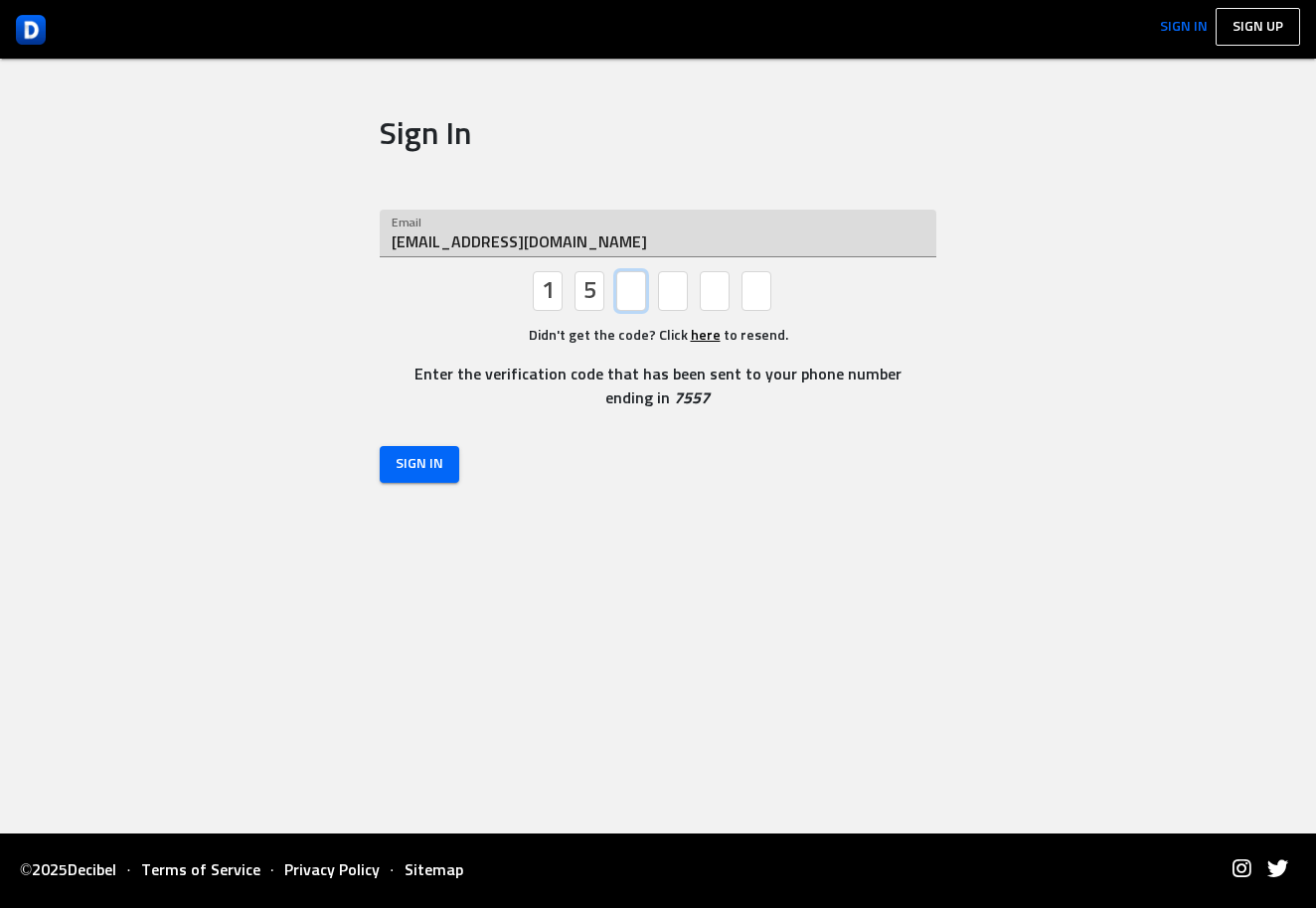 type on "9" 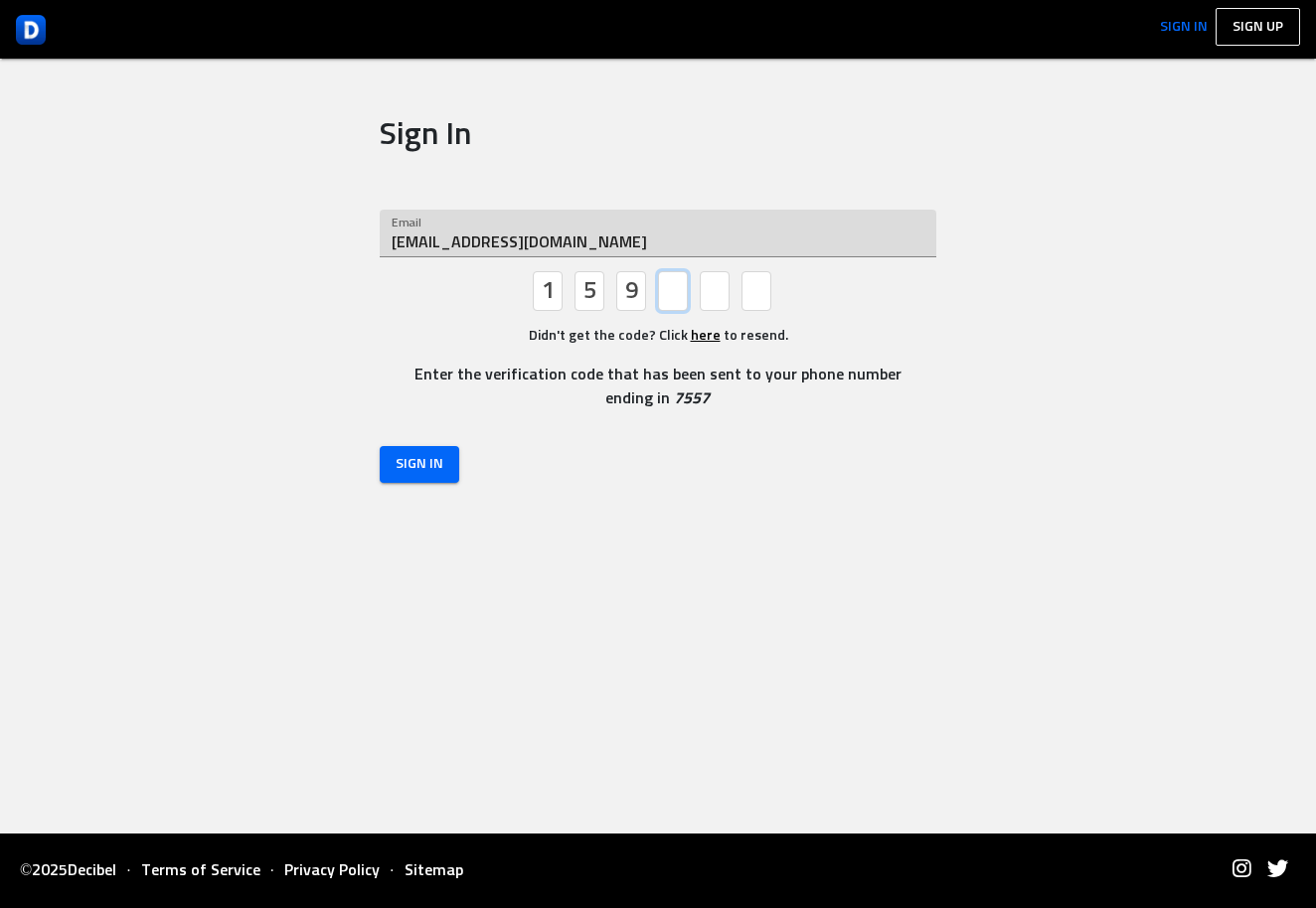 type on "3" 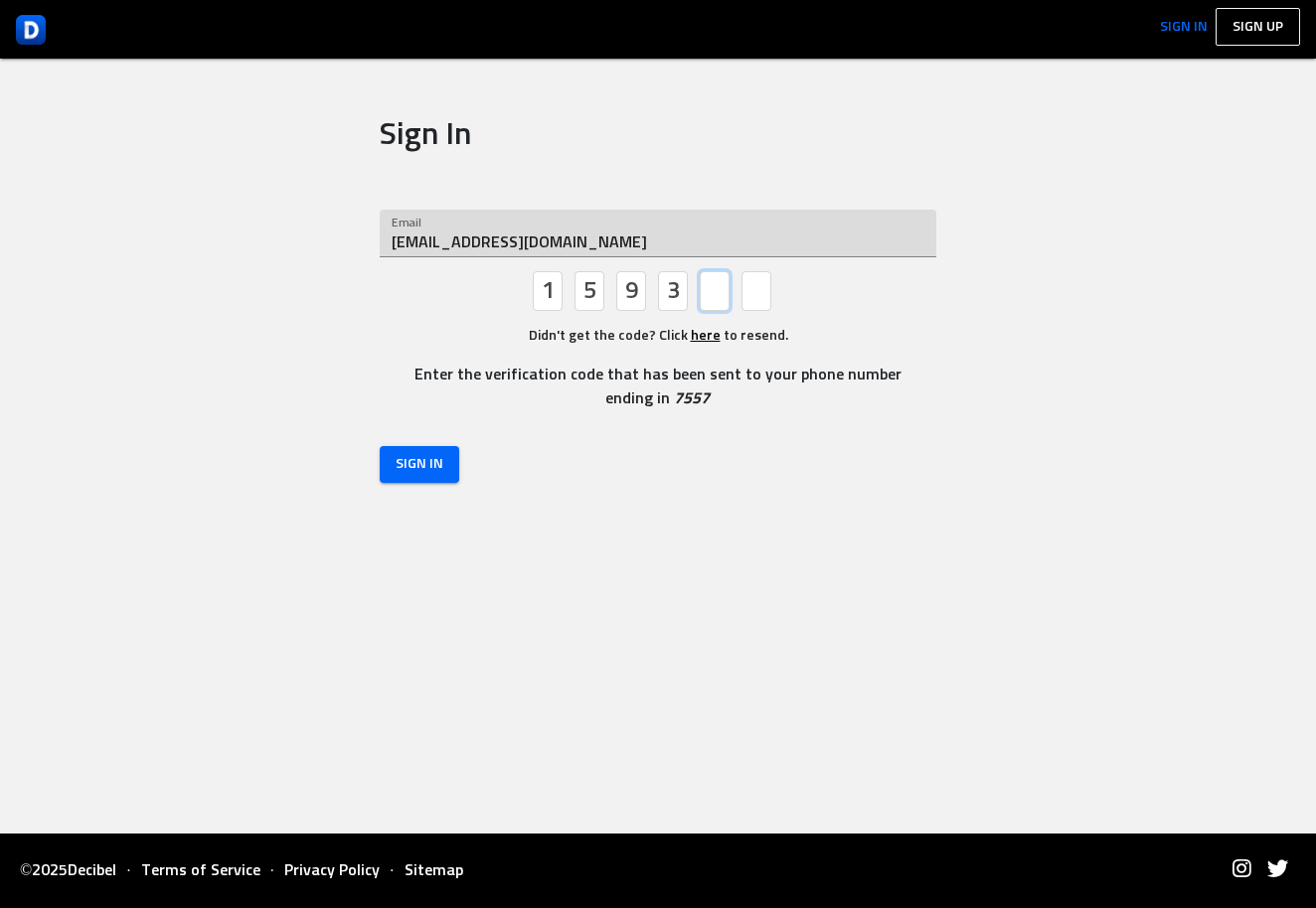 type on "2" 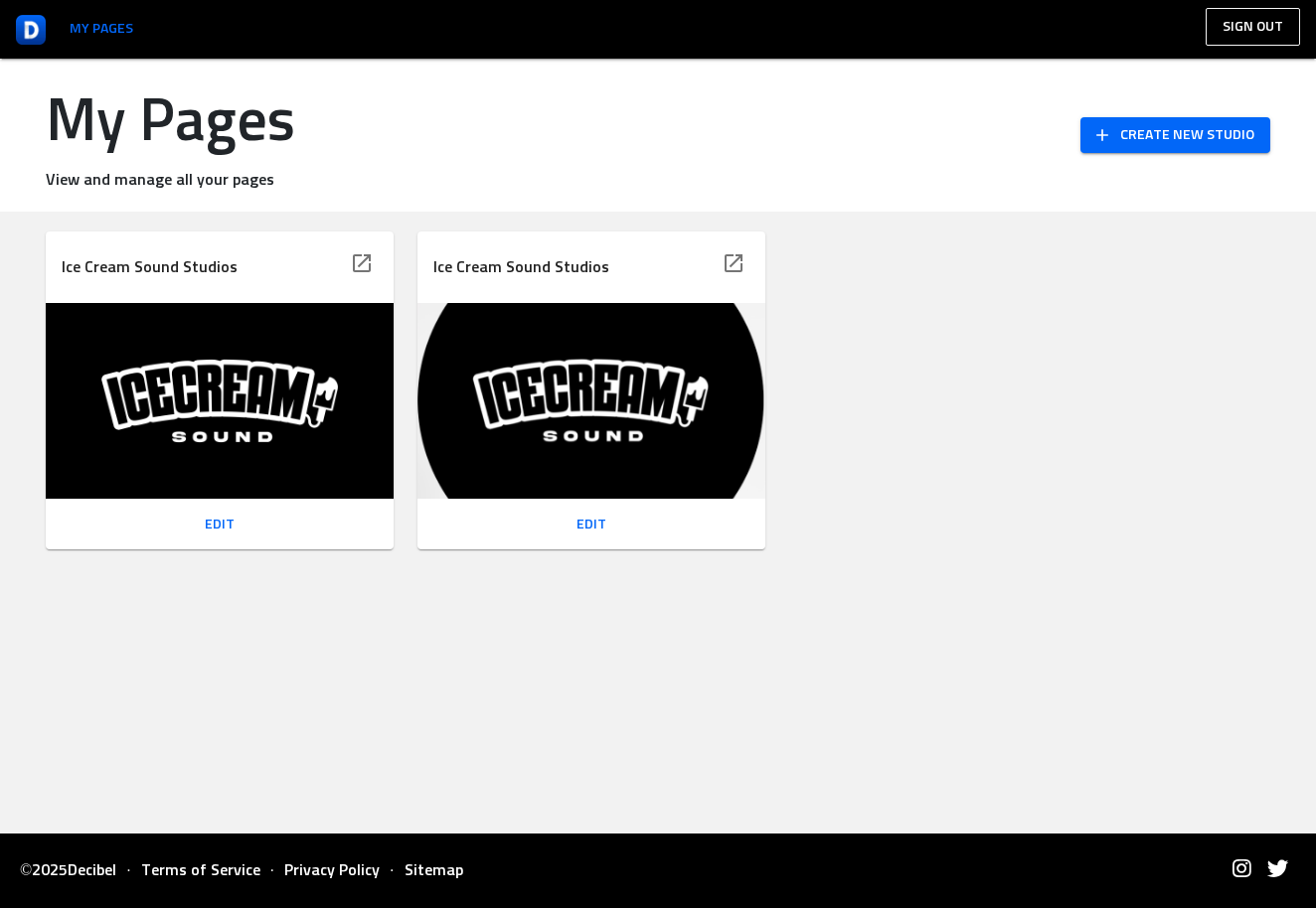 click at bounding box center (220, 400) 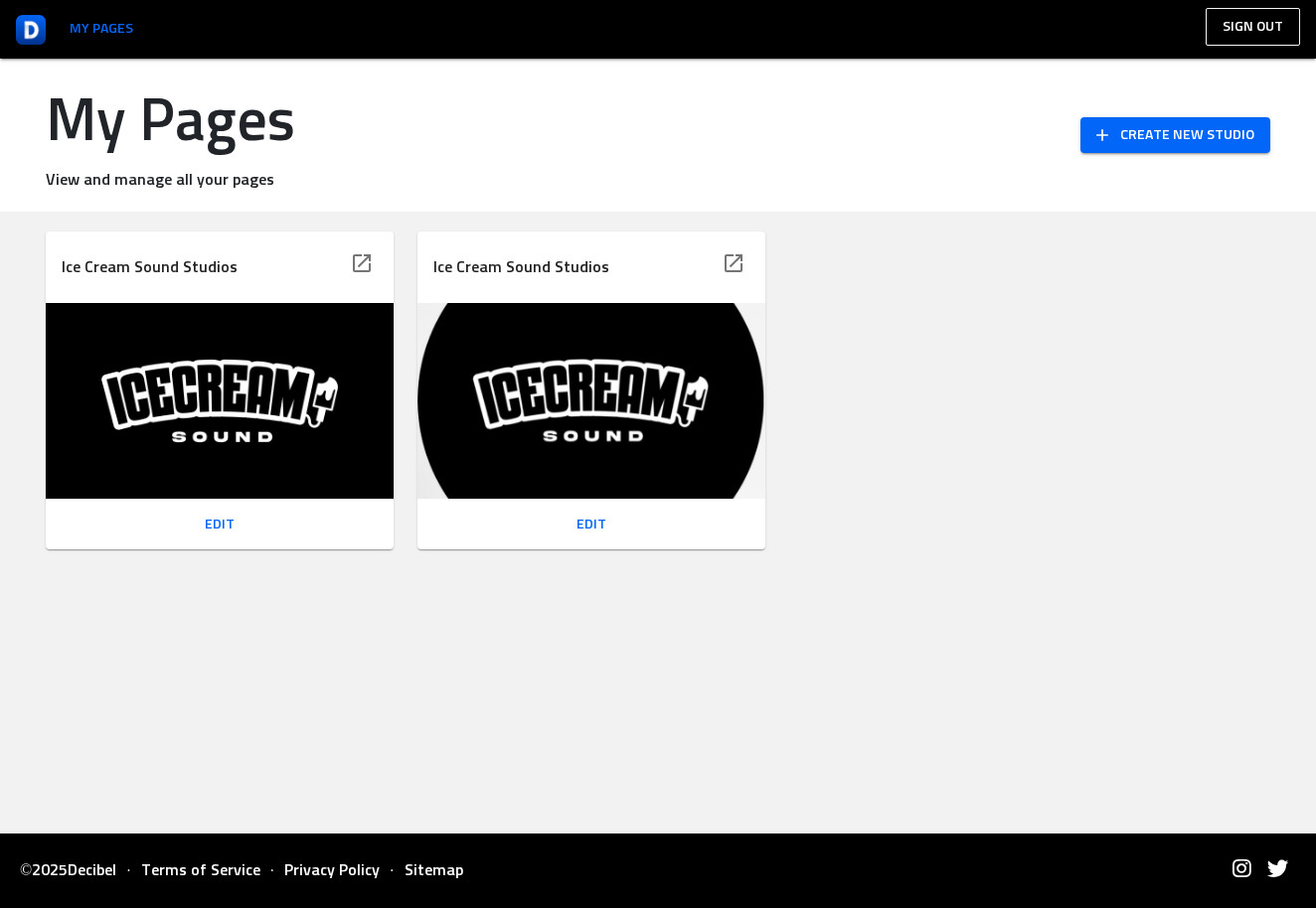 click 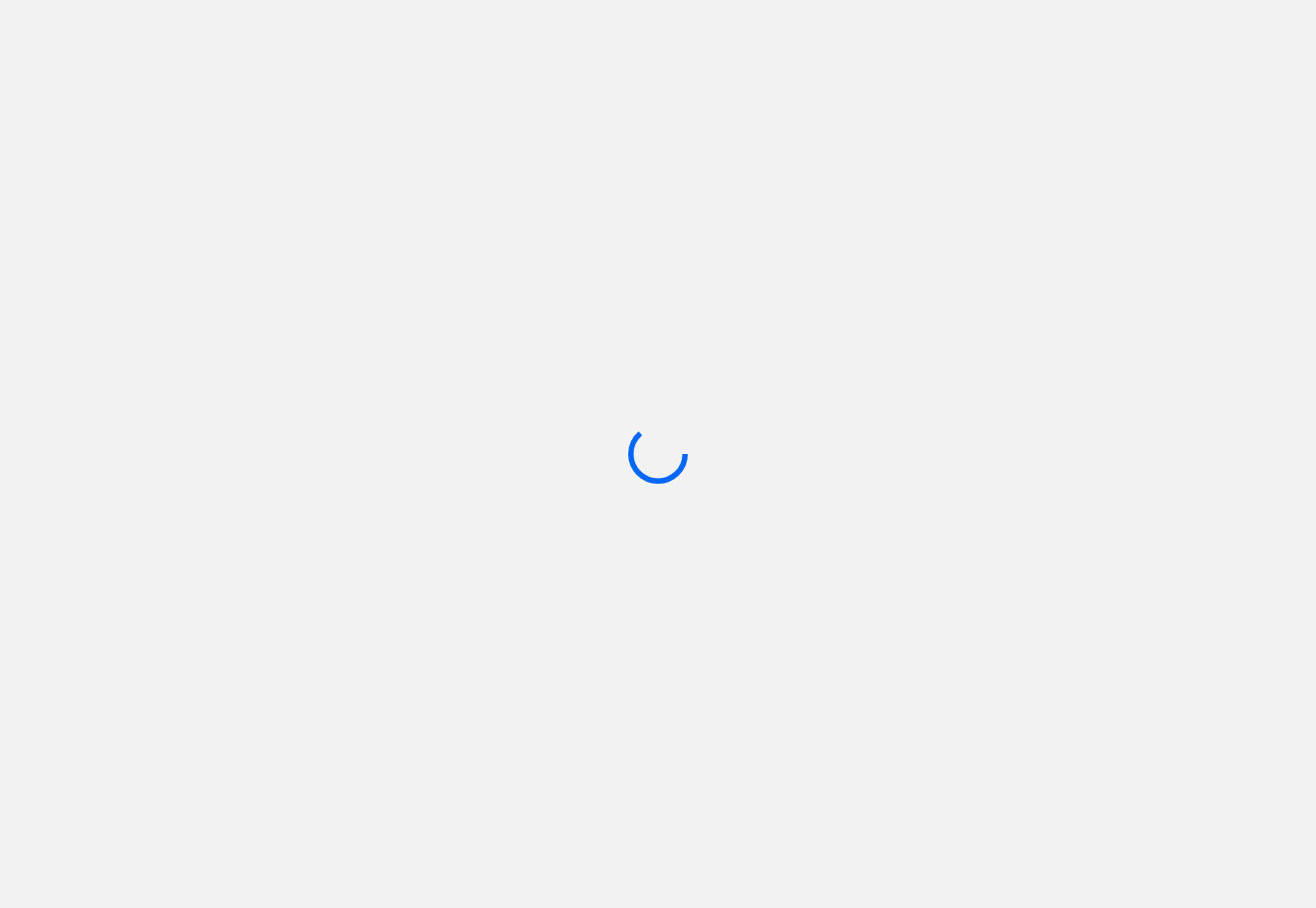 scroll, scrollTop: 0, scrollLeft: 0, axis: both 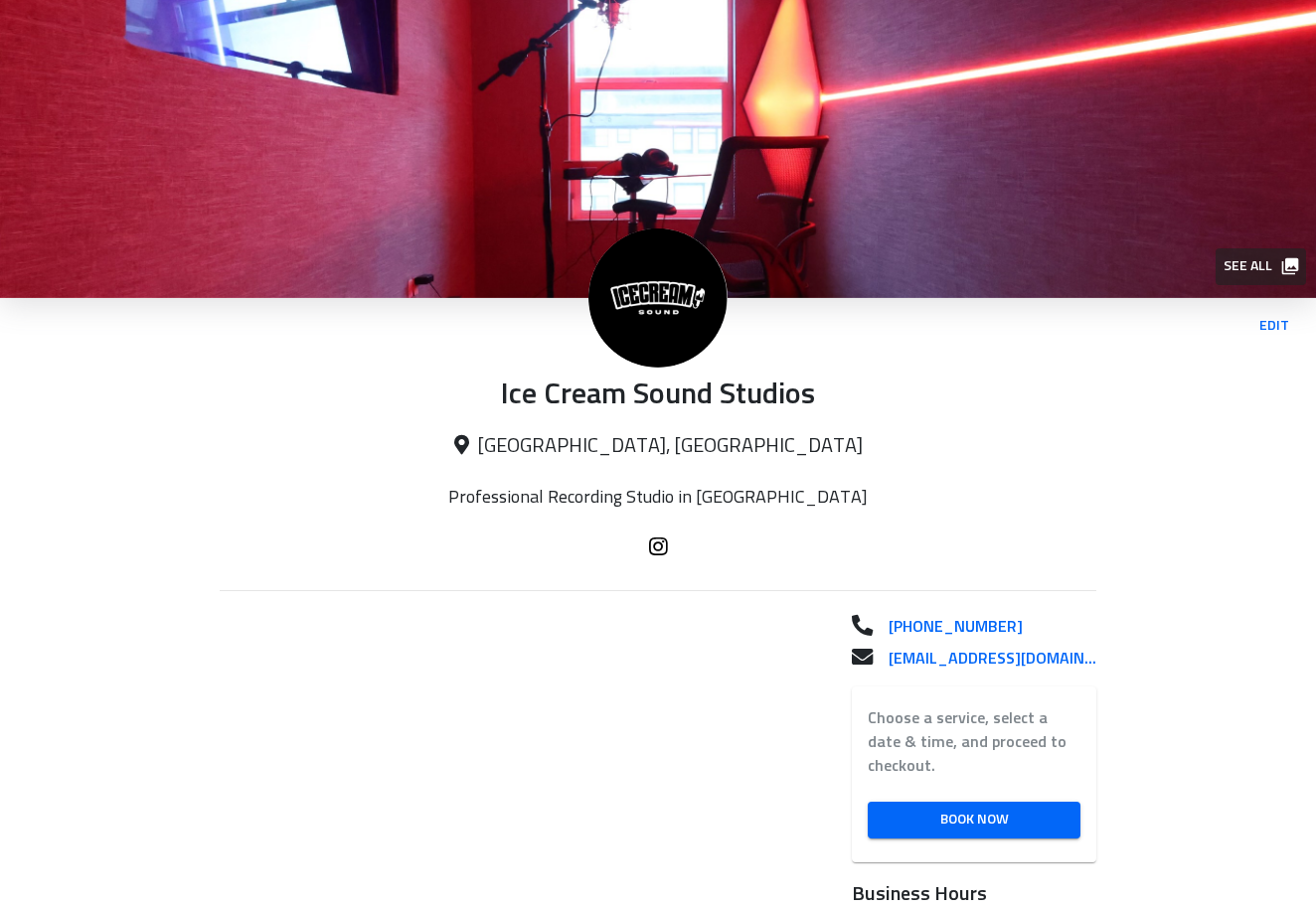 click on "Edit" at bounding box center (1274, 326) 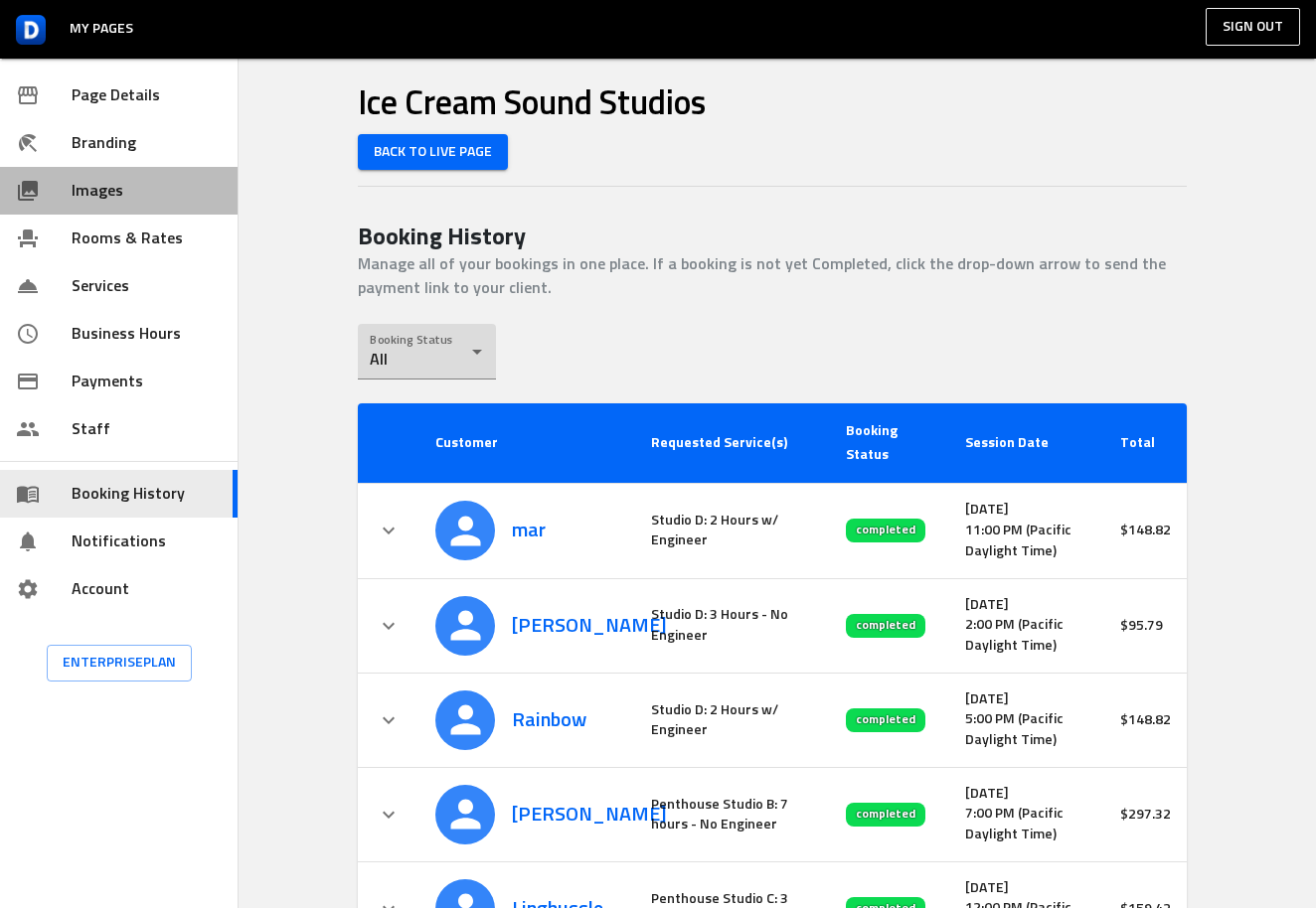 click on "Images" at bounding box center [118, 191] 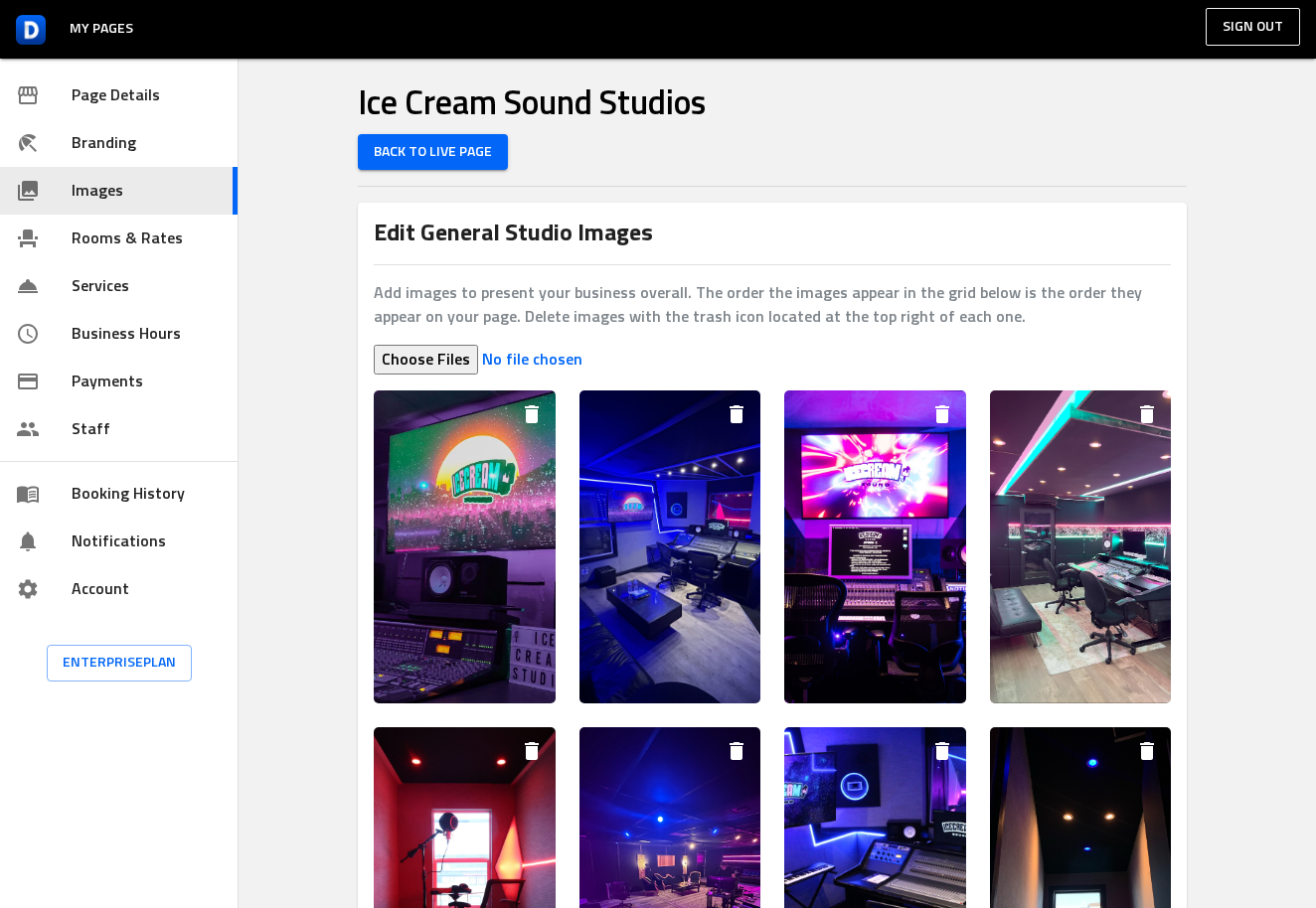 click on "Rooms & Rates" at bounding box center (146, 238) 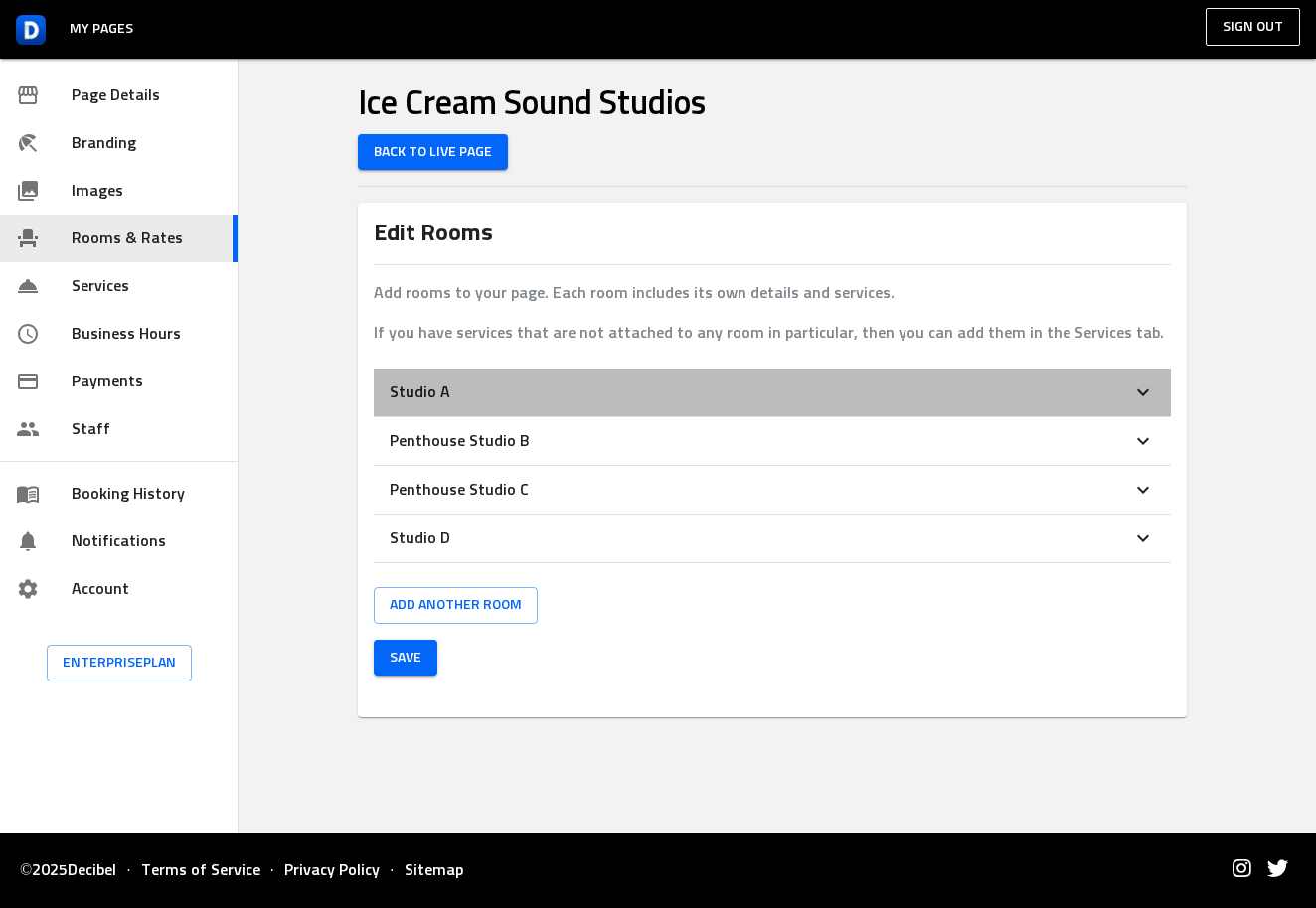 click on "Studio A" at bounding box center (772, 392) 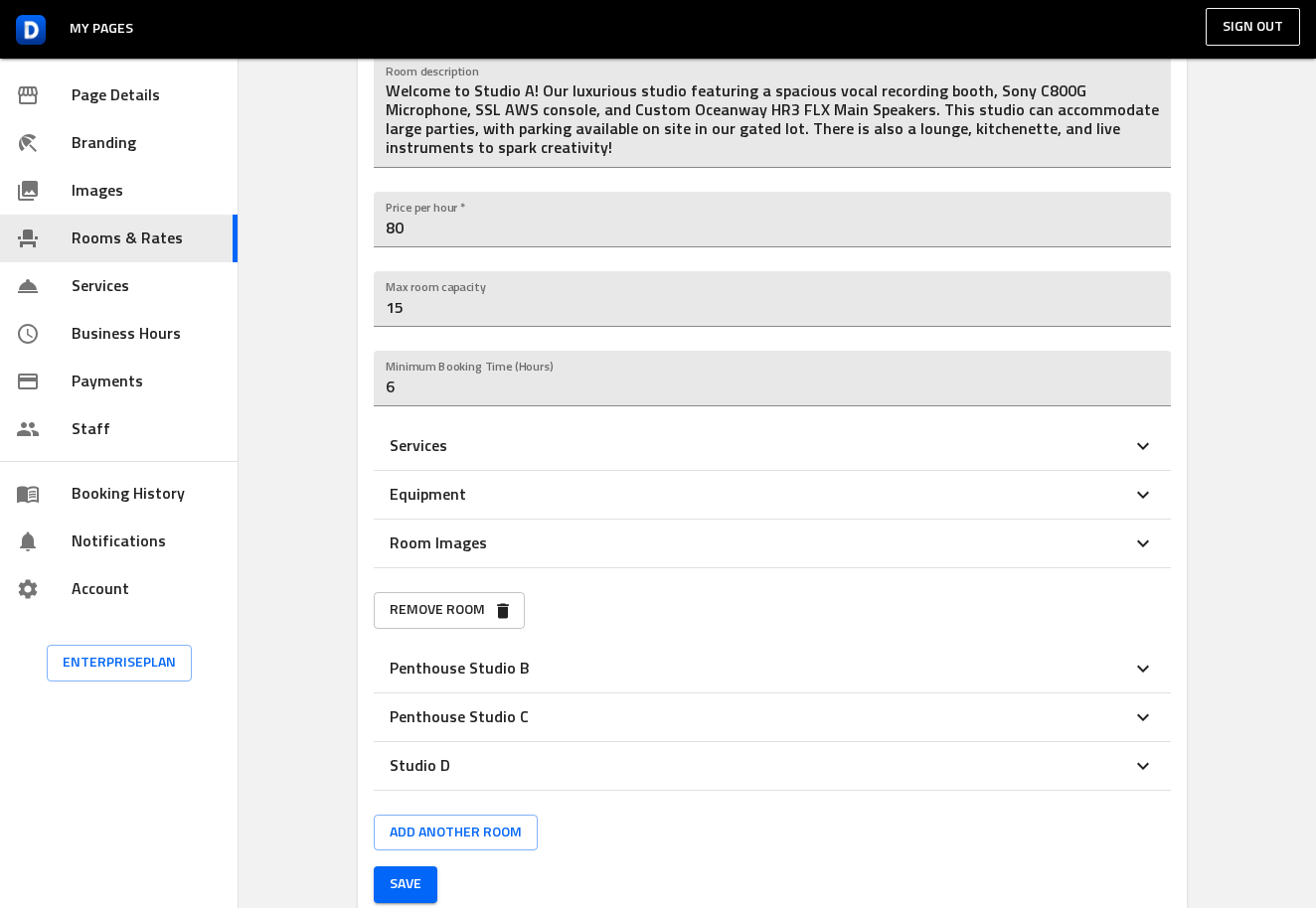 scroll, scrollTop: 461, scrollLeft: 0, axis: vertical 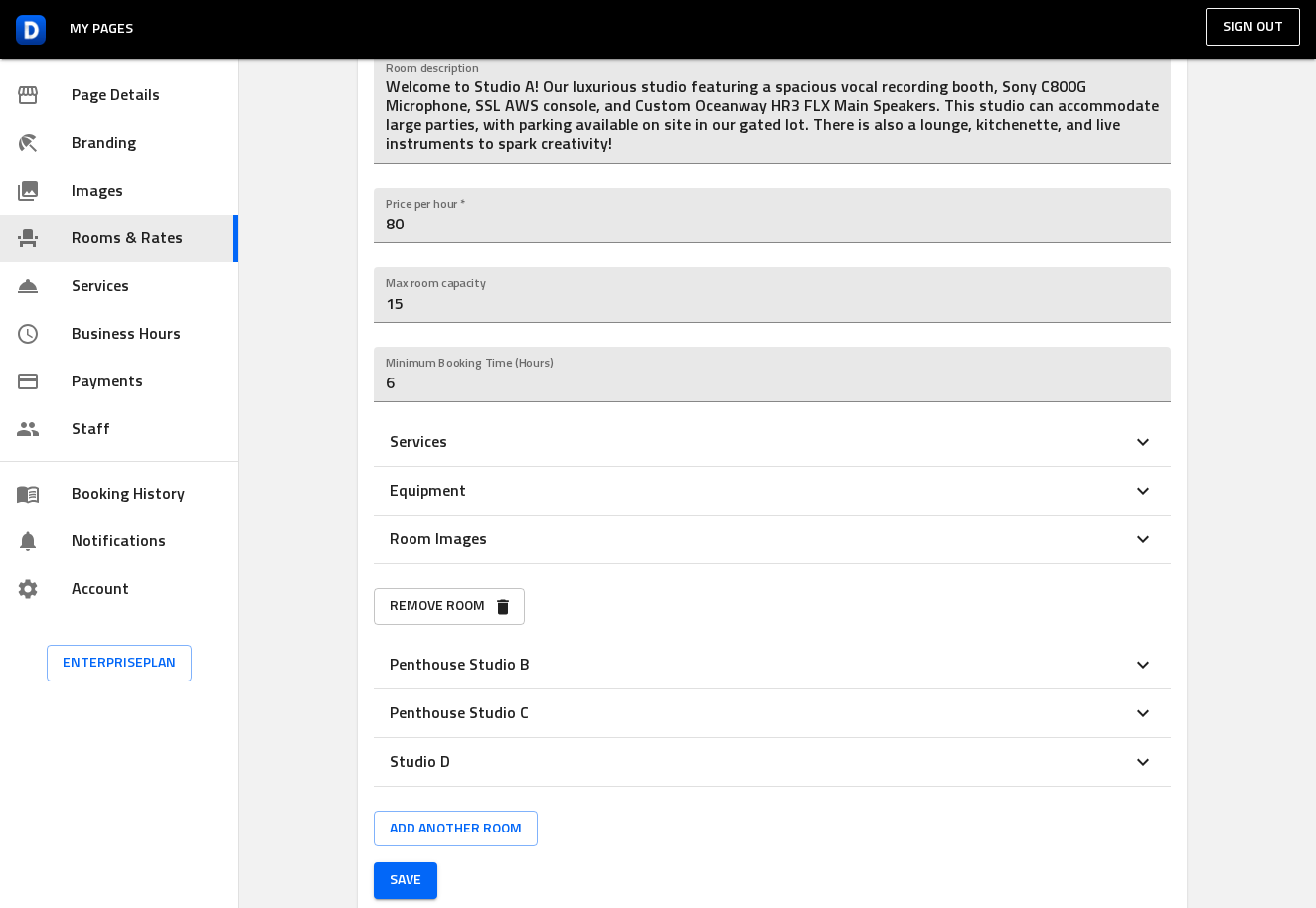 click on "Room Images" at bounding box center [772, 539] 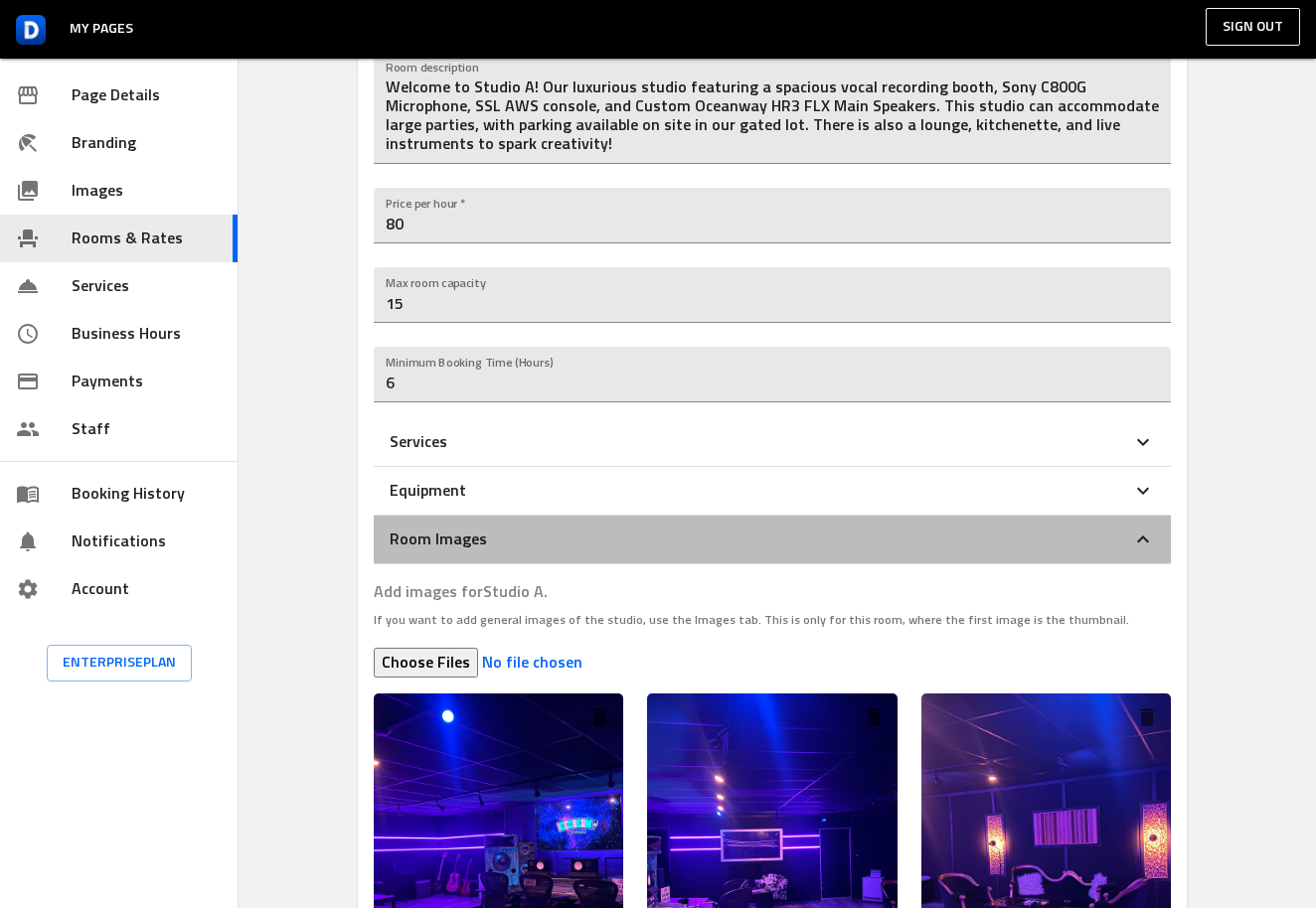 click on "Room Images" at bounding box center (772, 539) 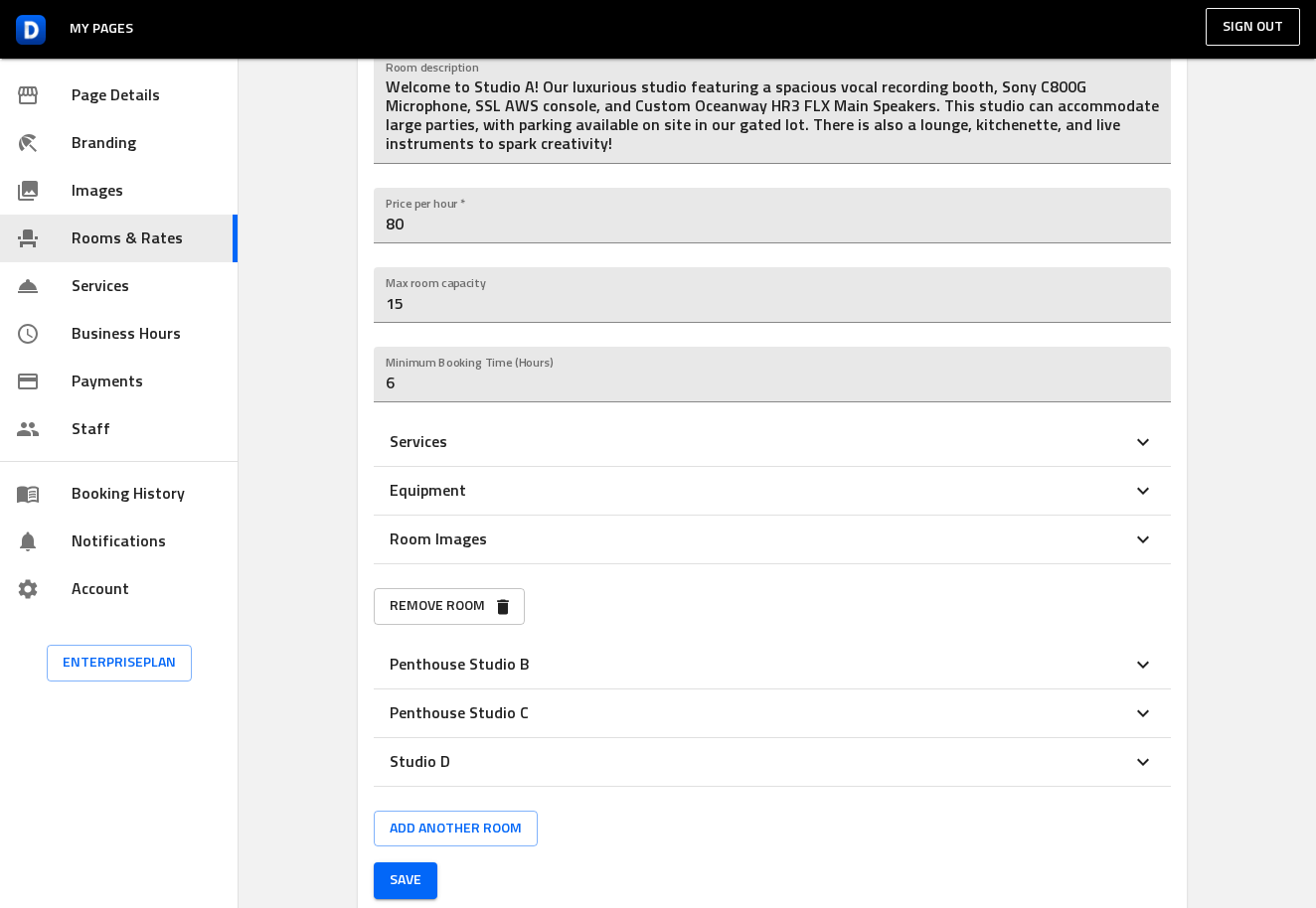 click on "Equipment" at bounding box center (772, 491) 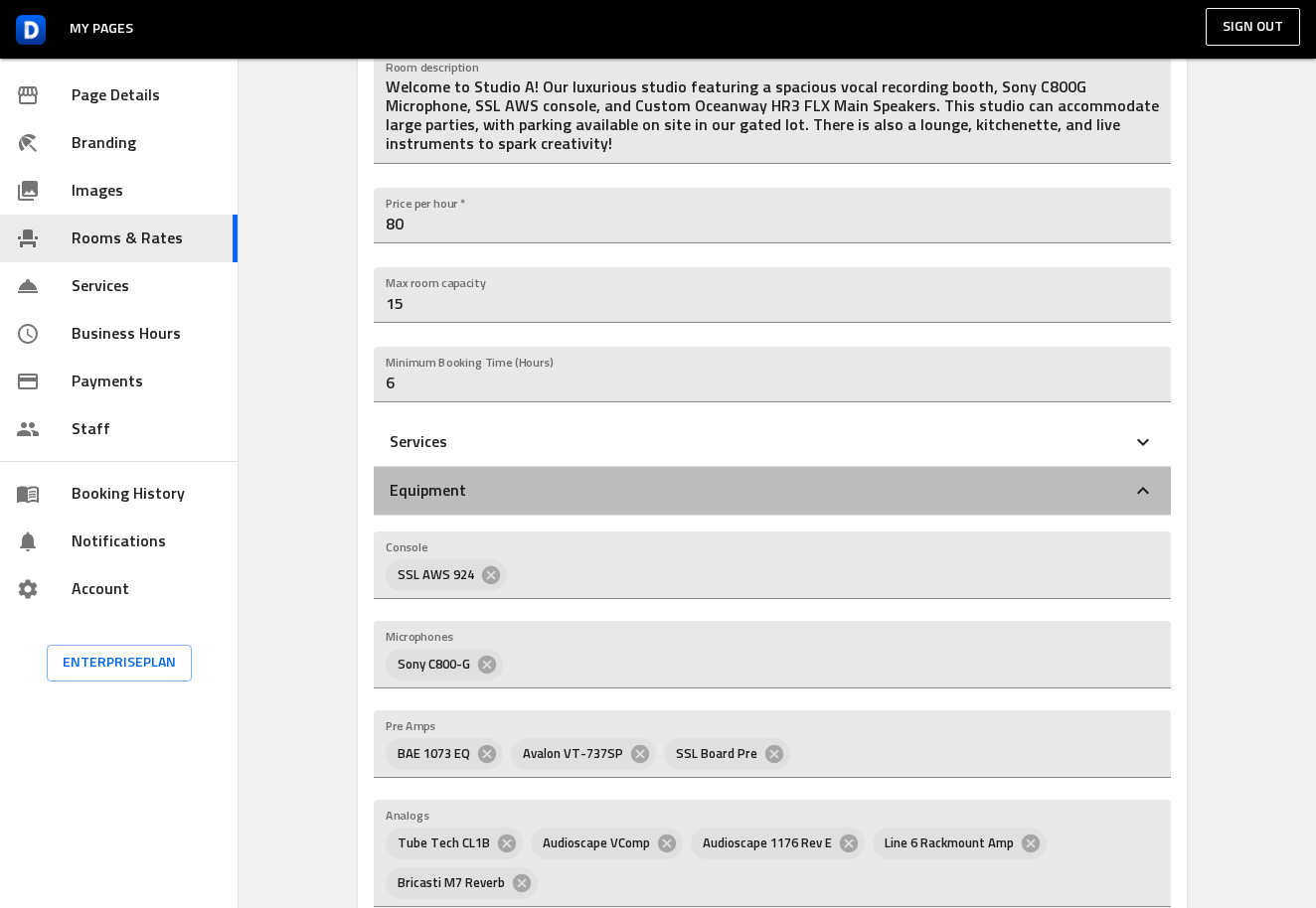 click on "Equipment" at bounding box center [772, 491] 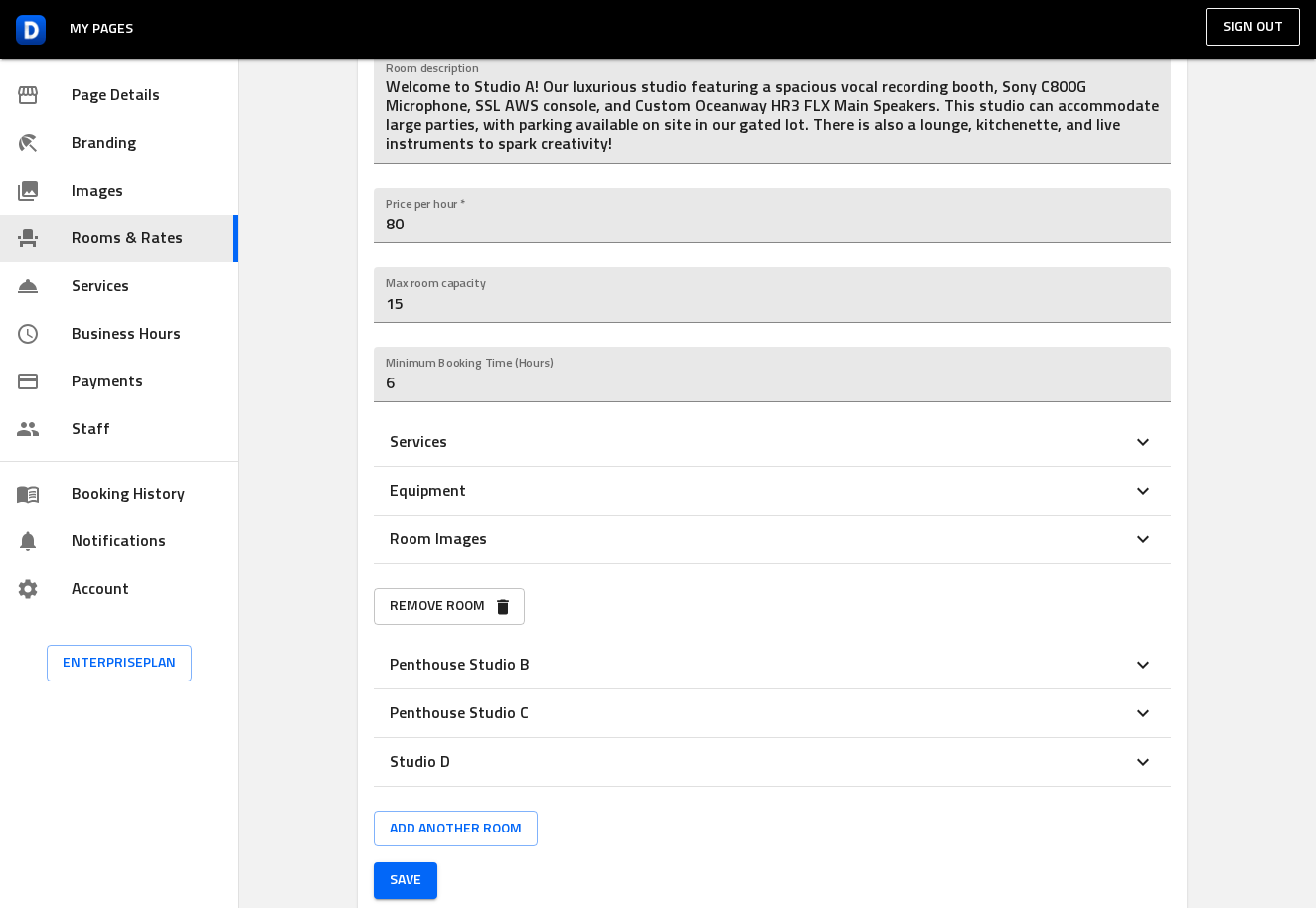click on "Services" at bounding box center (760, 442) 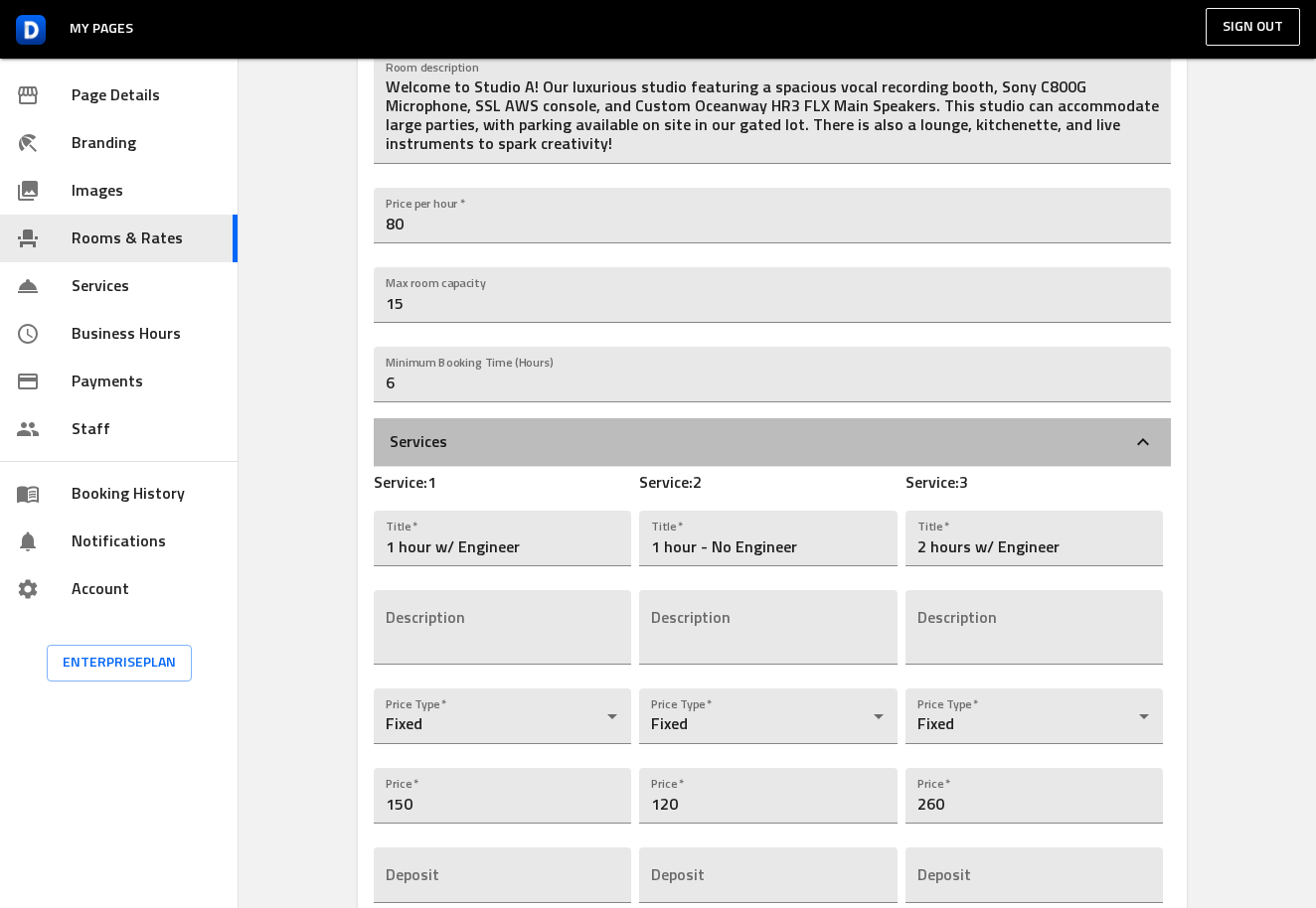 click on "Services" at bounding box center [760, 442] 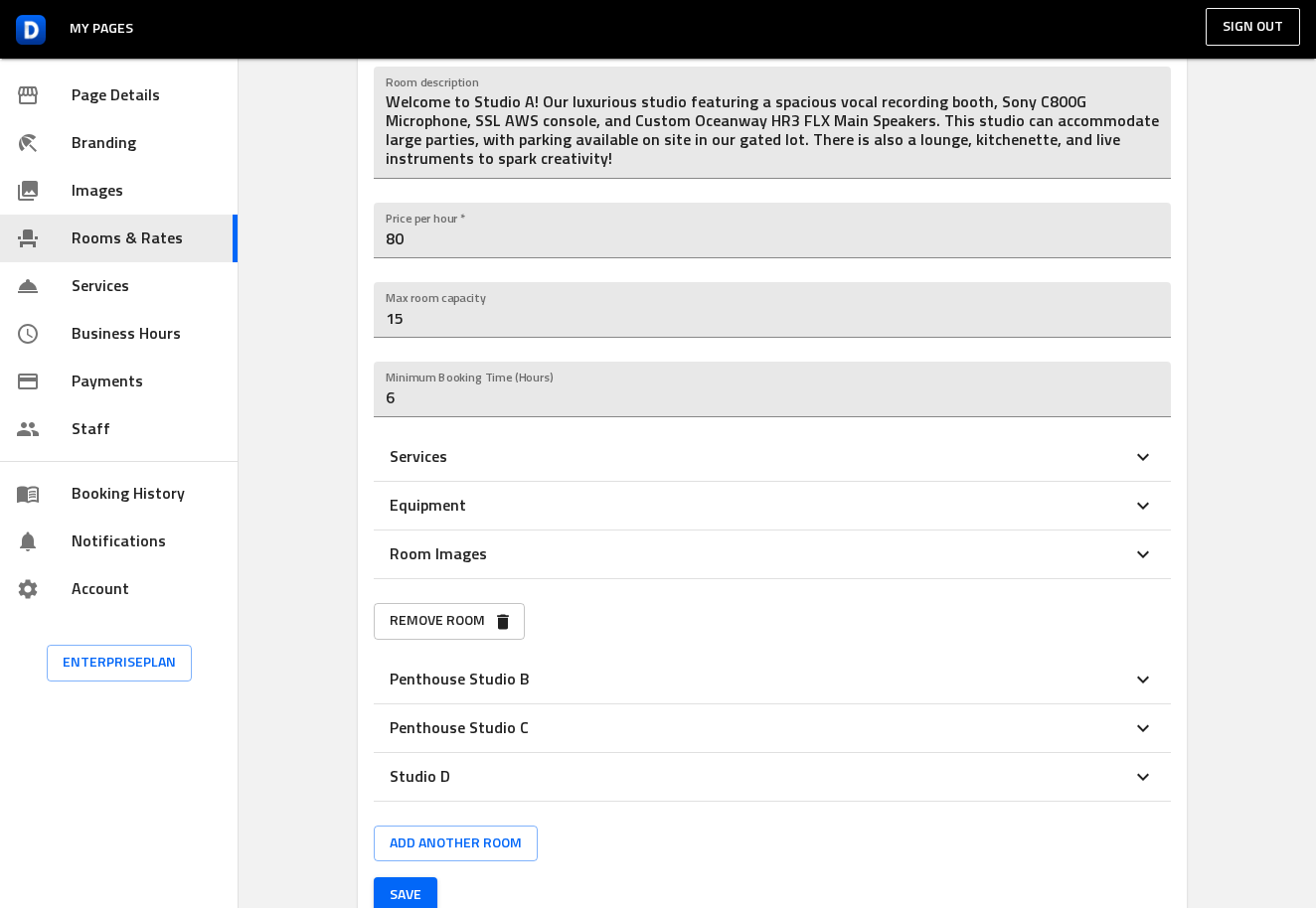 scroll, scrollTop: 428, scrollLeft: 0, axis: vertical 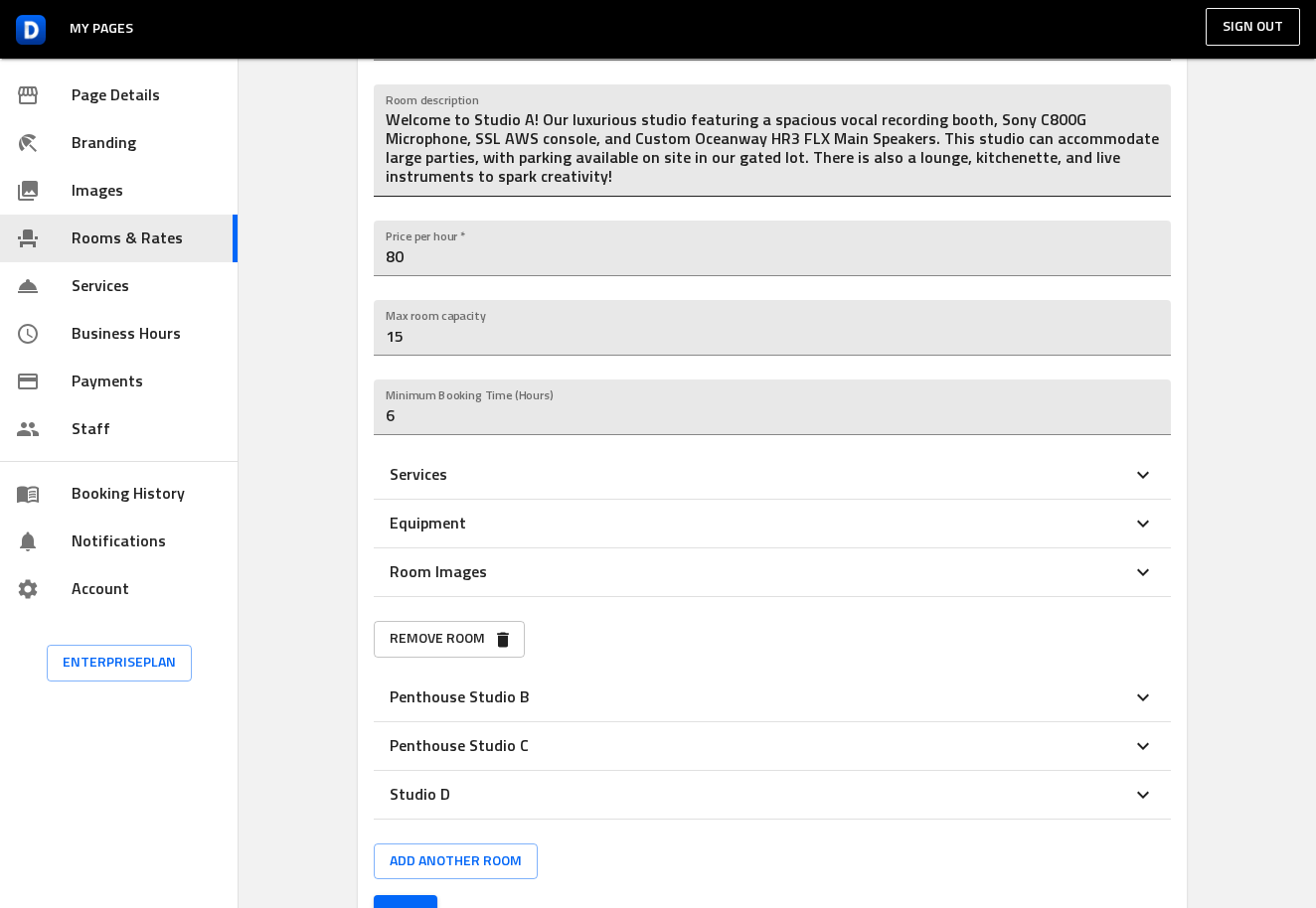 click on "Welcome to Studio A! Our luxurious studio featuring a spacious vocal recording booth, Sony C800G Microphone, SSL AWS console, and Custom Oceanway HR3 FLX Main Speakers. This studio can accommodate large parties, with parking available on site in our gated lot. There is also a lounge, kitchenette, and live instruments to spark creativity!" at bounding box center (772, 149) 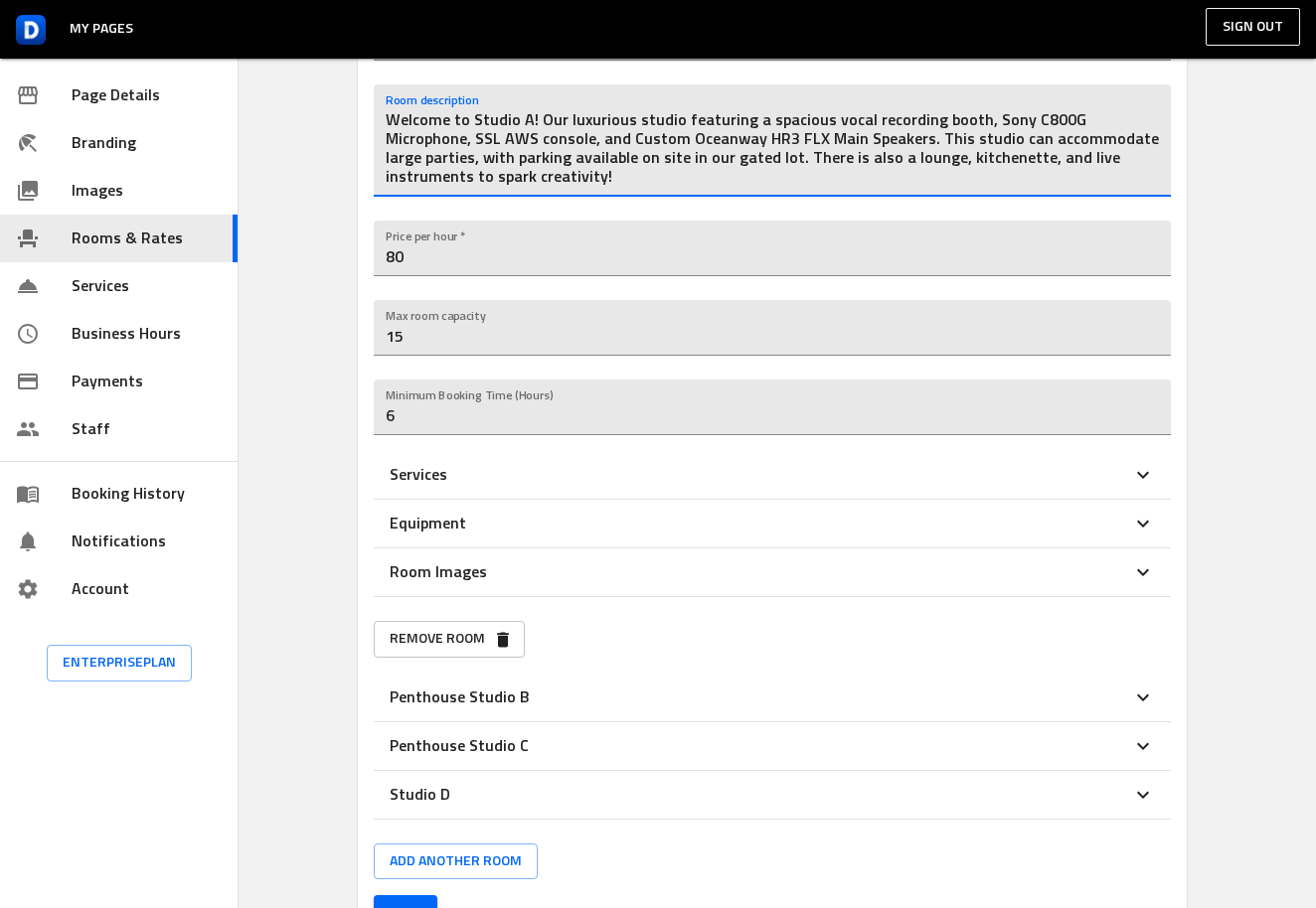click on "Welcome to Studio A! Our luxurious studio featuring a spacious vocal recording booth, Sony C800G Microphone, SSL AWS console, and Custom Oceanway HR3 FLX Main Speakers. This studio can accommodate large parties, with parking available on site in our gated lot. There is also a lounge, kitchenette, and live instruments to spark creativity!" at bounding box center (772, 149) 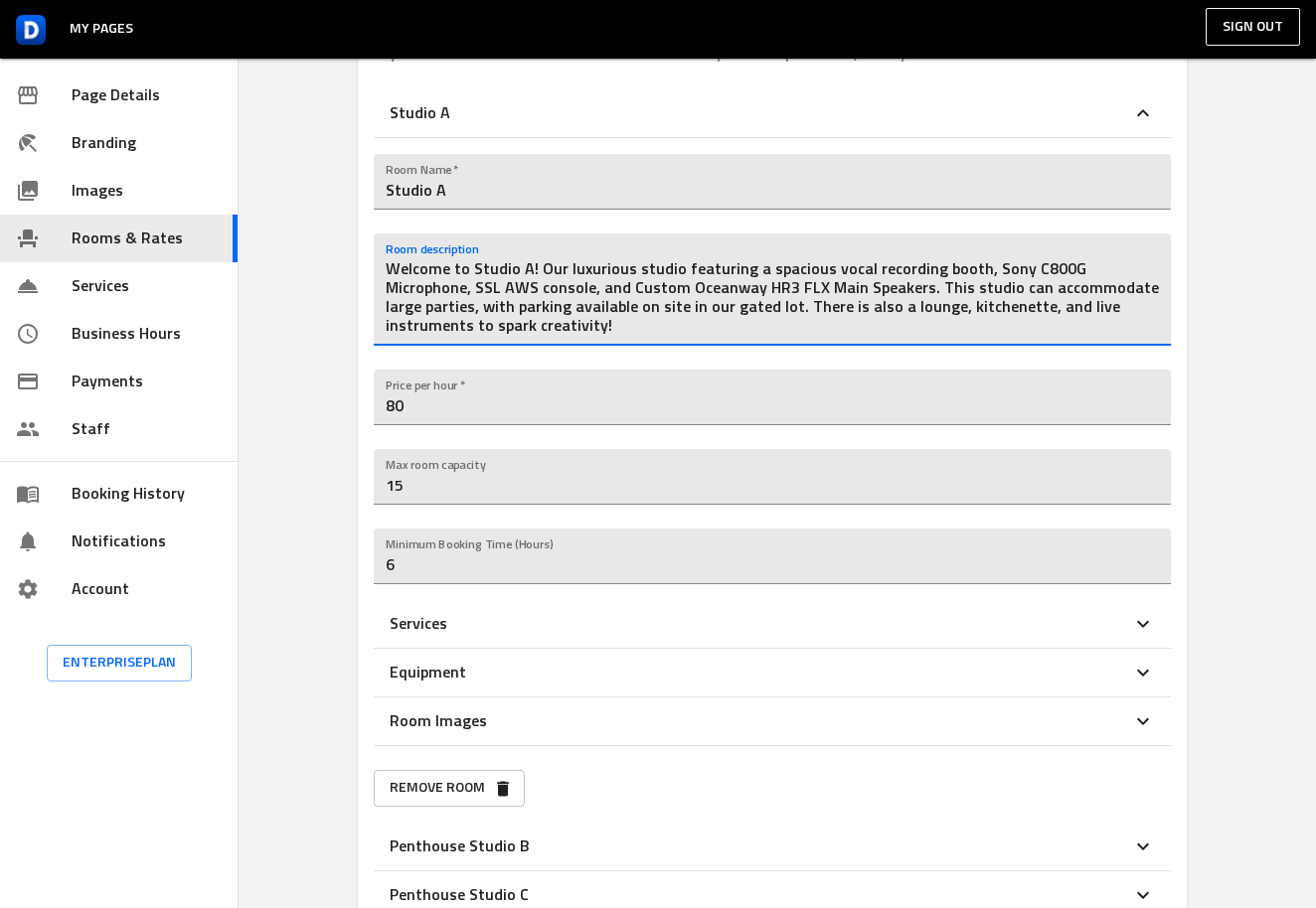 scroll, scrollTop: 280, scrollLeft: 0, axis: vertical 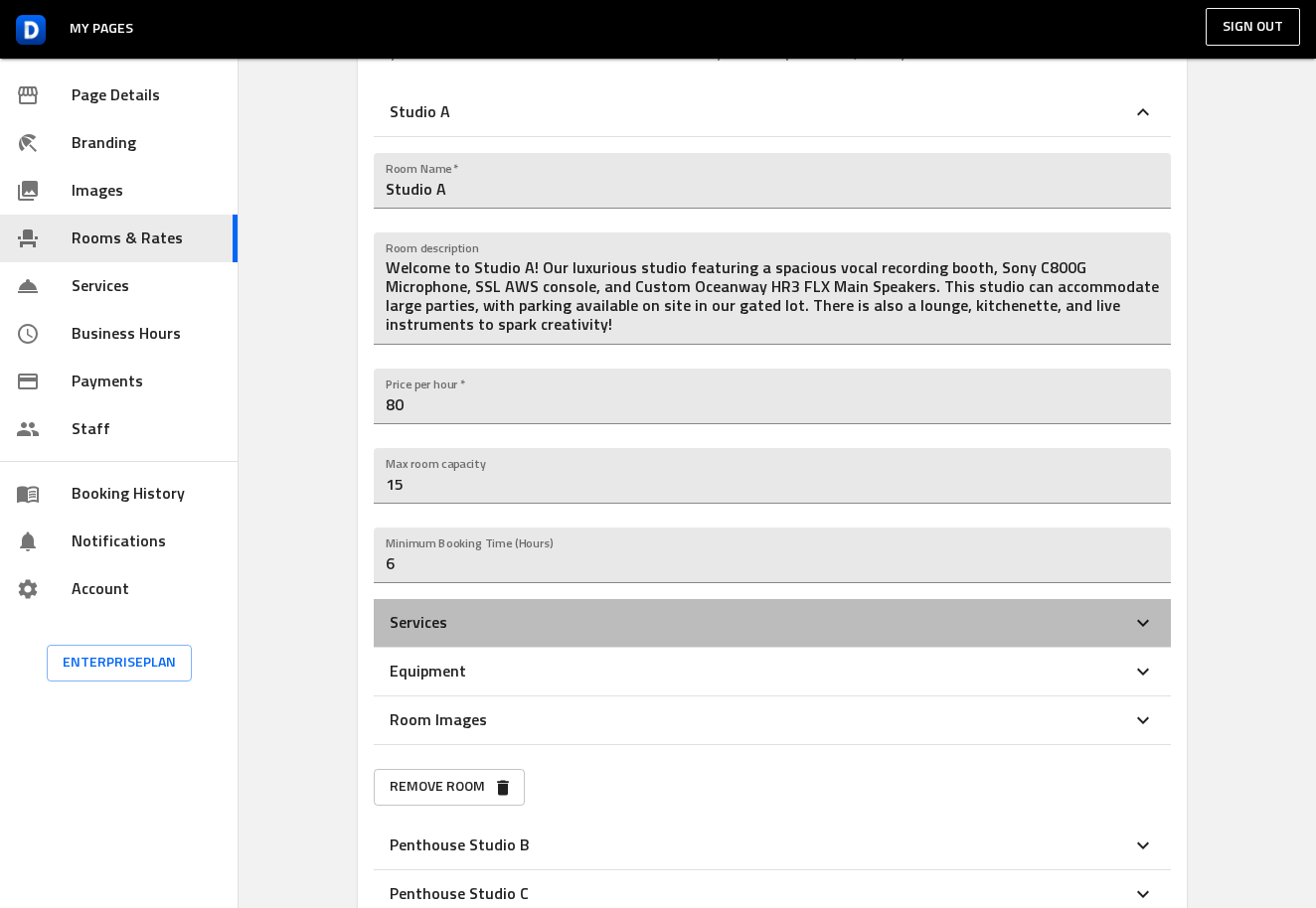 click on "Services" at bounding box center [760, 623] 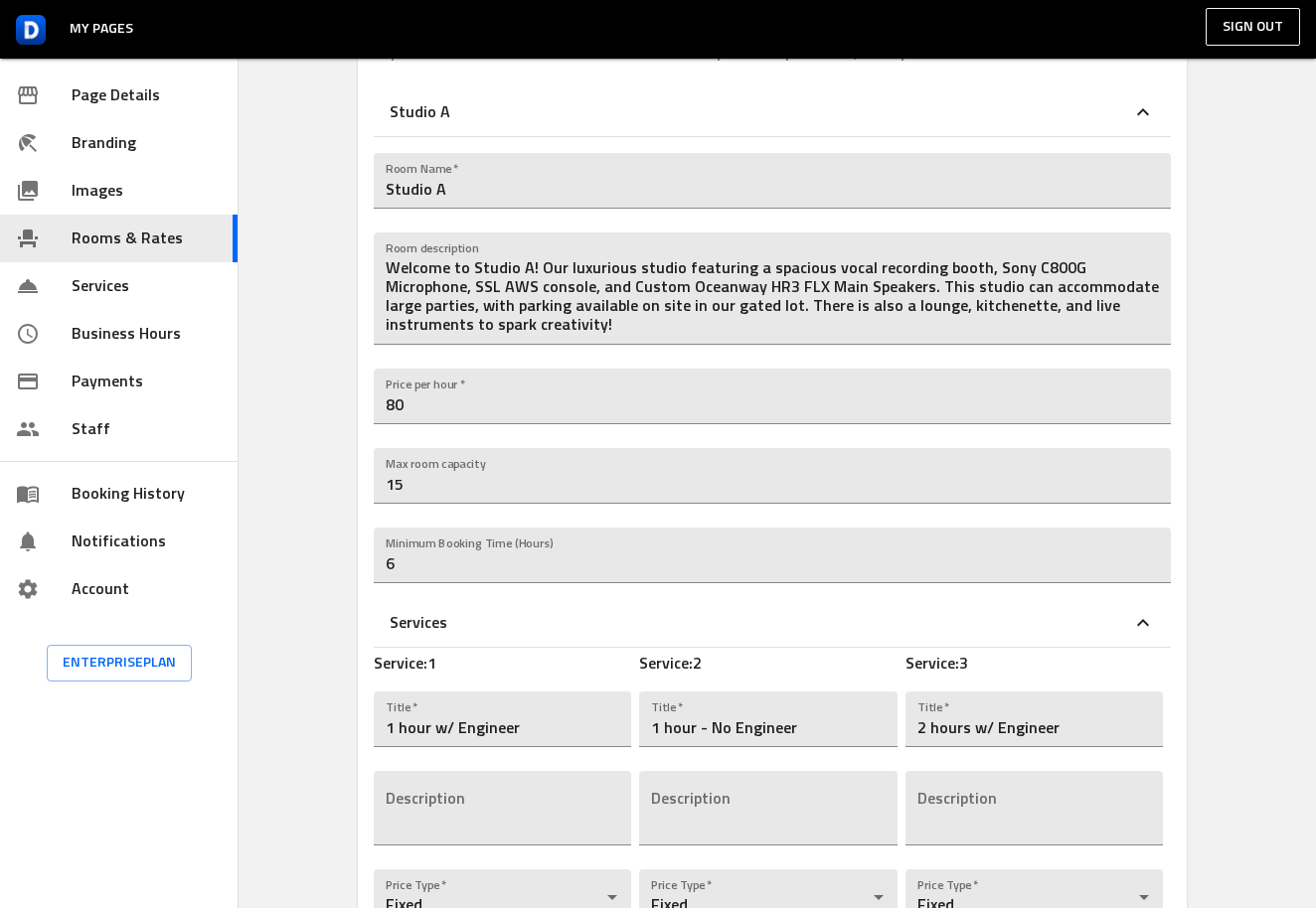 click on "Services" at bounding box center [760, 623] 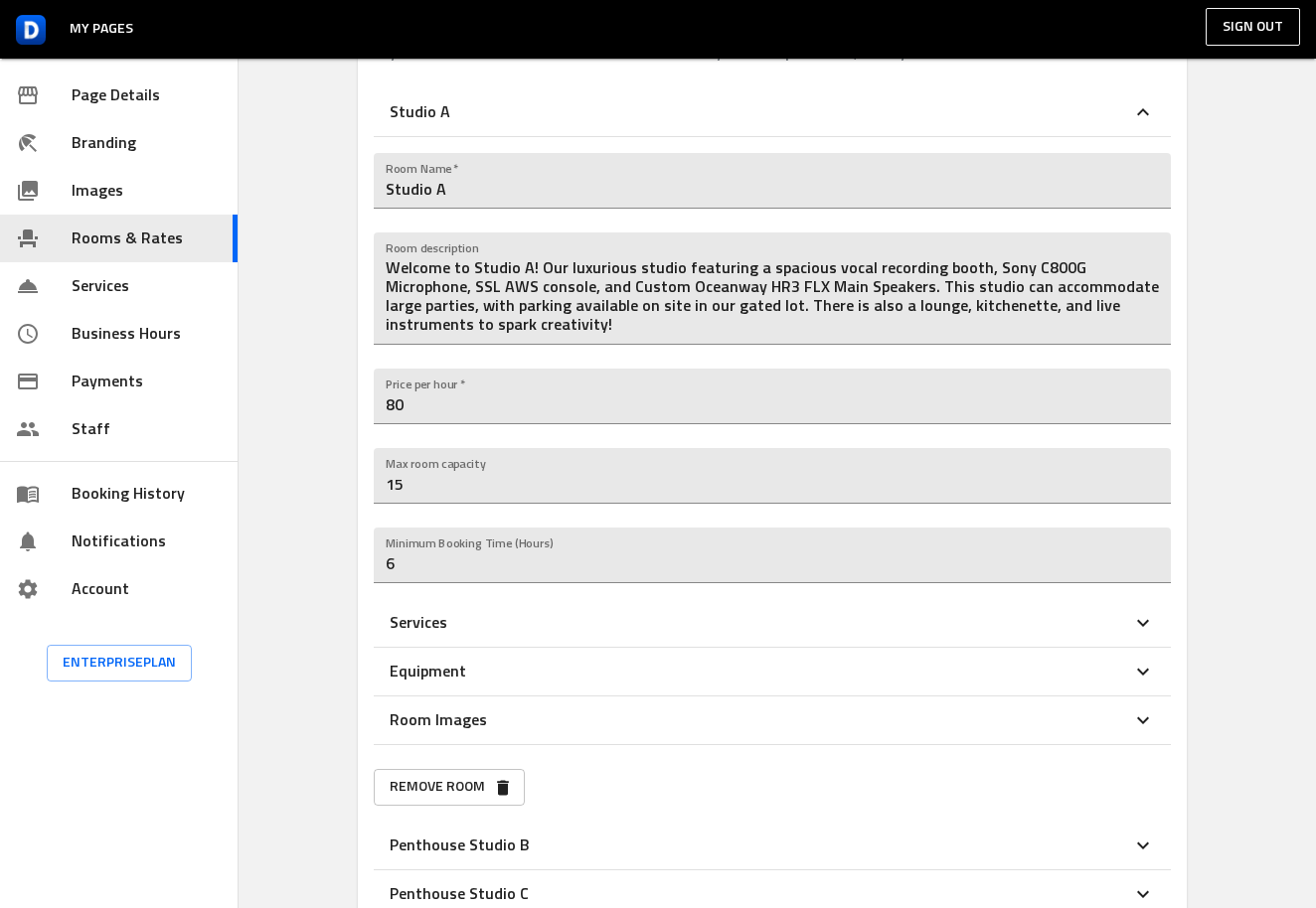 click on "Equipment" at bounding box center [760, 672] 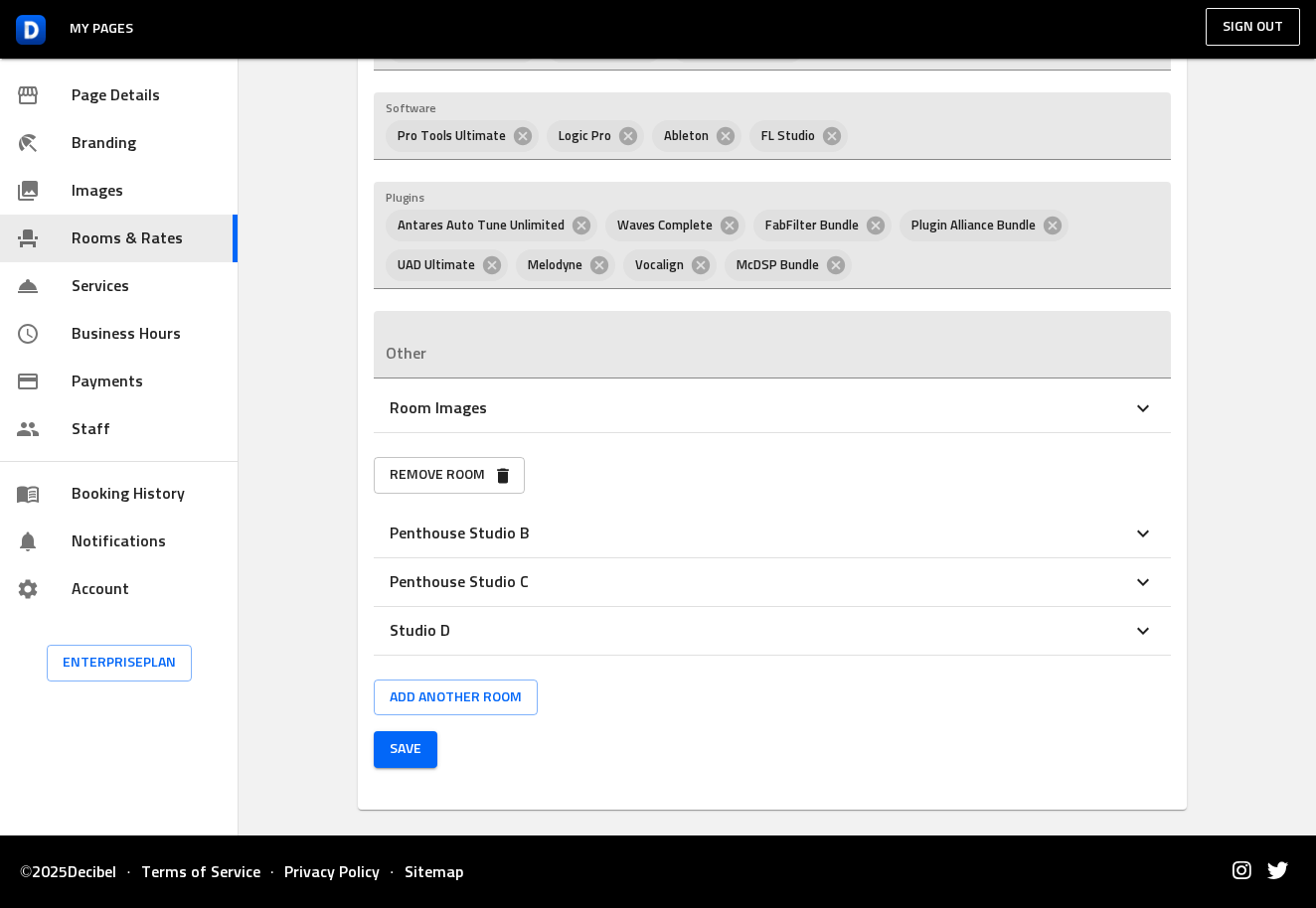 scroll, scrollTop: 1475, scrollLeft: 0, axis: vertical 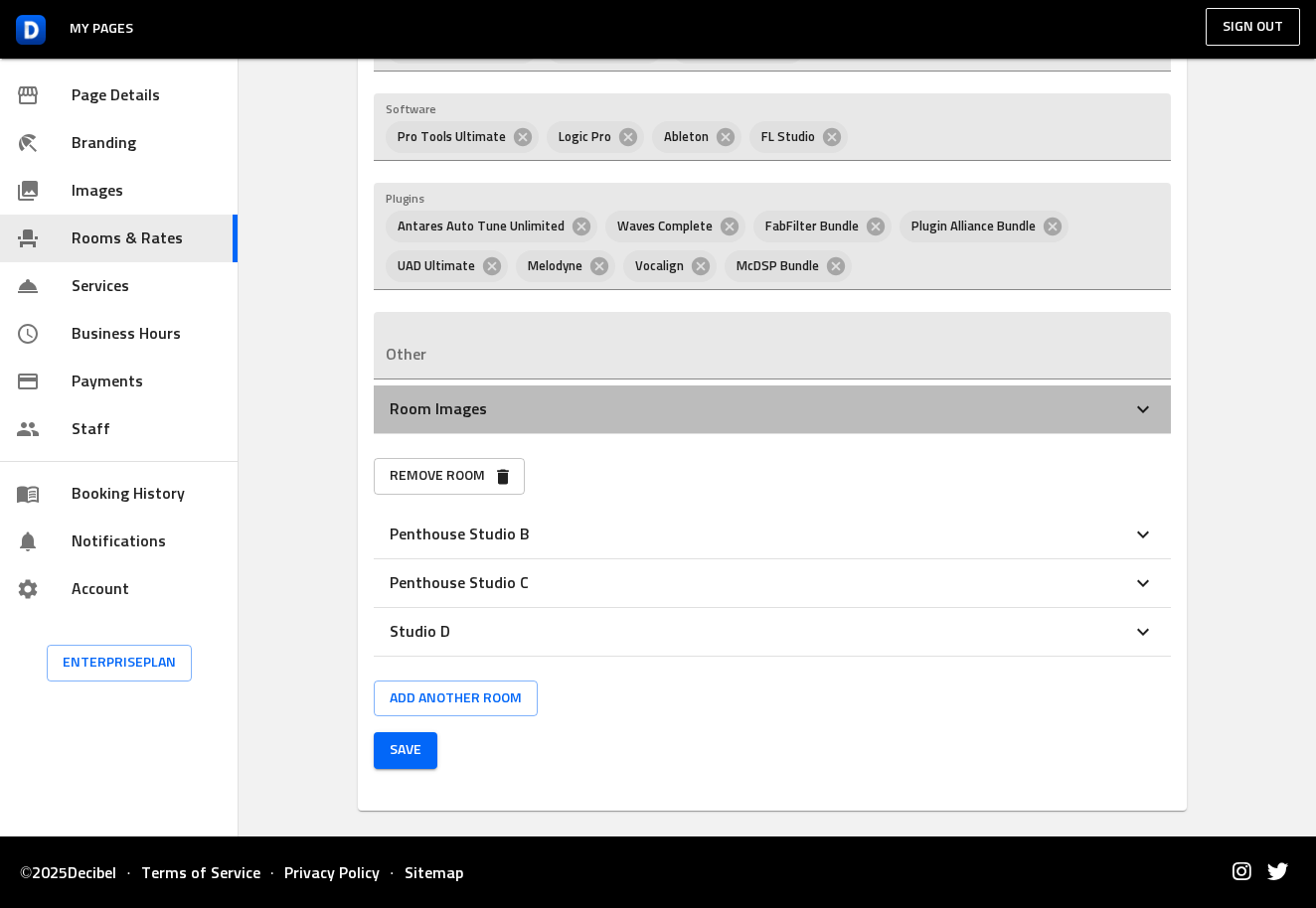 click on "Room Images" at bounding box center (760, 409) 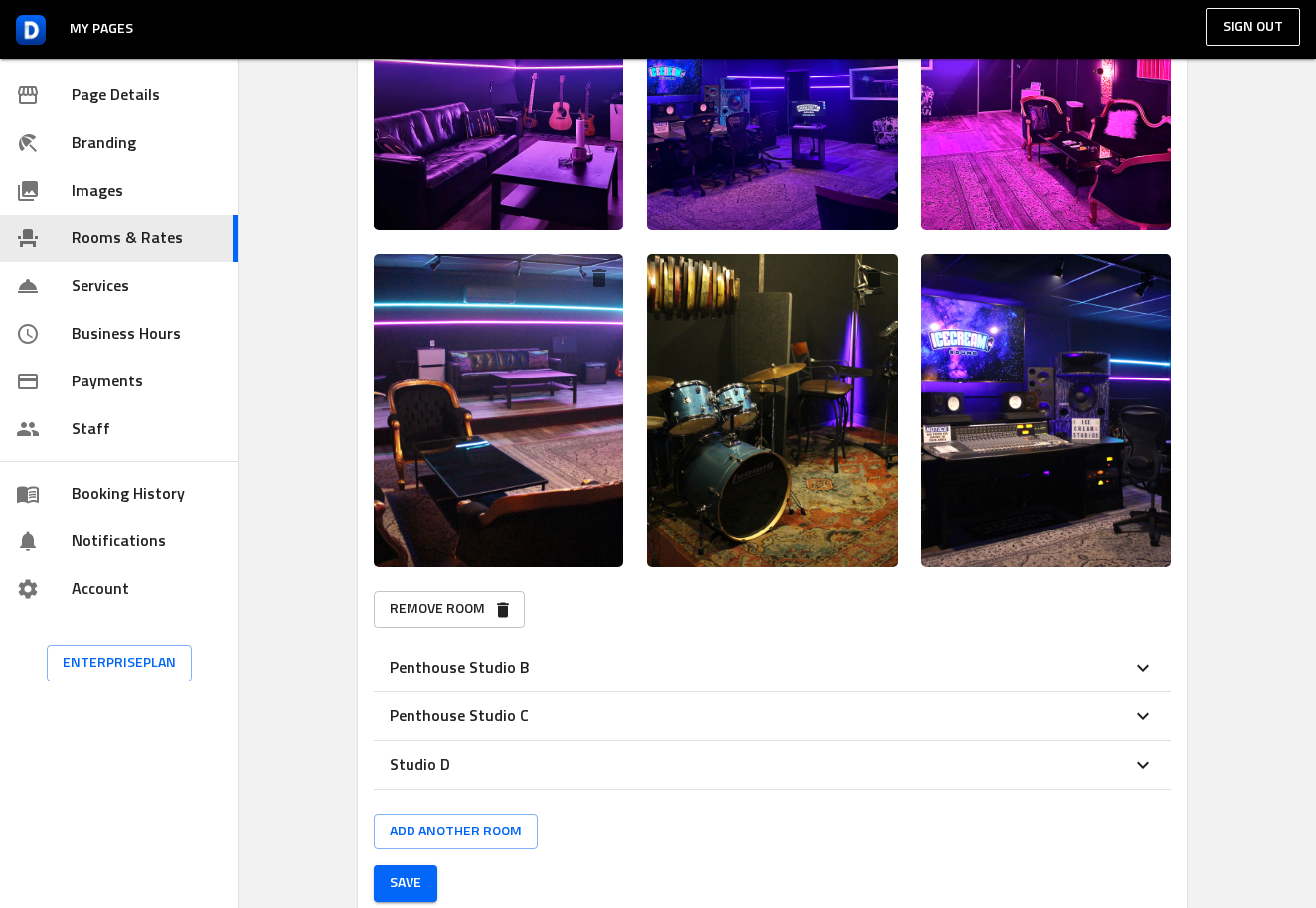 scroll, scrollTop: 2519, scrollLeft: 0, axis: vertical 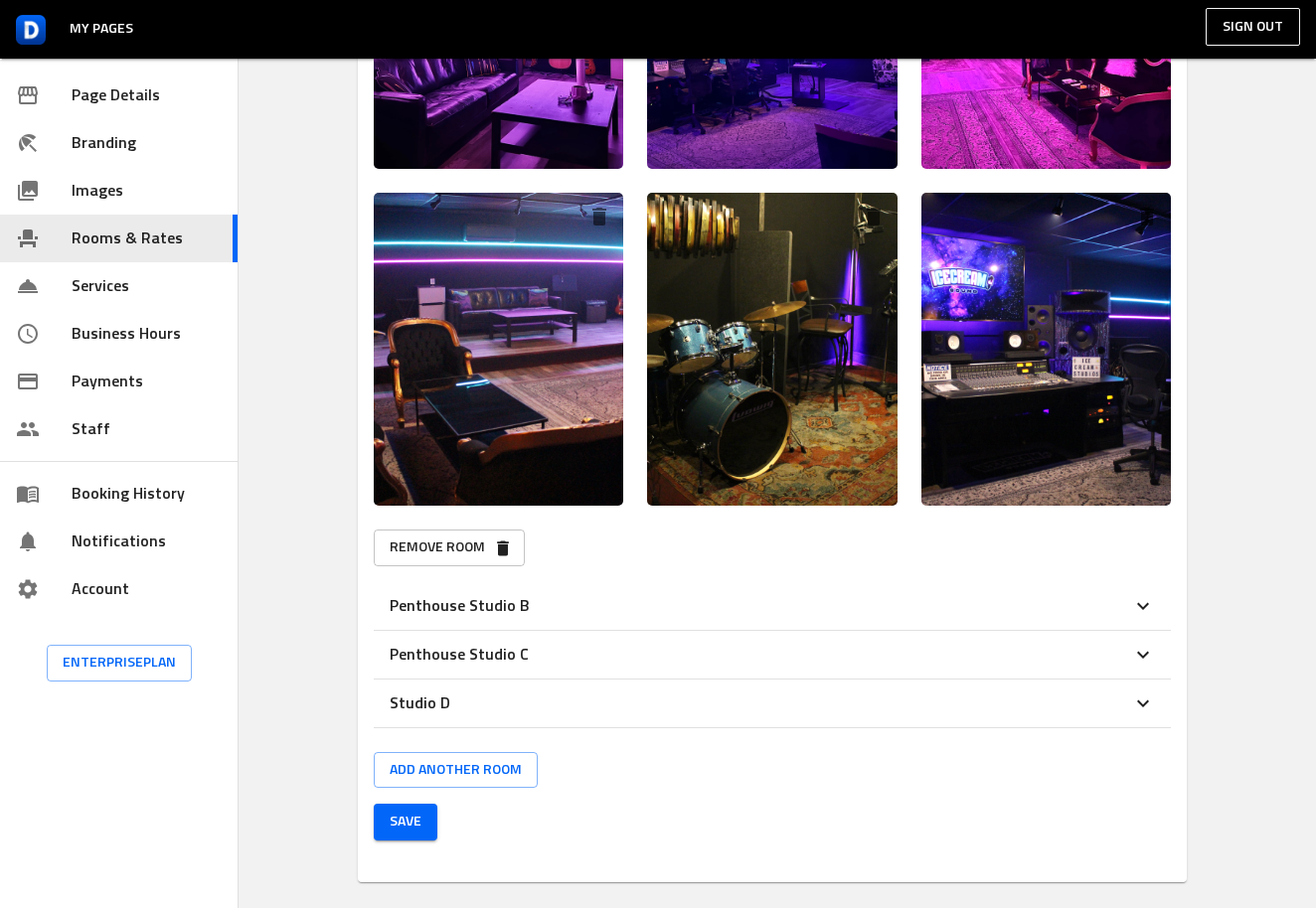 click on "Remove room" at bounding box center [449, 547] 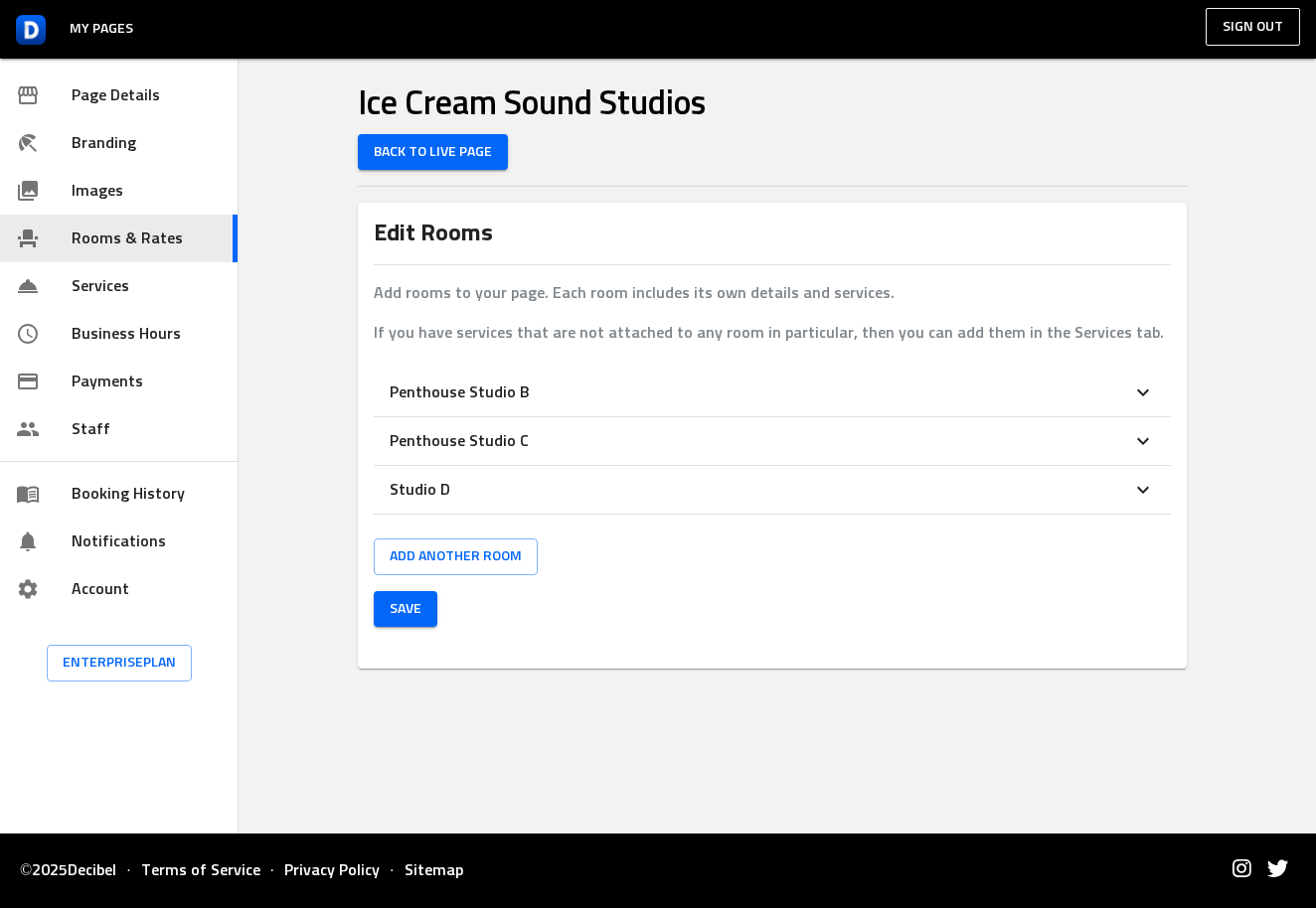 scroll, scrollTop: 0, scrollLeft: 0, axis: both 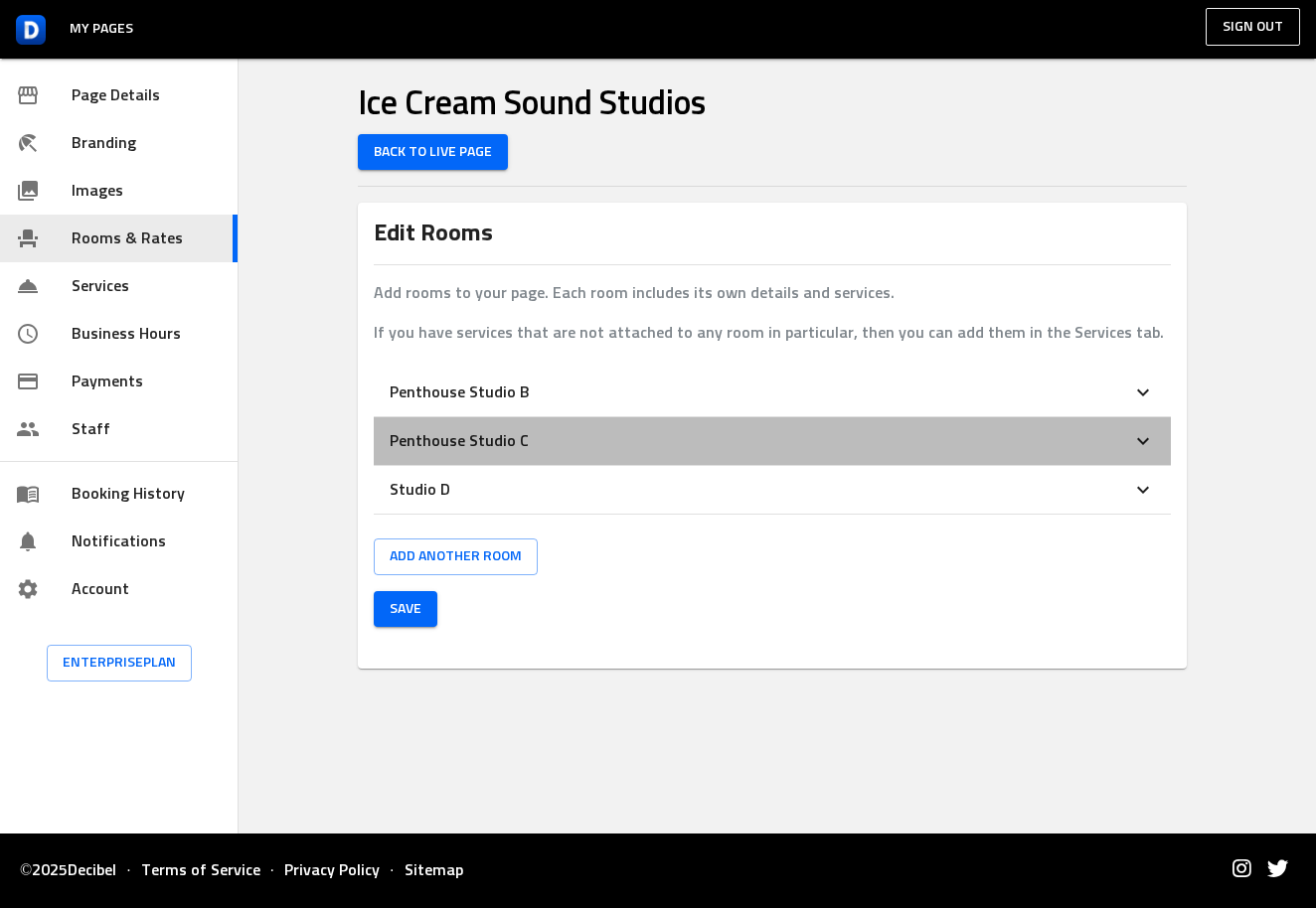 click on "Penthouse Studio C" at bounding box center [760, 441] 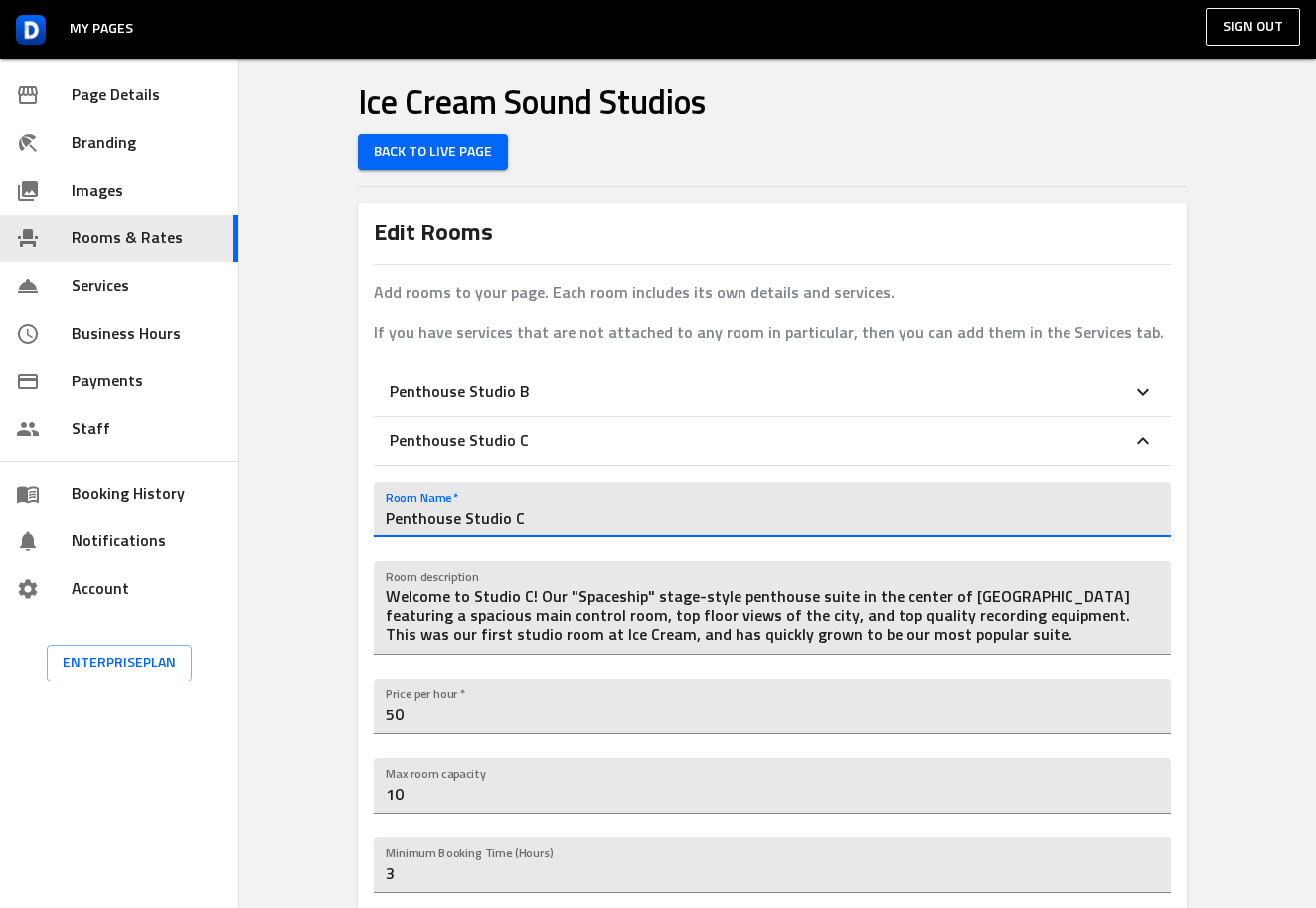 drag, startPoint x: 560, startPoint y: 512, endPoint x: 464, endPoint y: 523, distance: 96.62815 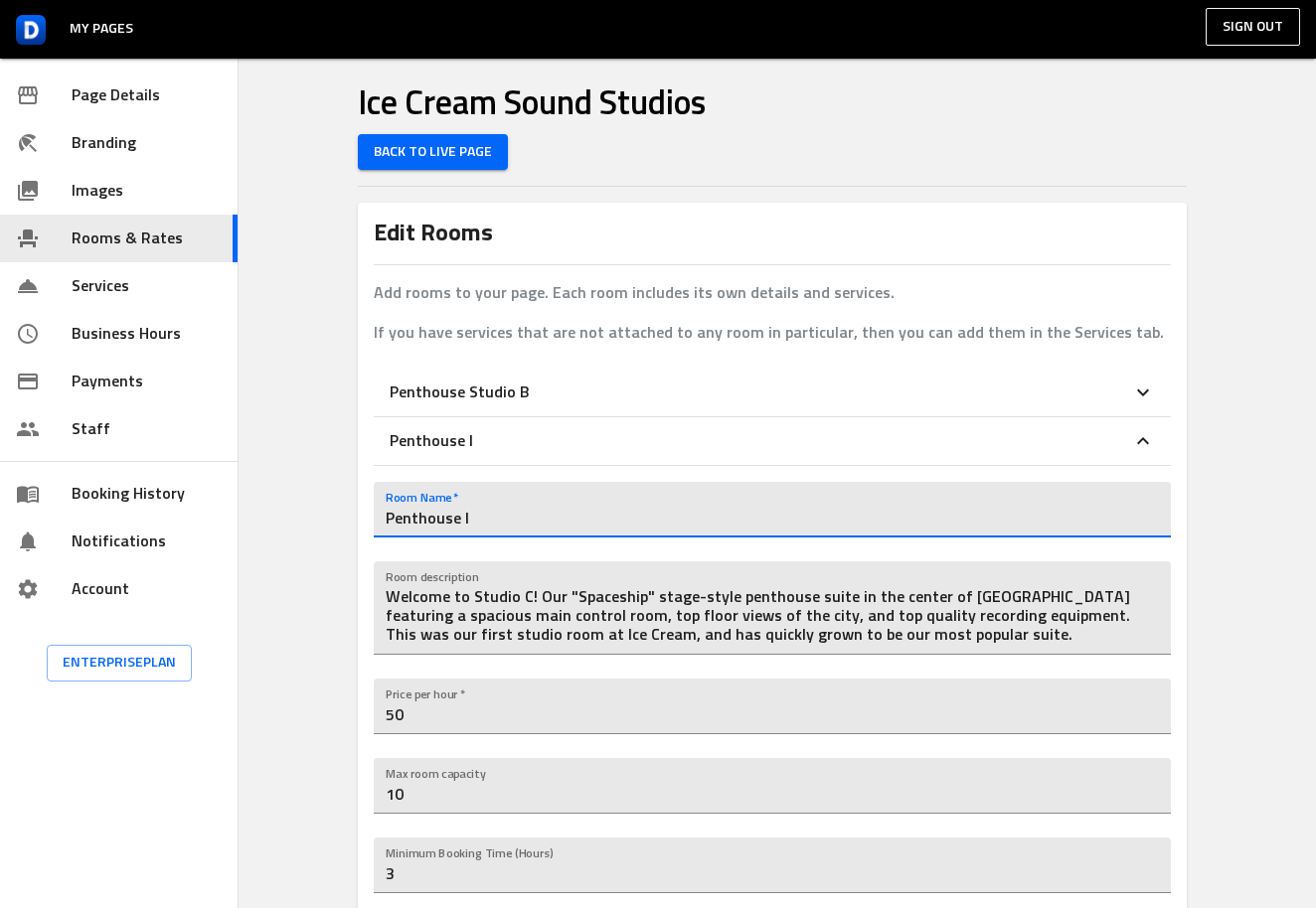 type on "Penthouse I" 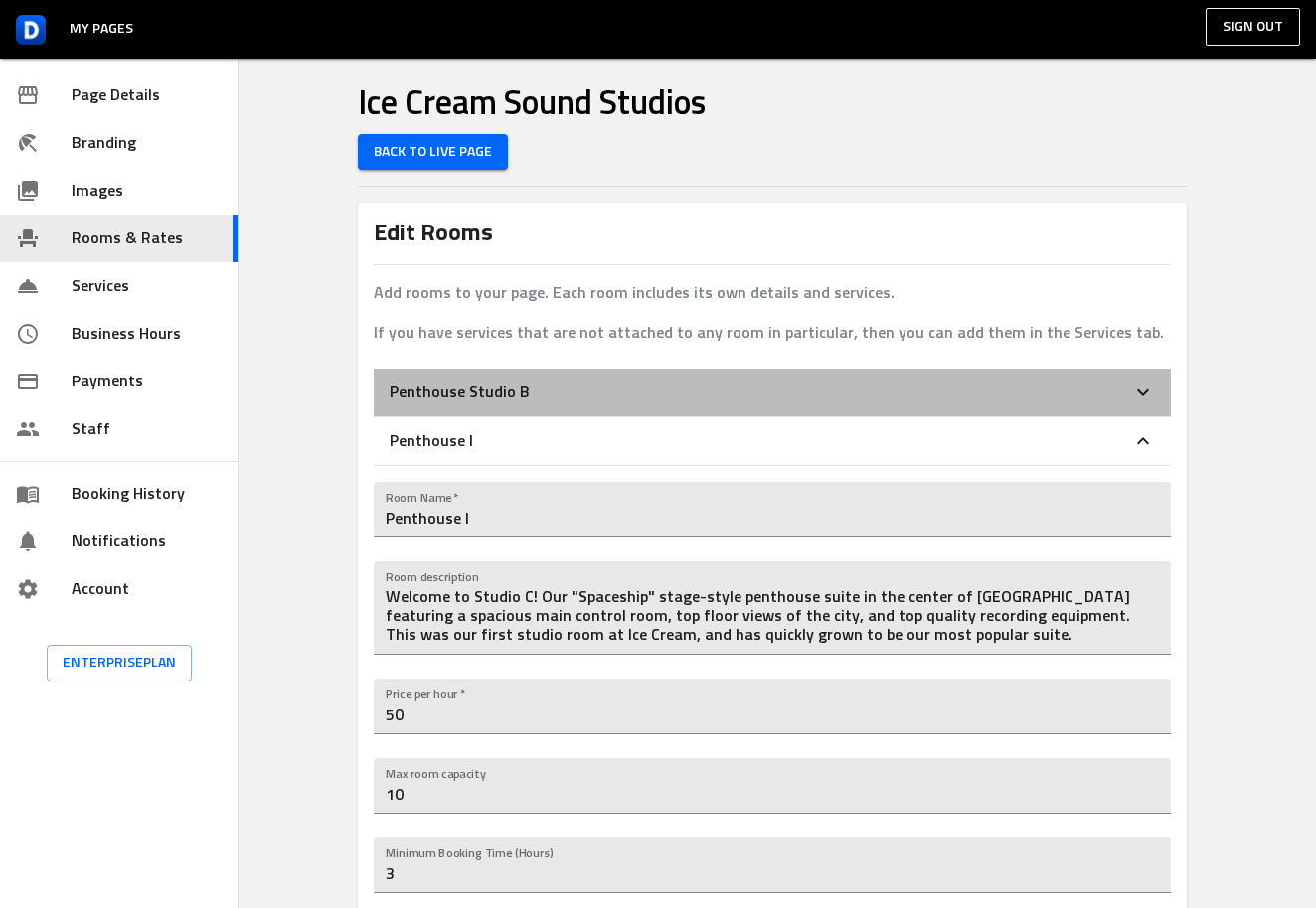 click on "Penthouse Studio B" at bounding box center [772, 392] 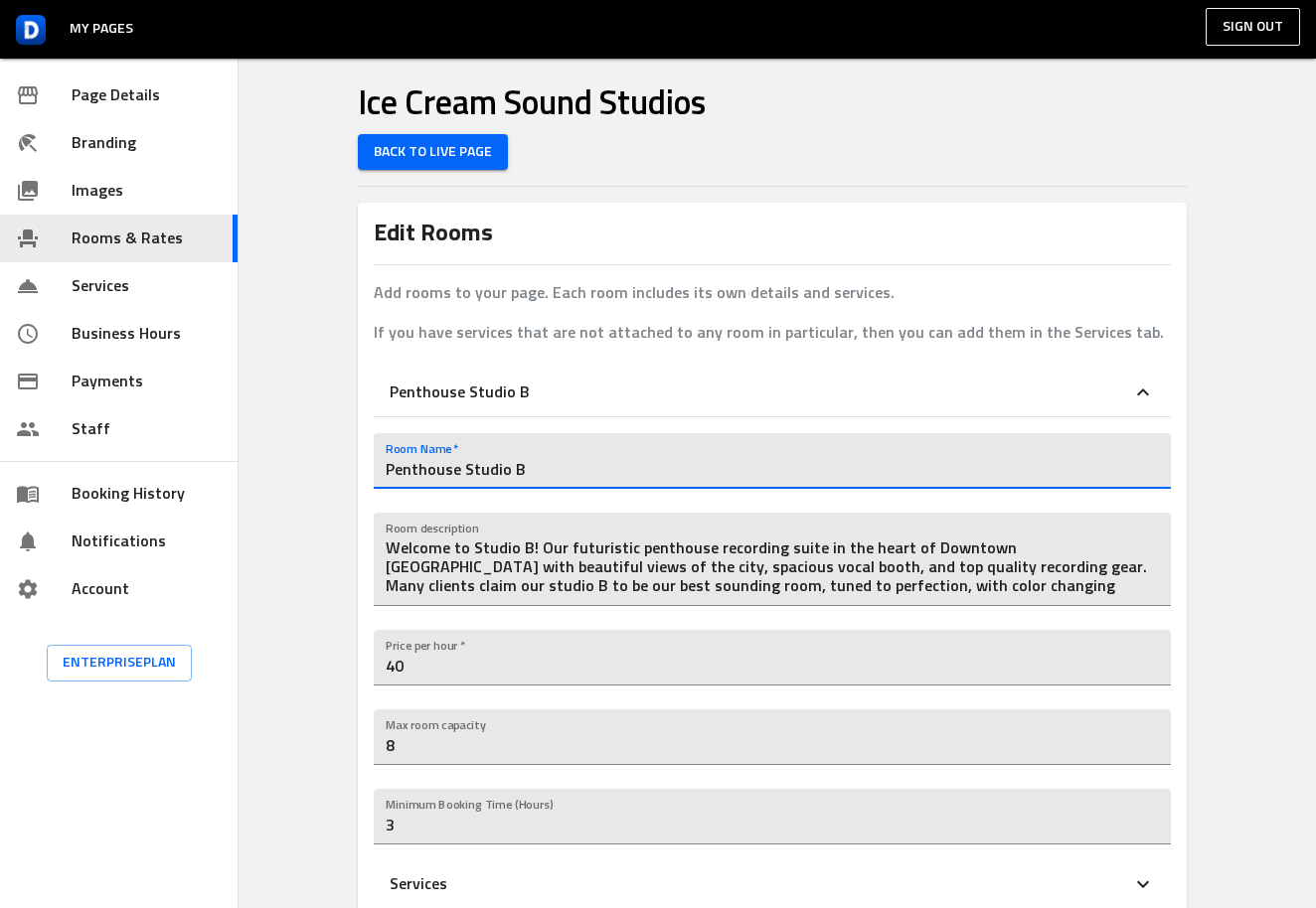 drag, startPoint x: 539, startPoint y: 473, endPoint x: 465, endPoint y: 470, distance: 74.06079 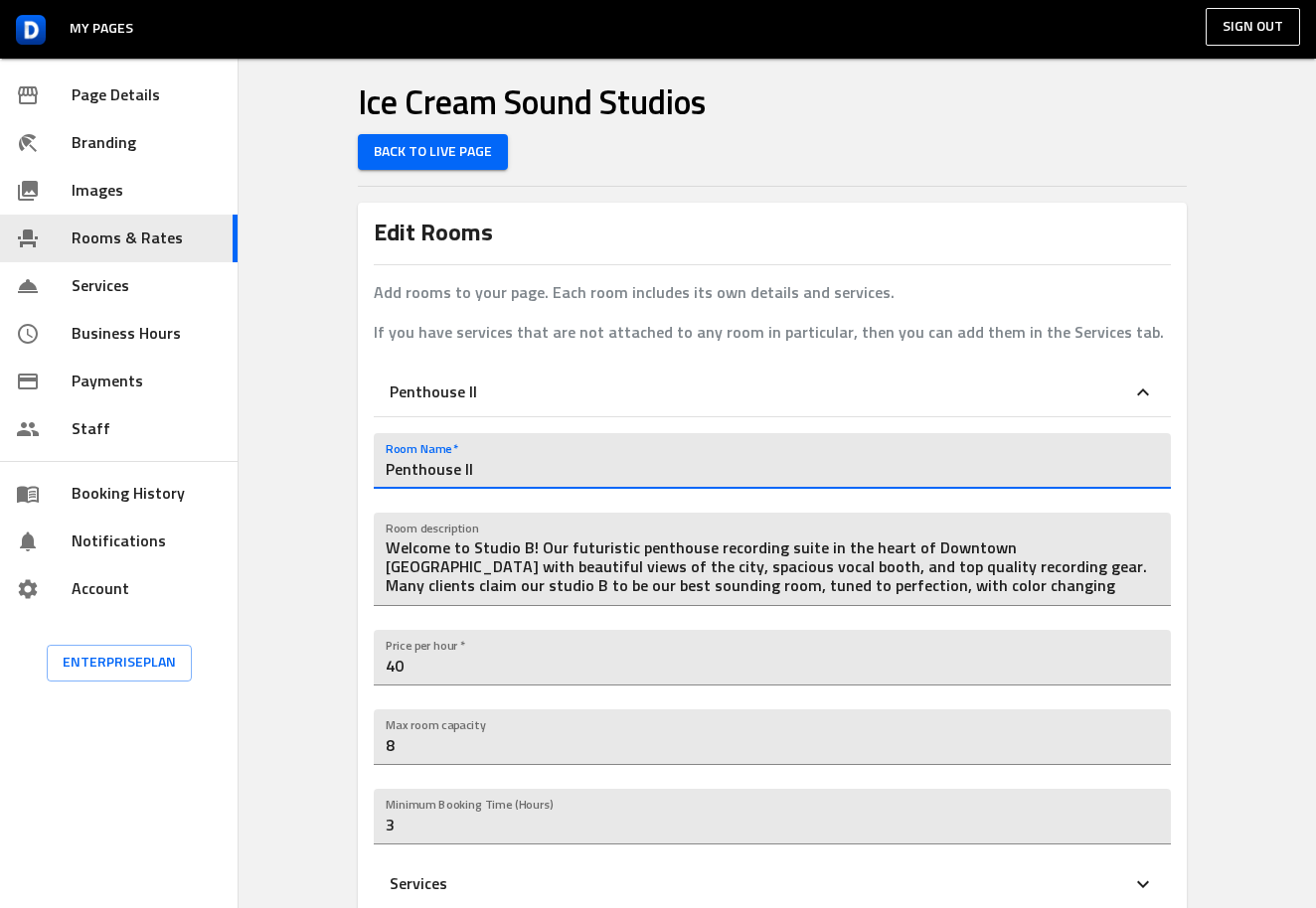 type on "Penthouse II" 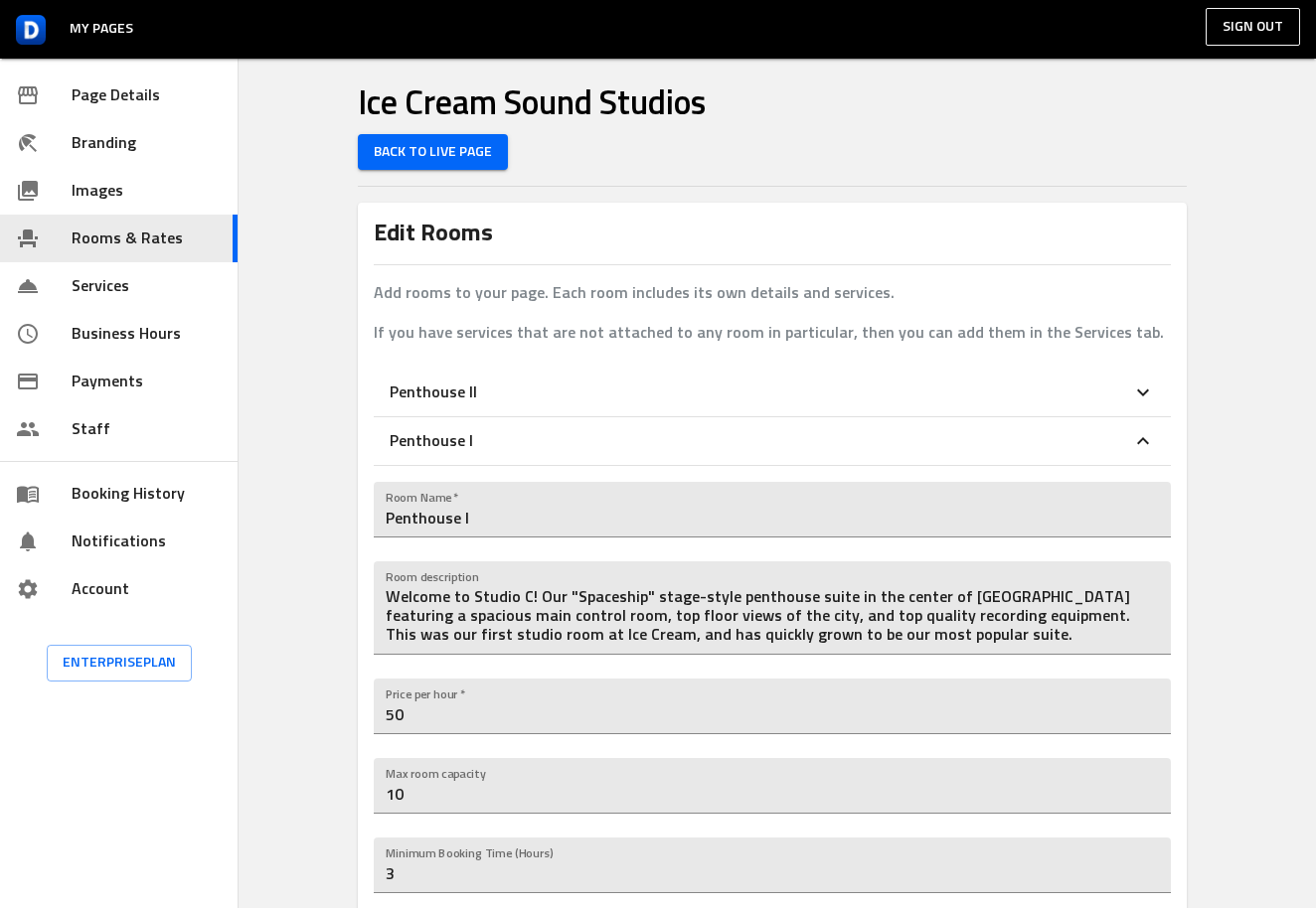 click on "Penthouse II" at bounding box center (760, 392) 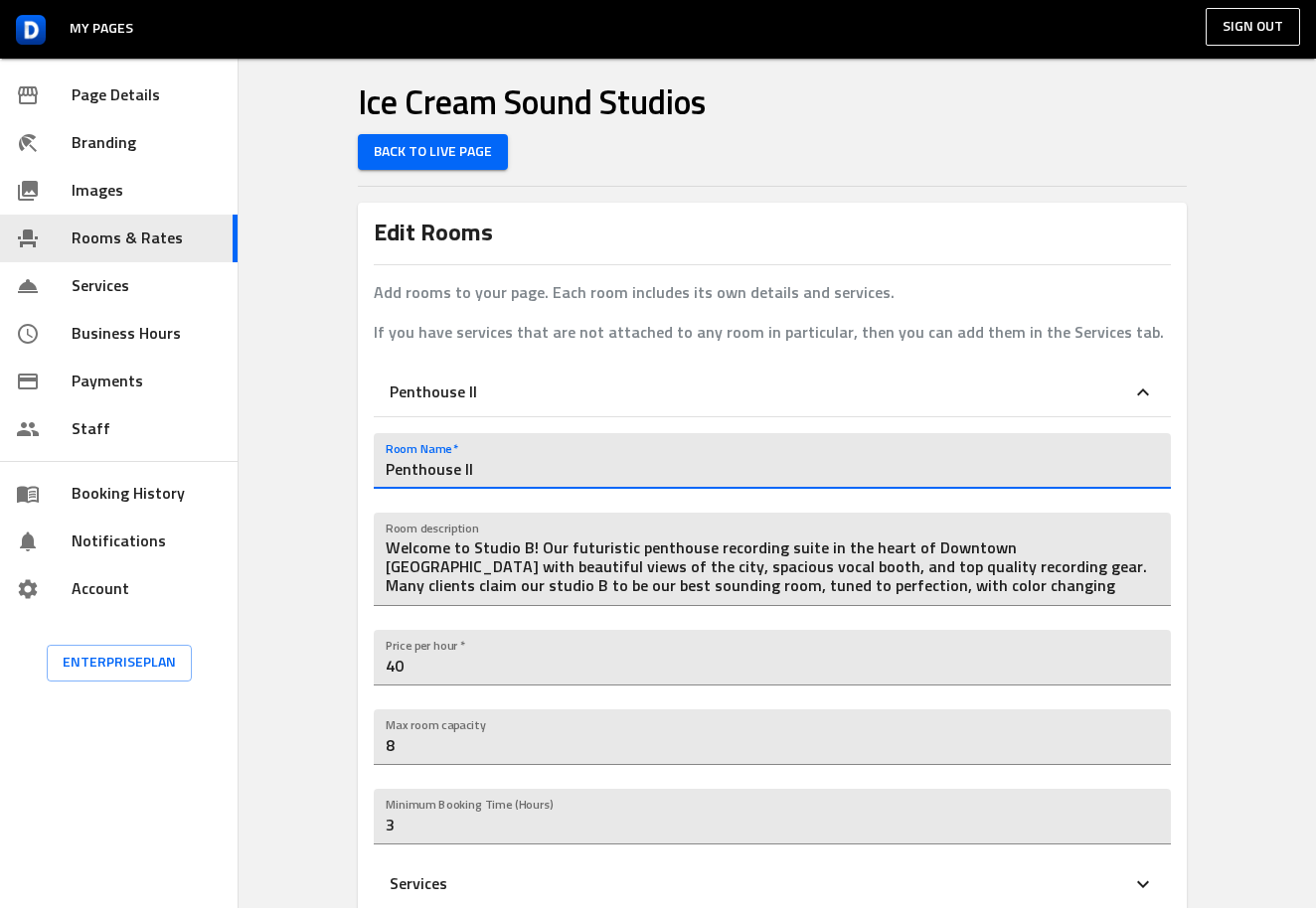 click on "Penthouse II" at bounding box center (772, 461) 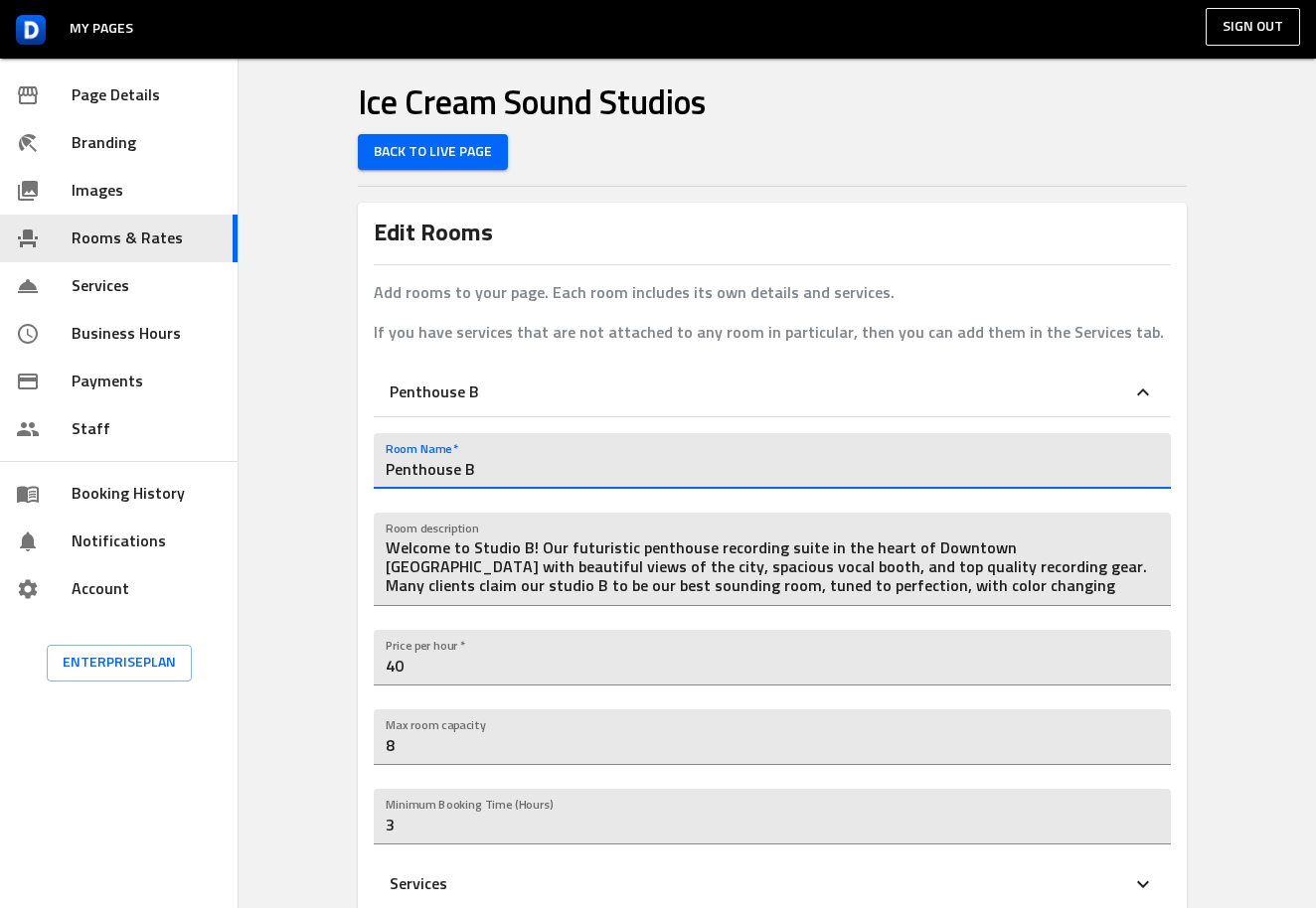 scroll, scrollTop: 15, scrollLeft: 0, axis: vertical 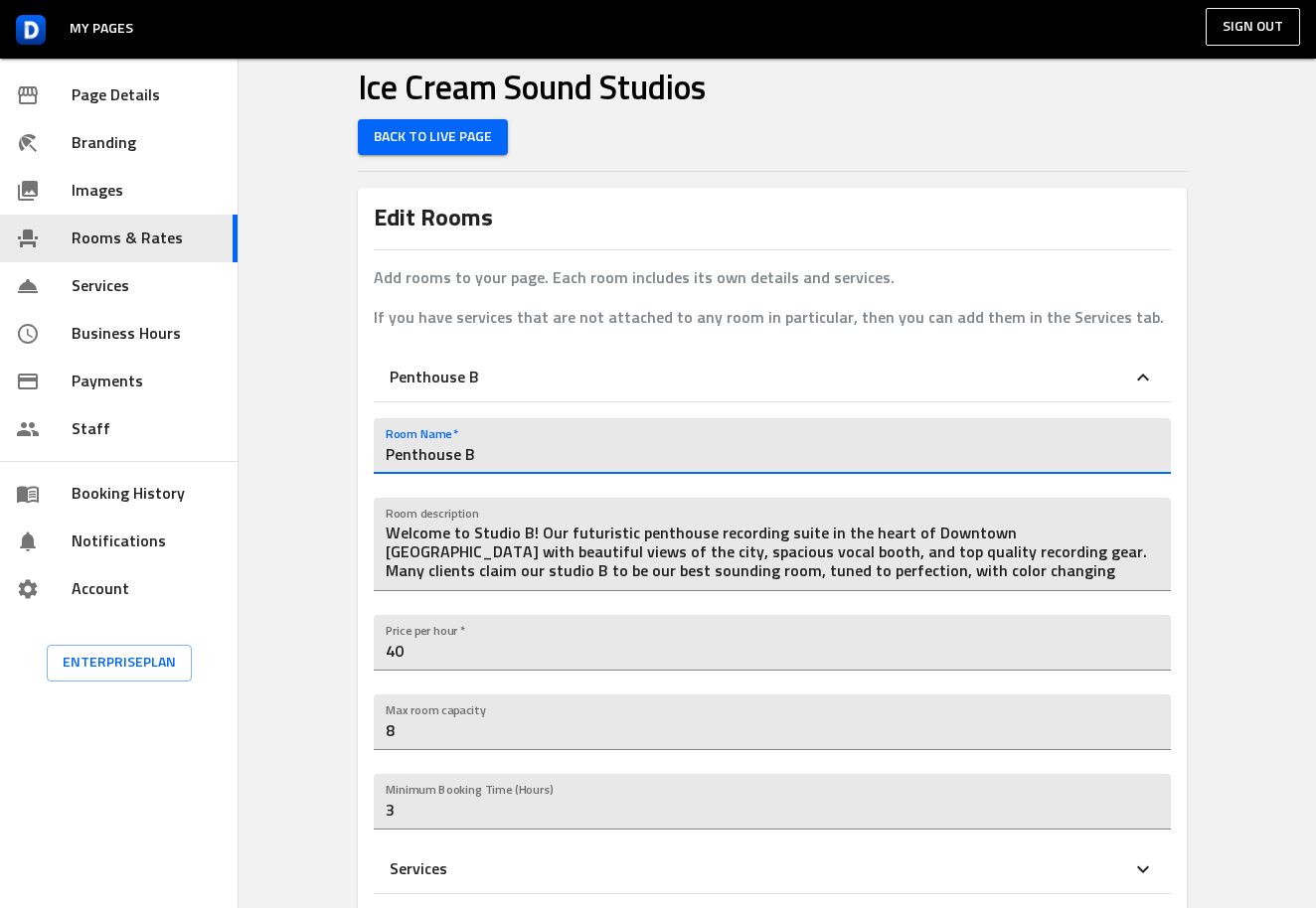 type on "Penthouse B" 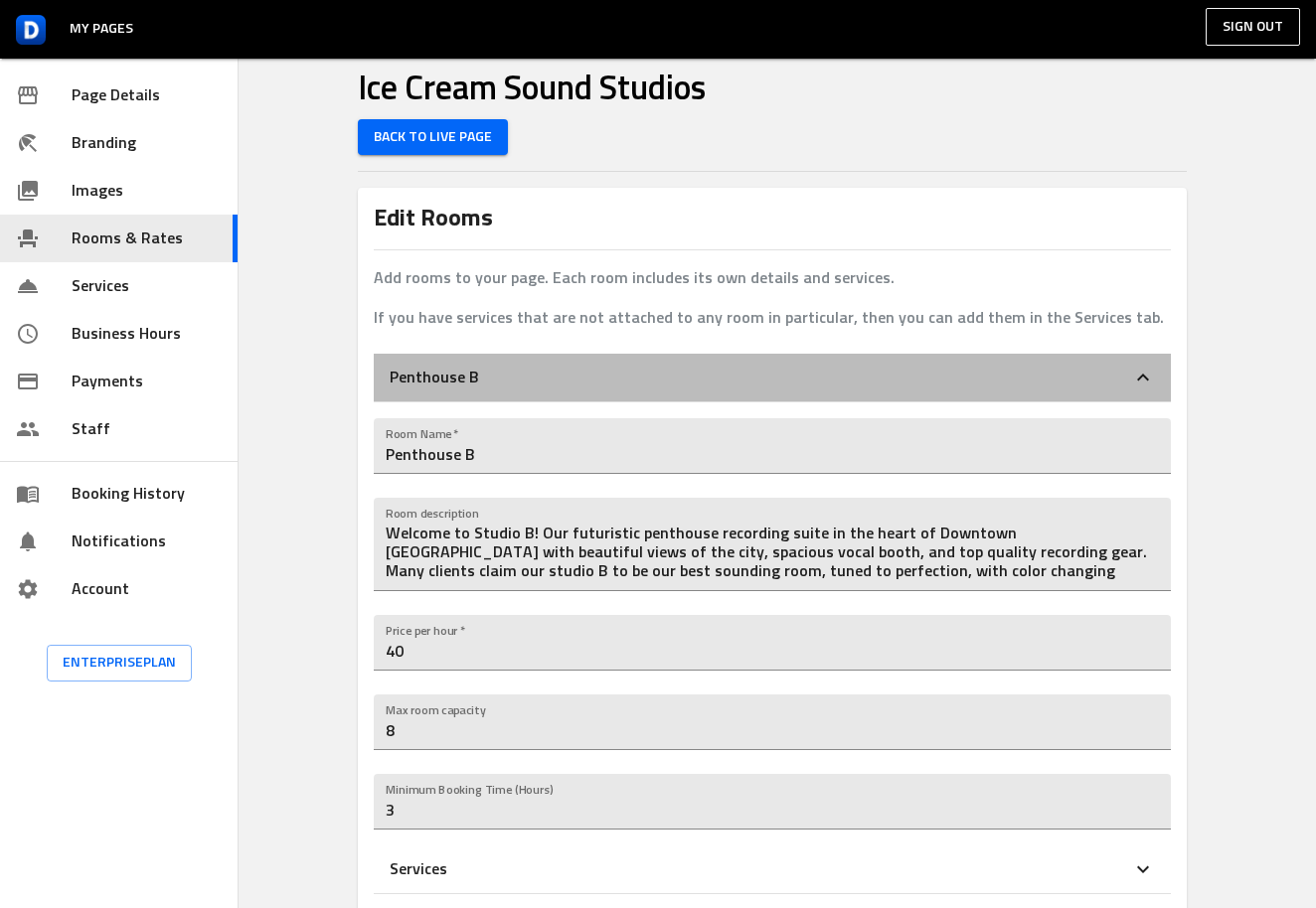 click on "Penthouse B" at bounding box center [772, 378] 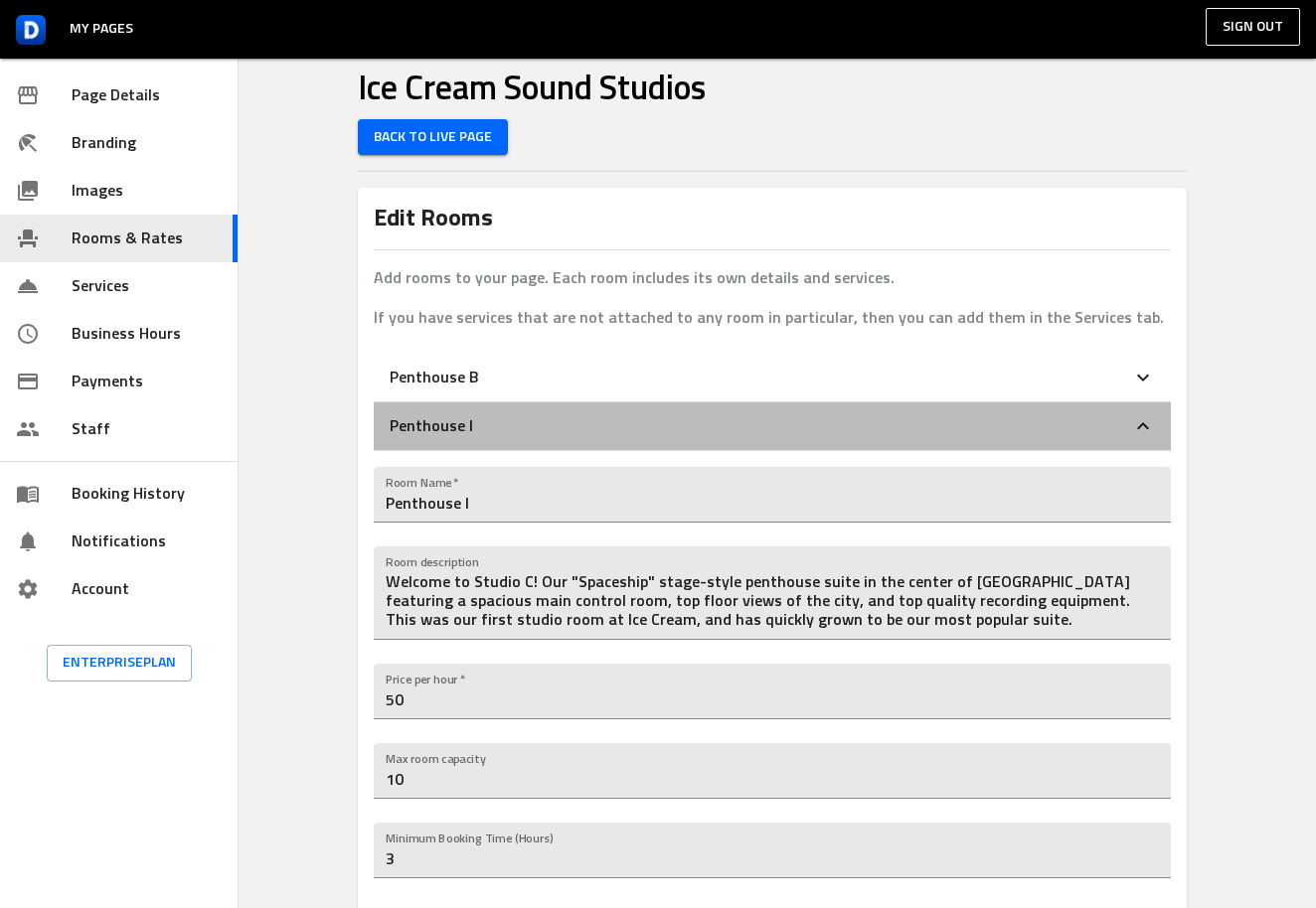click on "Penthouse I" at bounding box center [760, 426] 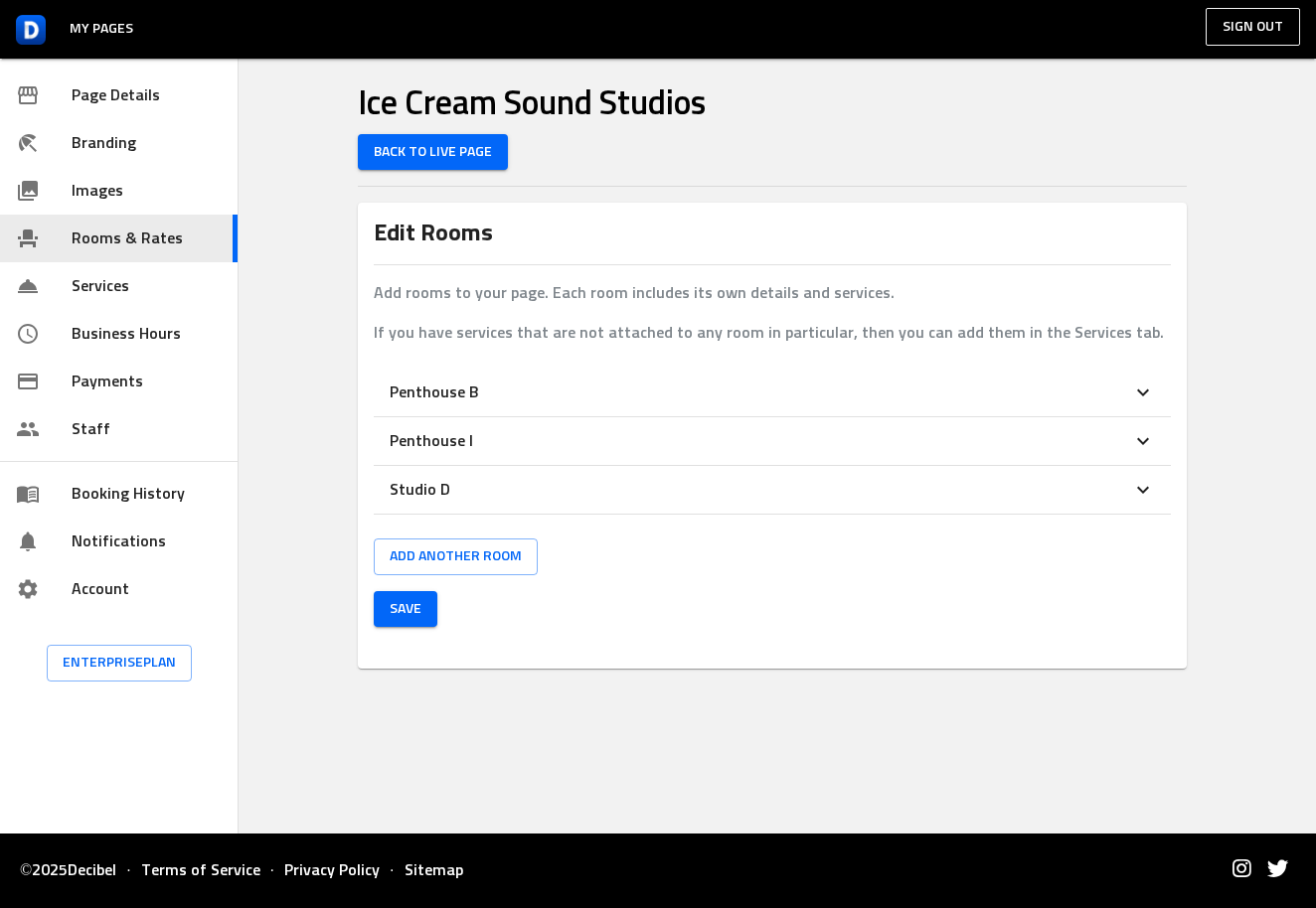 scroll, scrollTop: 0, scrollLeft: 0, axis: both 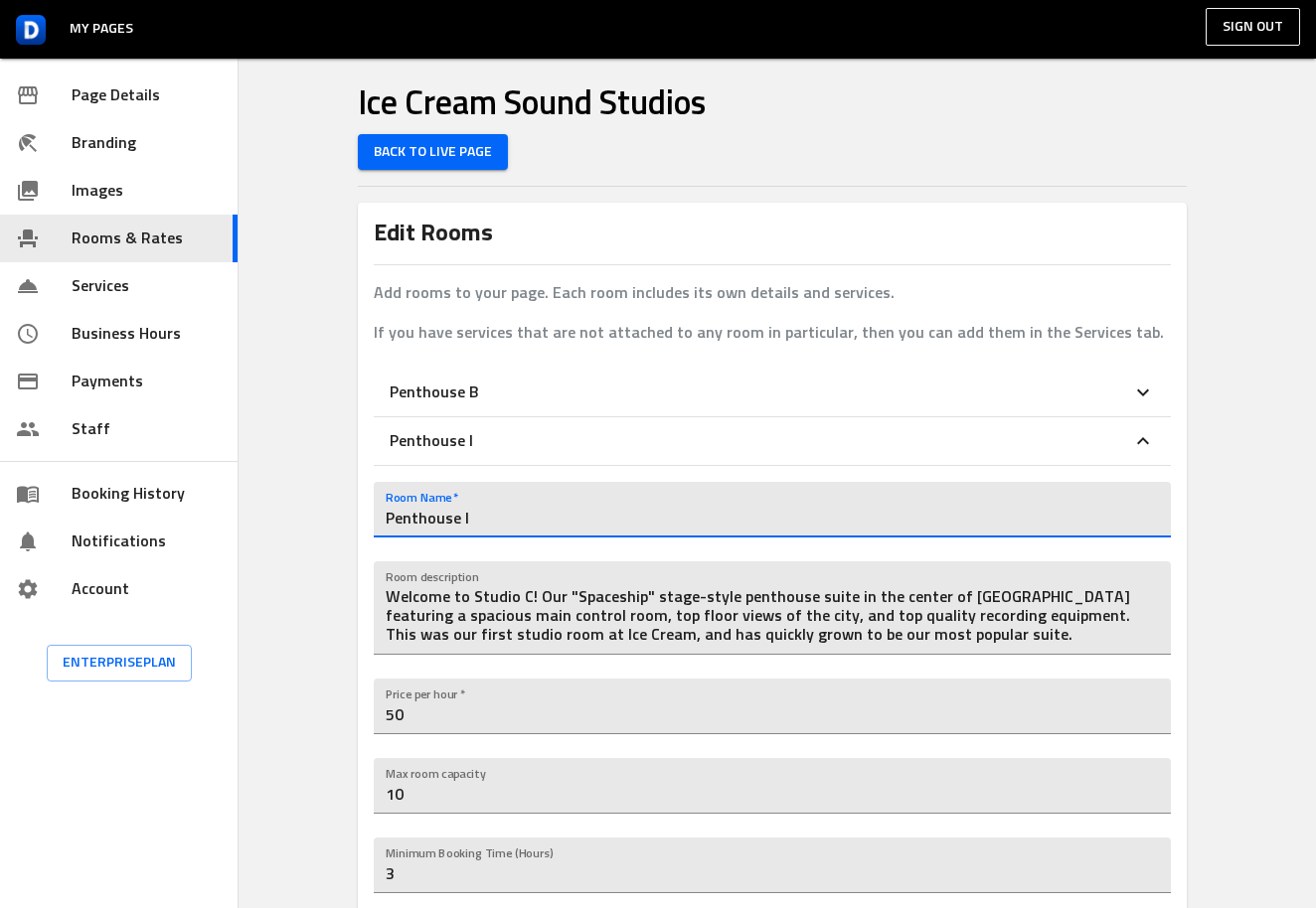 click on "Penthouse I" at bounding box center [772, 510] 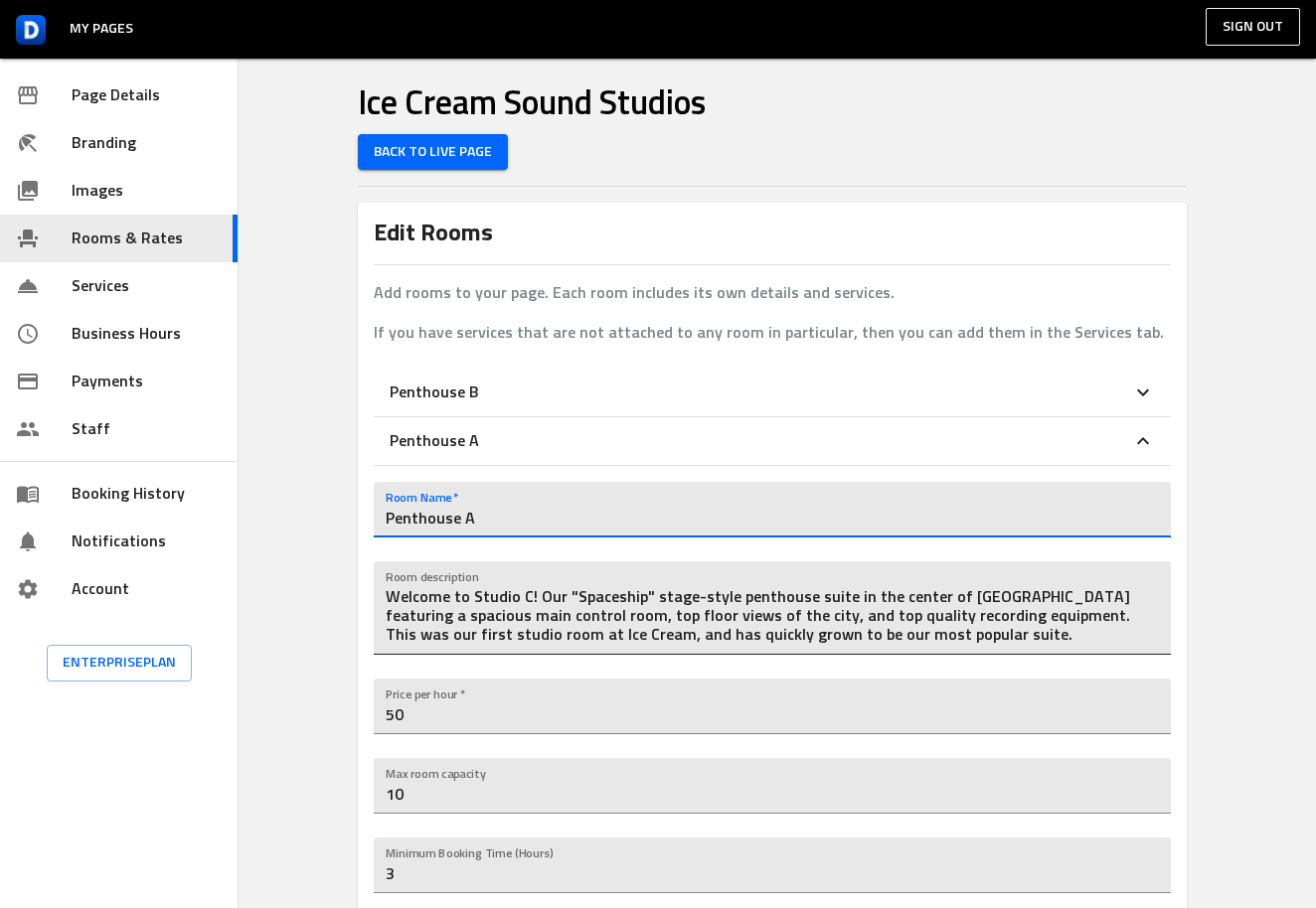 type on "Penthouse A" 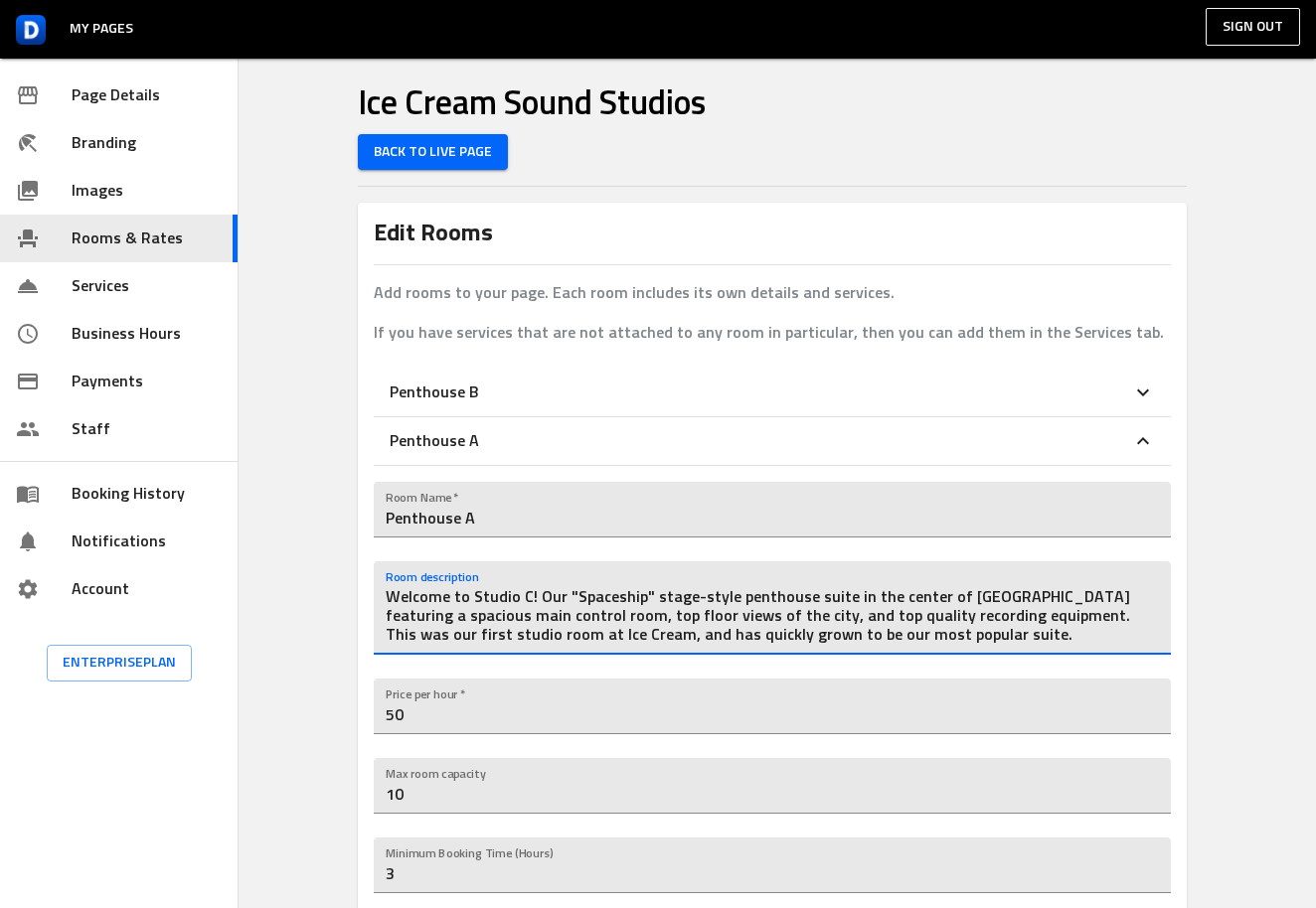 click on "Welcome to Studio C! Our "Spaceship" stage-style penthouse suite in the center of Downtown Los Angeles featuring a spacious main control room, top floor views of the city, and top quality recording equipment. This was our first studio room at Ice Cream, and has quickly grown to be our most popular suite." at bounding box center (772, 616) 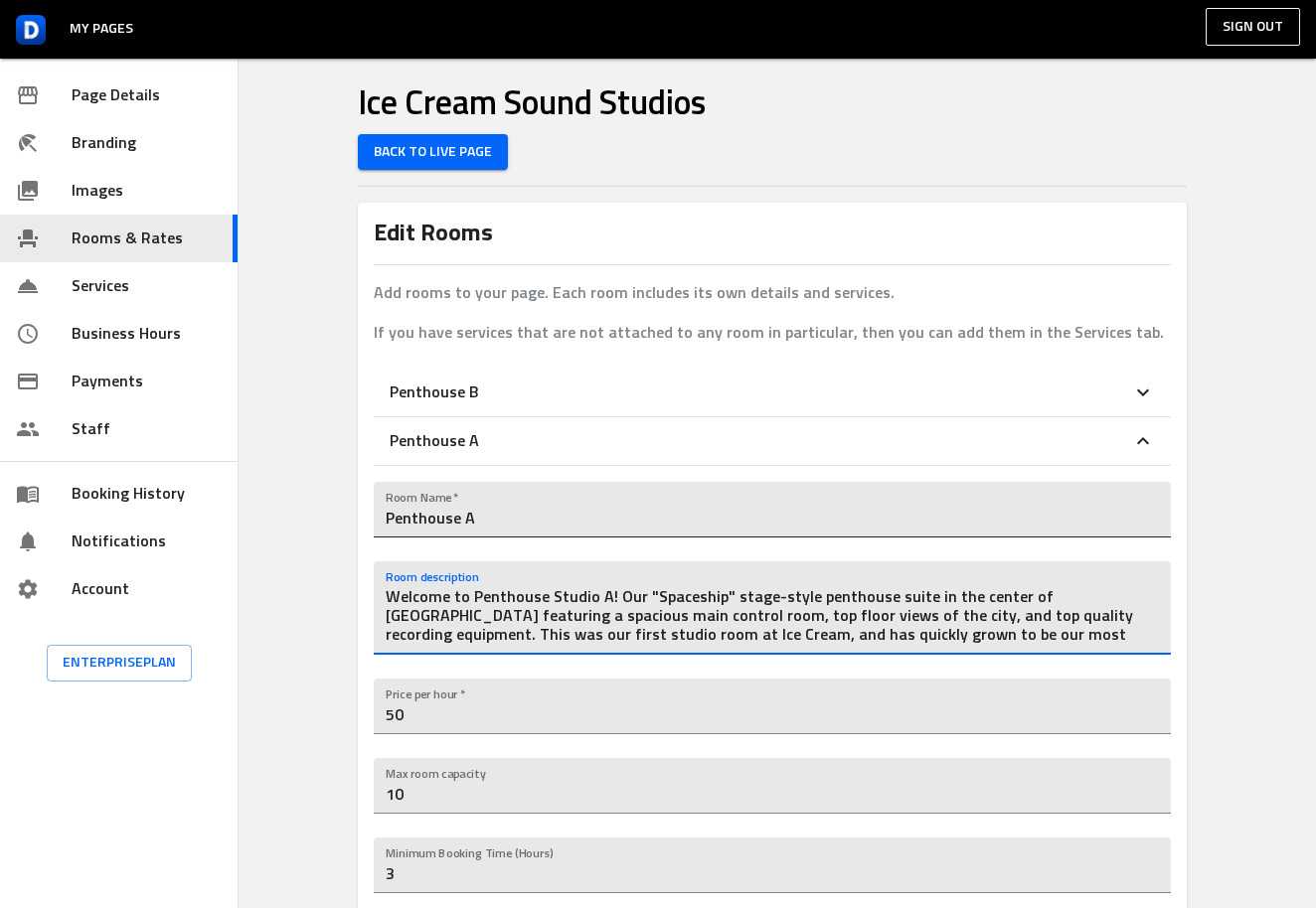 scroll, scrollTop: 13, scrollLeft: 0, axis: vertical 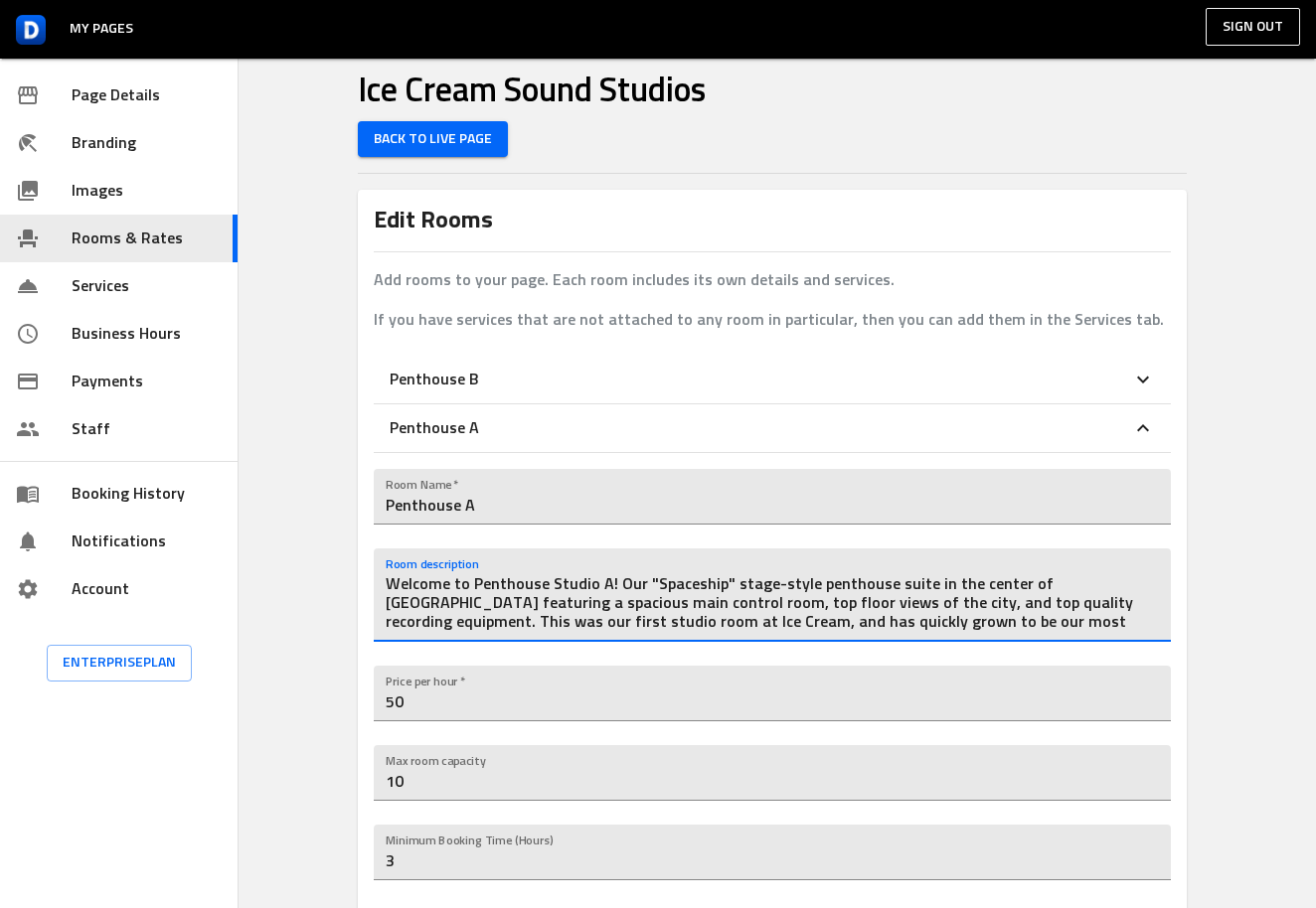 click on "Welcome to Penthouse Studio A! Our "Spaceship" stage-style penthouse suite in the center of Downtown Los Angeles featuring a spacious main control room, top floor views of the city, and top quality recording equipment. This was our first studio room at Ice Cream, and has quickly grown to be our most popular suite." at bounding box center [772, 603] 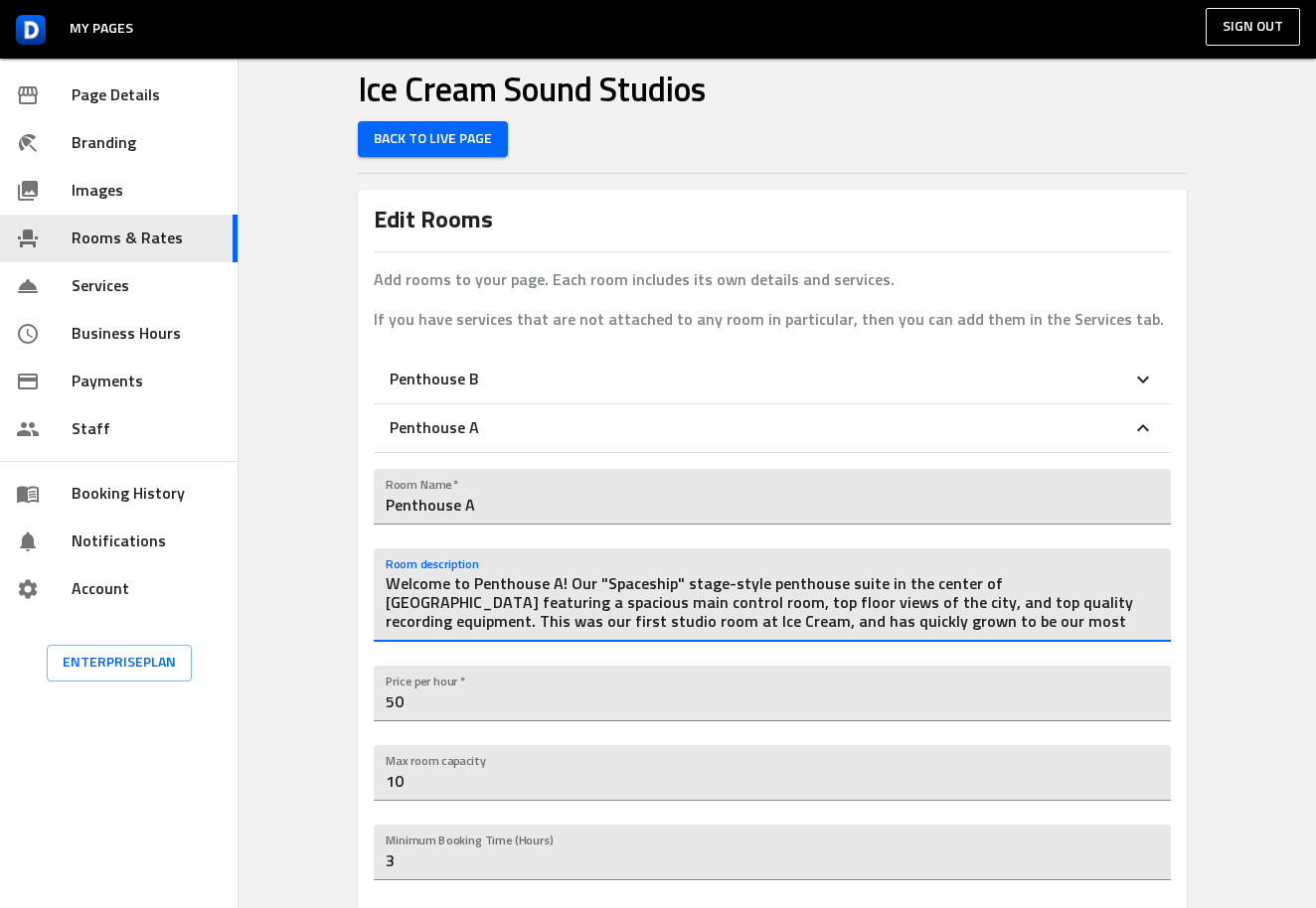 click on "Welcome to Penthouse A! Our "Spaceship" stage-style penthouse suite in the center of Downtown Los Angeles featuring a spacious main control room, top floor views of the city, and top quality recording equipment. This was our first studio room at Ice Cream, and has quickly grown to be our most popular suite." at bounding box center (772, 603) 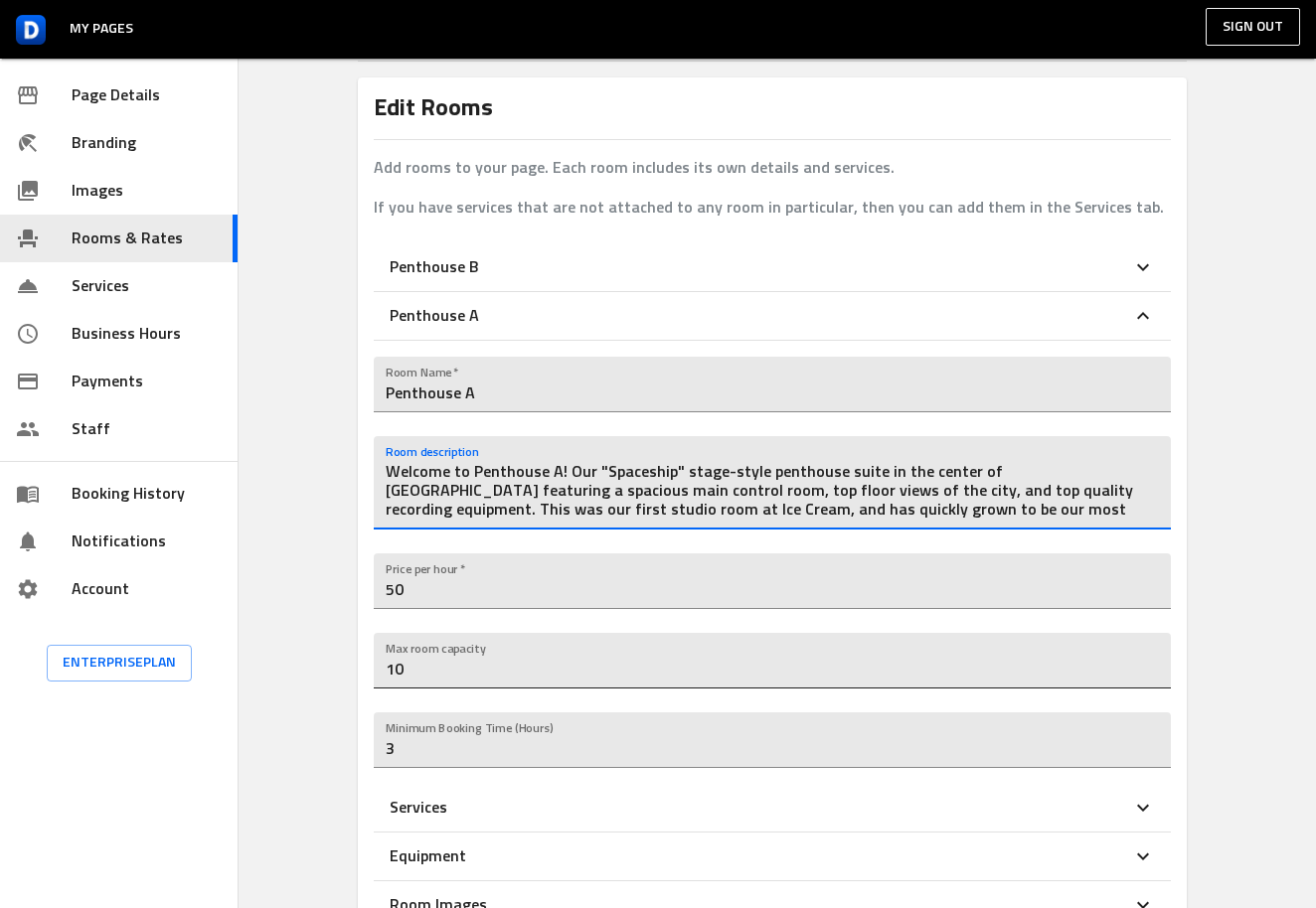 click on "Room Name   * Penthouse A Room description Welcome to Penthouse A! Our "Spaceship" stage-style penthouse suite in the center of Downtown Los Angeles featuring a spacious main control room, top floor views of the city, and top quality recording equipment. This was our first studio room at Ice Cream, and has quickly grown to be our most popular suite. x Price per hour   * 50 Max room capacity 10 Minimum Booking Time (Hours) 3 Services Equipment Room Images Remove room" at bounding box center [772, 674] 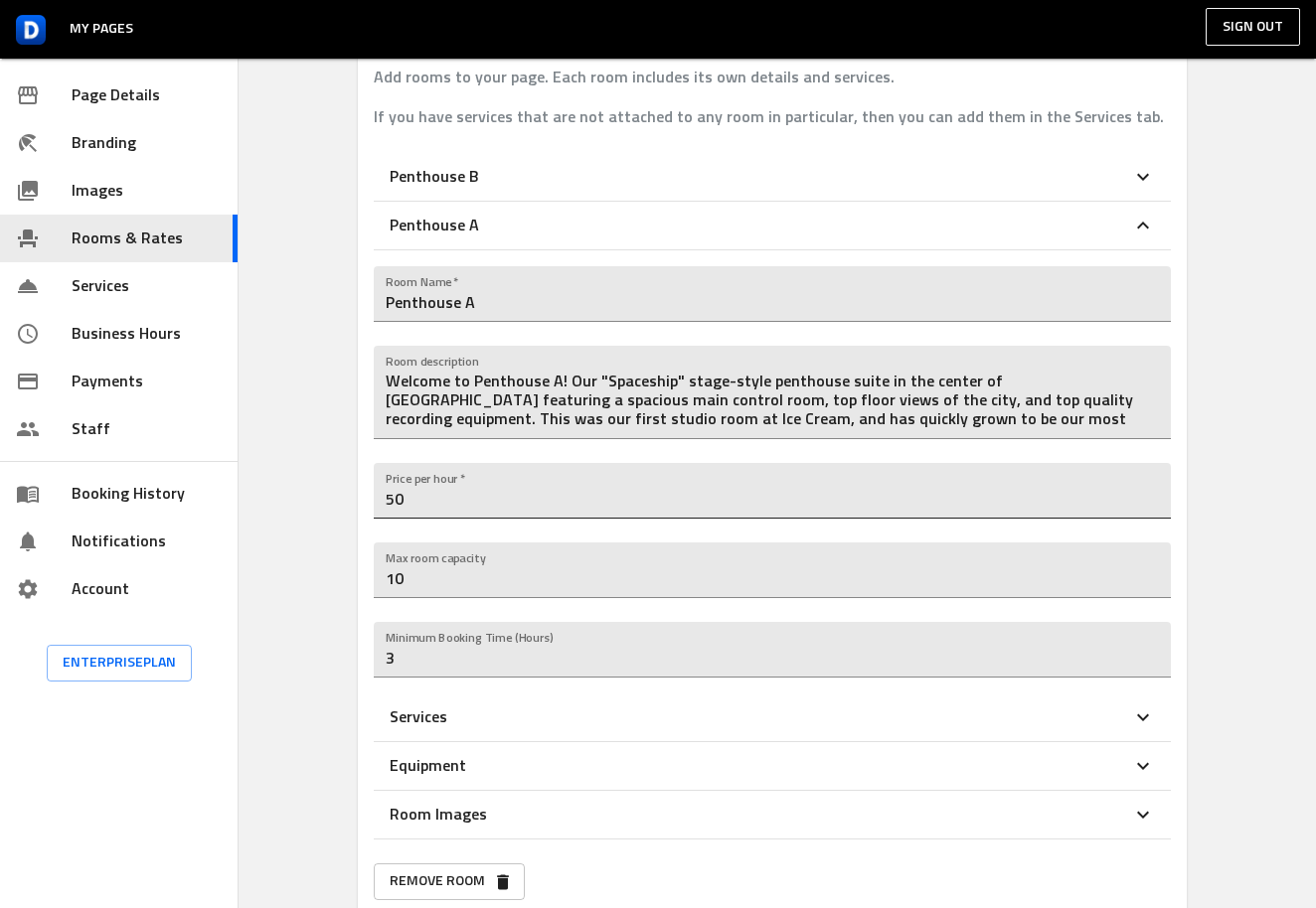 scroll, scrollTop: 228, scrollLeft: 0, axis: vertical 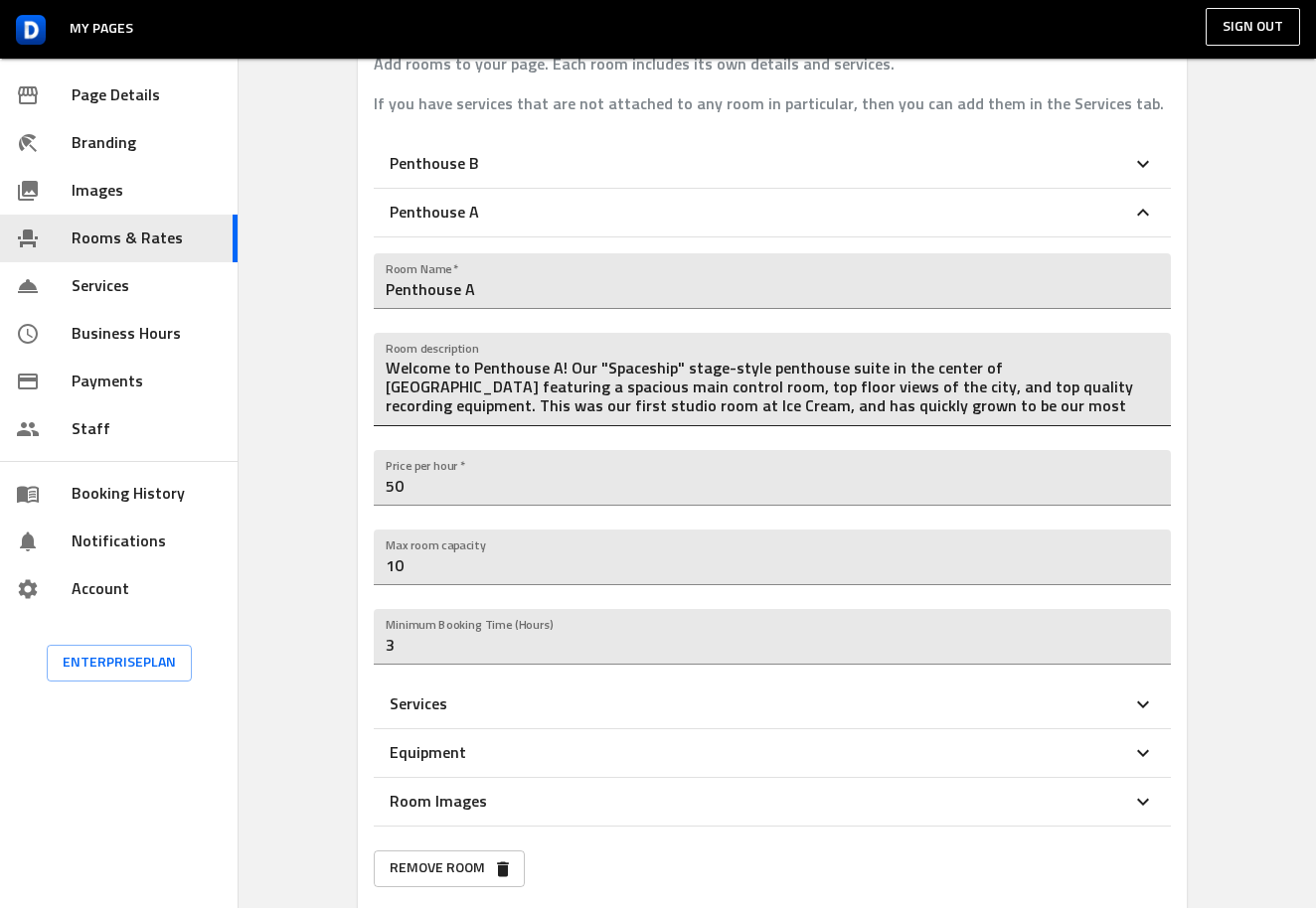 click on "Welcome to Penthouse A! Our "Spaceship" stage-style penthouse suite in the center of Downtown Los Angeles featuring a spacious main control room, top floor views of the city, and top quality recording equipment. This was our first studio room at Ice Cream, and has quickly grown to be our most popular suite." at bounding box center [772, 387] 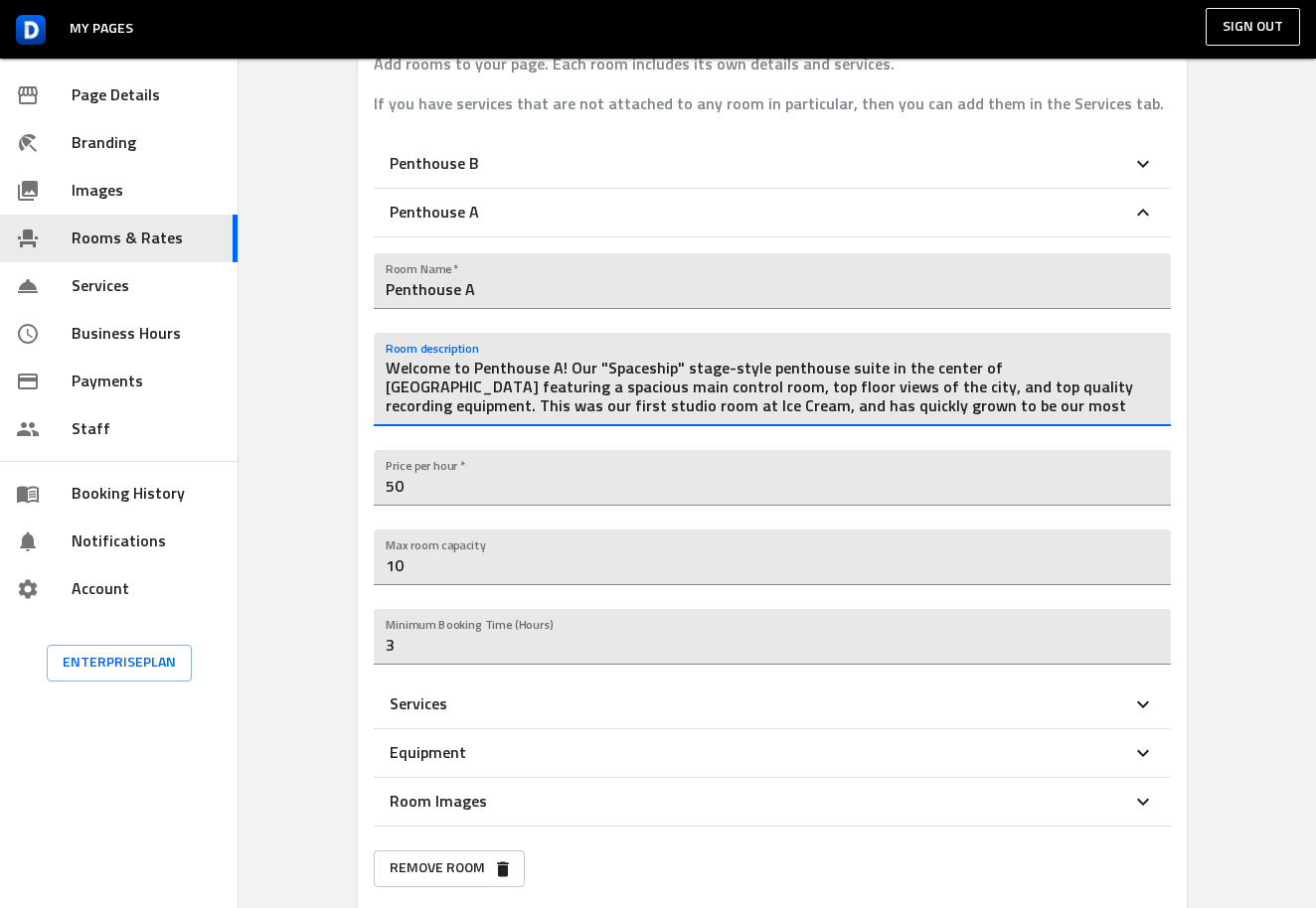 click on "Welcome to Penthouse A! Our "Spaceship" stage-style penthouse suite in the center of Downtown Los Angeles featuring a spacious main control room, top floor views of the city, and top quality recording equipment. This was our first studio room at Ice Cream, and has quickly grown to be our most popular suite." at bounding box center (772, 387) 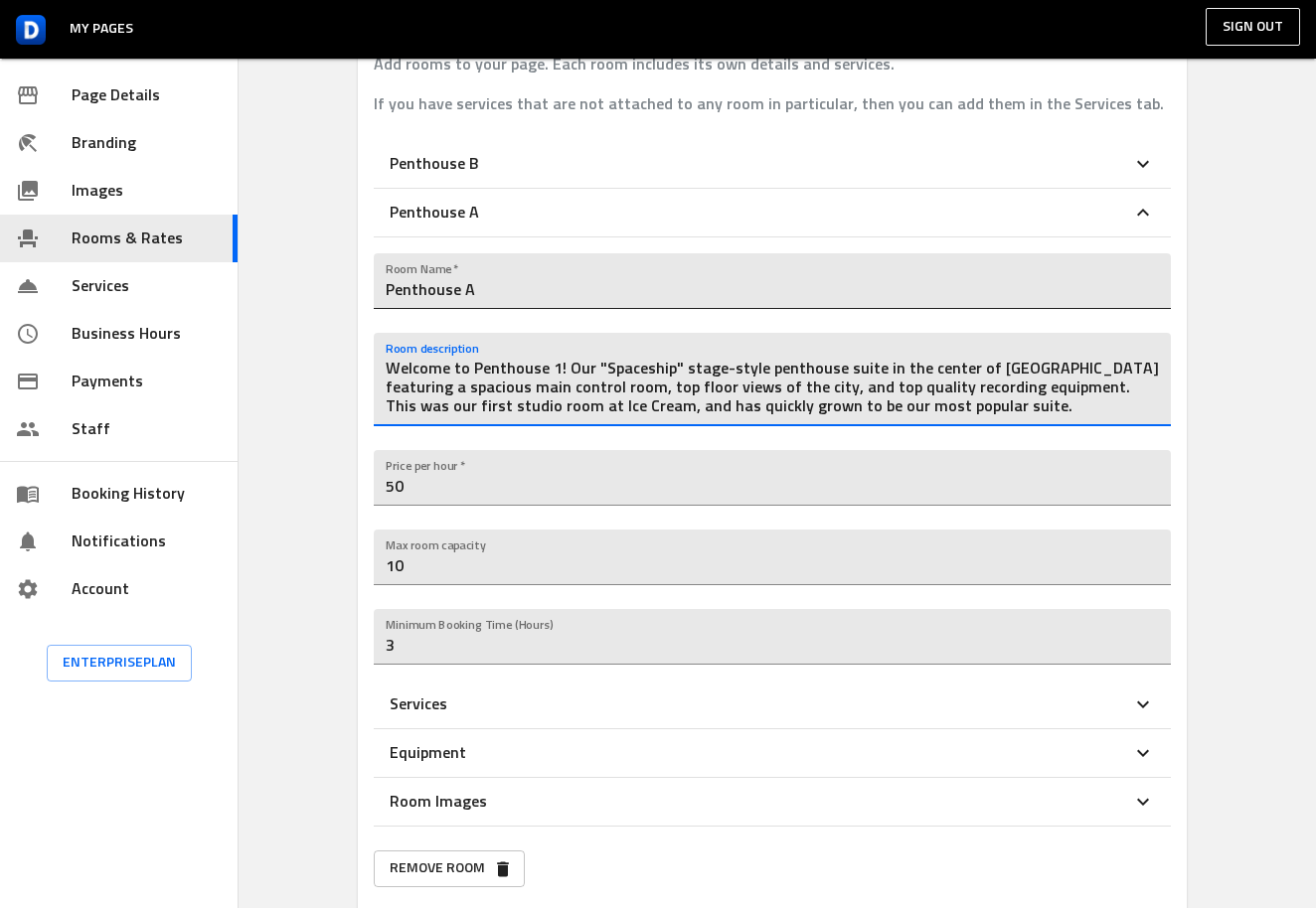 type on "Welcome to Penthouse 1! Our "Spaceship" stage-style penthouse suite in the center of Downtown Los Angeles featuring a spacious main control room, top floor views of the city, and top quality recording equipment. This was our first studio room at Ice Cream, and has quickly grown to be our most popular suite." 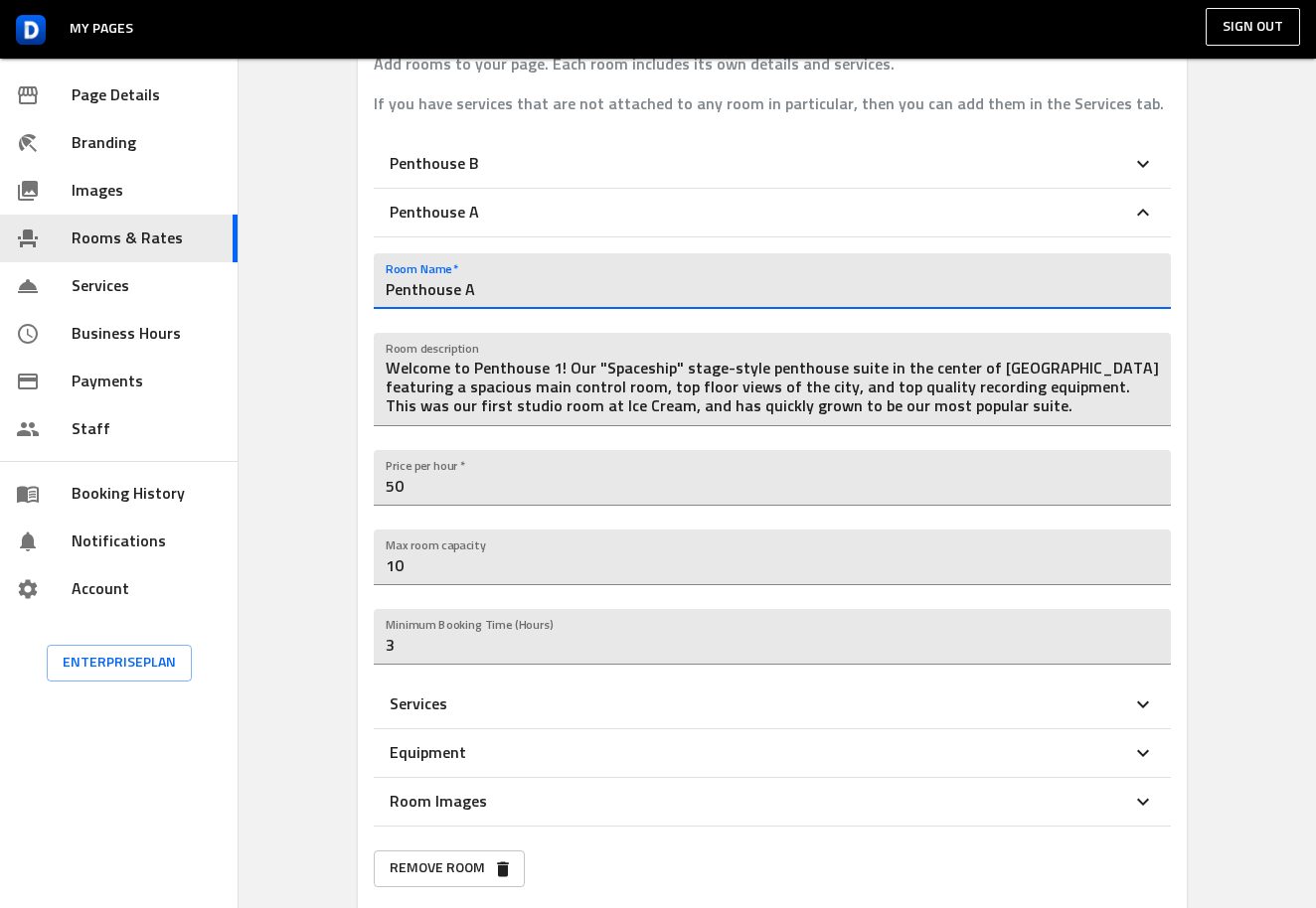 click on "Penthouse A" at bounding box center (772, 281) 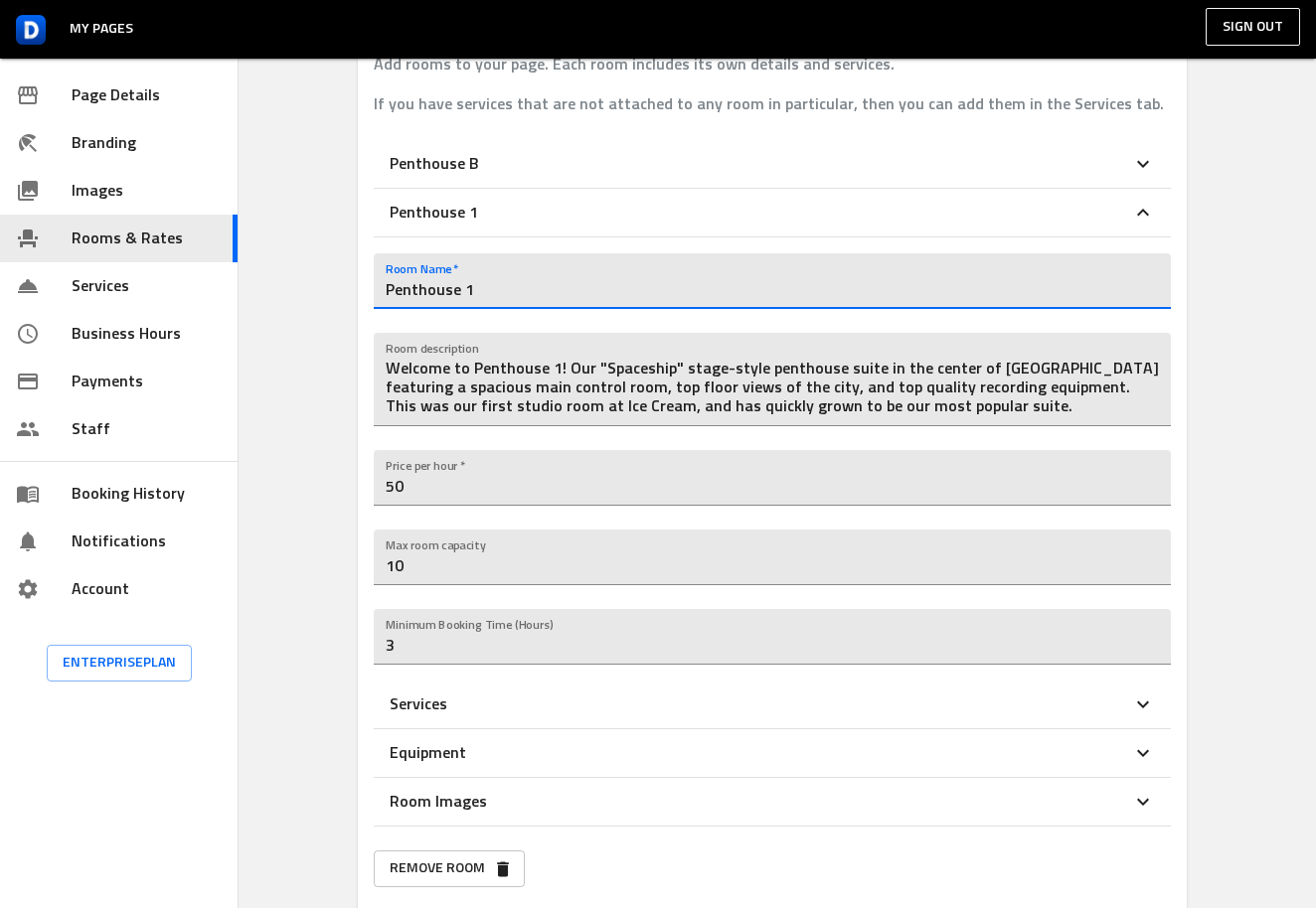 type on "Penthouse 1" 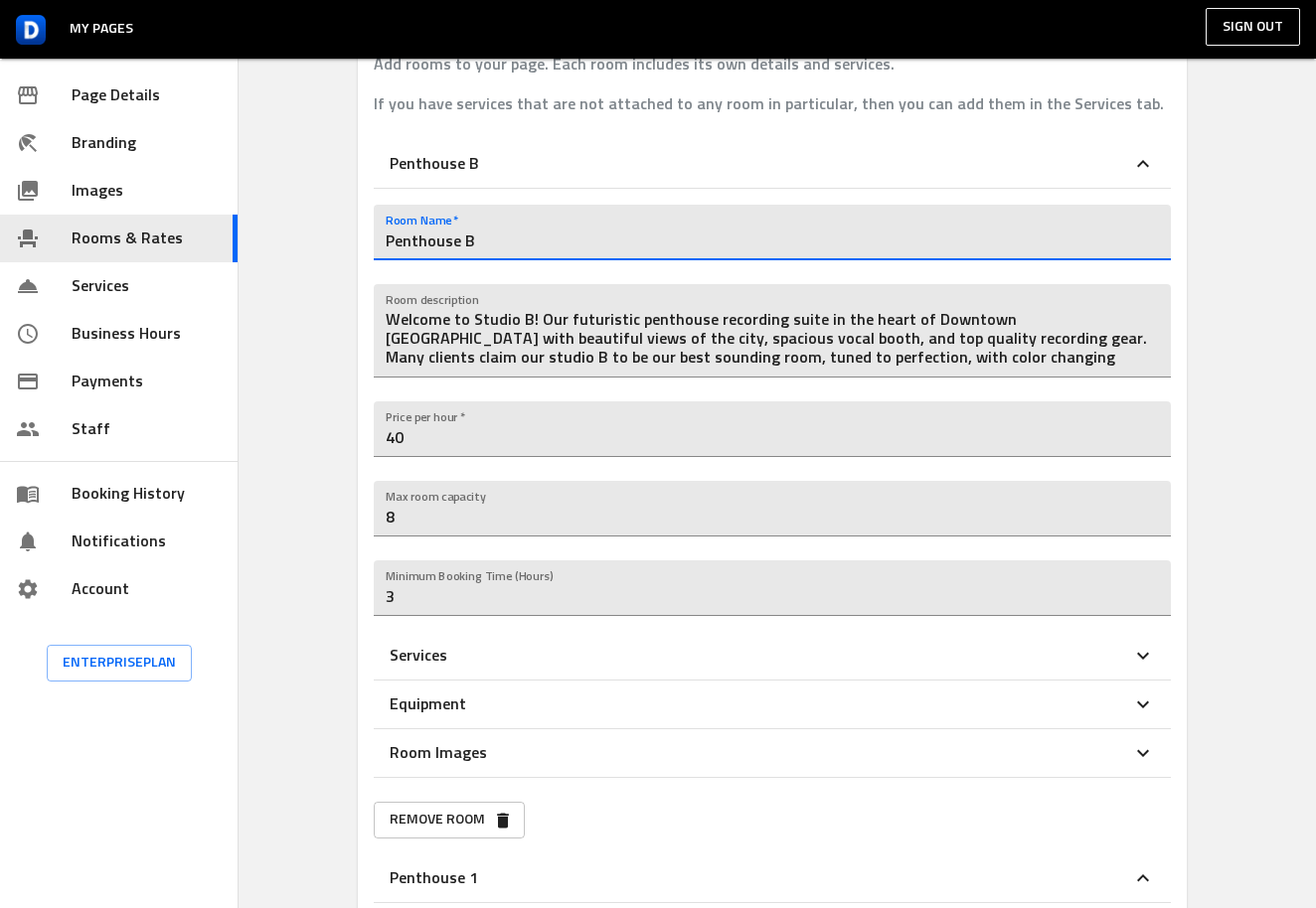 click on "Penthouse B" at bounding box center [772, 232] 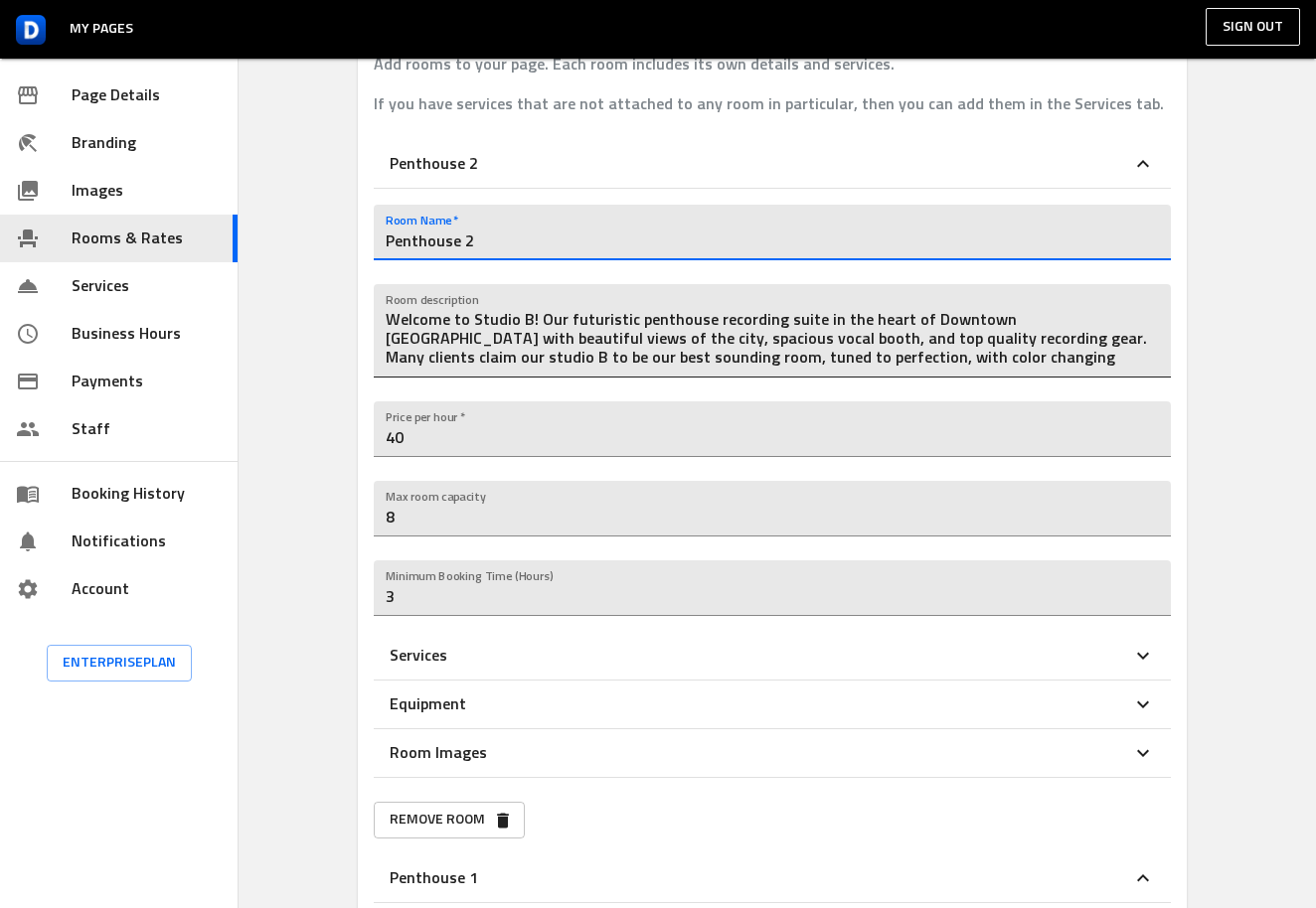 type on "Penthouse 2" 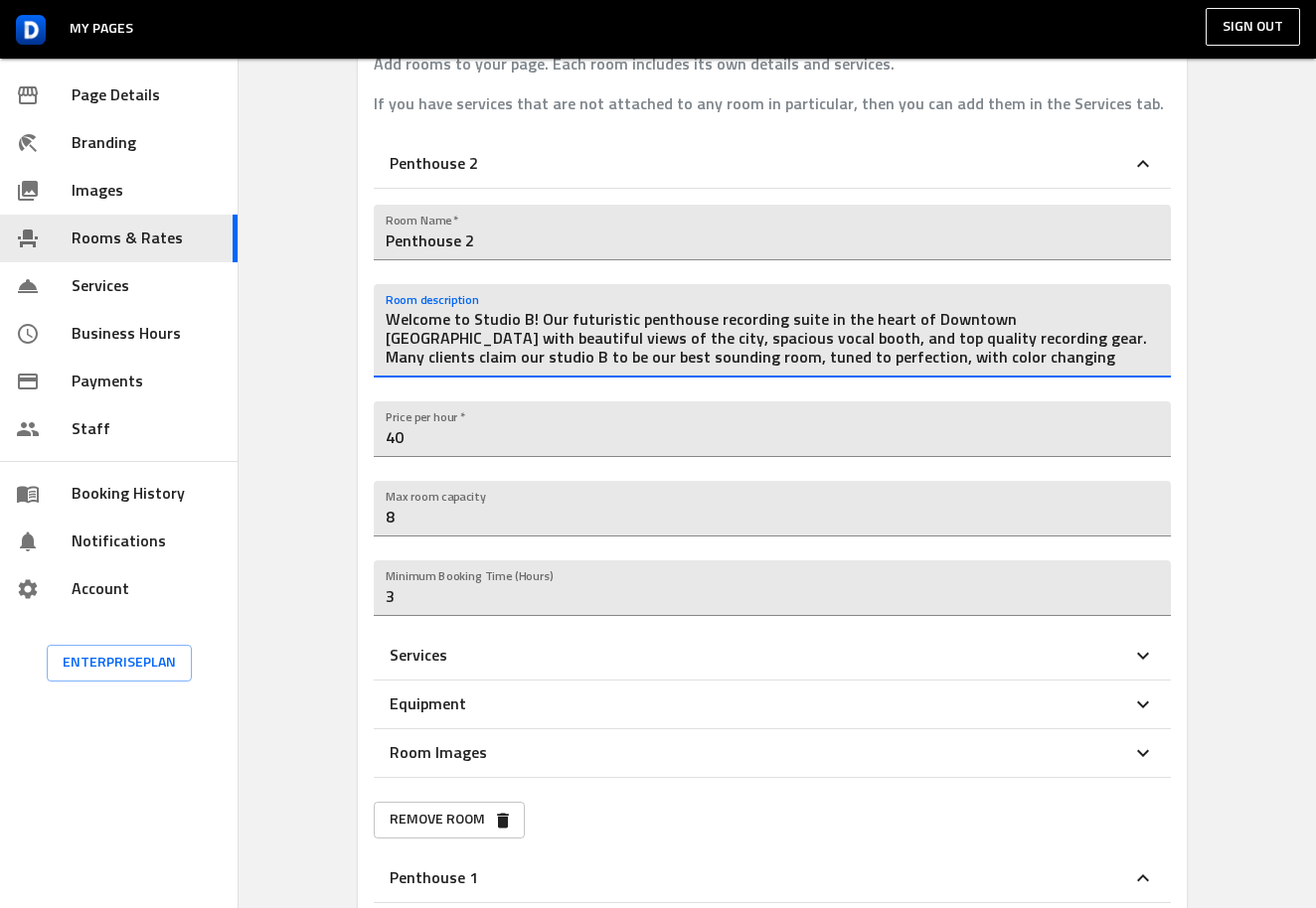 click on "Welcome to Studio B! Our futuristic penthouse recording suite in the heart of Downtown Los Angeles with beautiful views of the city, spacious vocal booth, and top quality recording gear. Many clients claim our studio B to be our best sounding room, tuned to perfection, with color changing lights to maximize your creative vibe." at bounding box center (772, 339) 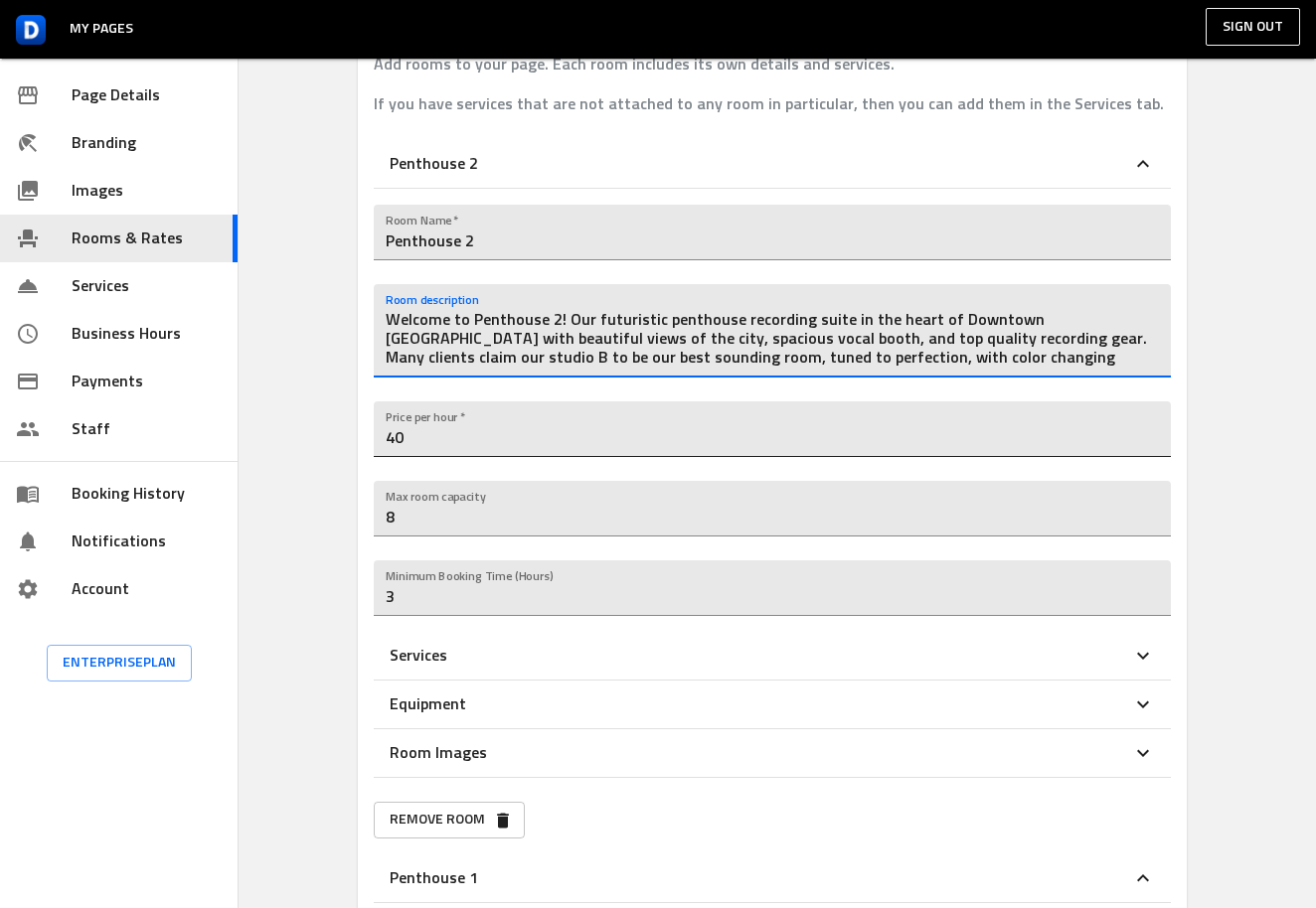 type on "Welcome to Penthouse 2! Our futuristic penthouse recording suite in the heart of Downtown Los Angeles with beautiful views of the city, spacious vocal booth, and top quality recording gear. Many clients claim our studio B to be our best sounding room, tuned to perfection, with color changing lights to maximize your creative vibe." 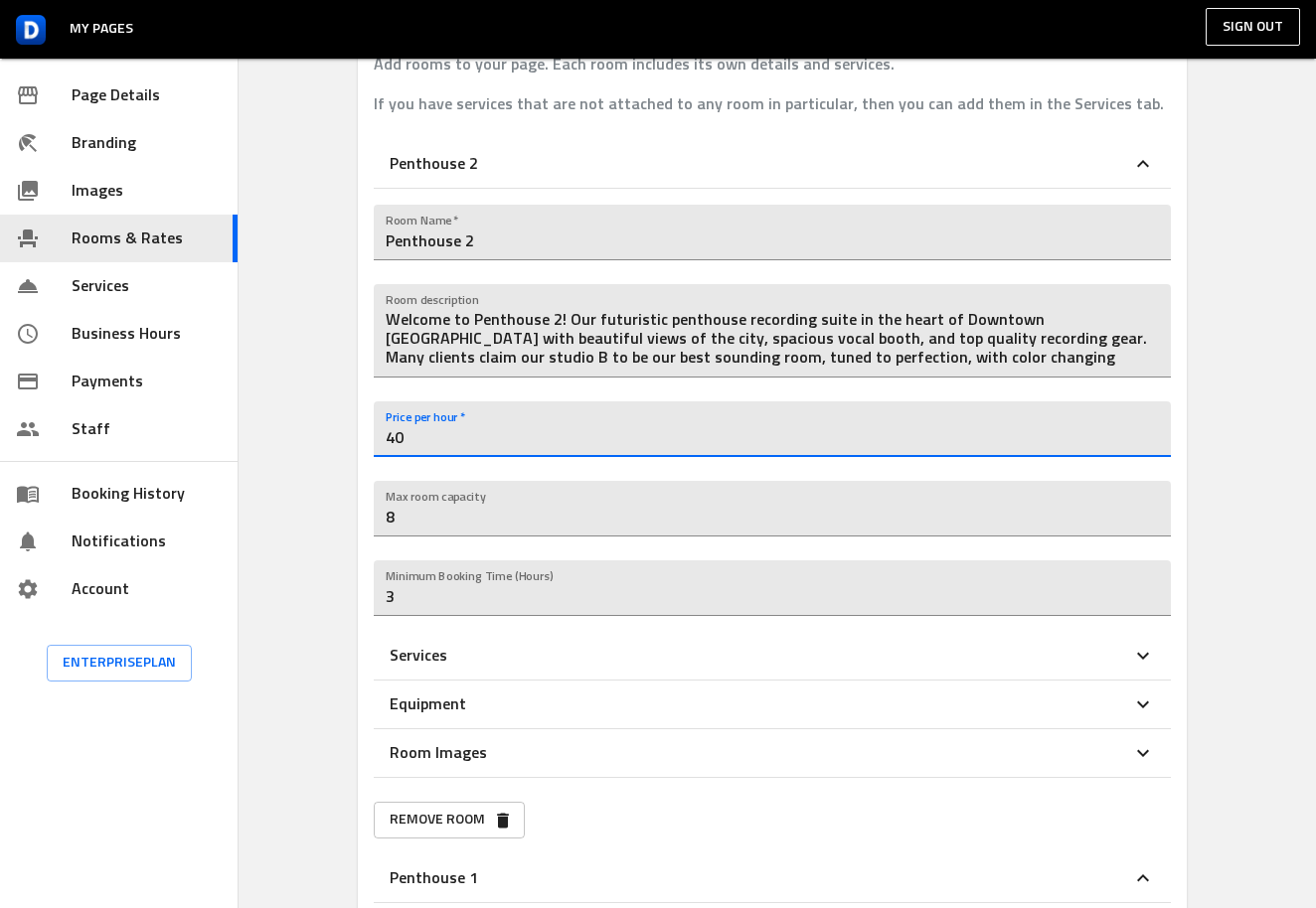click on "Penthouse 2" at bounding box center [760, 164] 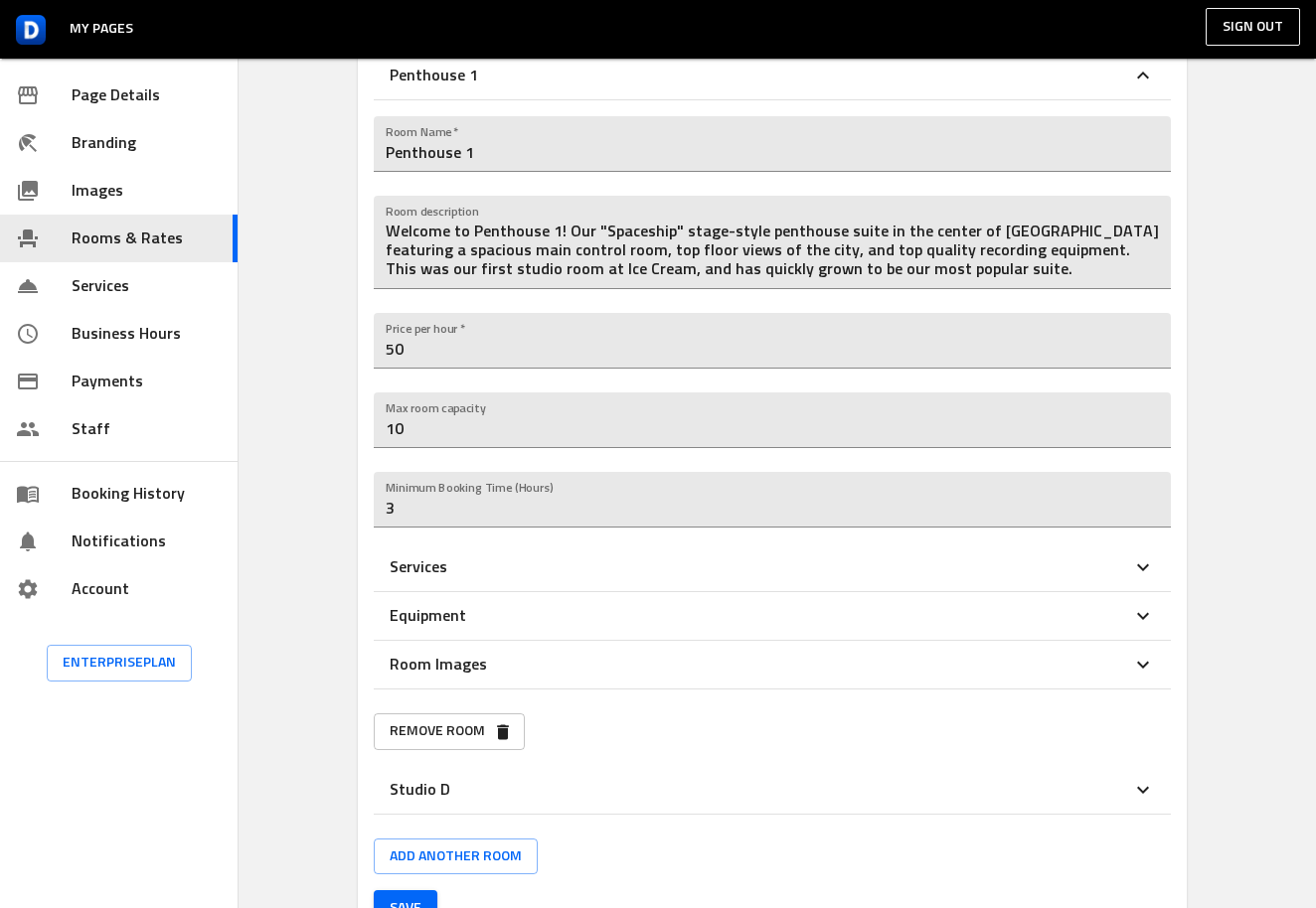 scroll, scrollTop: 379, scrollLeft: 0, axis: vertical 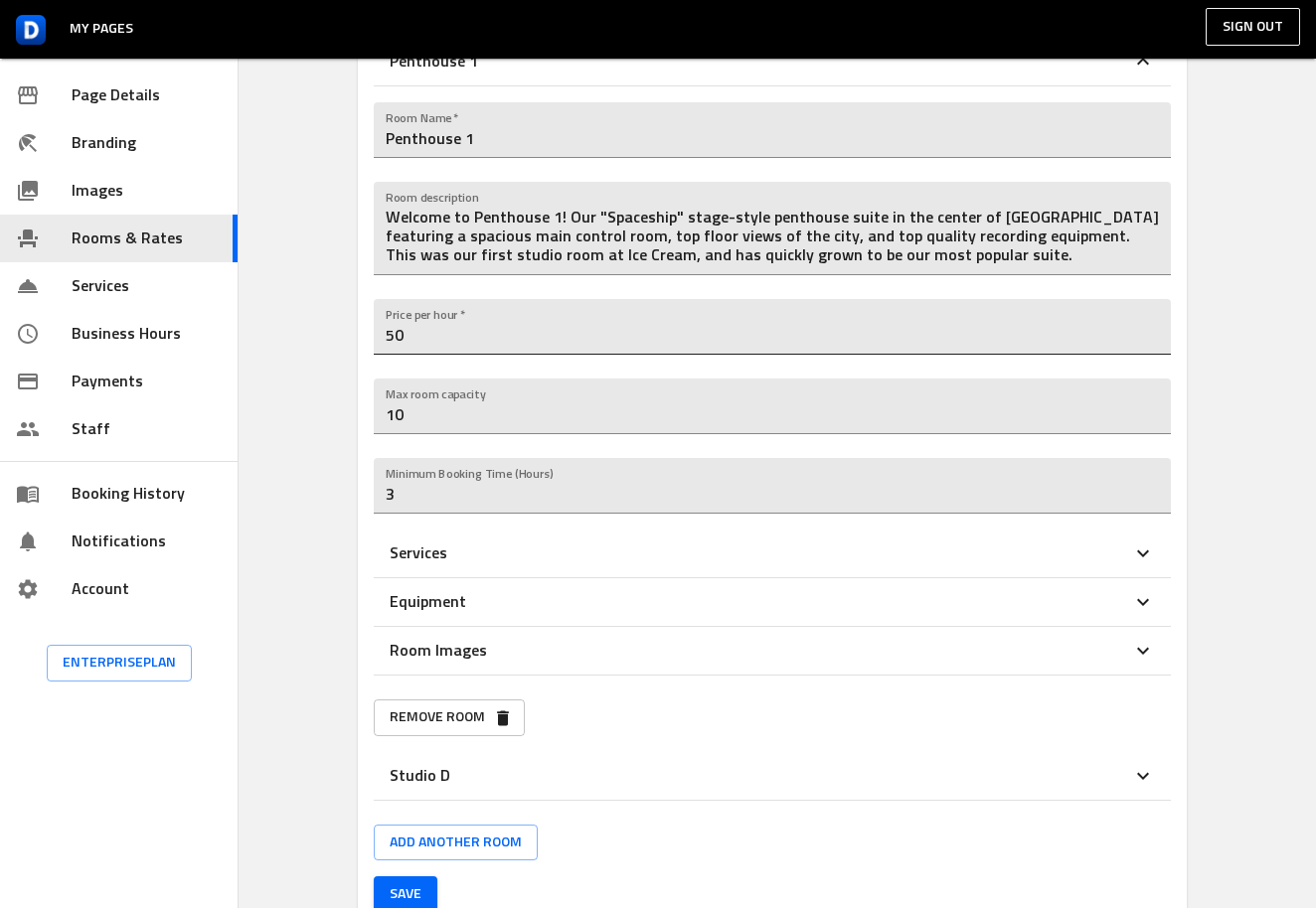 click on "50" at bounding box center [772, 327] 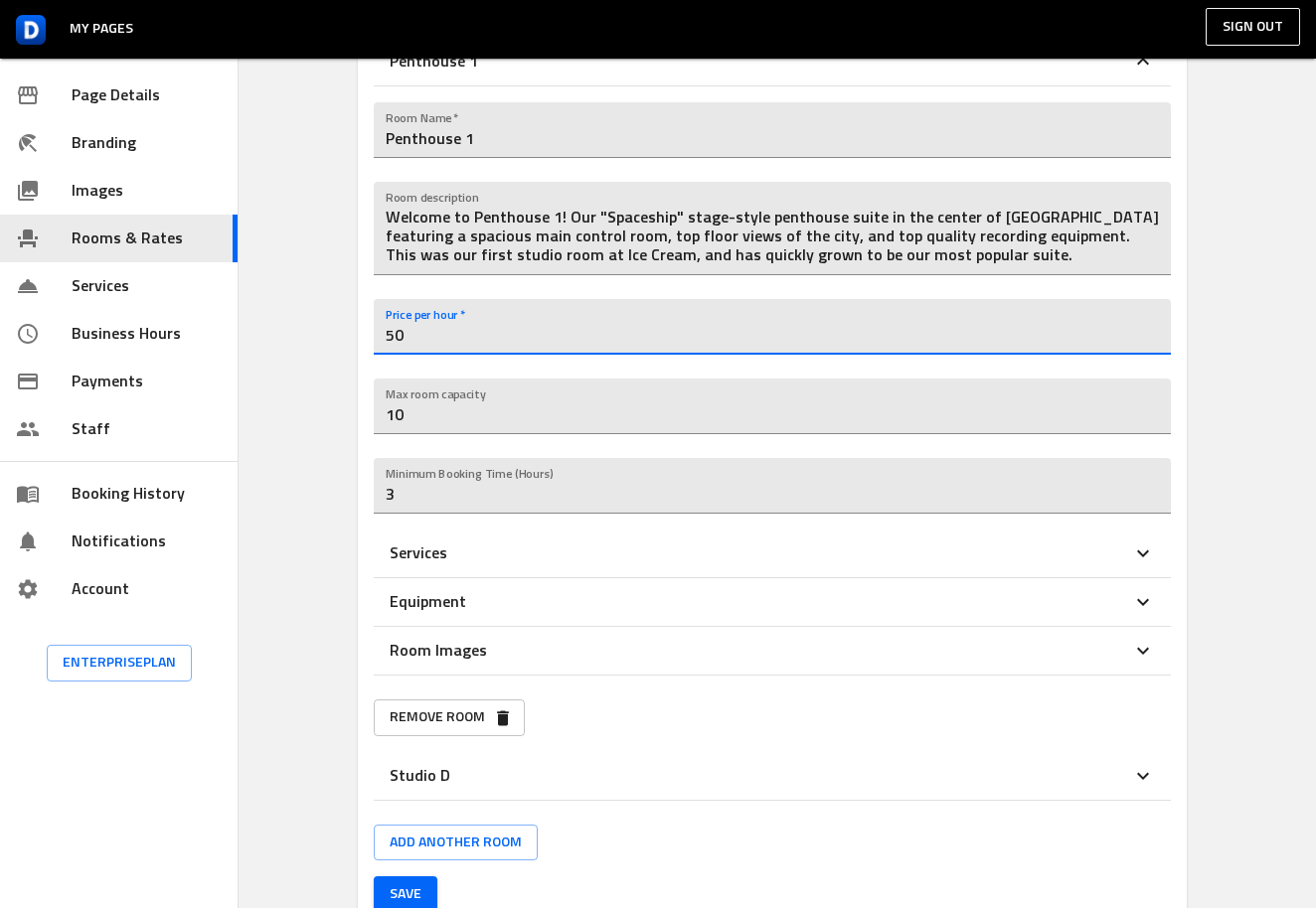 type on "5" 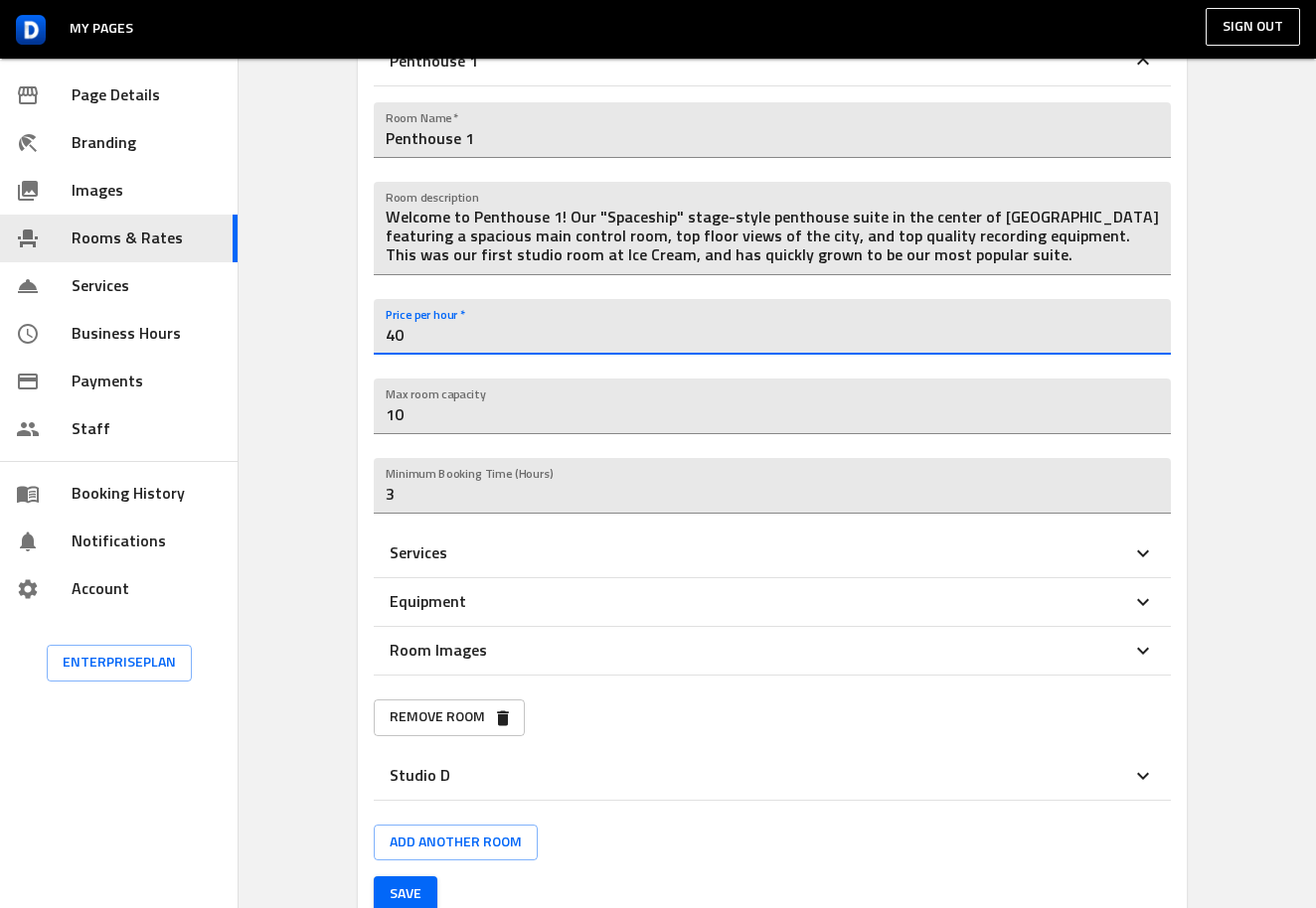 type on "40" 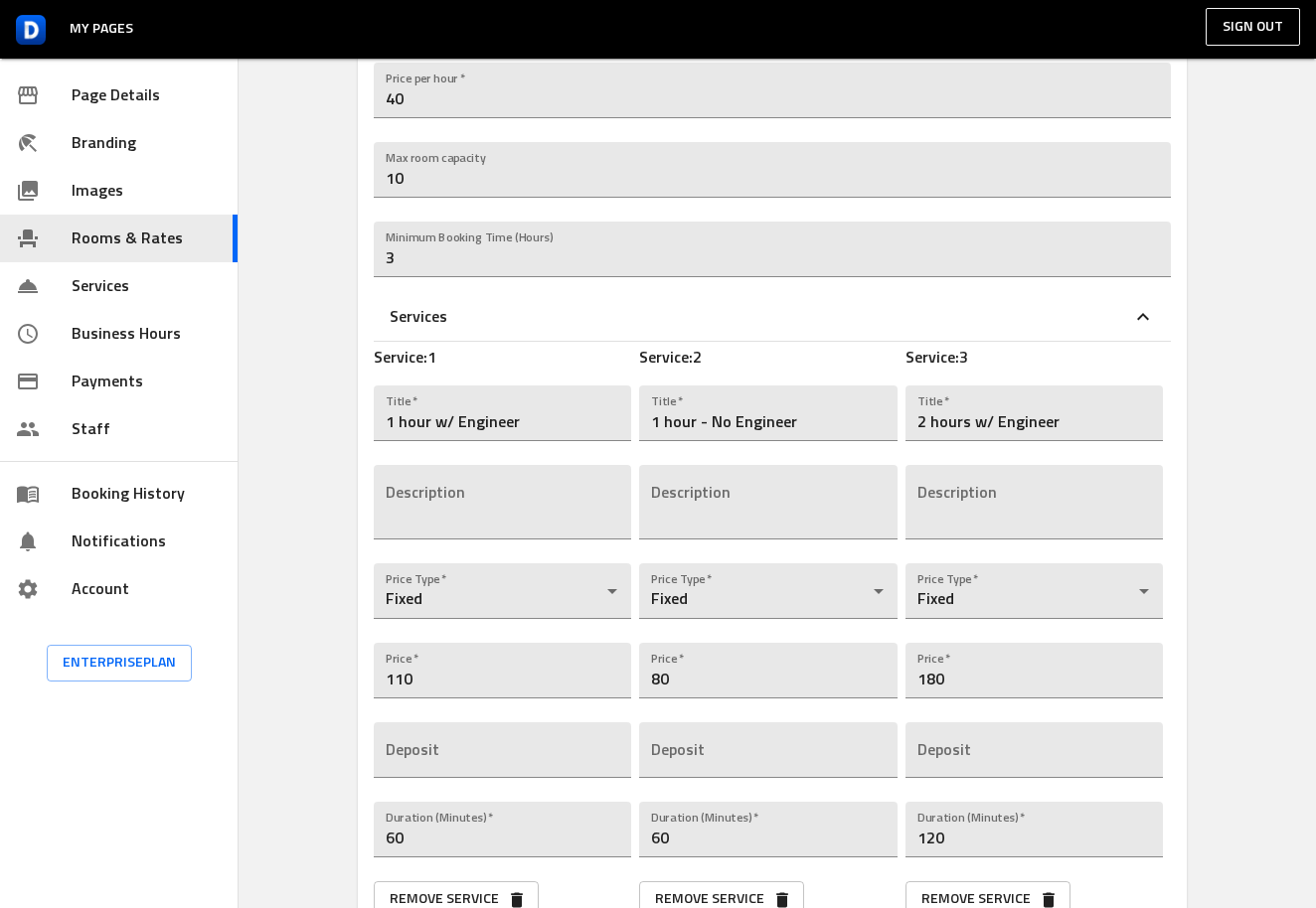 scroll, scrollTop: 643, scrollLeft: 0, axis: vertical 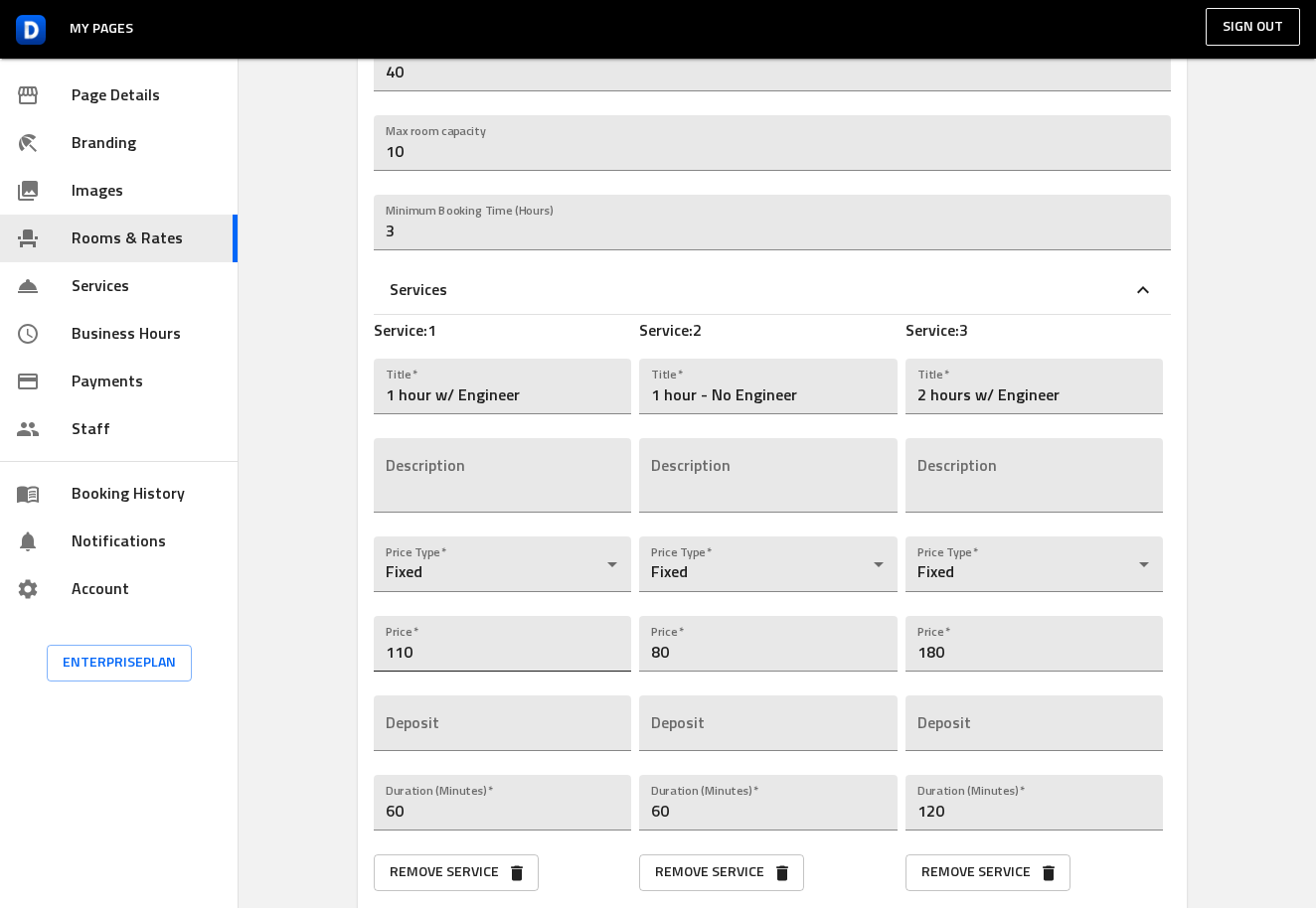 click on "110" at bounding box center [502, 644] 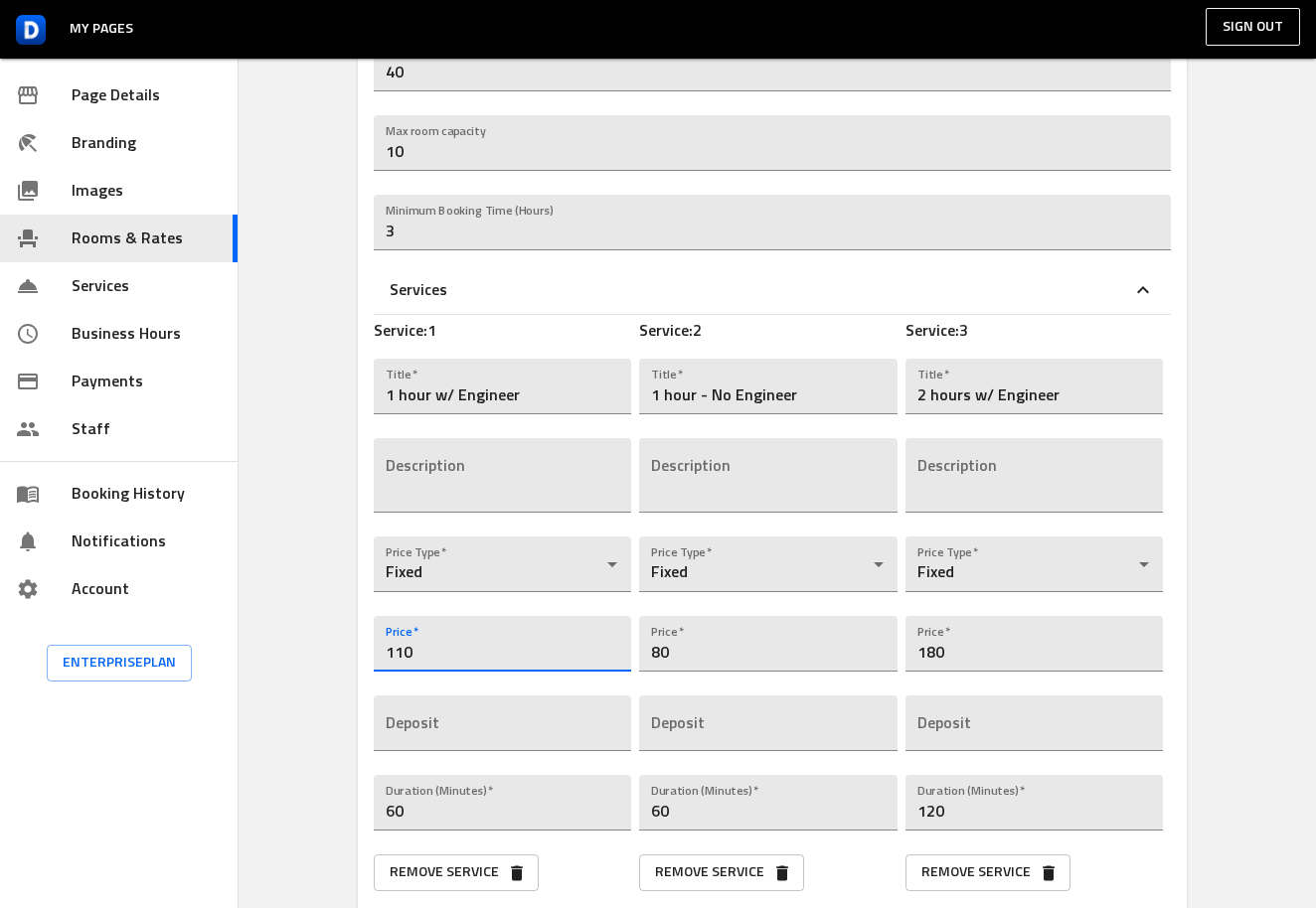 click on "110" at bounding box center [502, 644] 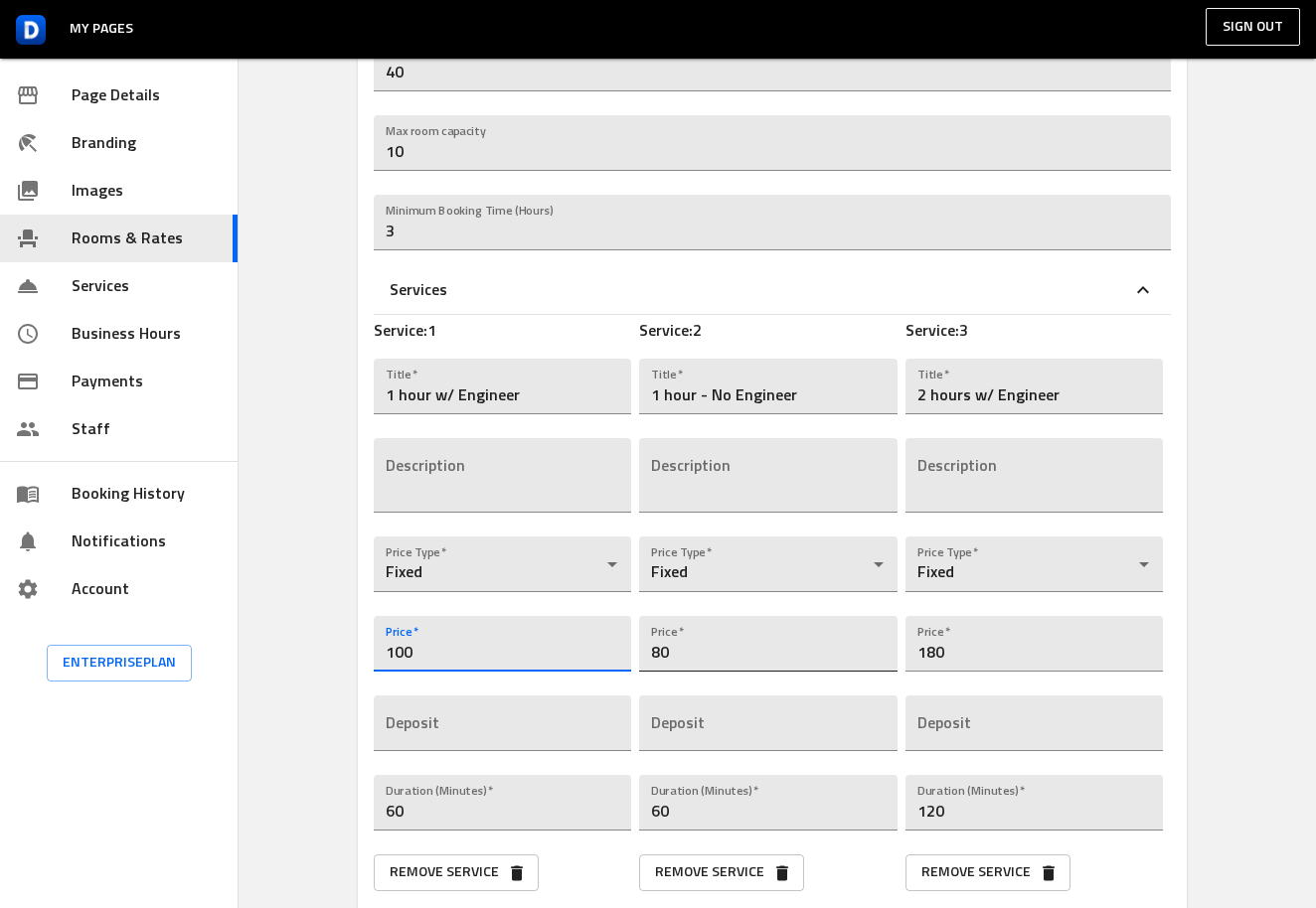 type on "100" 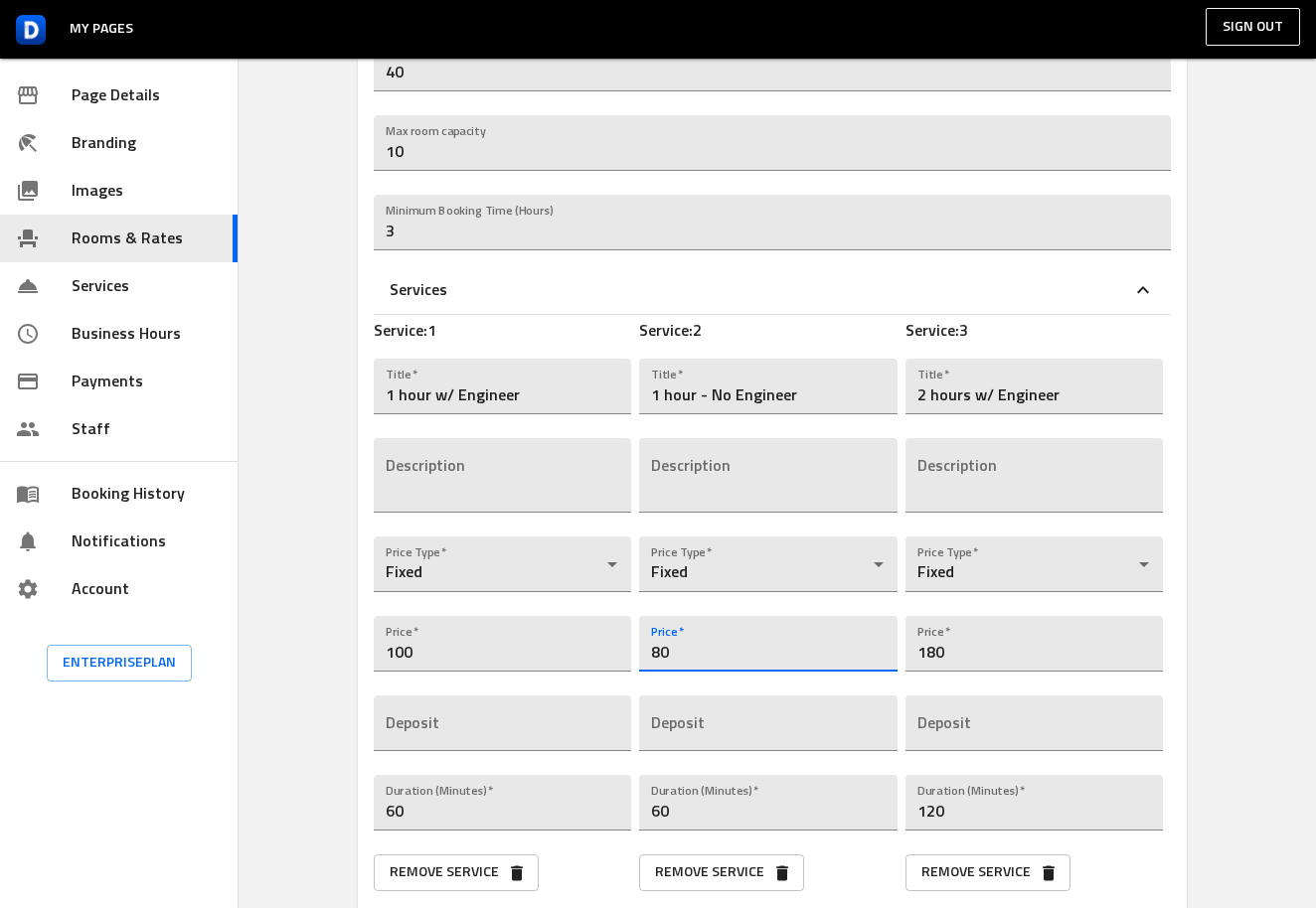 click on "80" at bounding box center (767, 644) 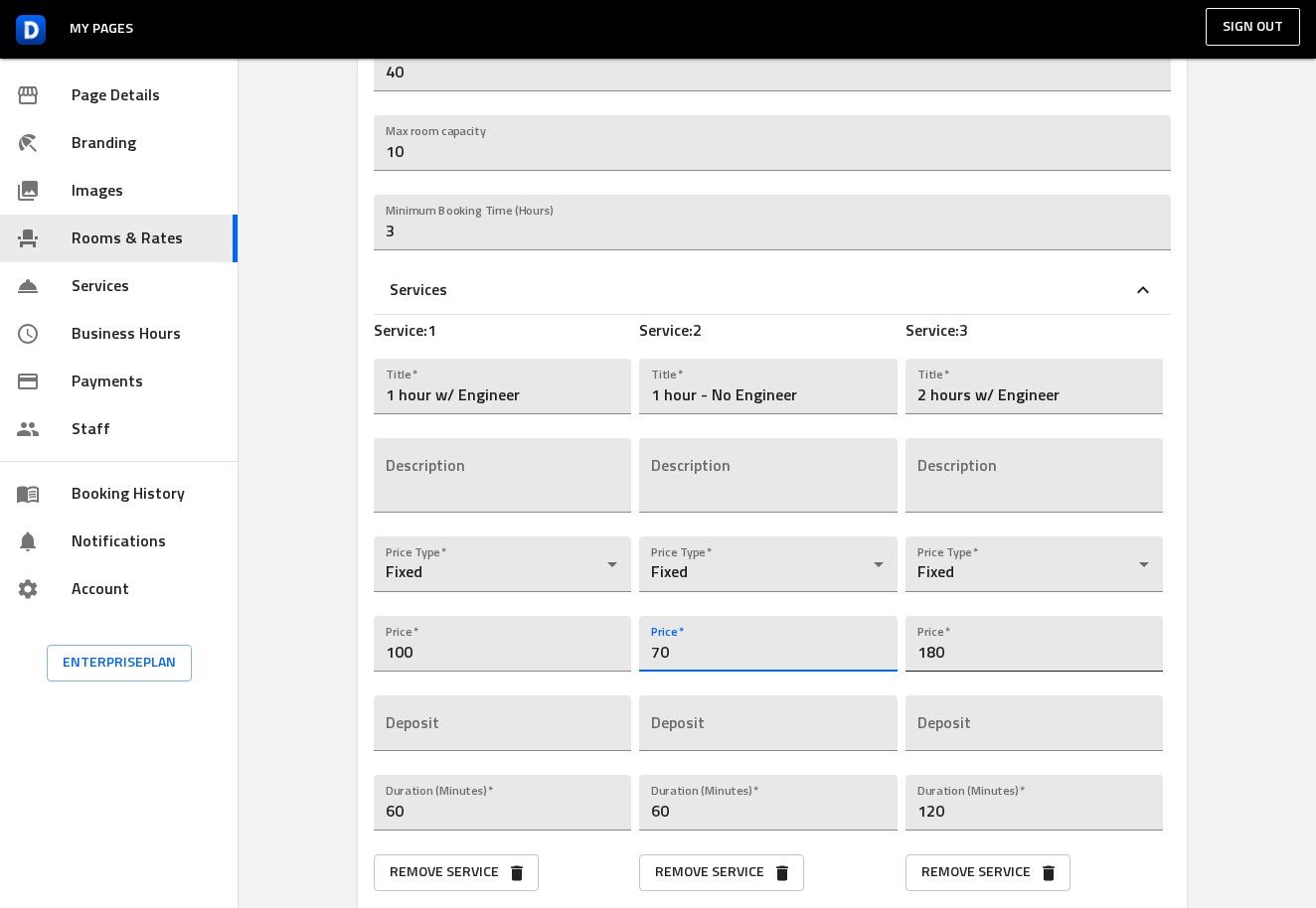 type on "70" 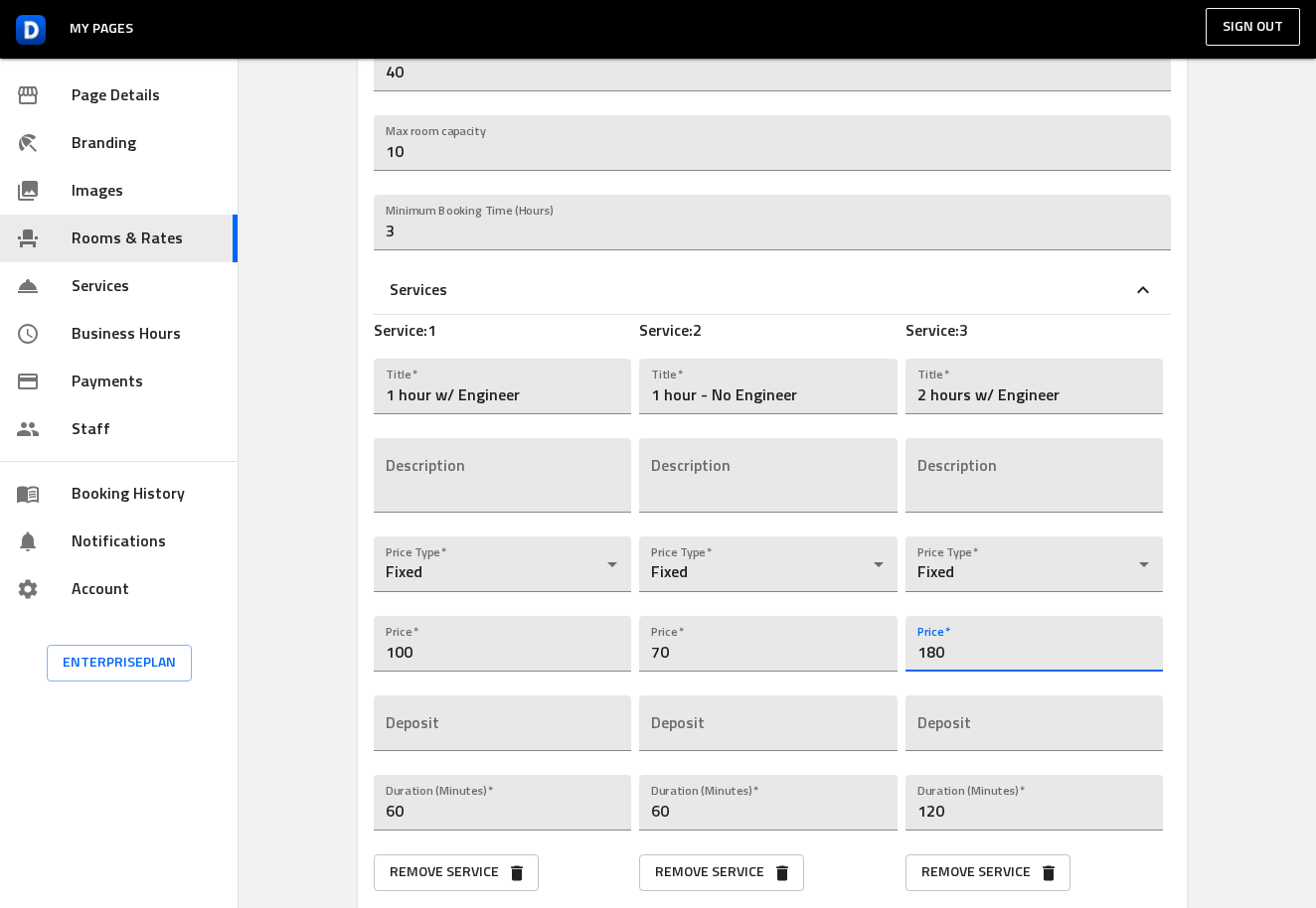 click on "180" at bounding box center (1034, 644) 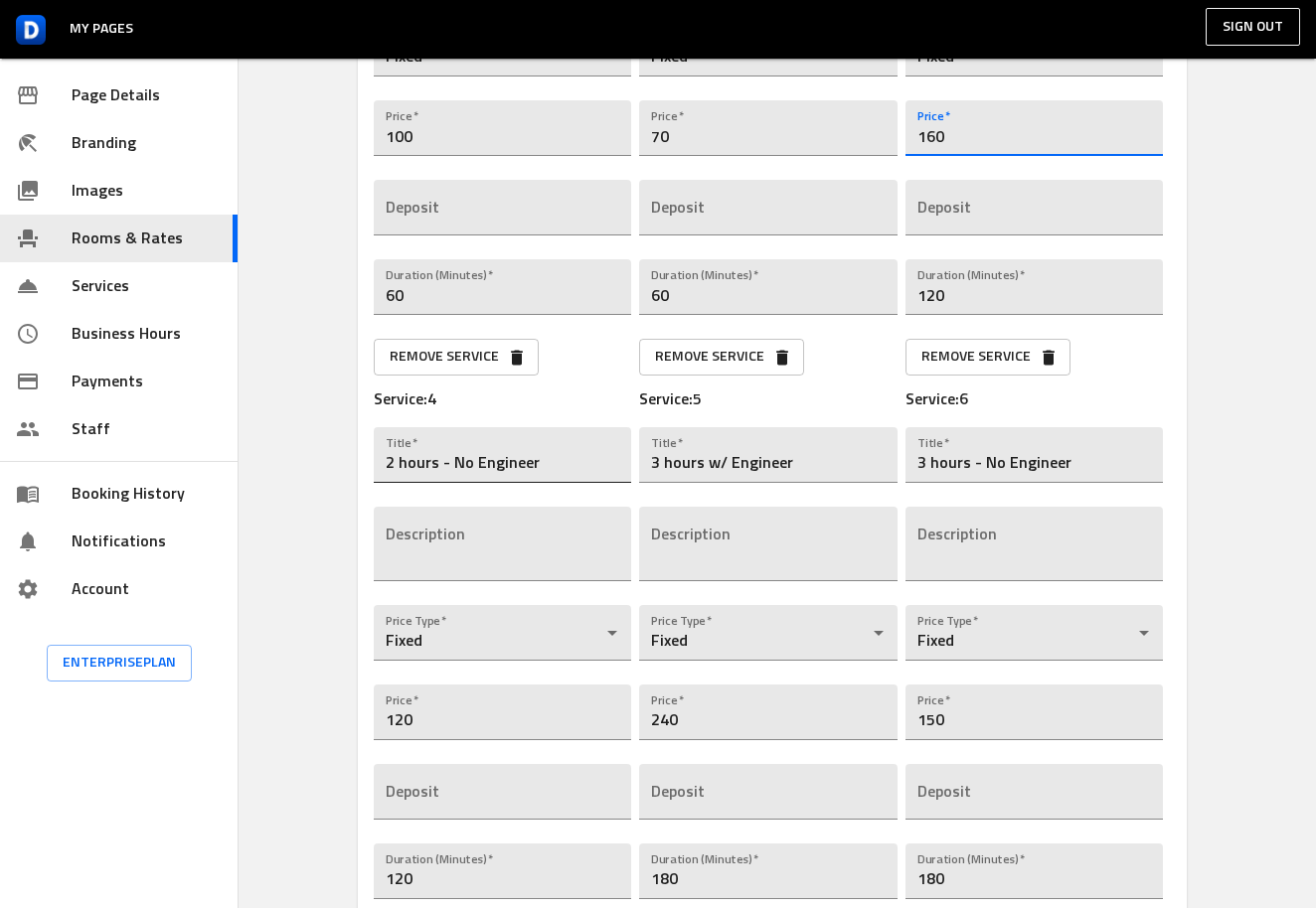 scroll, scrollTop: 1172, scrollLeft: 0, axis: vertical 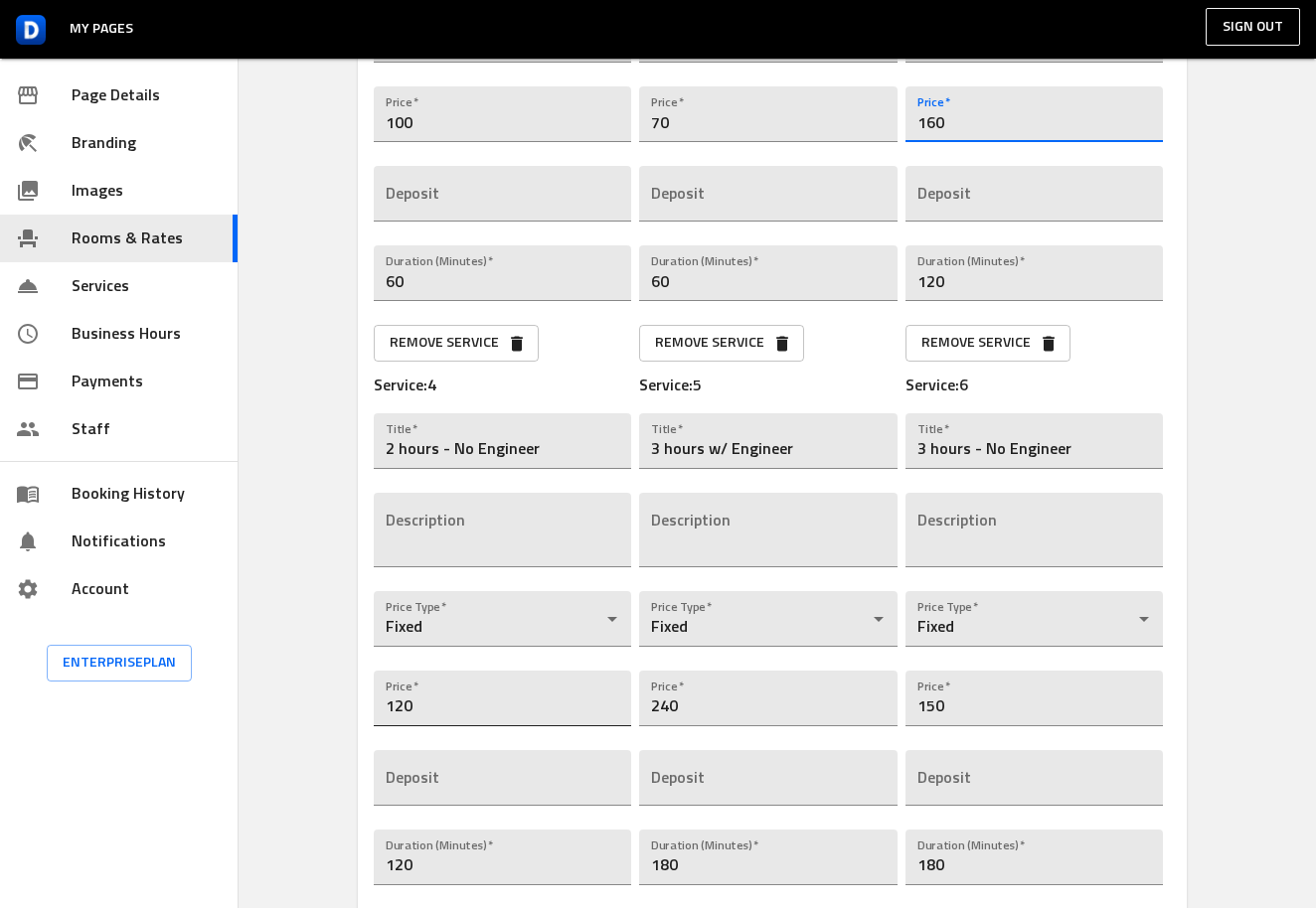 type on "160" 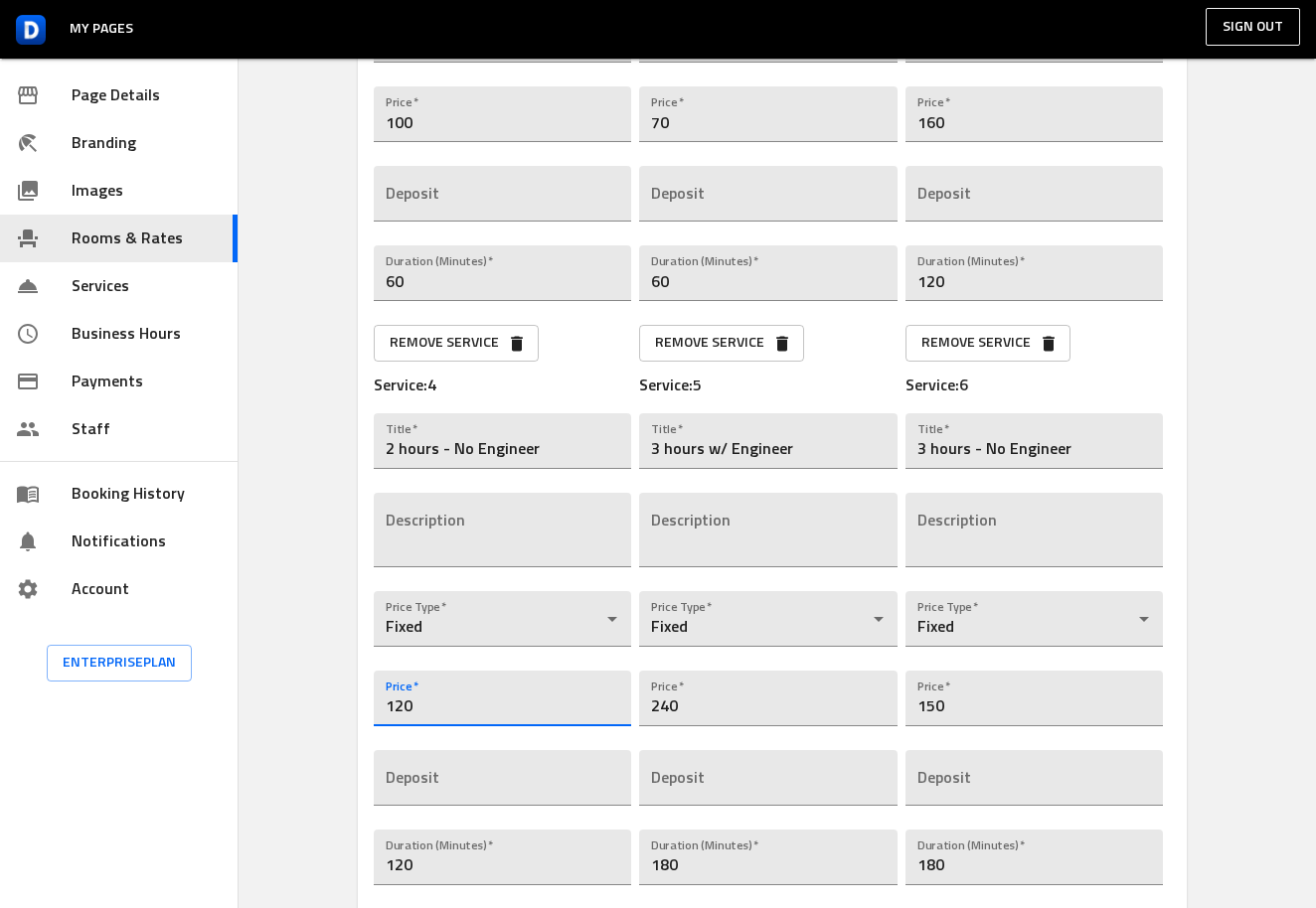 click on "120" at bounding box center [502, 698] 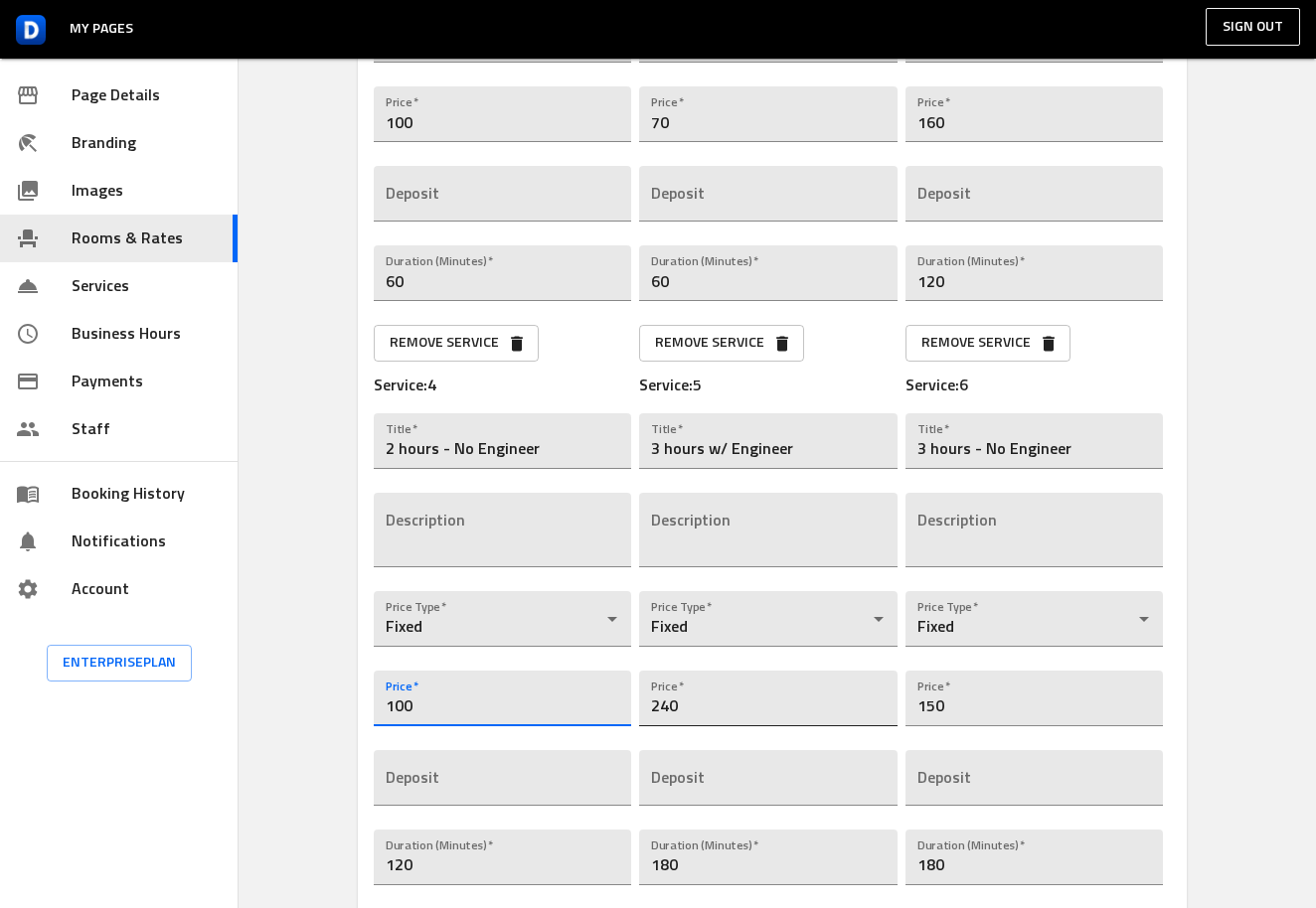 type on "100" 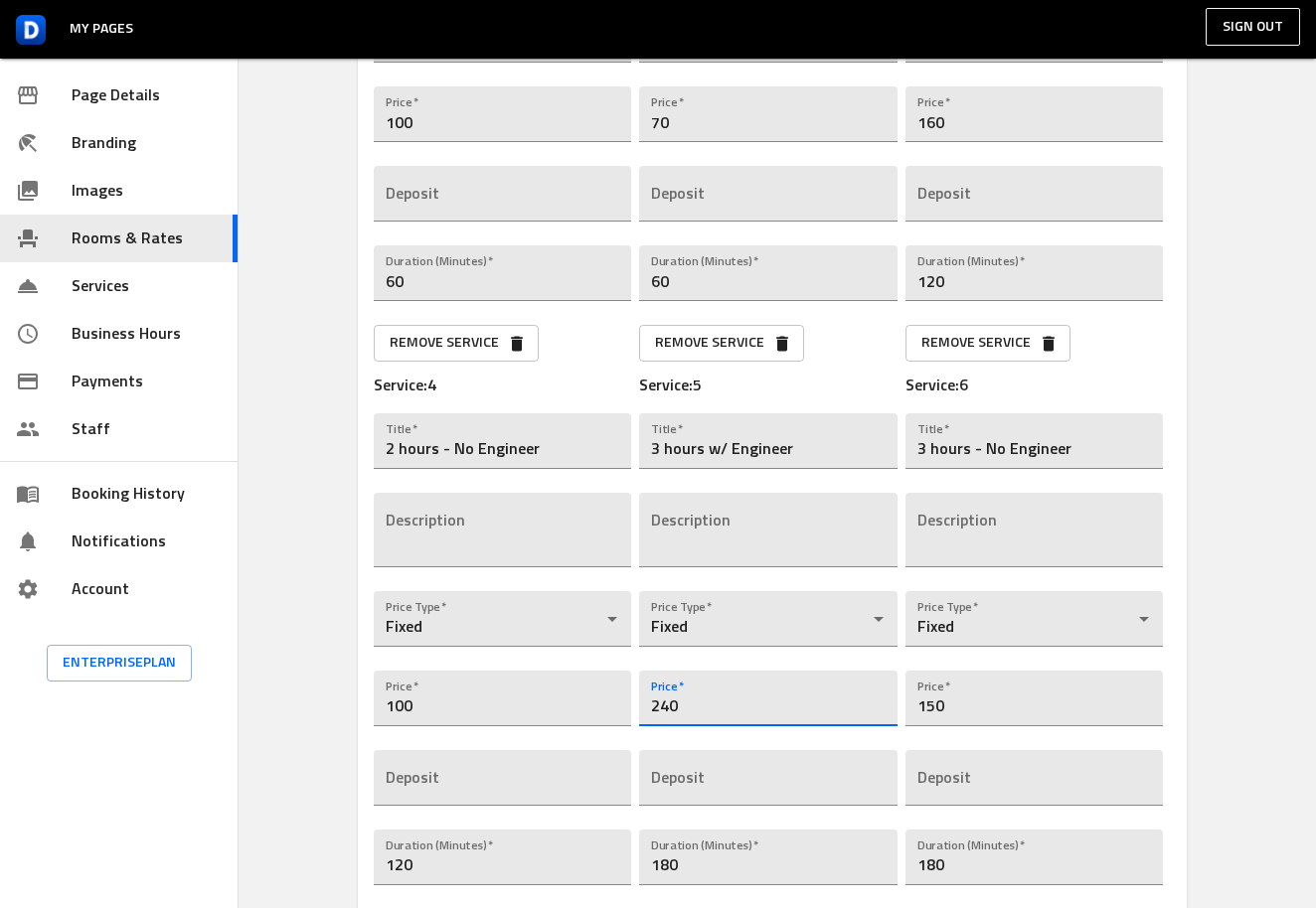 click on "240" at bounding box center (767, 698) 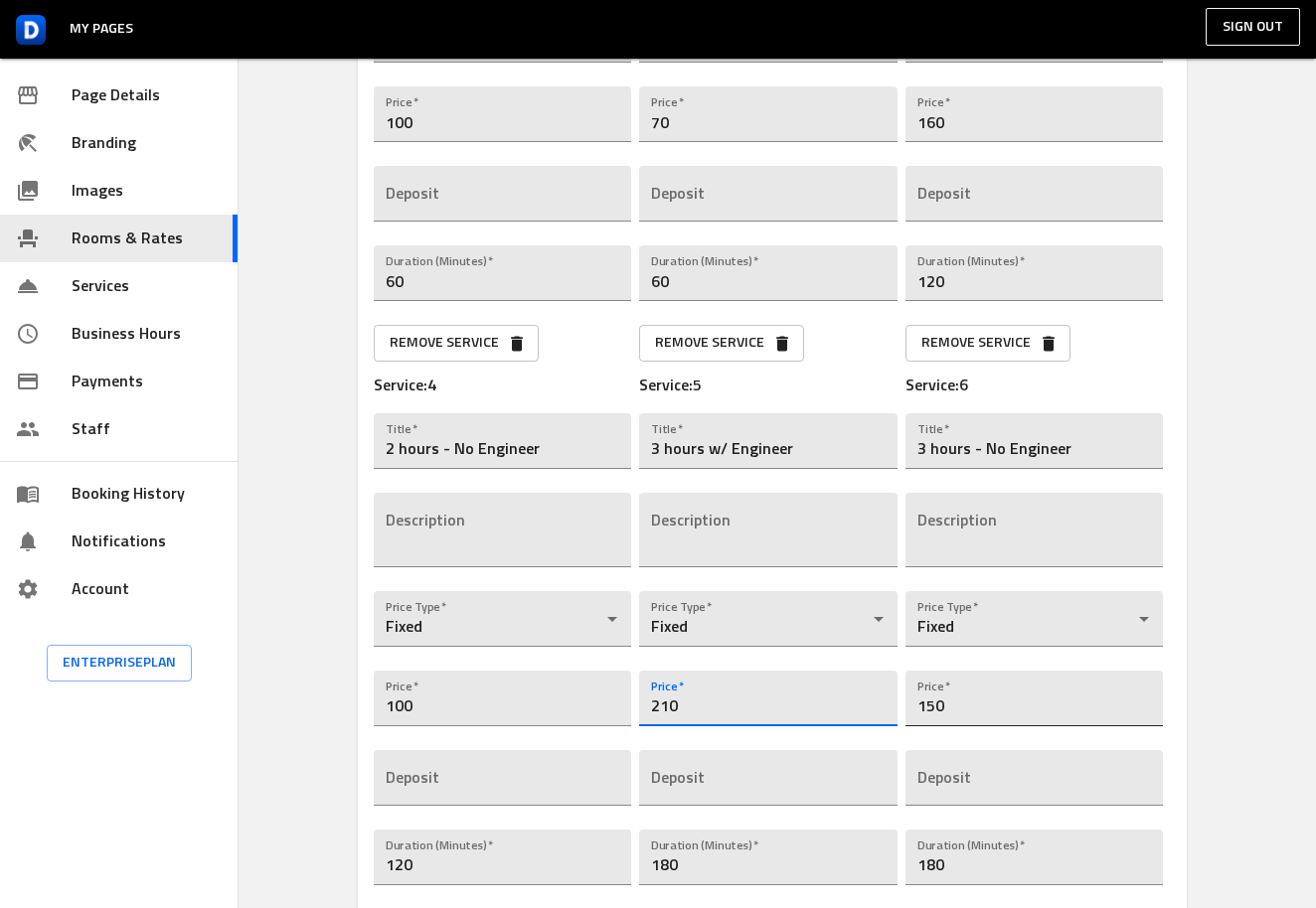 type on "210" 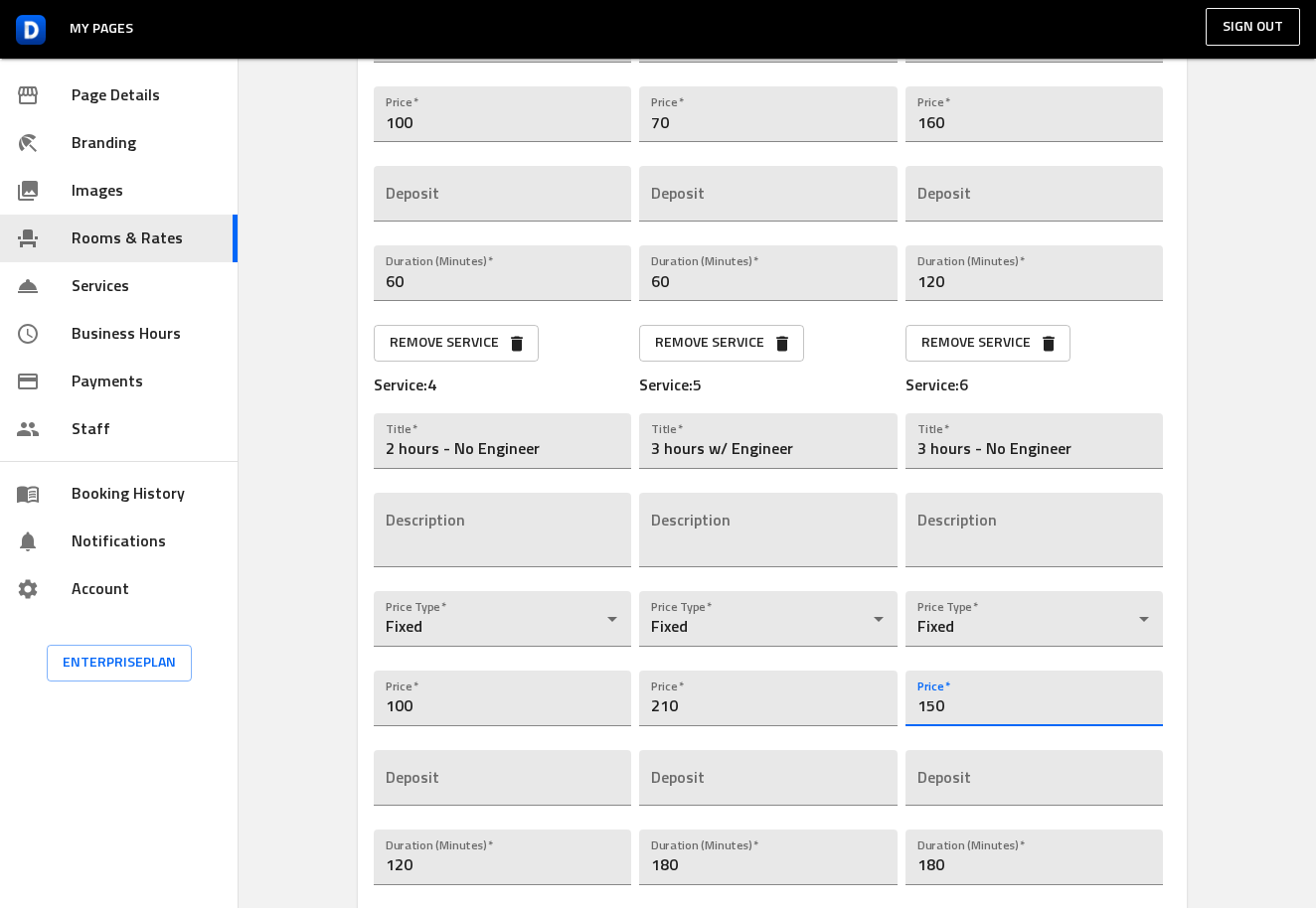 click on "150" at bounding box center (1034, 698) 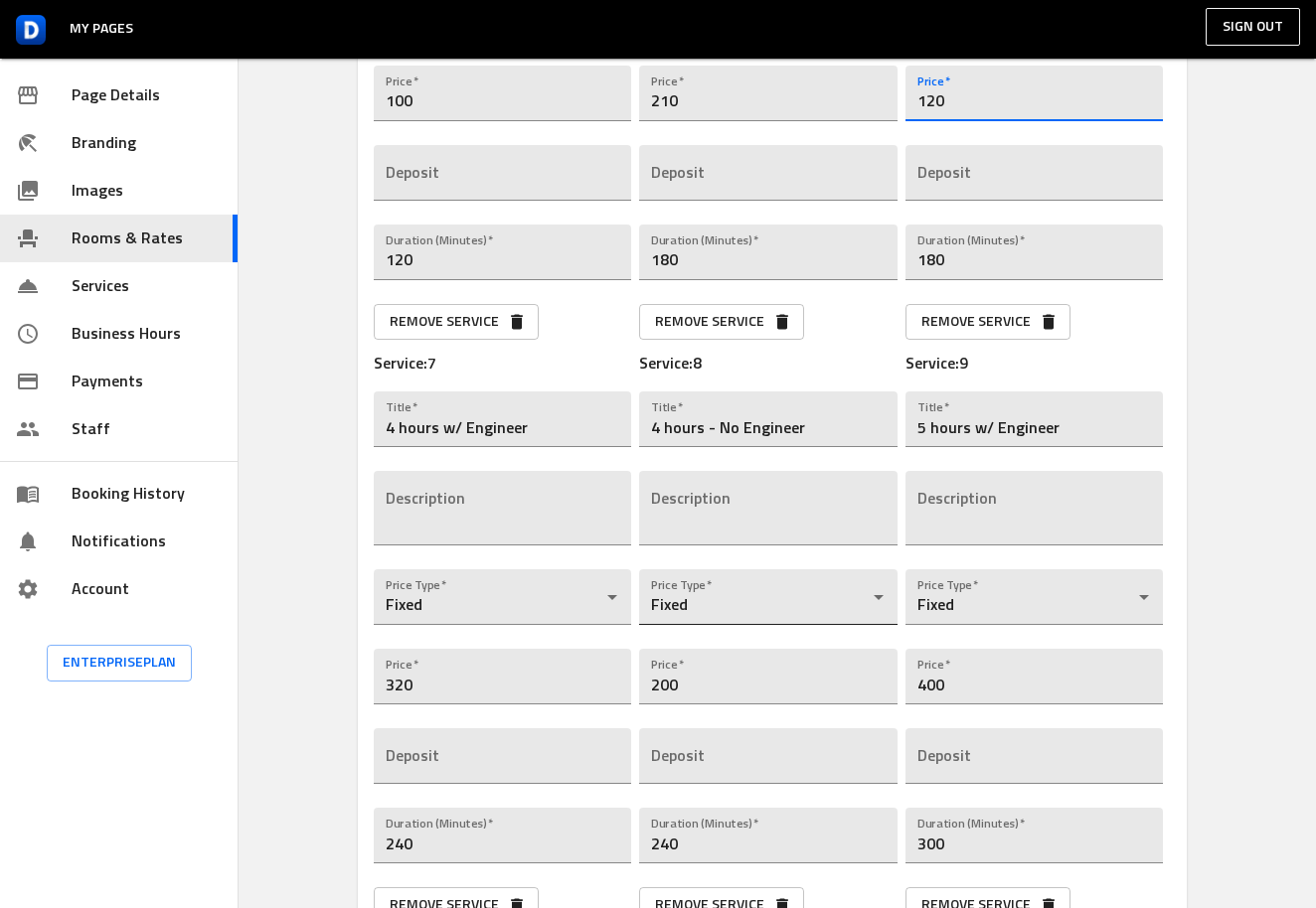 scroll, scrollTop: 1779, scrollLeft: 0, axis: vertical 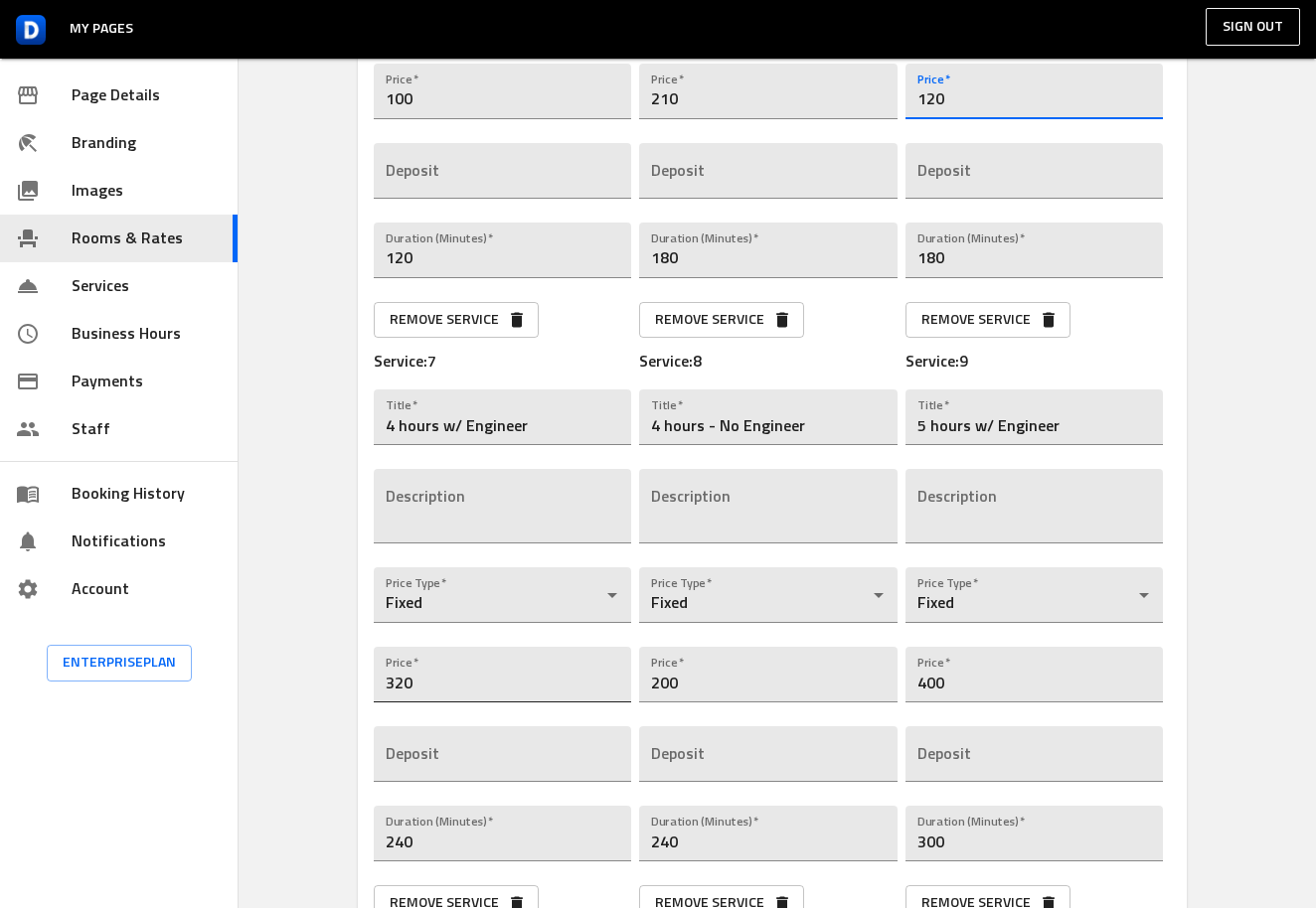 type on "120" 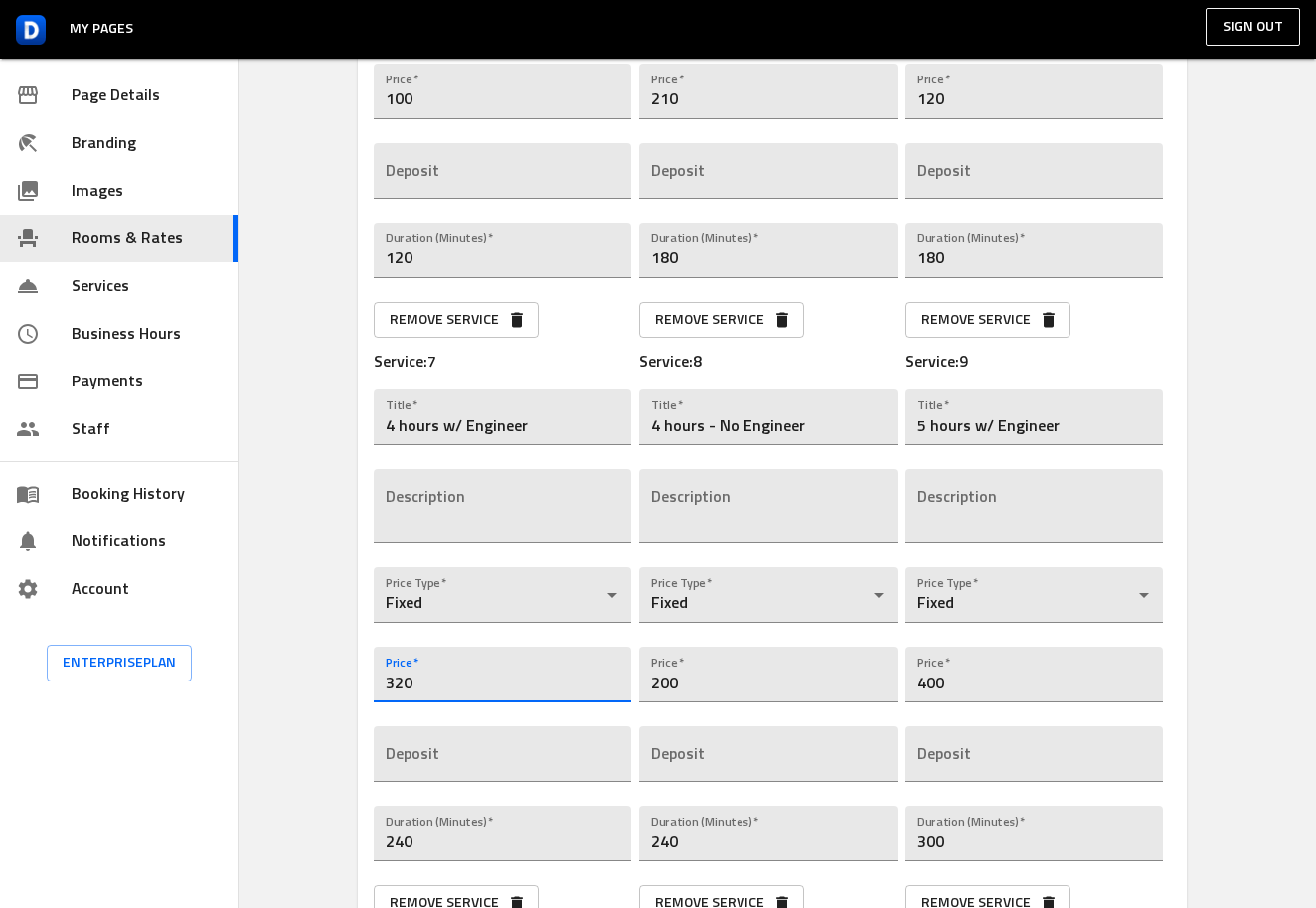 click on "320" at bounding box center (502, 675) 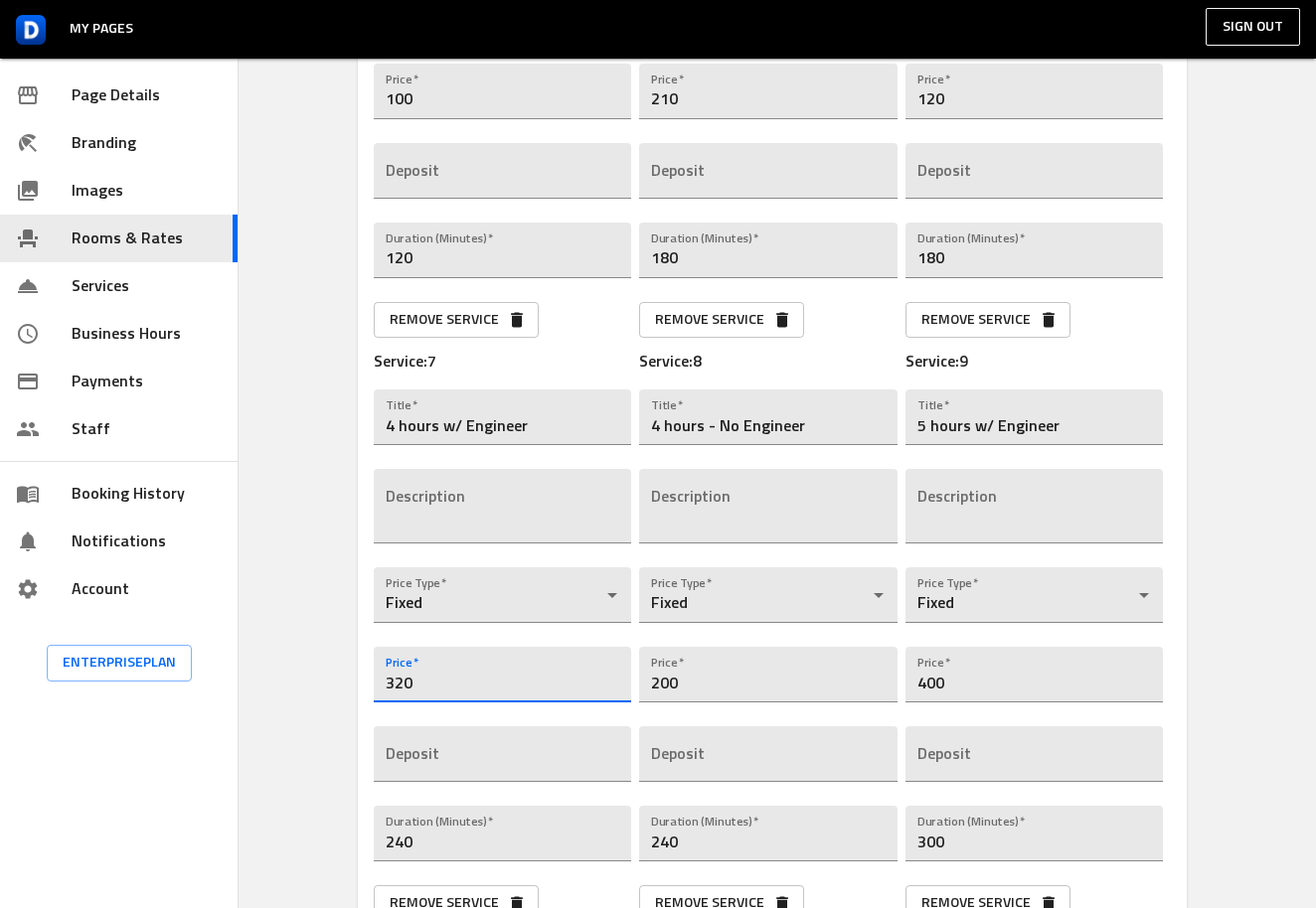 click on "320" at bounding box center (502, 675) 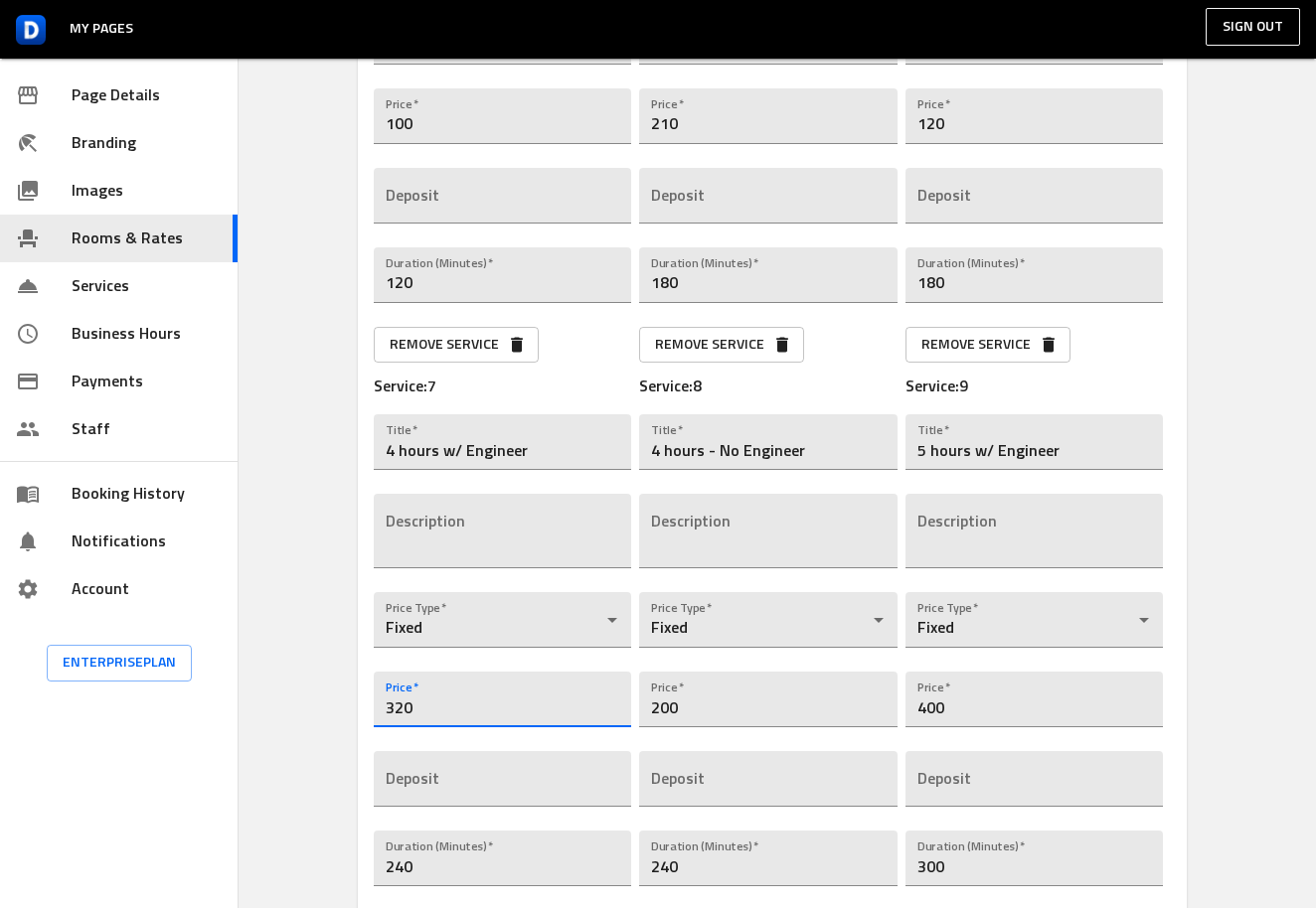 scroll, scrollTop: 1752, scrollLeft: 0, axis: vertical 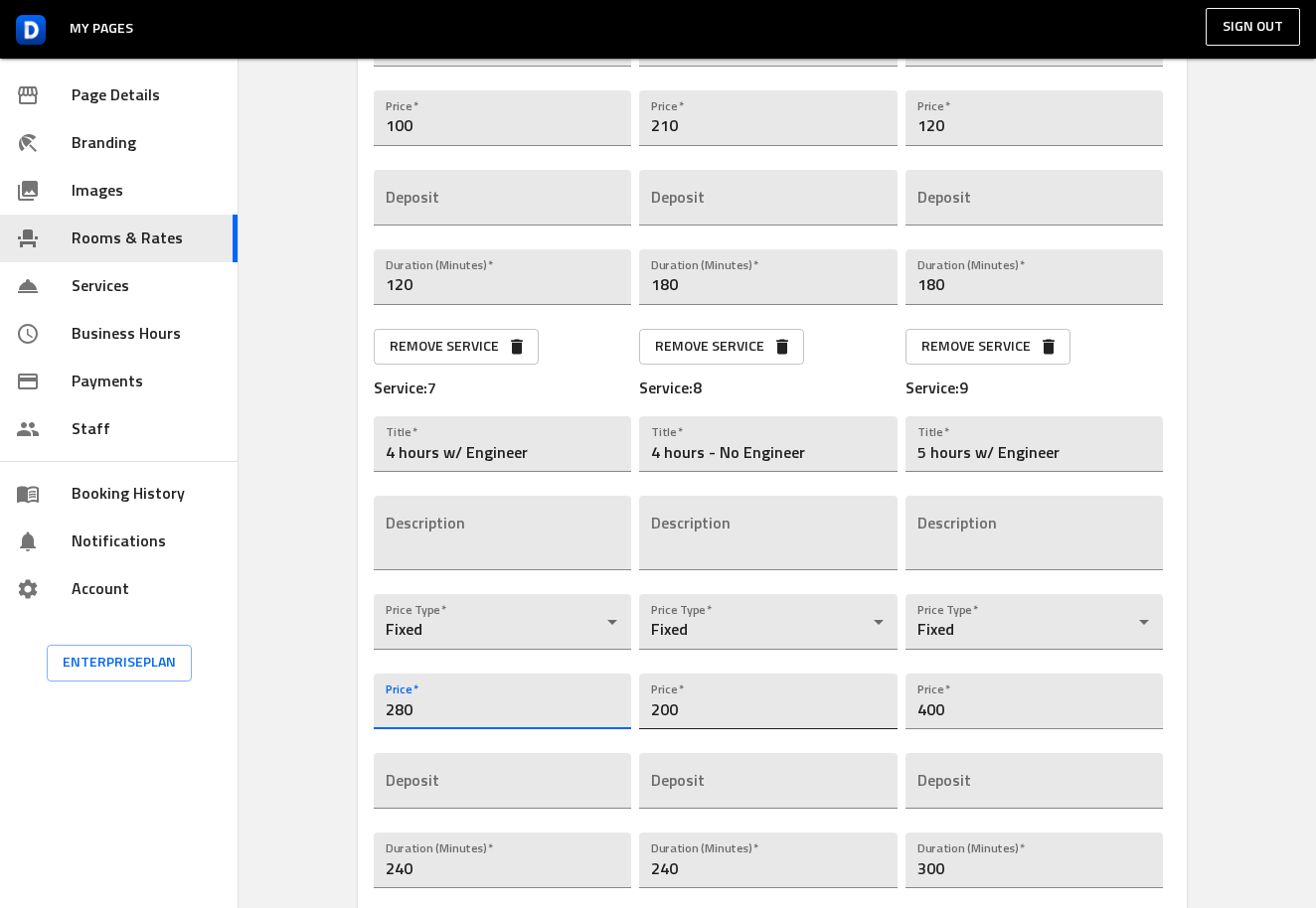 type on "280" 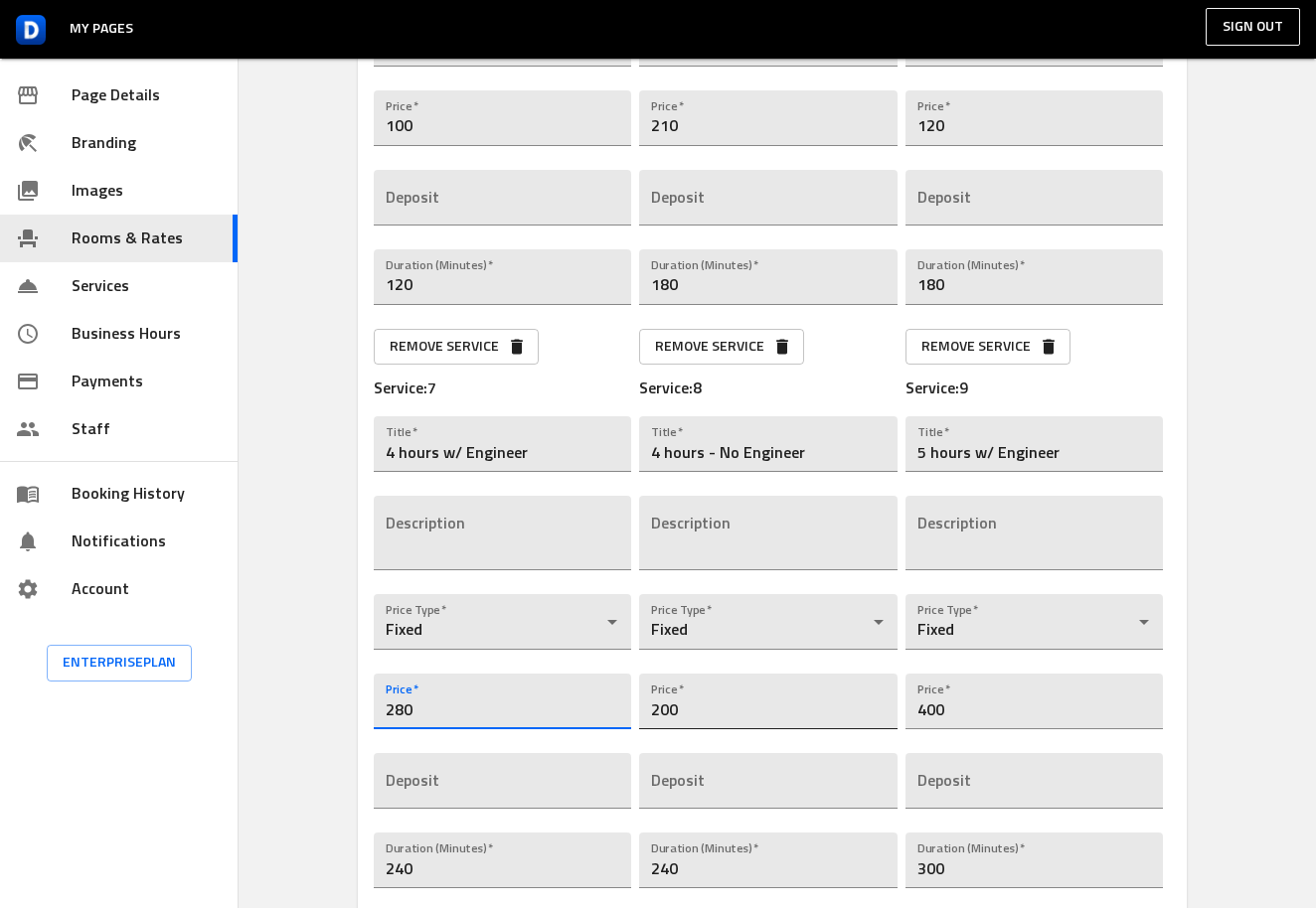 click on "200" at bounding box center [767, 701] 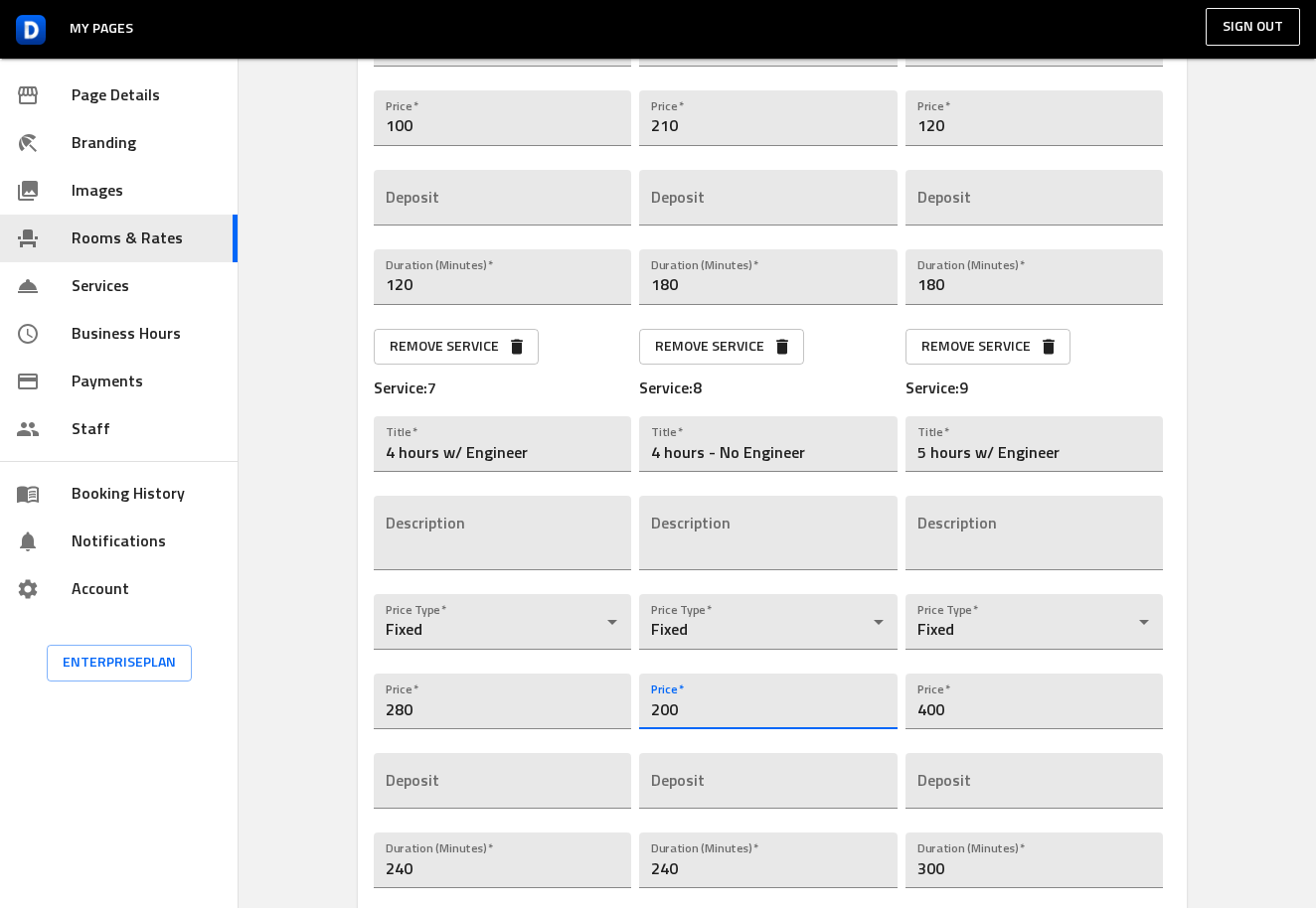 click on "200" at bounding box center [767, 701] 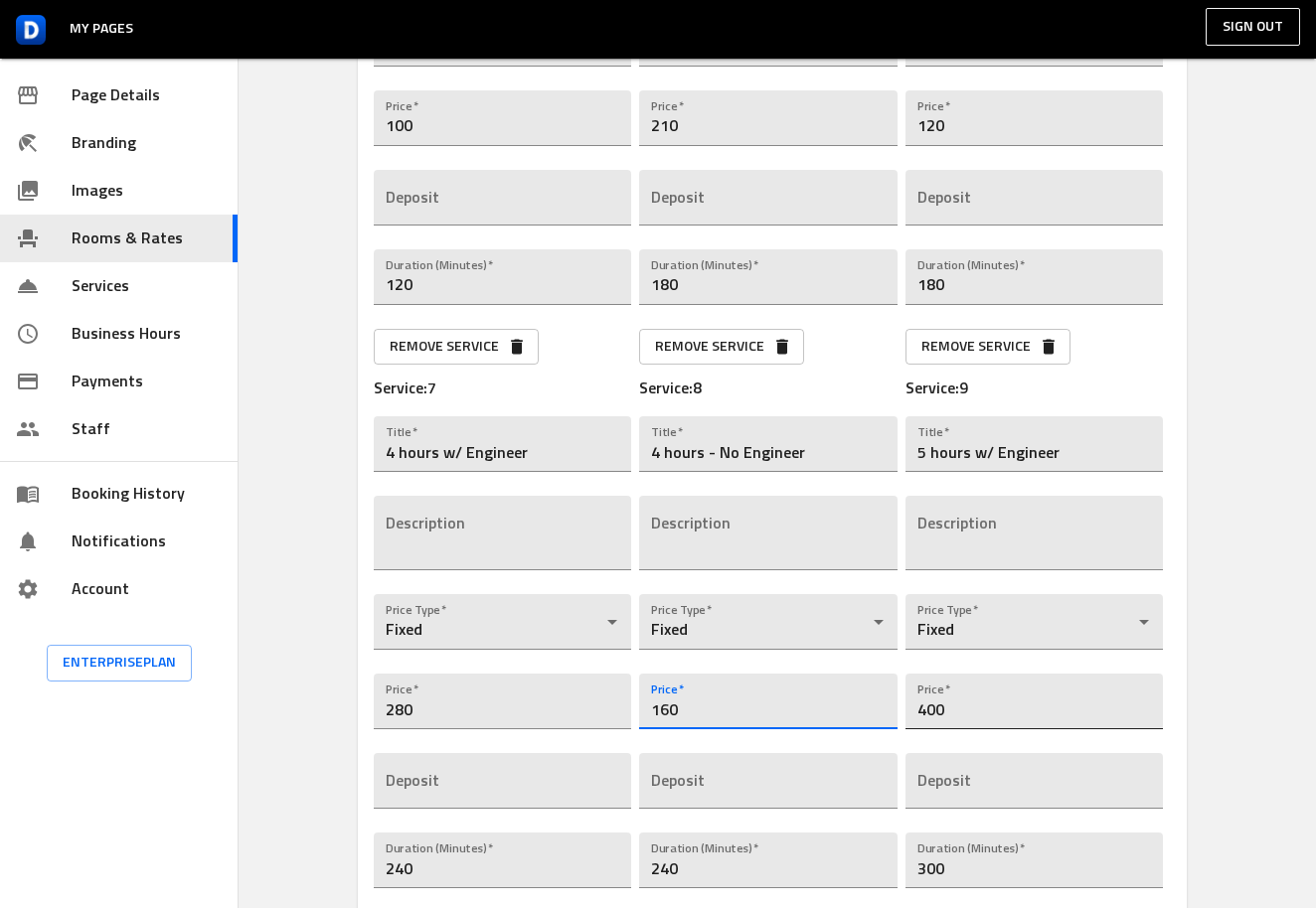 type on "160" 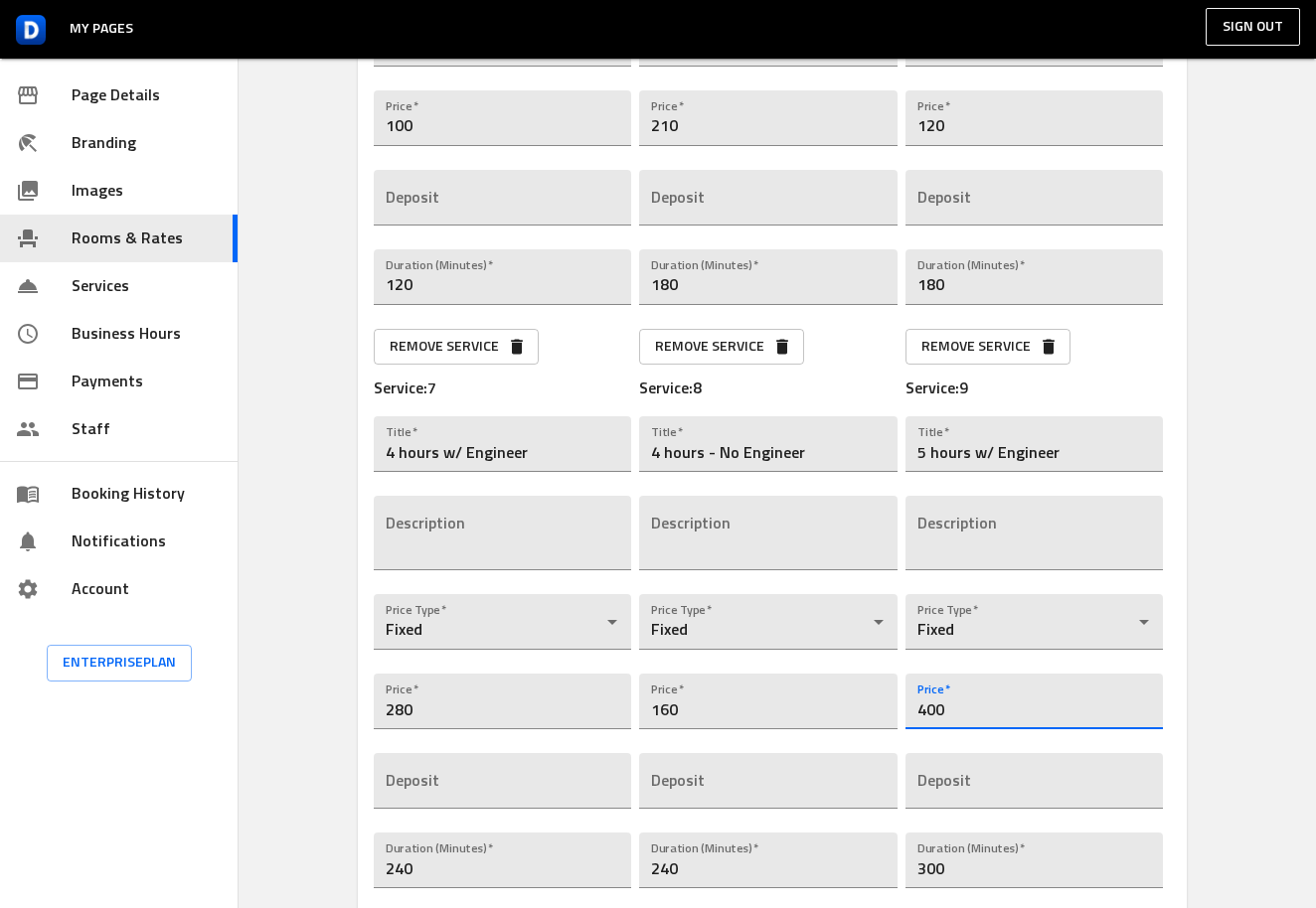 click on "400" at bounding box center (1034, 701) 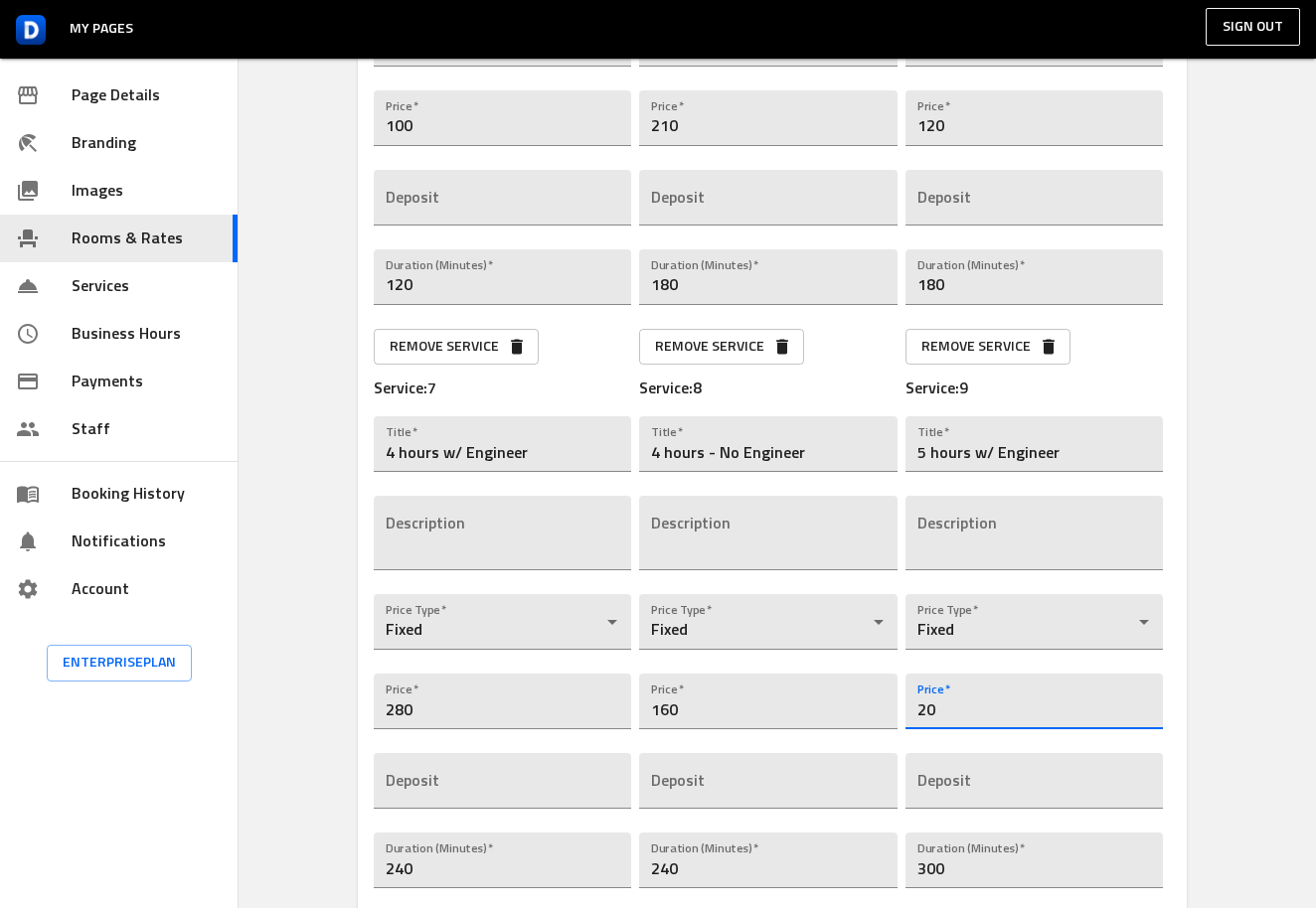 type on "2" 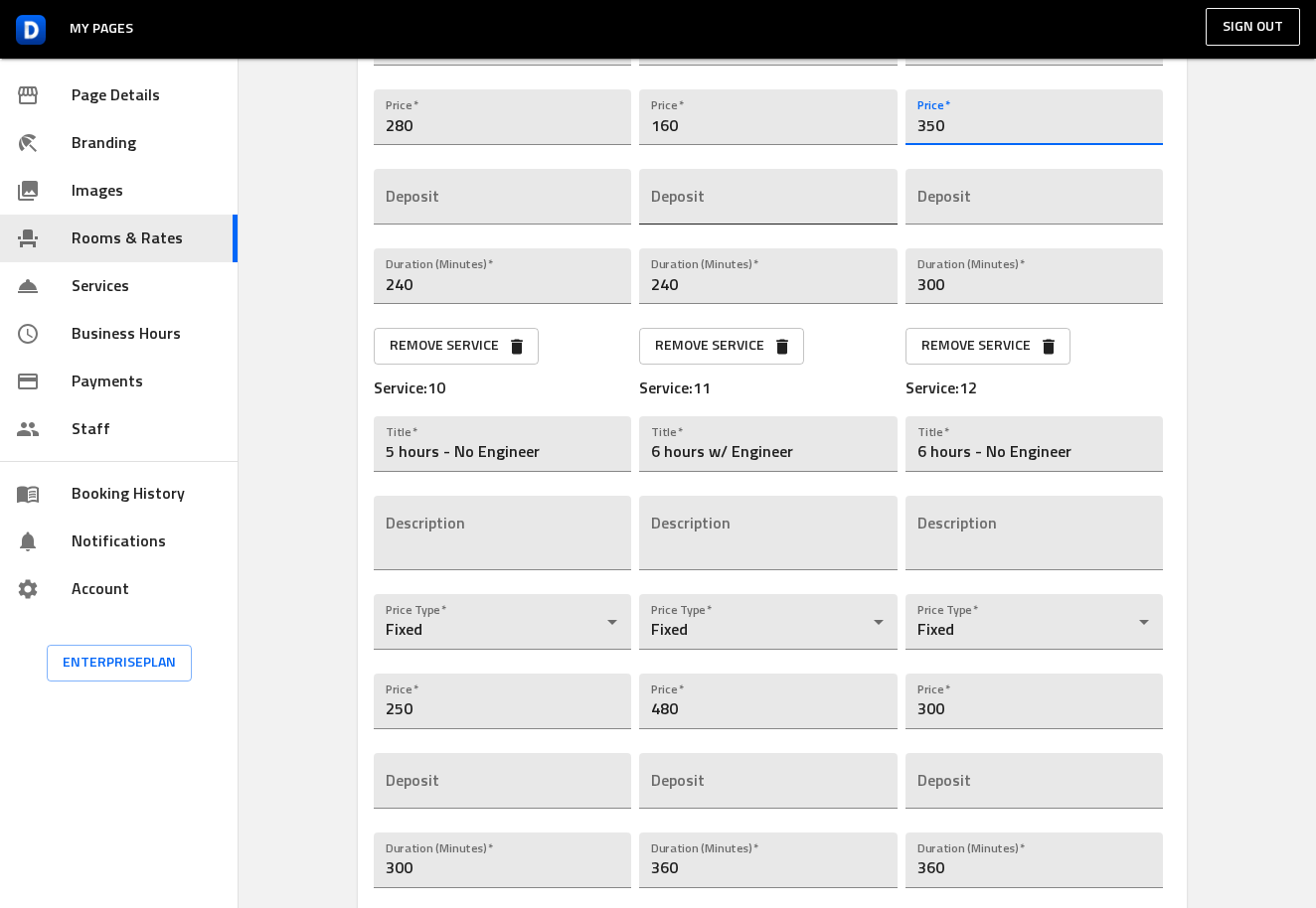 scroll, scrollTop: 2354, scrollLeft: 0, axis: vertical 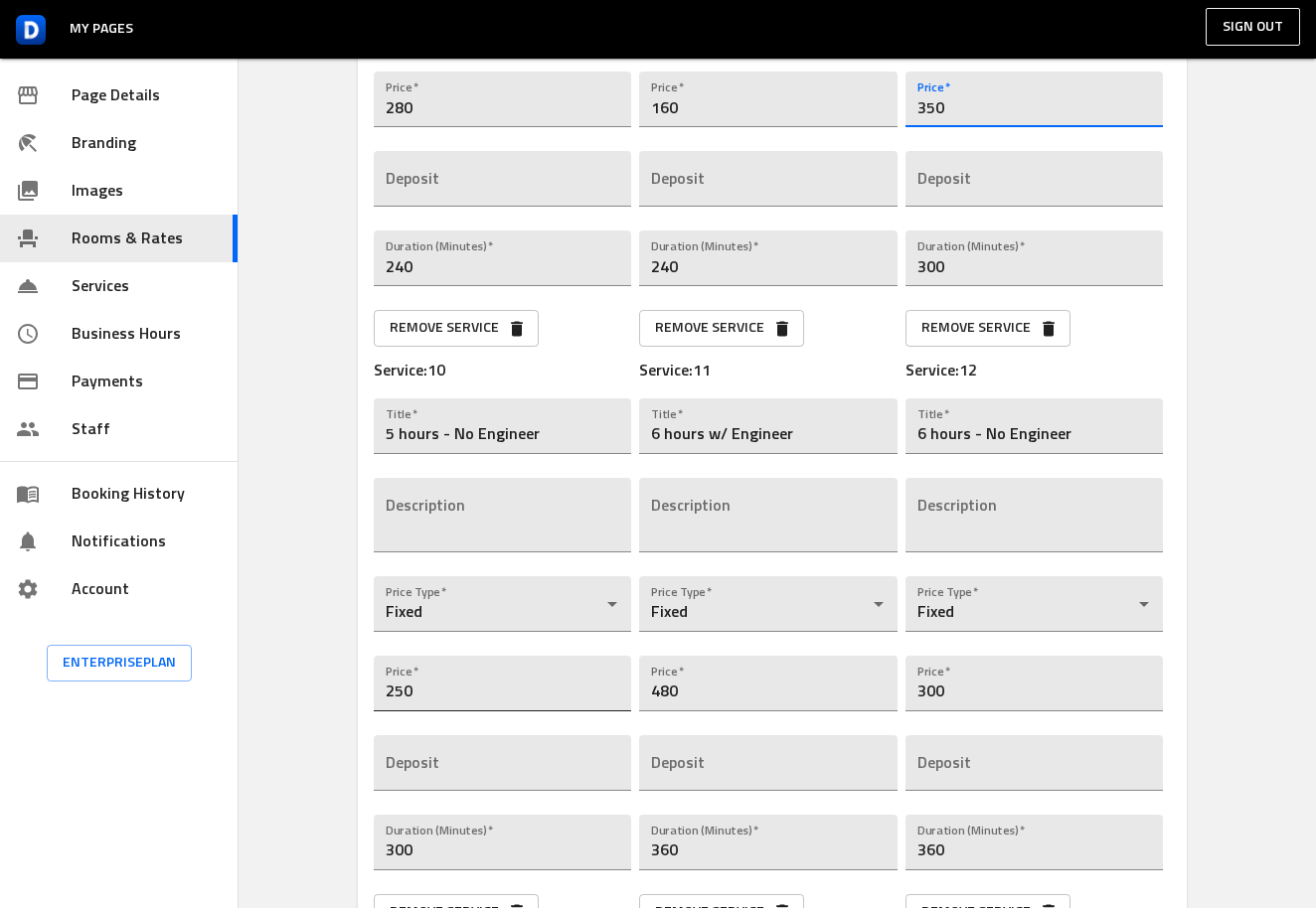 type on "350" 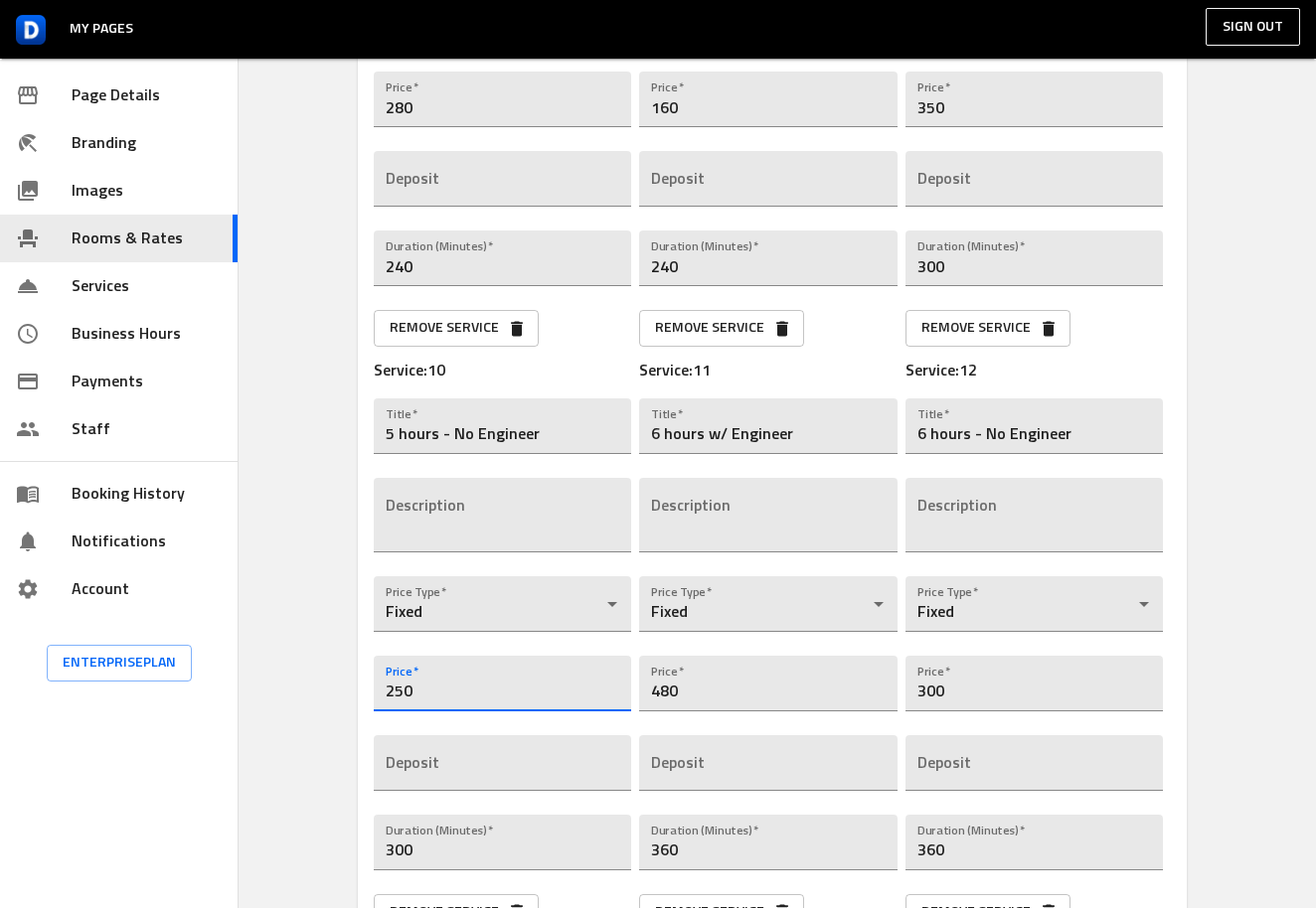 click on "250" at bounding box center (502, 683) 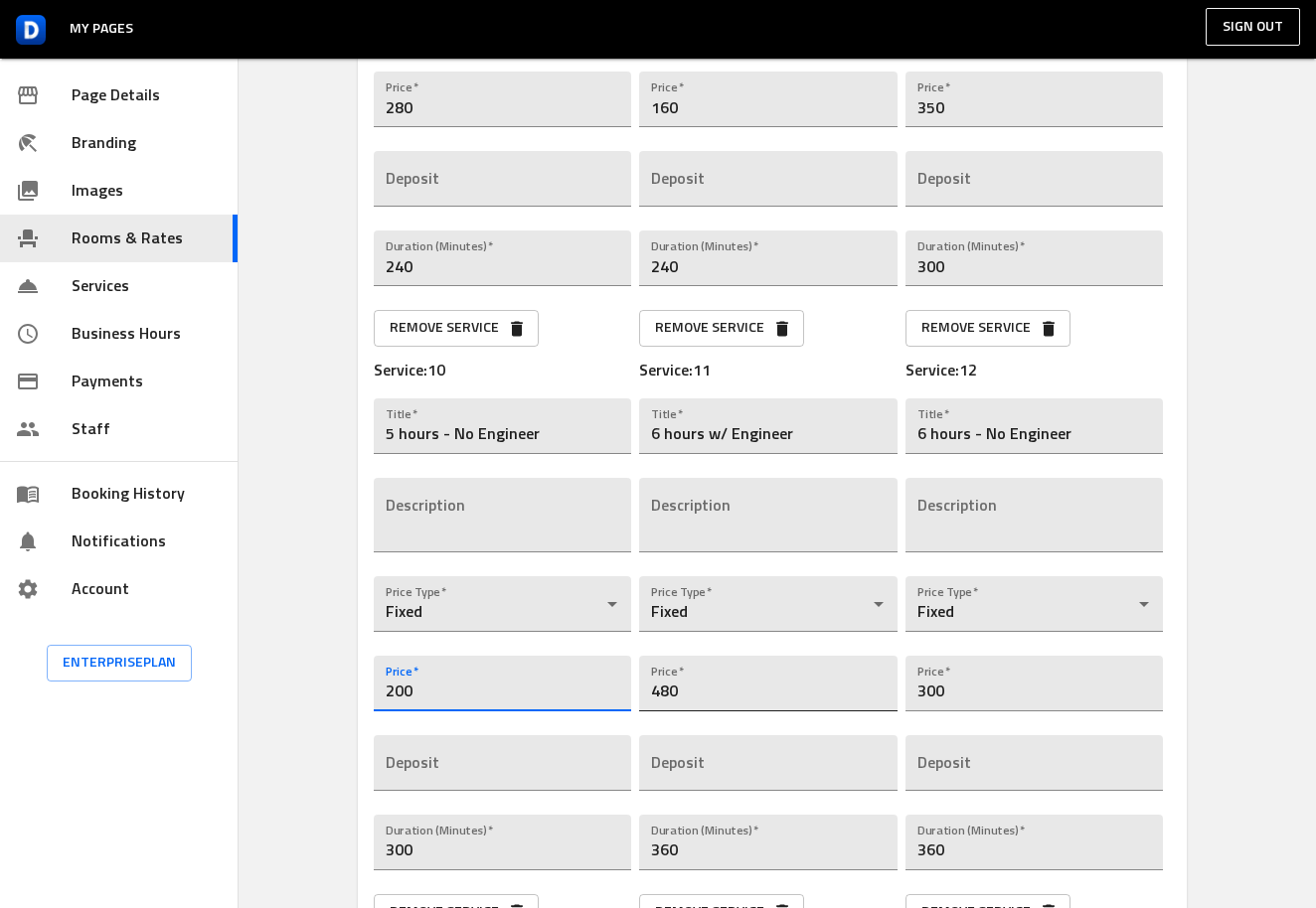 type on "200" 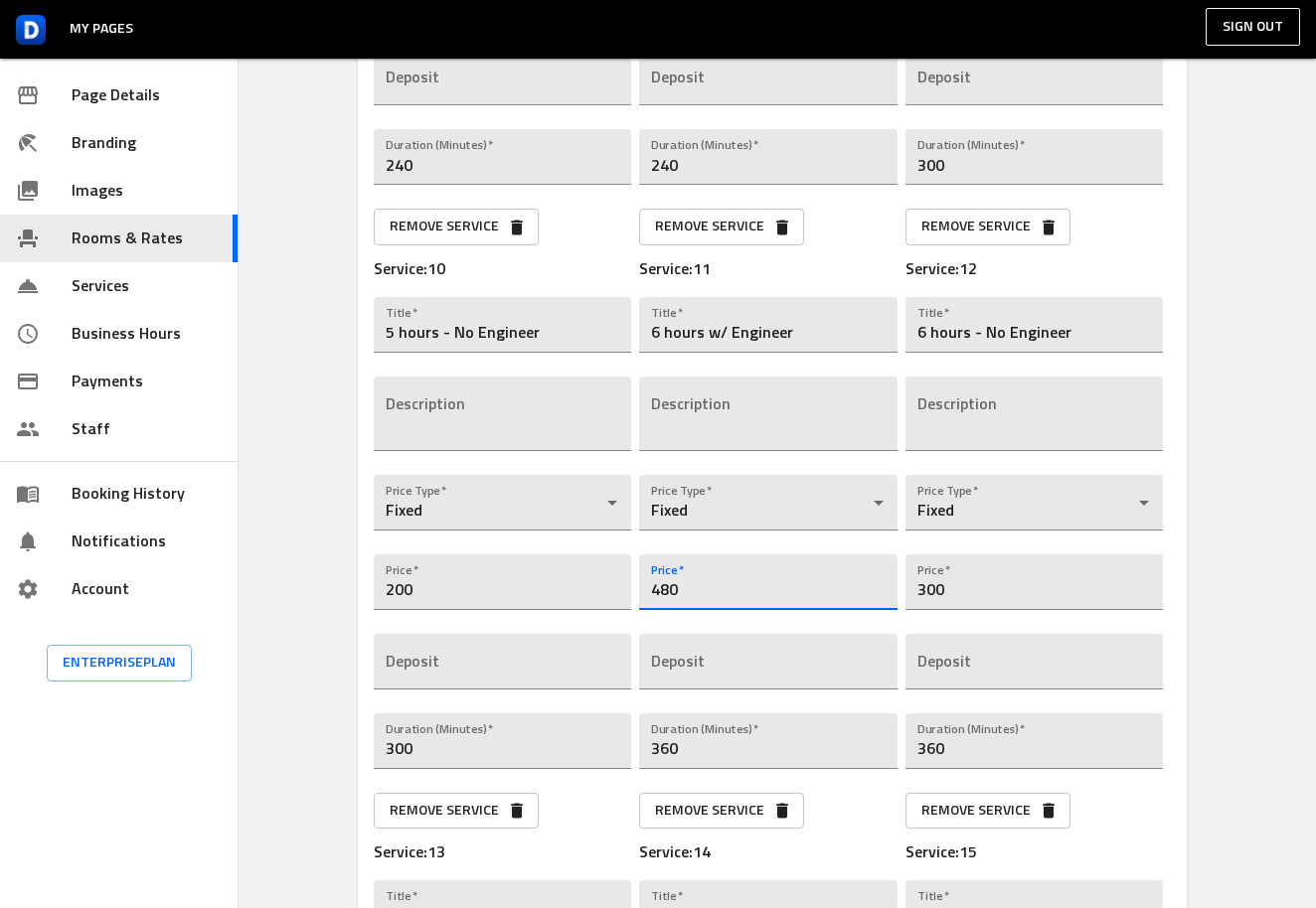 scroll, scrollTop: 2450, scrollLeft: 0, axis: vertical 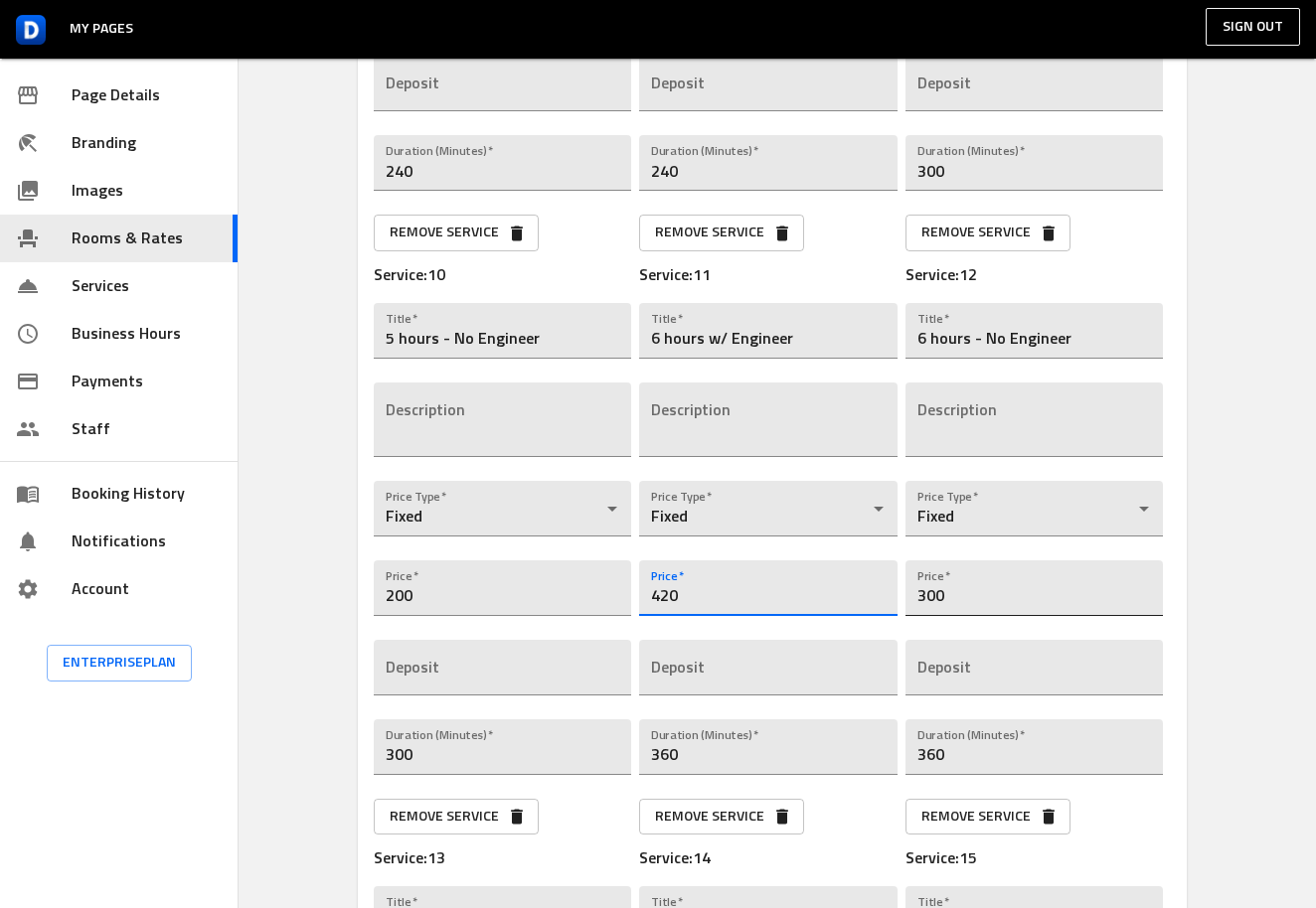 type on "420" 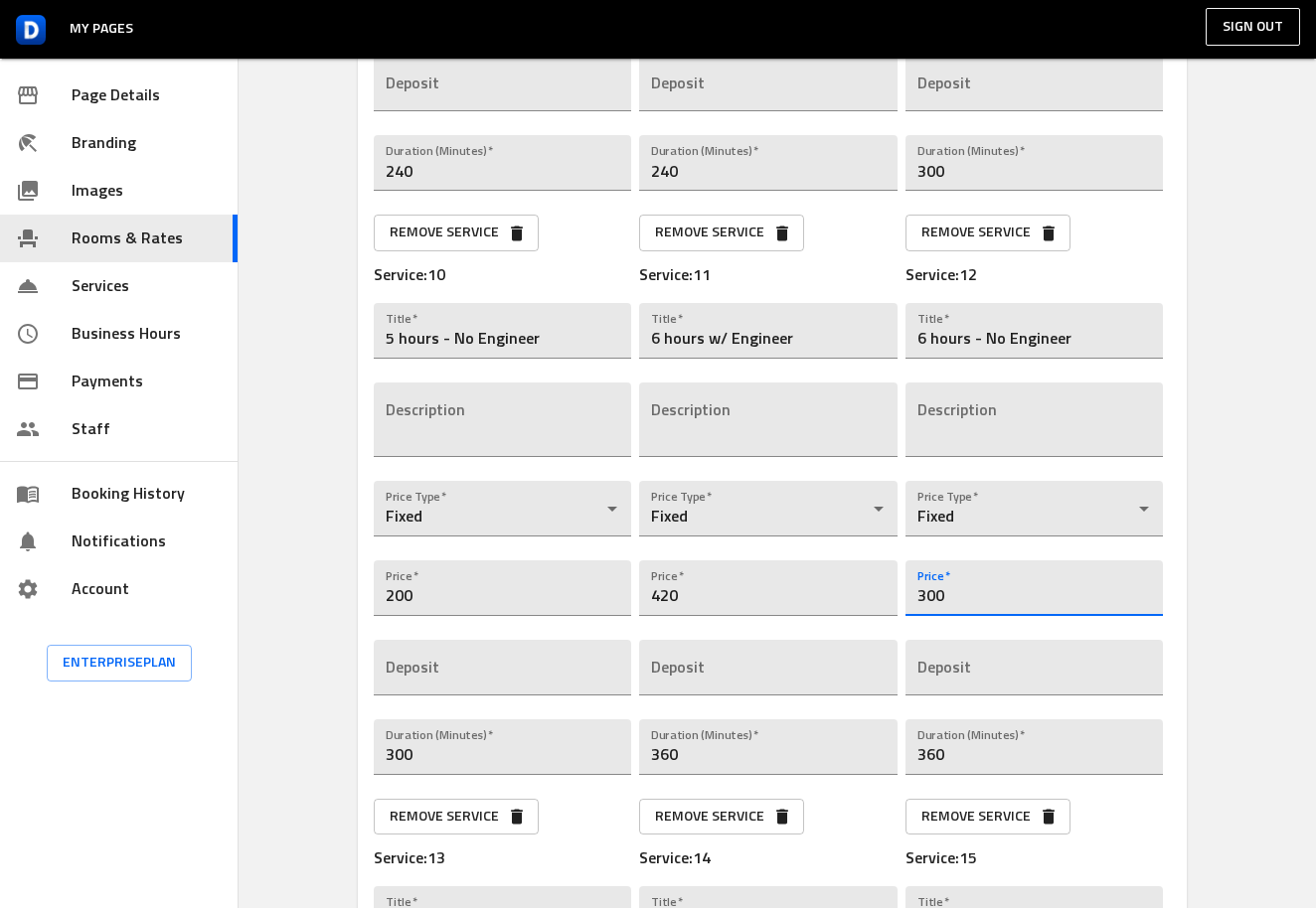 click on "300" at bounding box center [1034, 588] 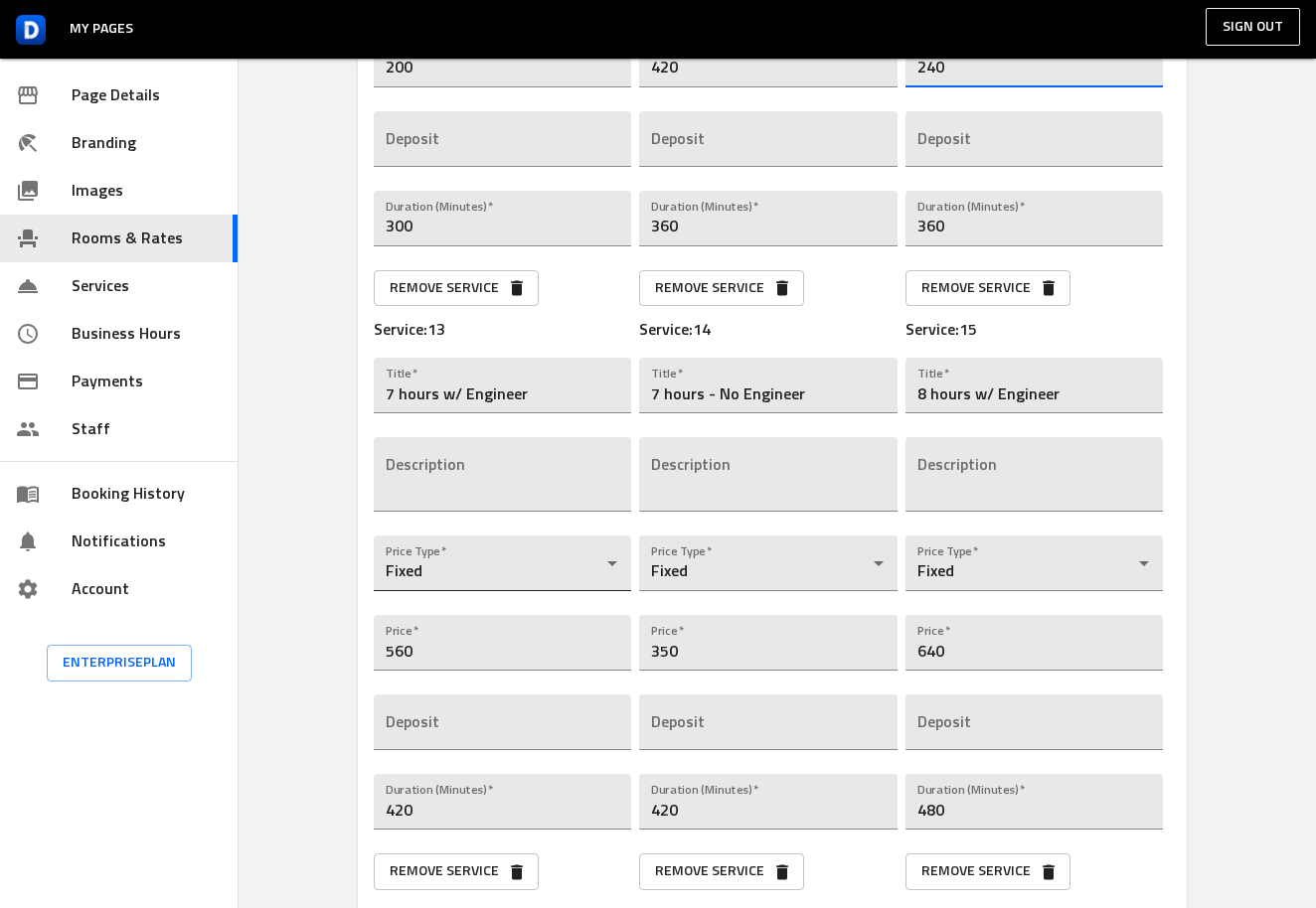 scroll, scrollTop: 2981, scrollLeft: 0, axis: vertical 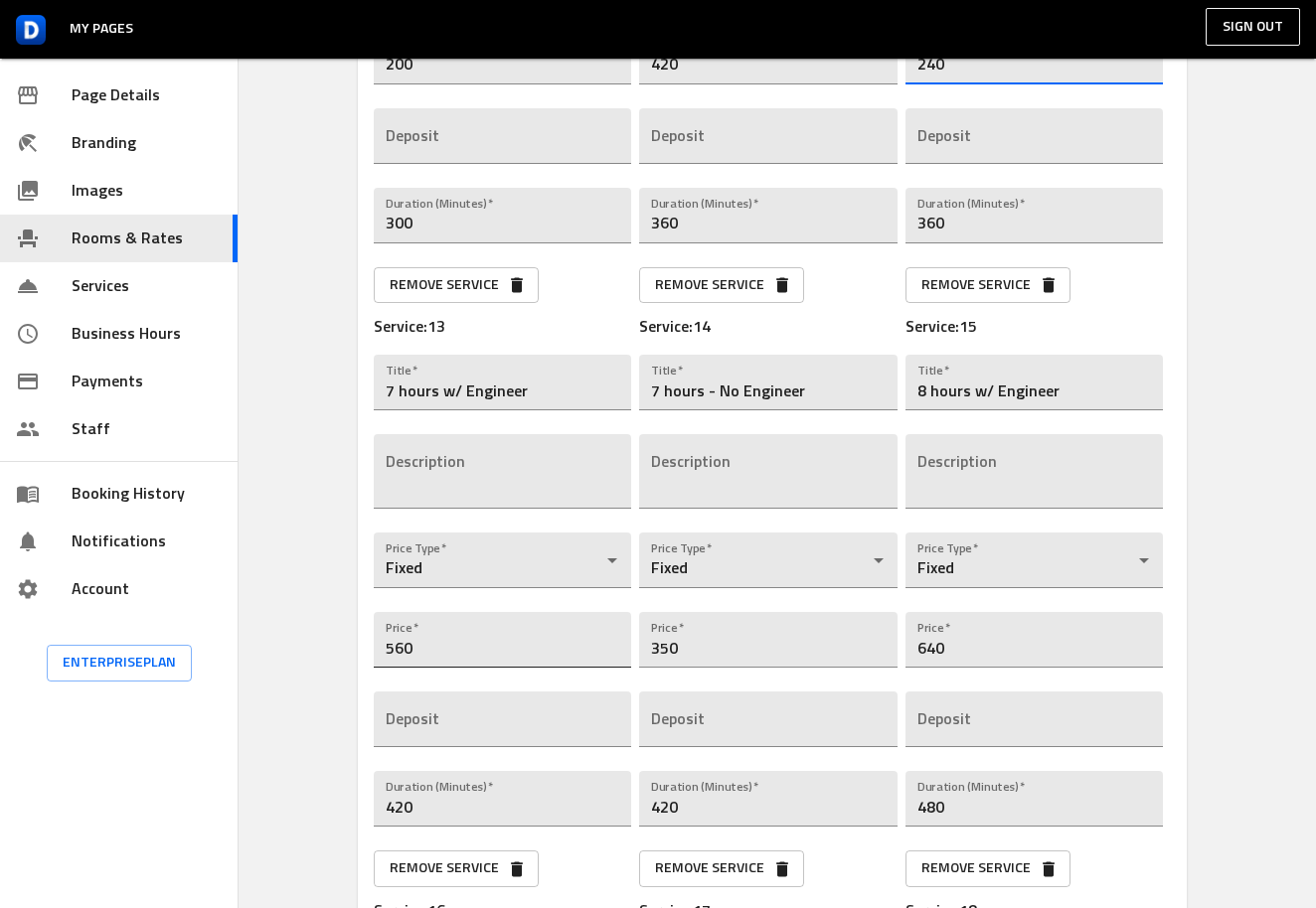 type on "240" 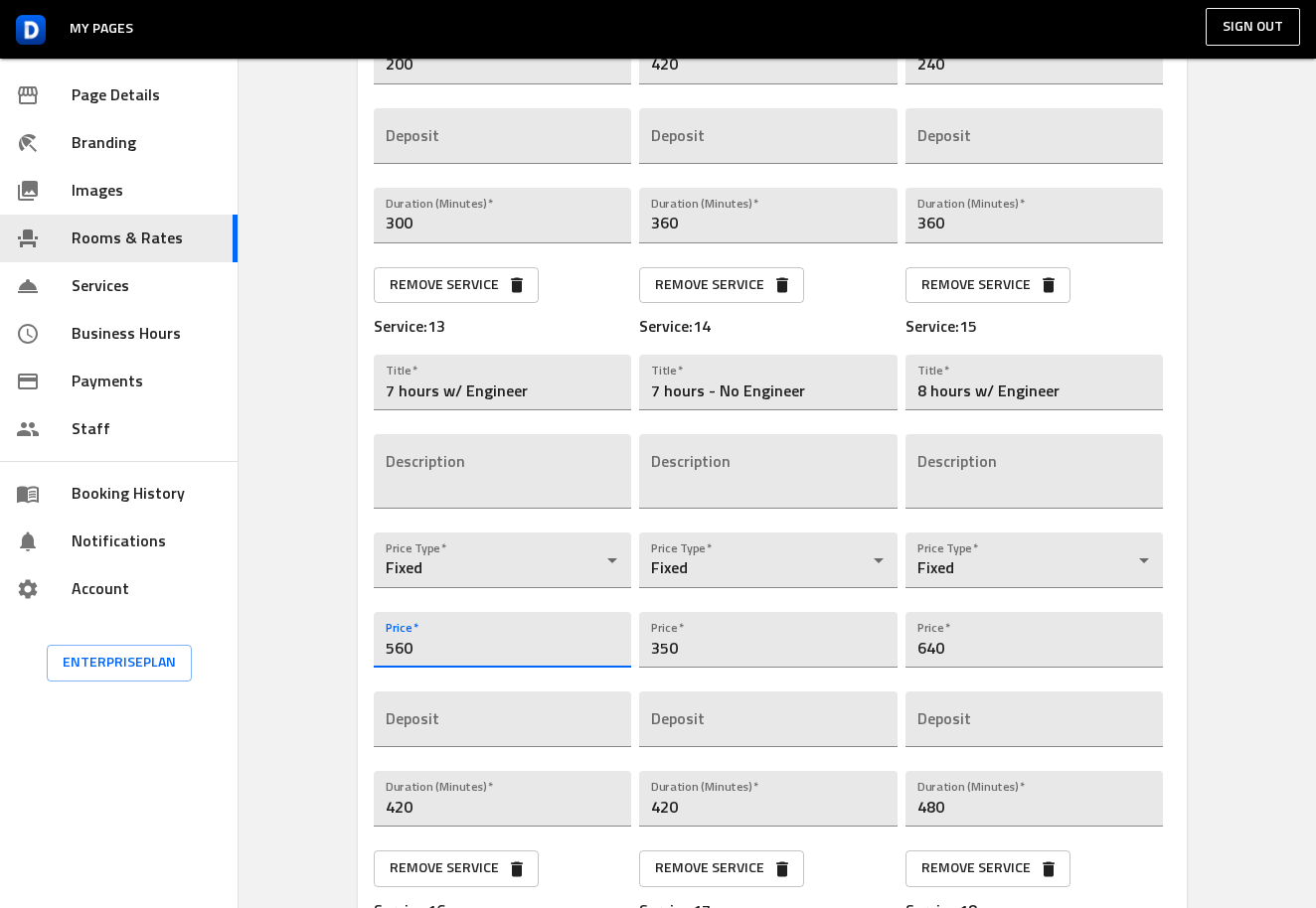 click on "560" at bounding box center [502, 640] 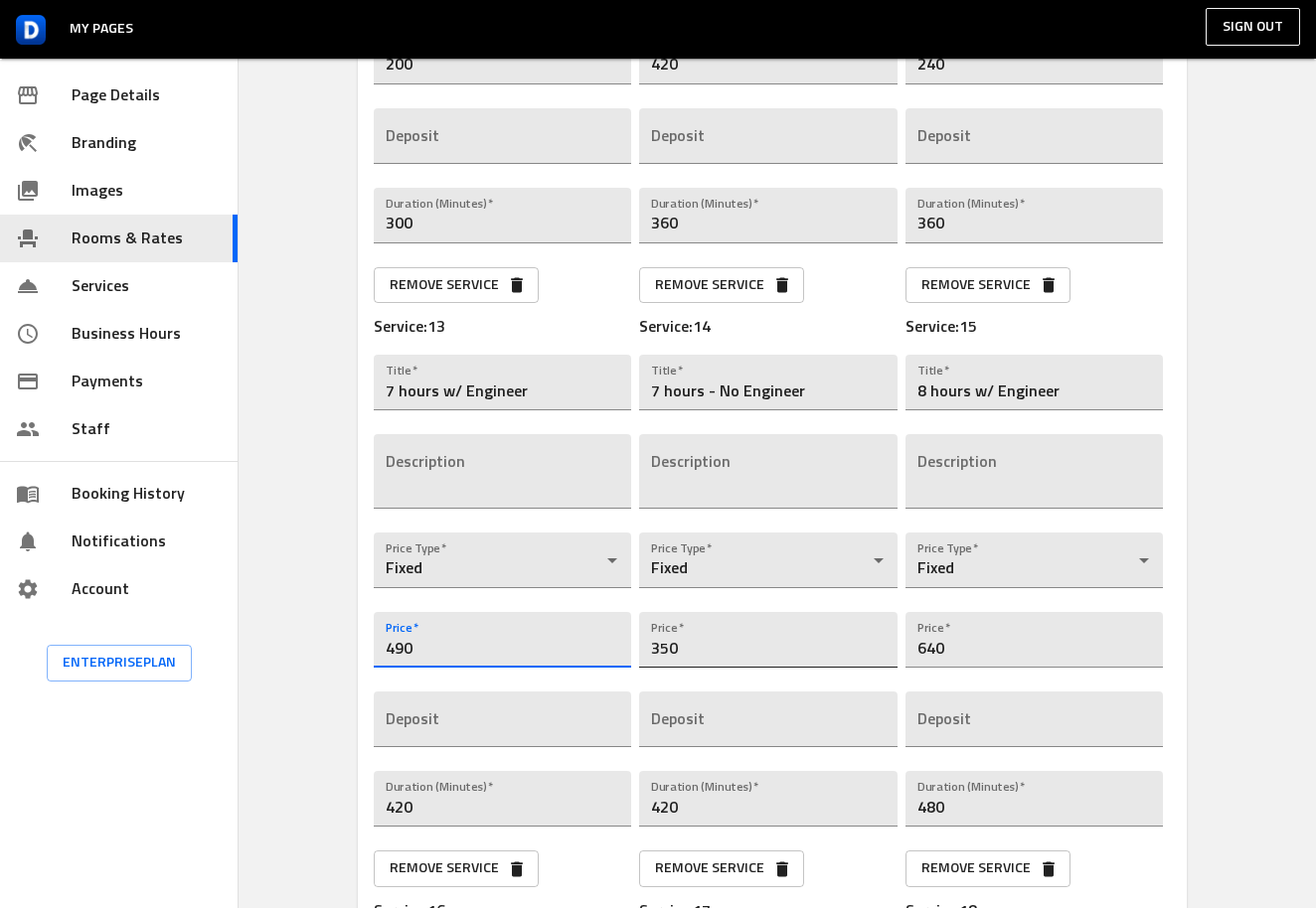 type on "490" 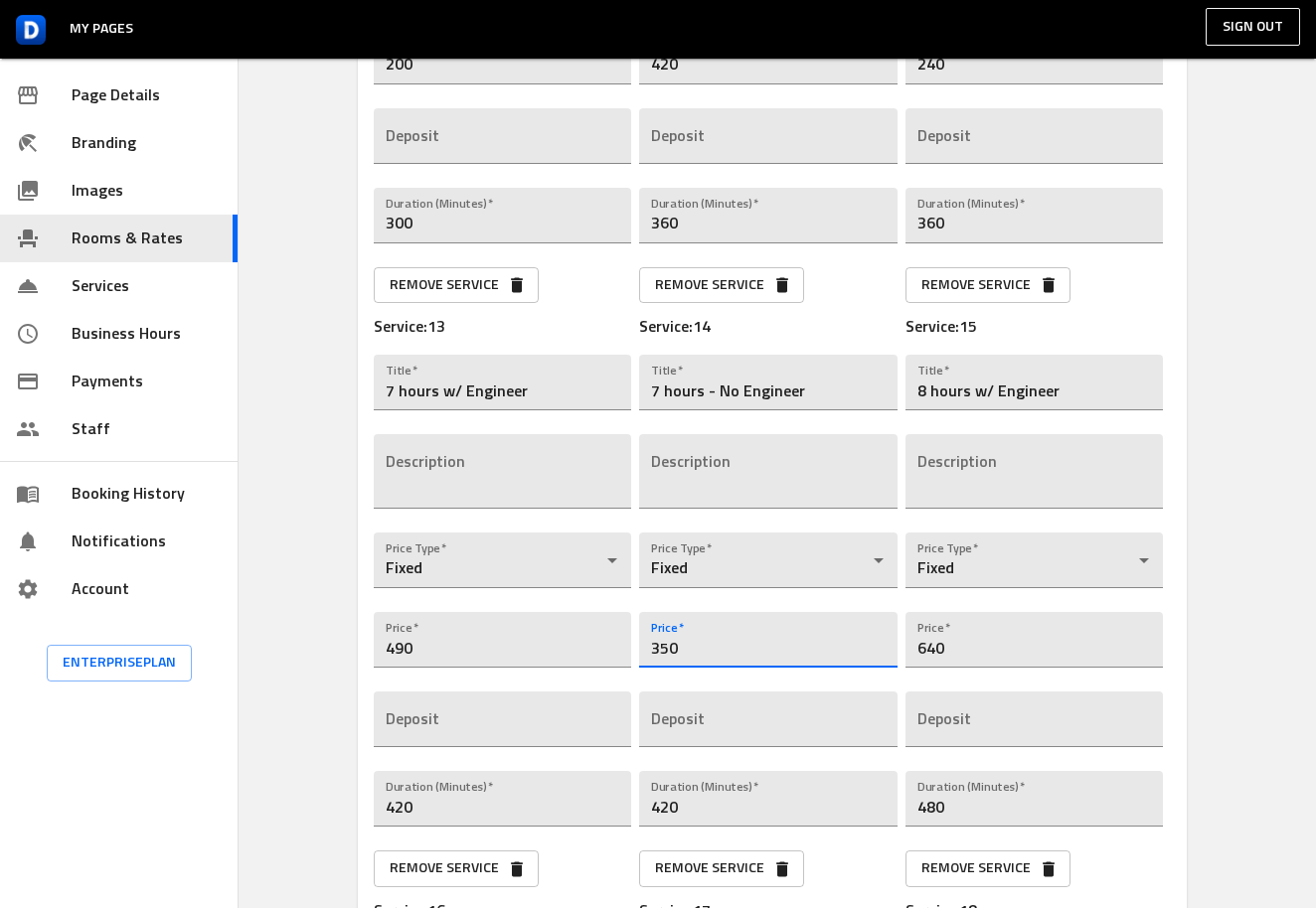 click on "350" at bounding box center [767, 640] 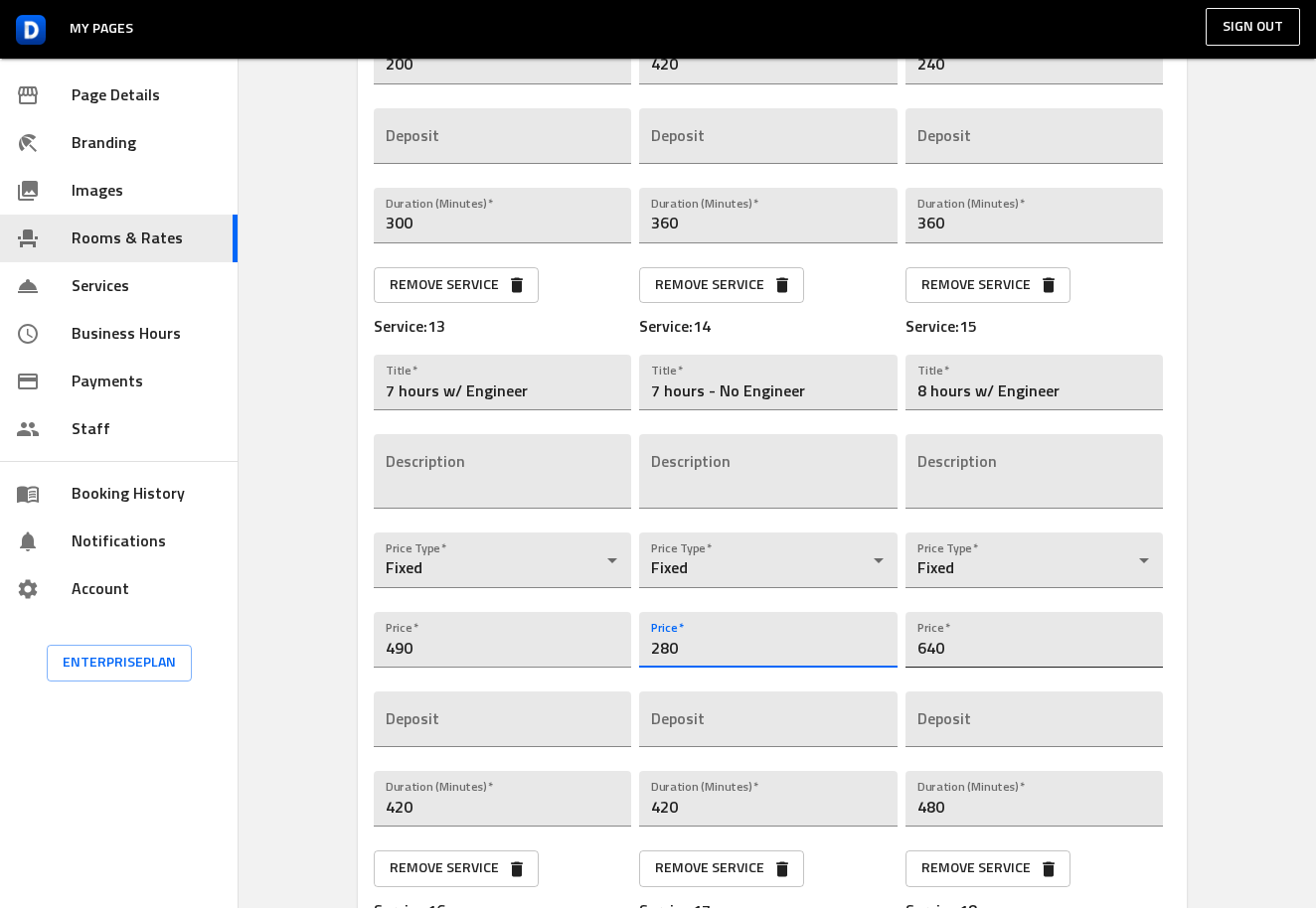 type on "280" 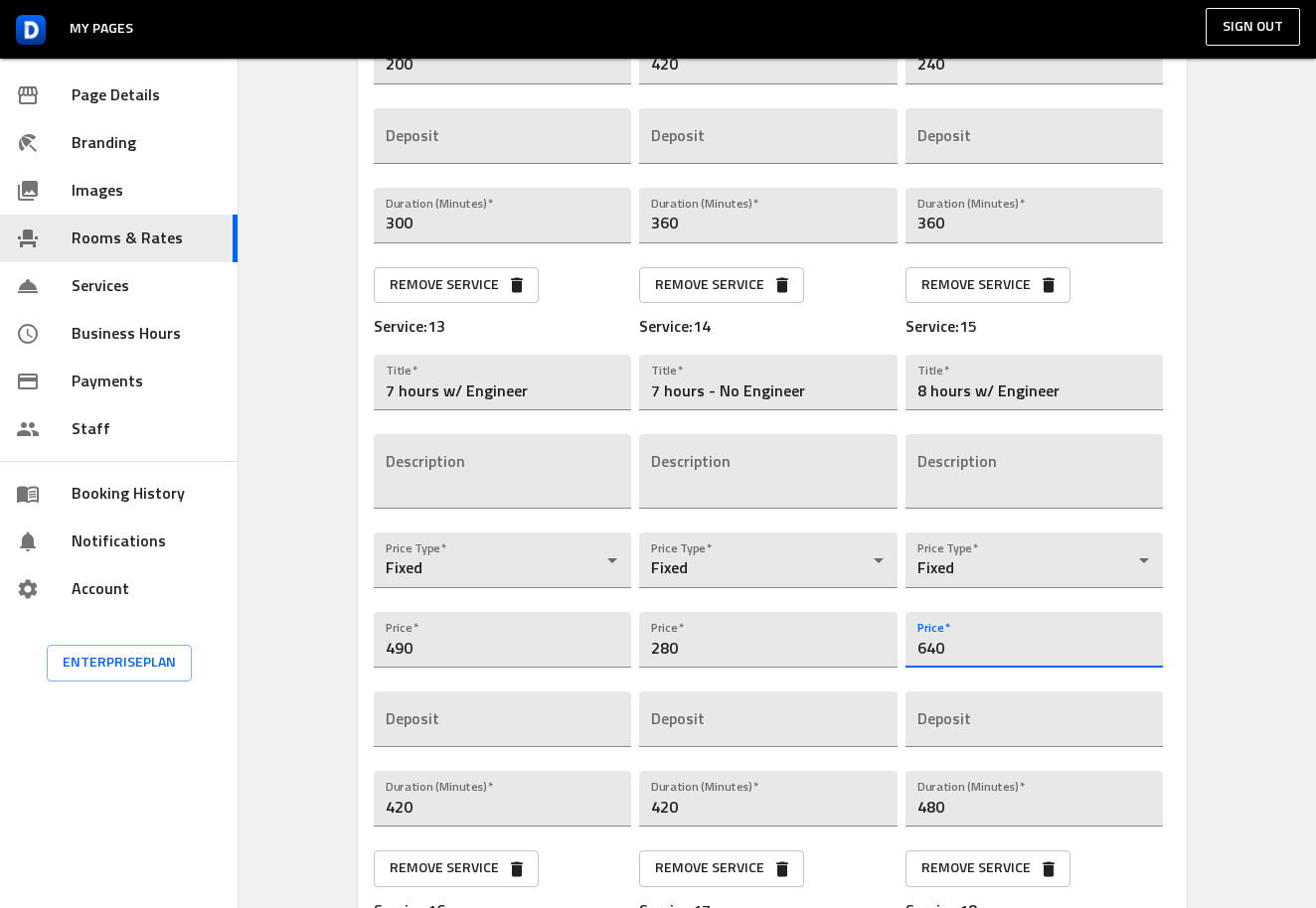 click on "640" at bounding box center [1034, 640] 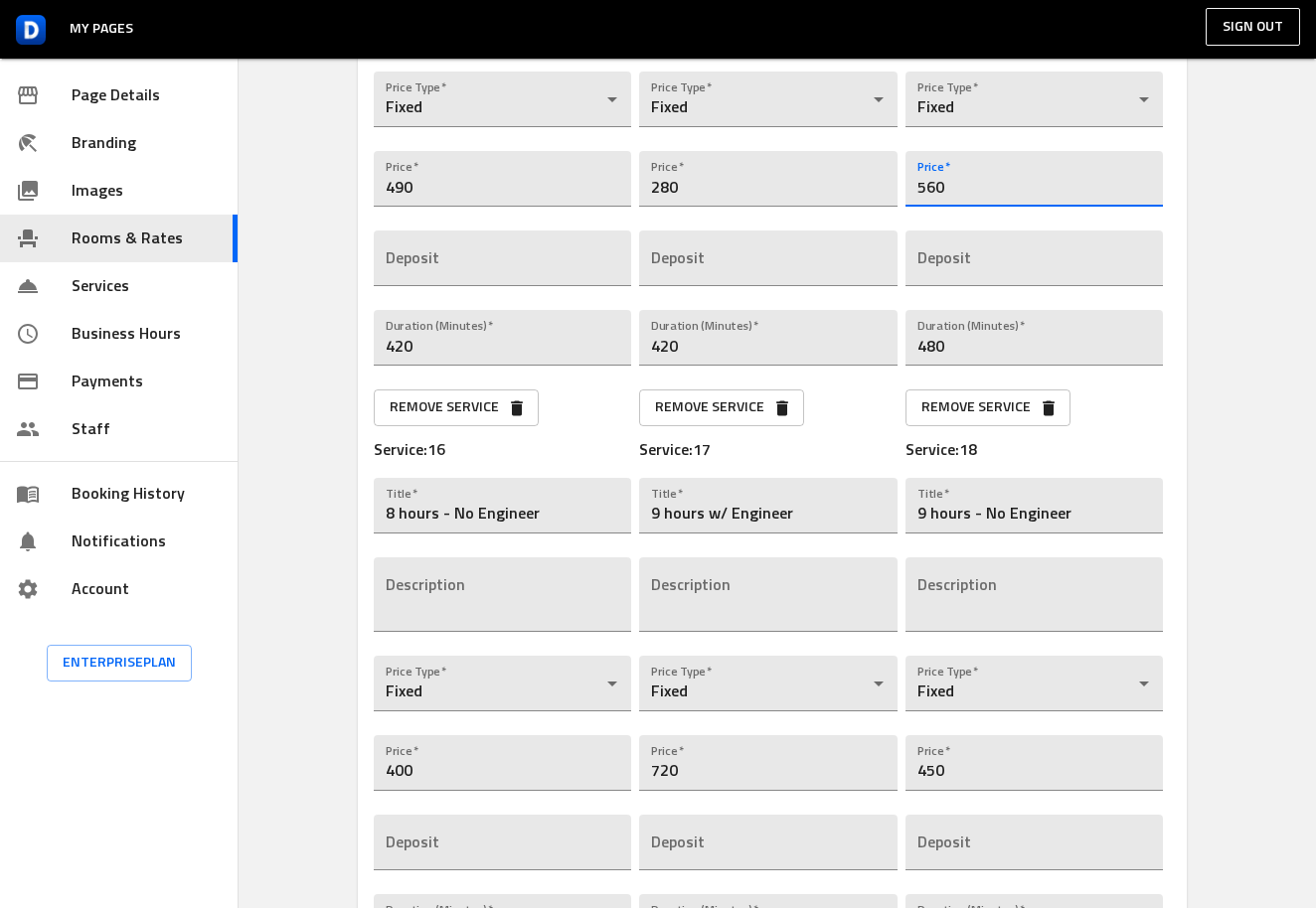 scroll, scrollTop: 3444, scrollLeft: 0, axis: vertical 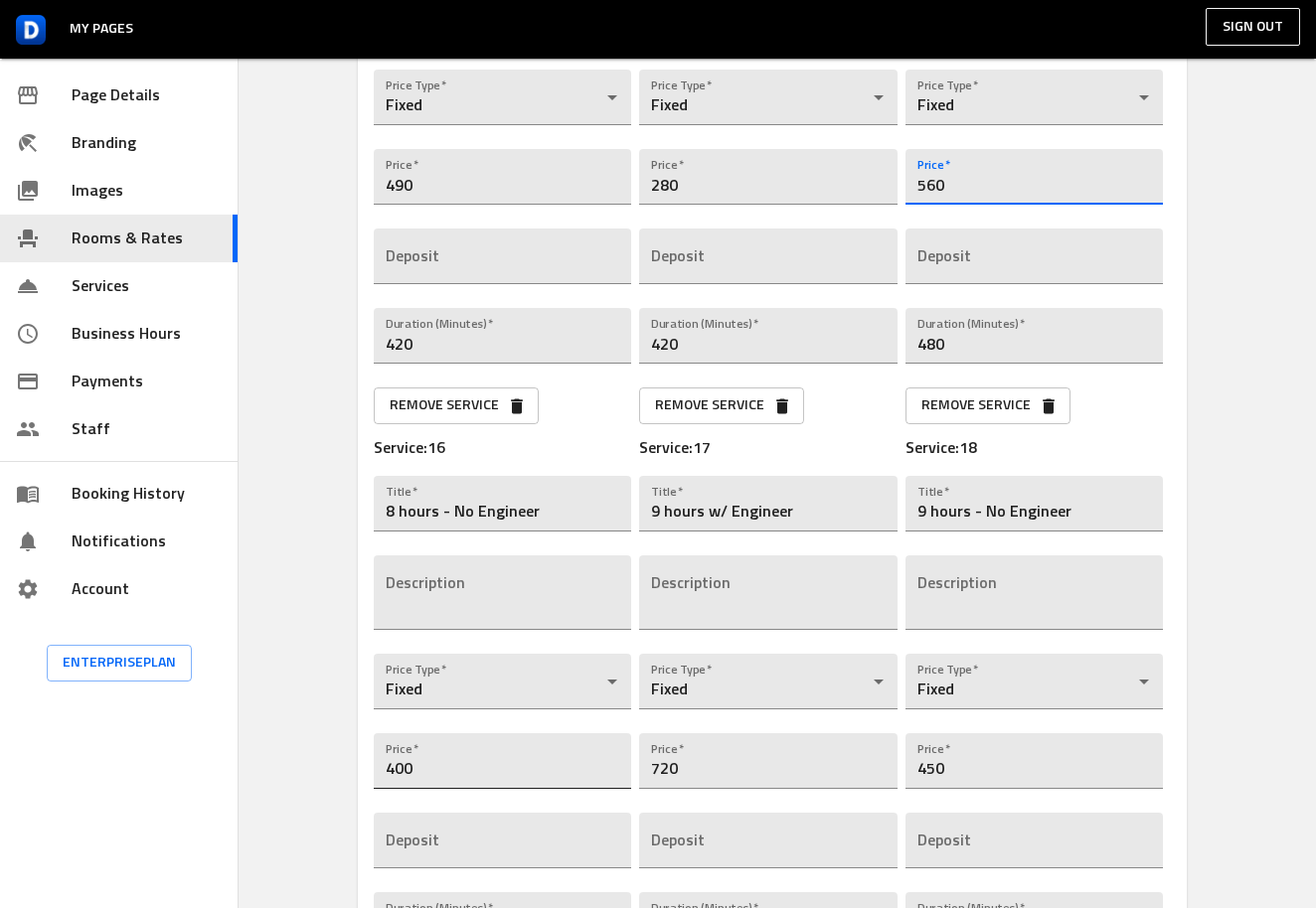 type on "560" 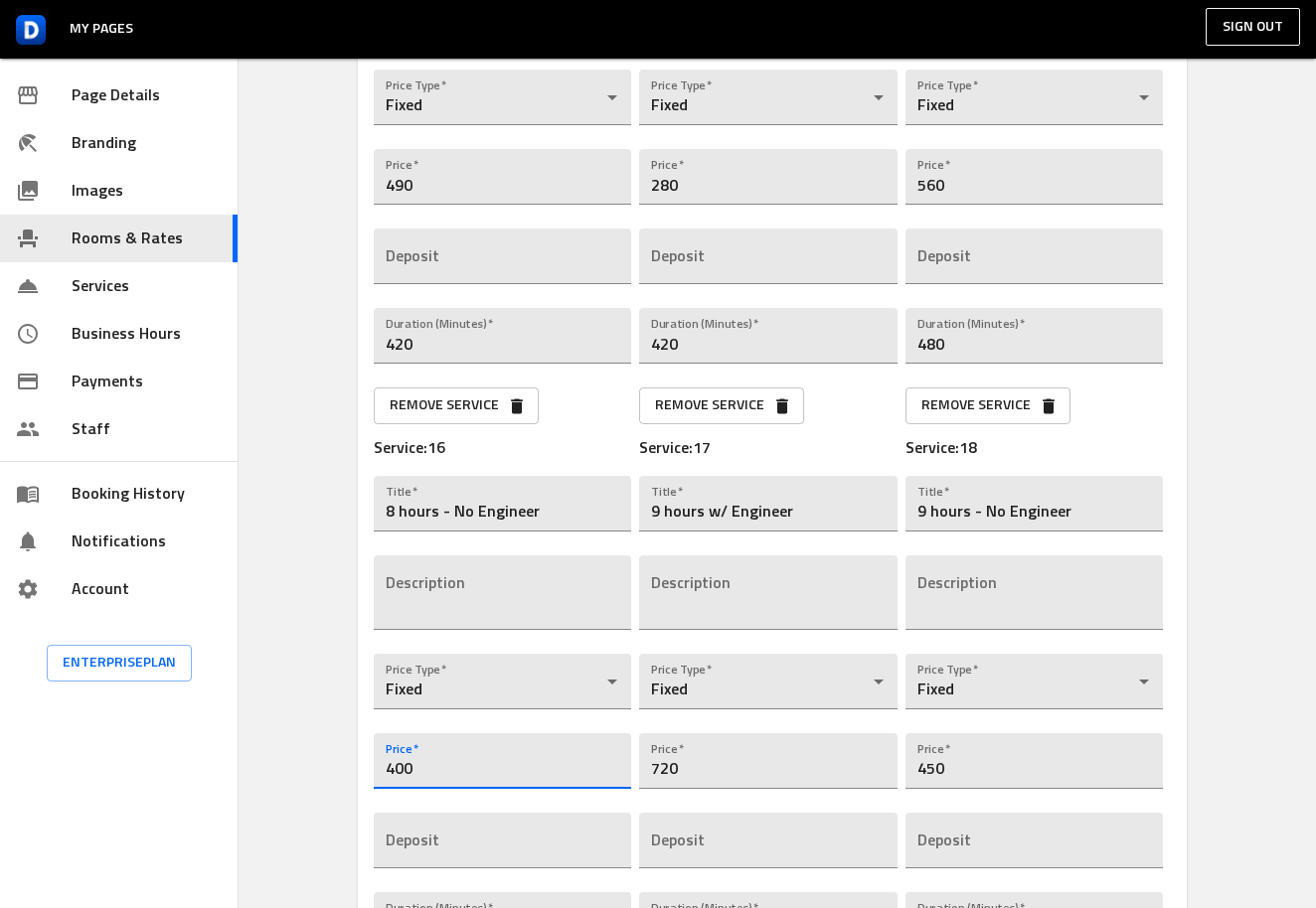 click on "400" at bounding box center (502, 761) 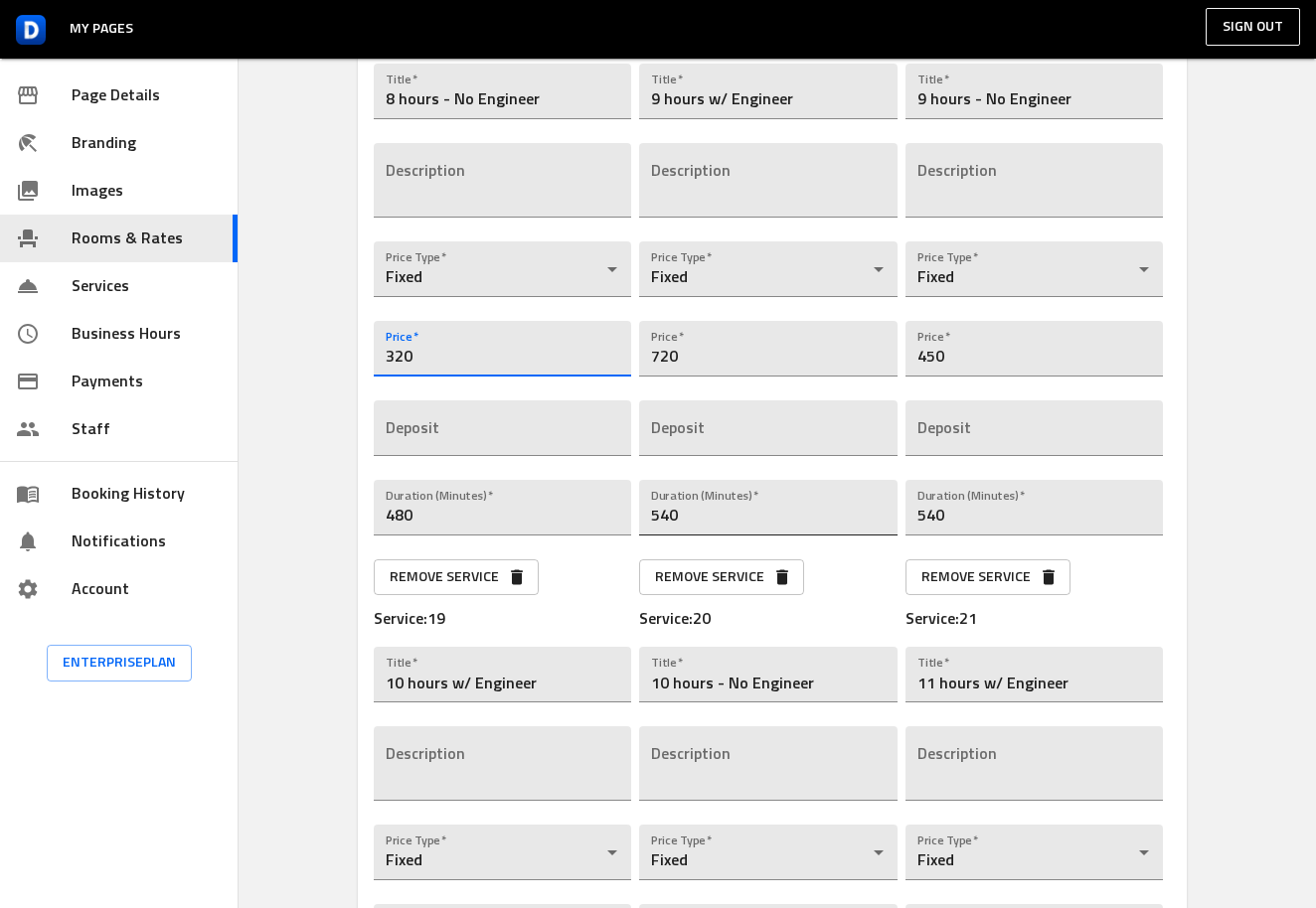 scroll, scrollTop: 3861, scrollLeft: 0, axis: vertical 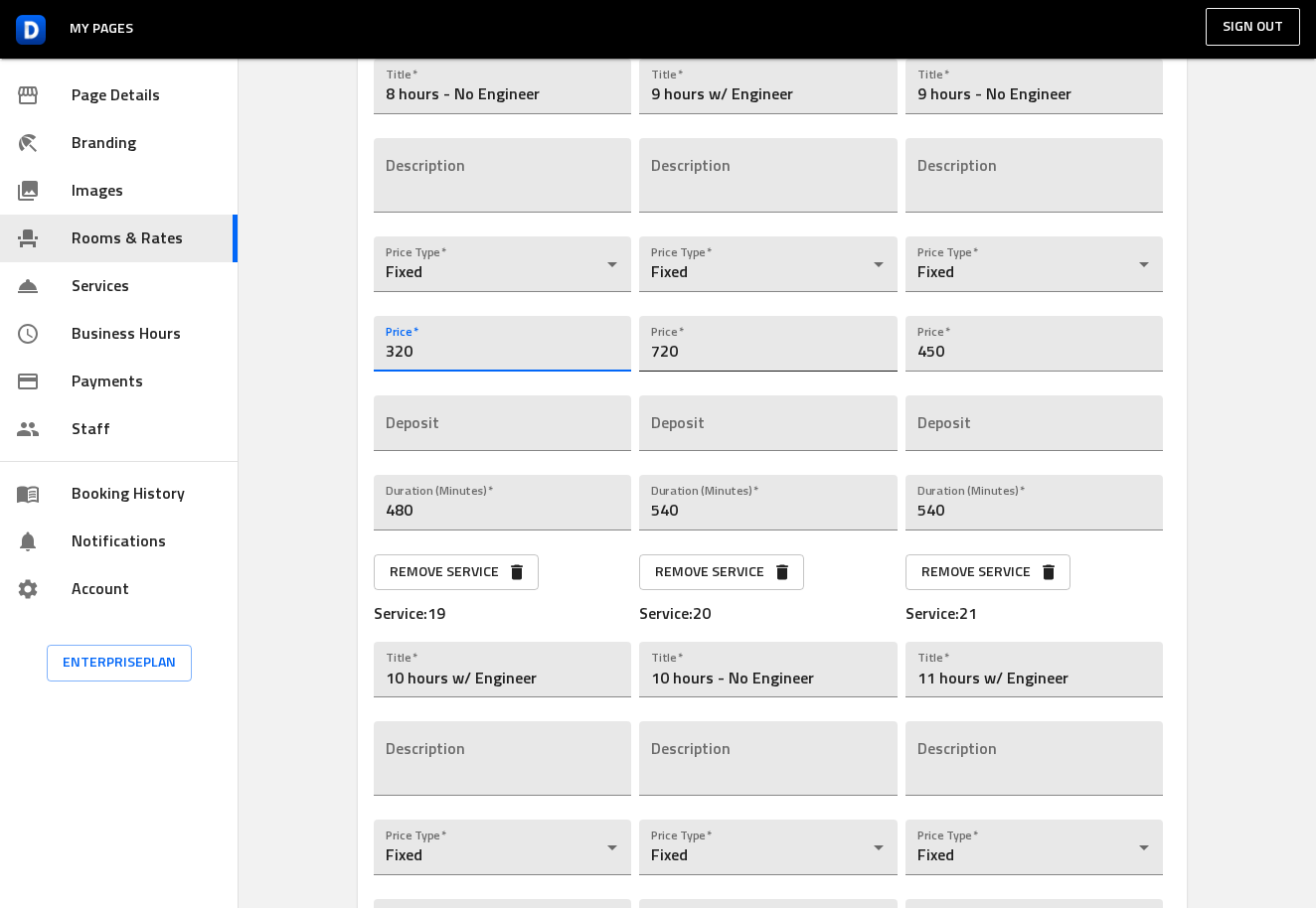 type on "320" 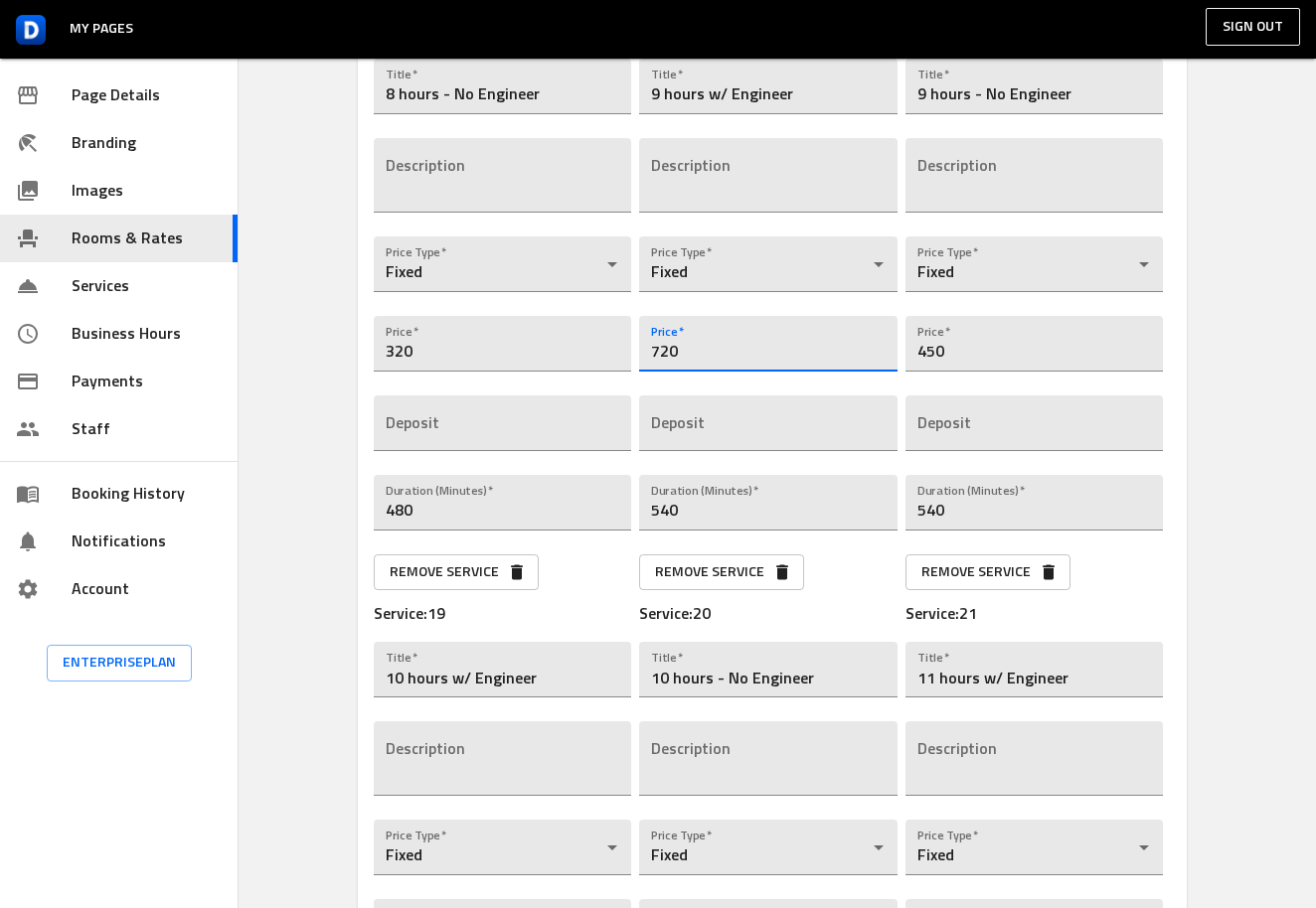 click on "720" at bounding box center (767, 344) 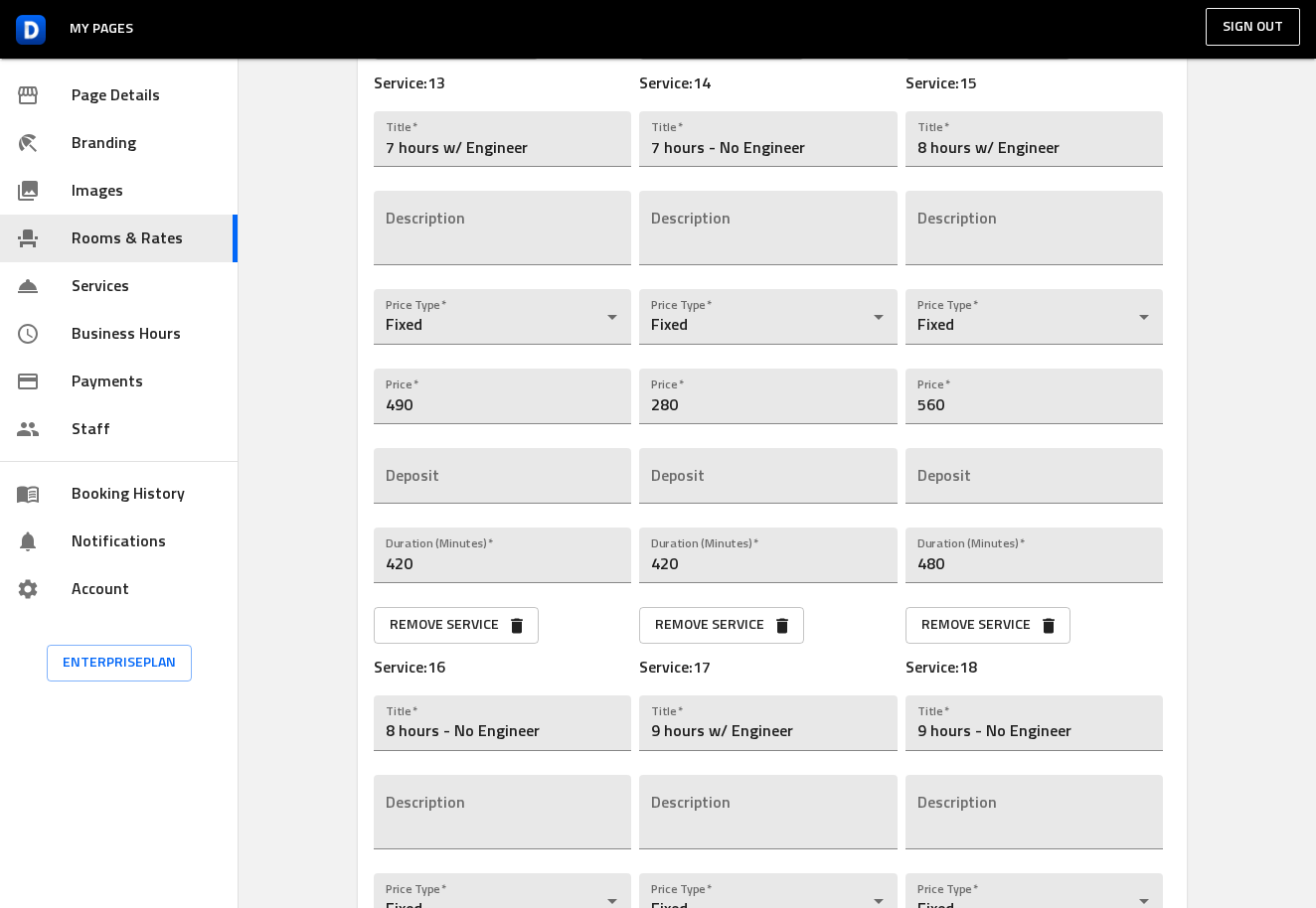 scroll, scrollTop: 3234, scrollLeft: 0, axis: vertical 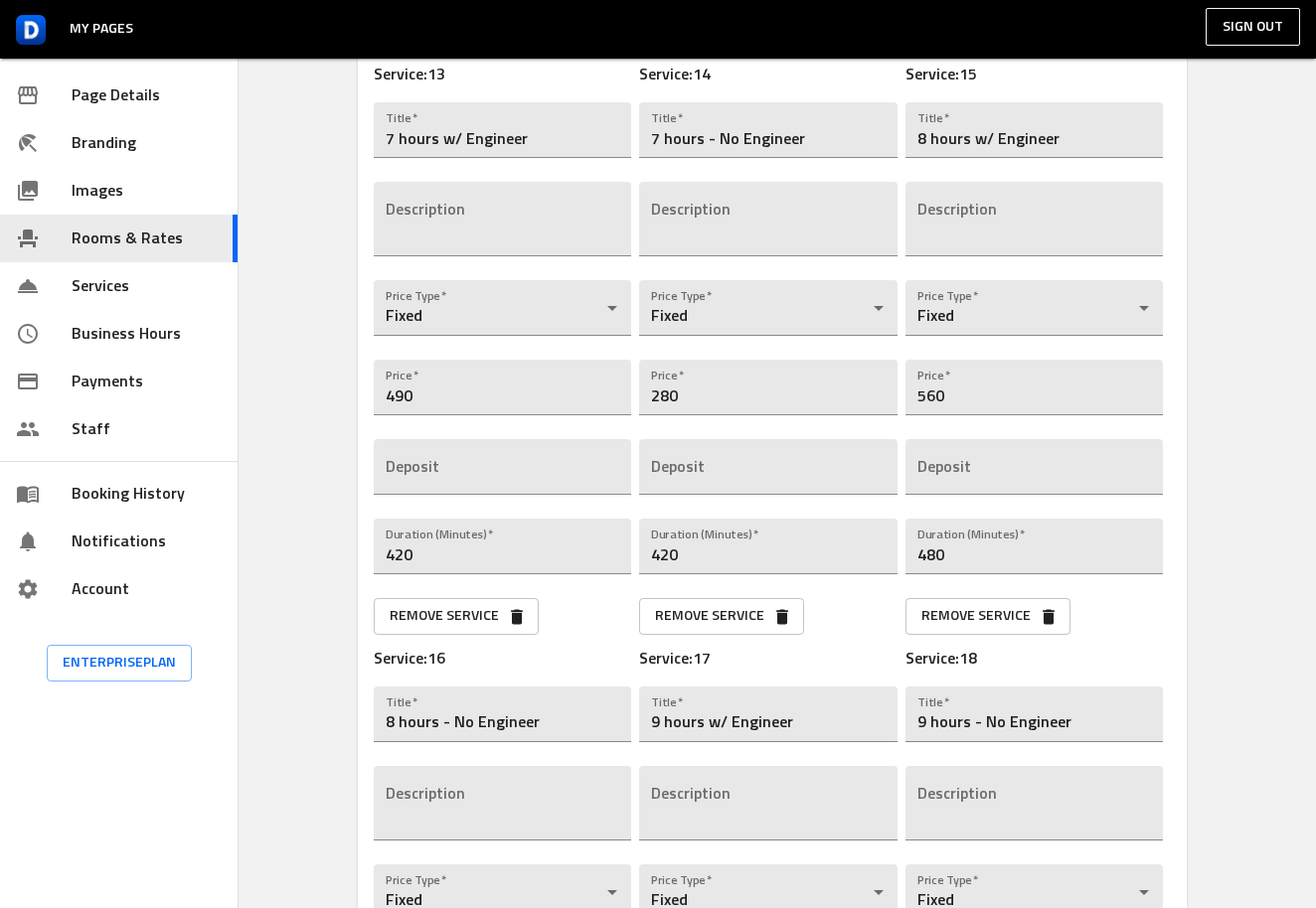 click on "Remove Service" at bounding box center [456, 616] 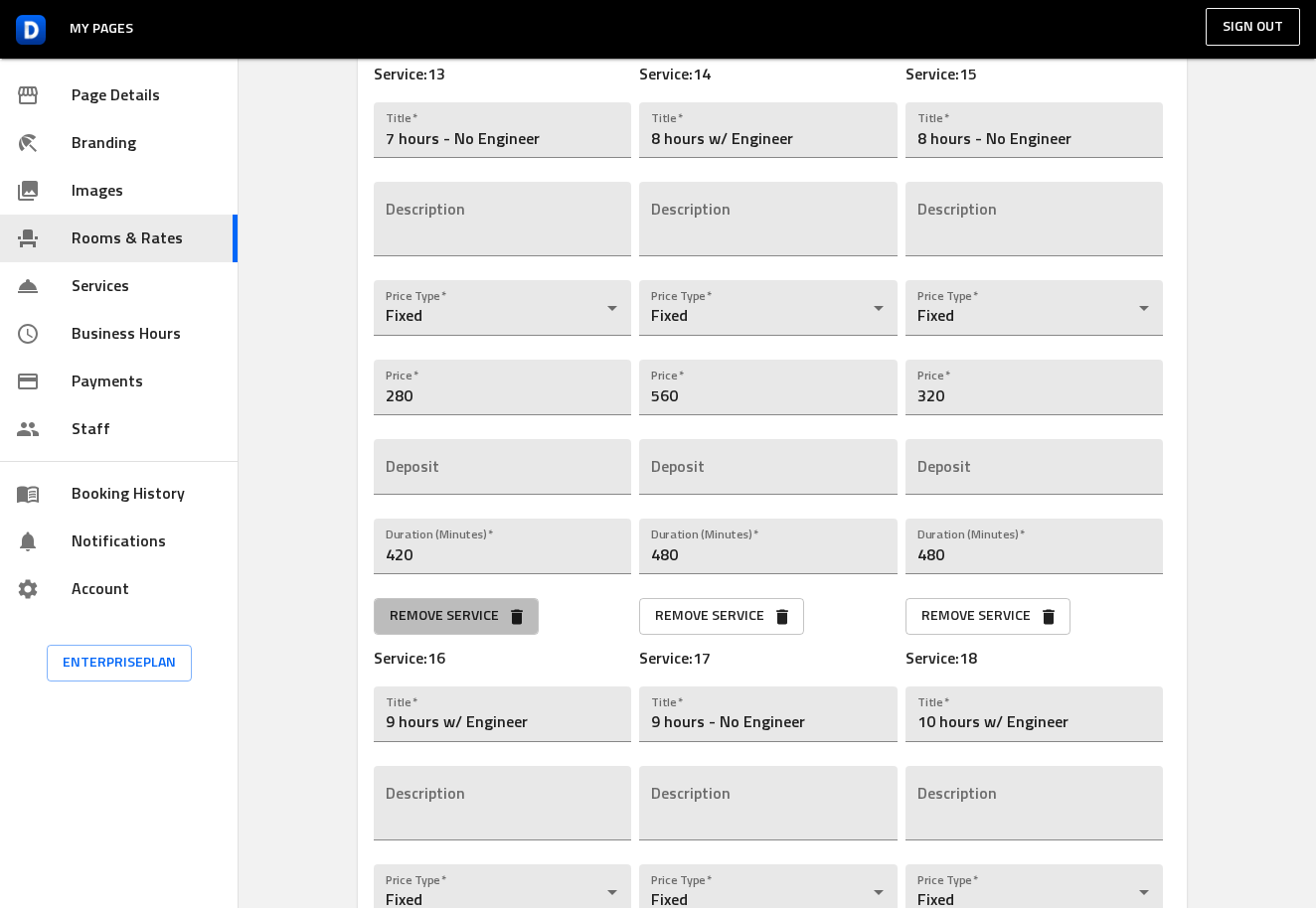 click on "Remove Service" at bounding box center (456, 616) 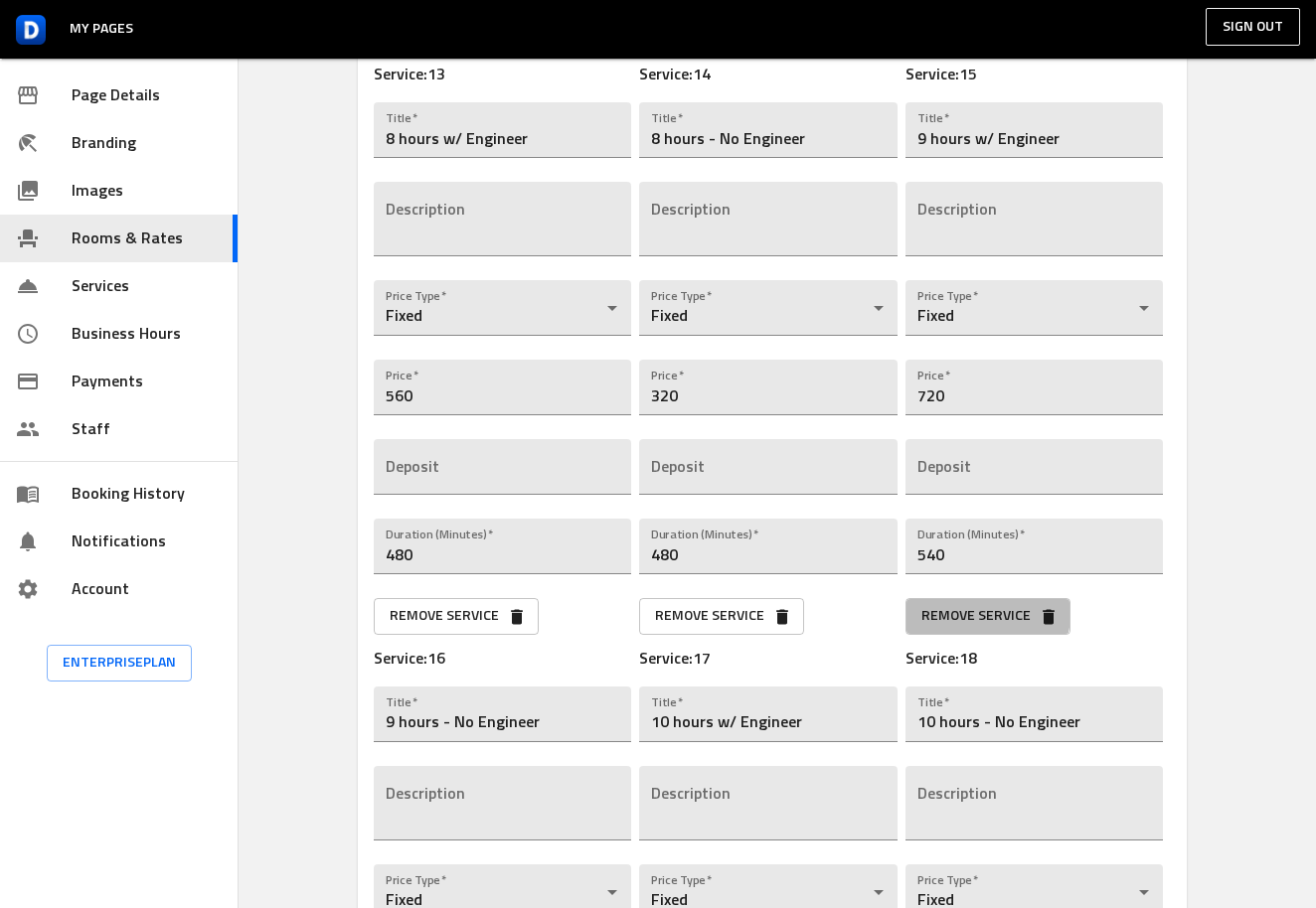 click on "Remove Service" at bounding box center [988, 616] 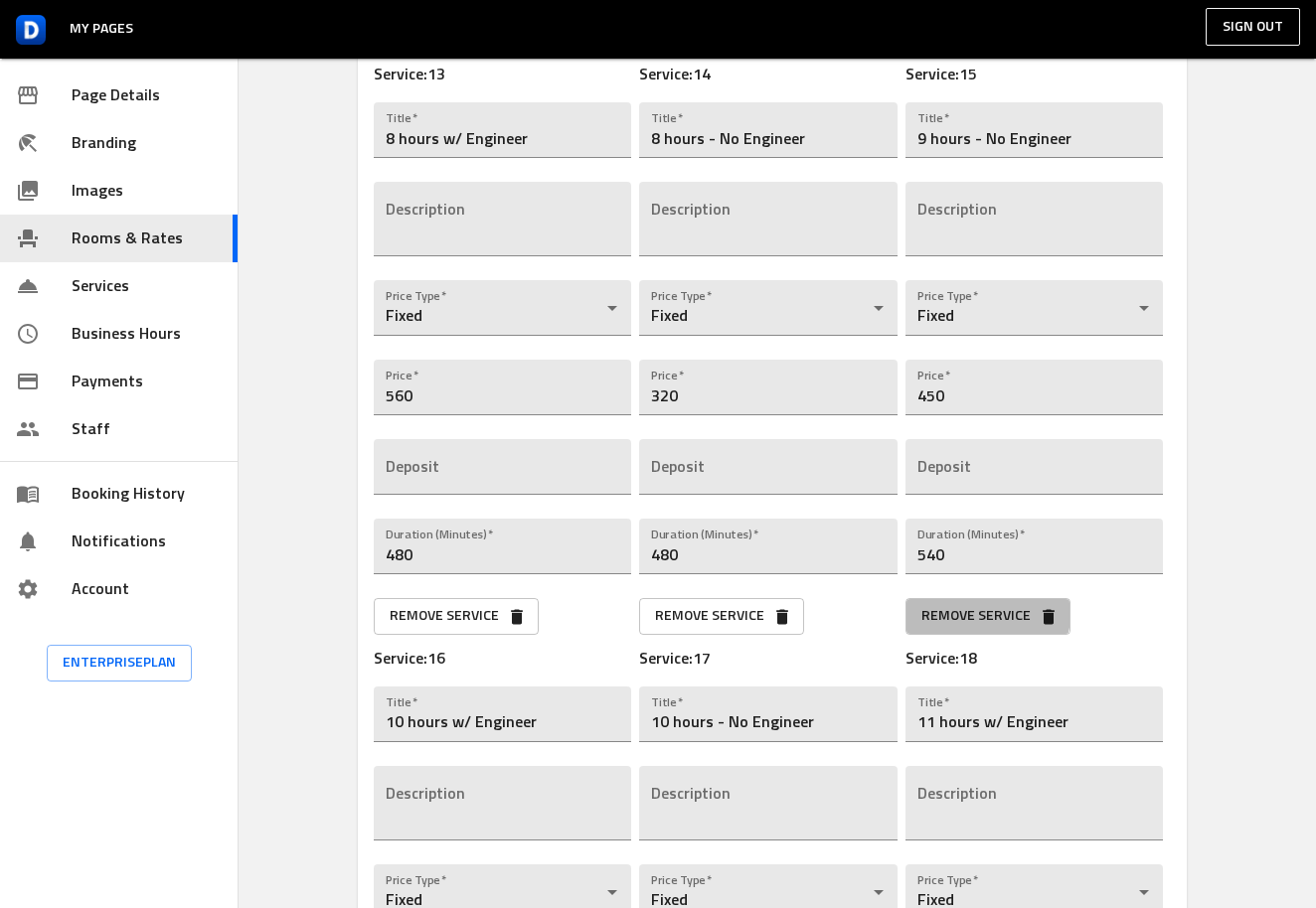 click on "Remove Service" at bounding box center (988, 616) 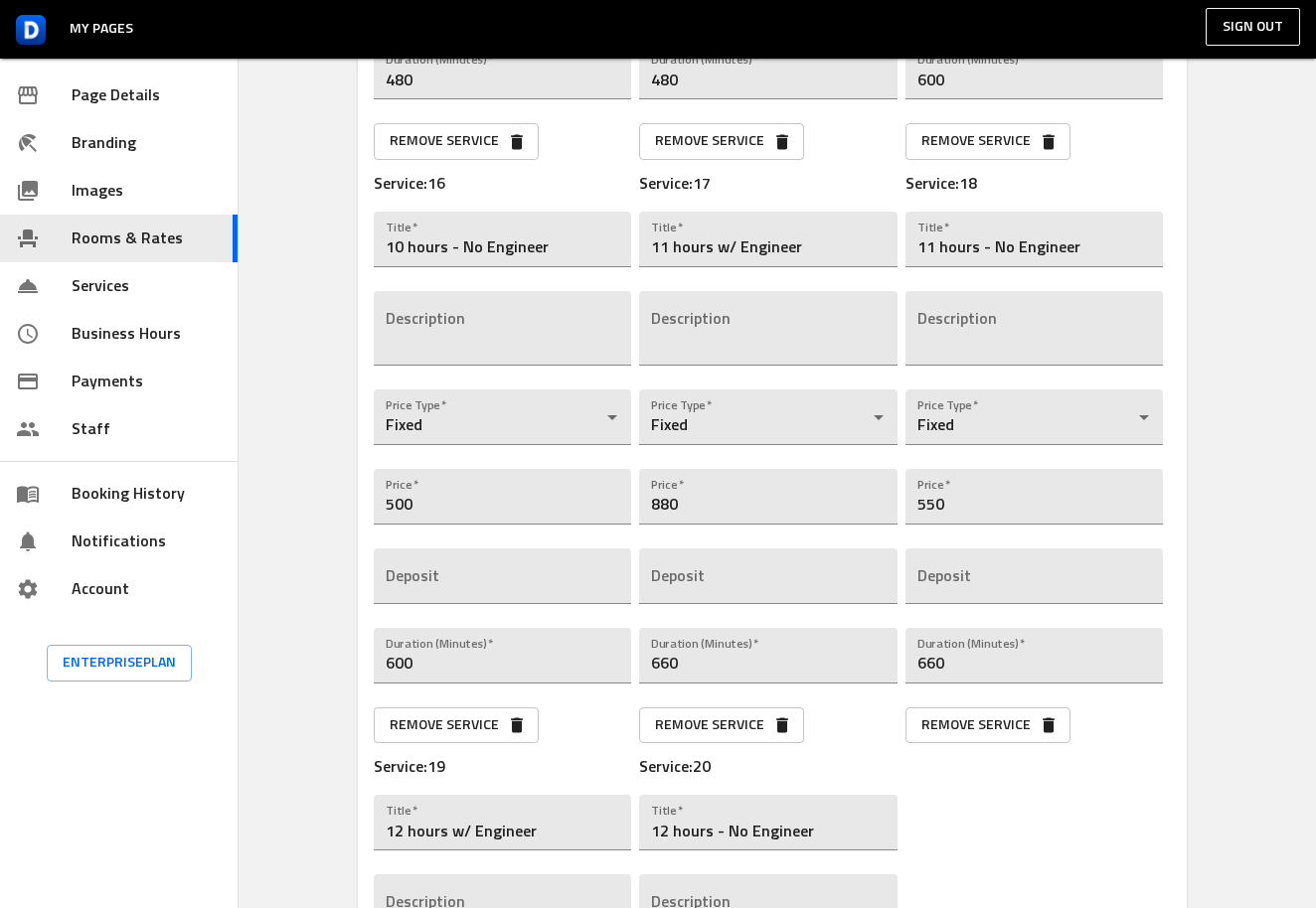 scroll, scrollTop: 3785, scrollLeft: 0, axis: vertical 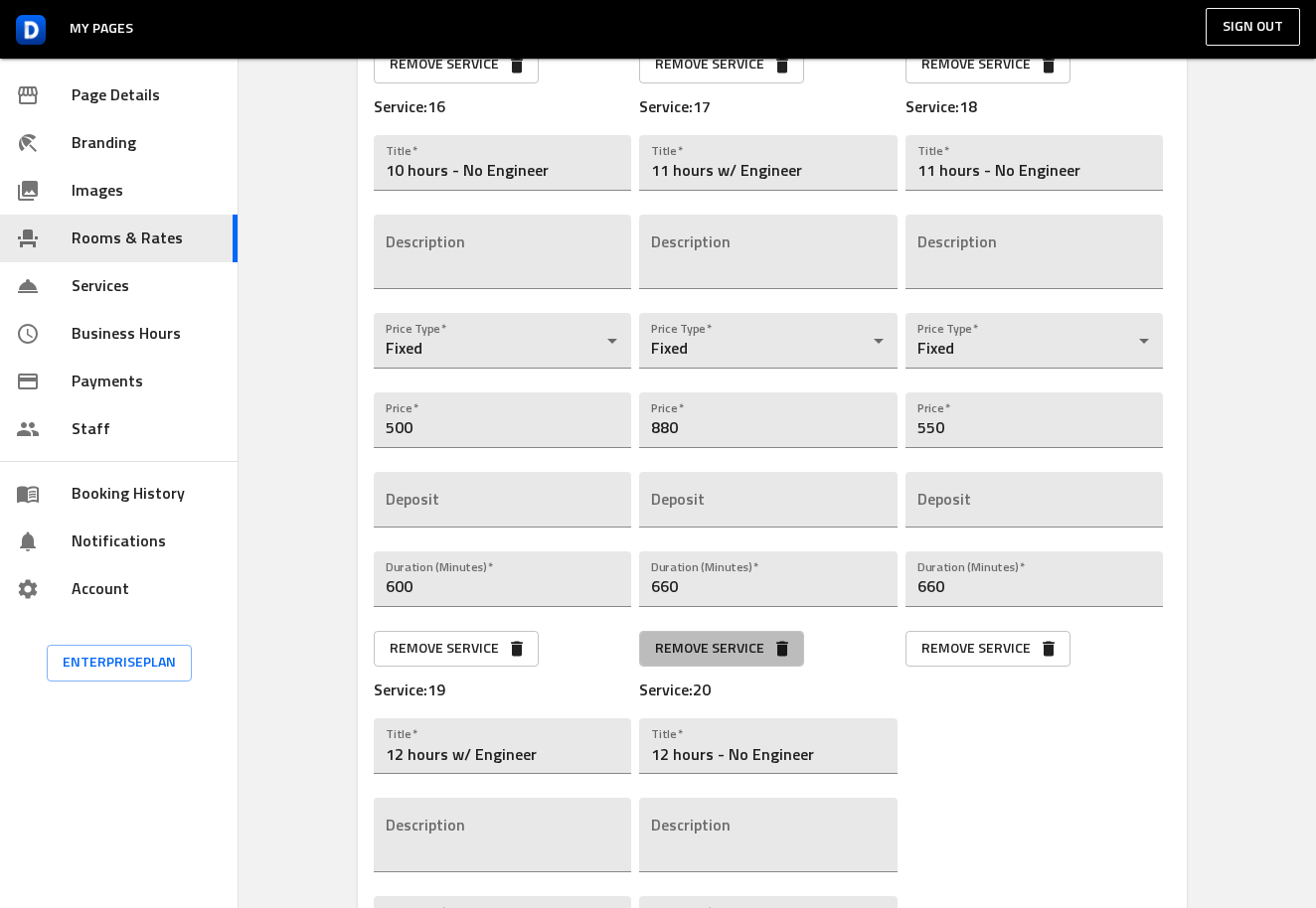 click on "Remove Service" at bounding box center [722, 649] 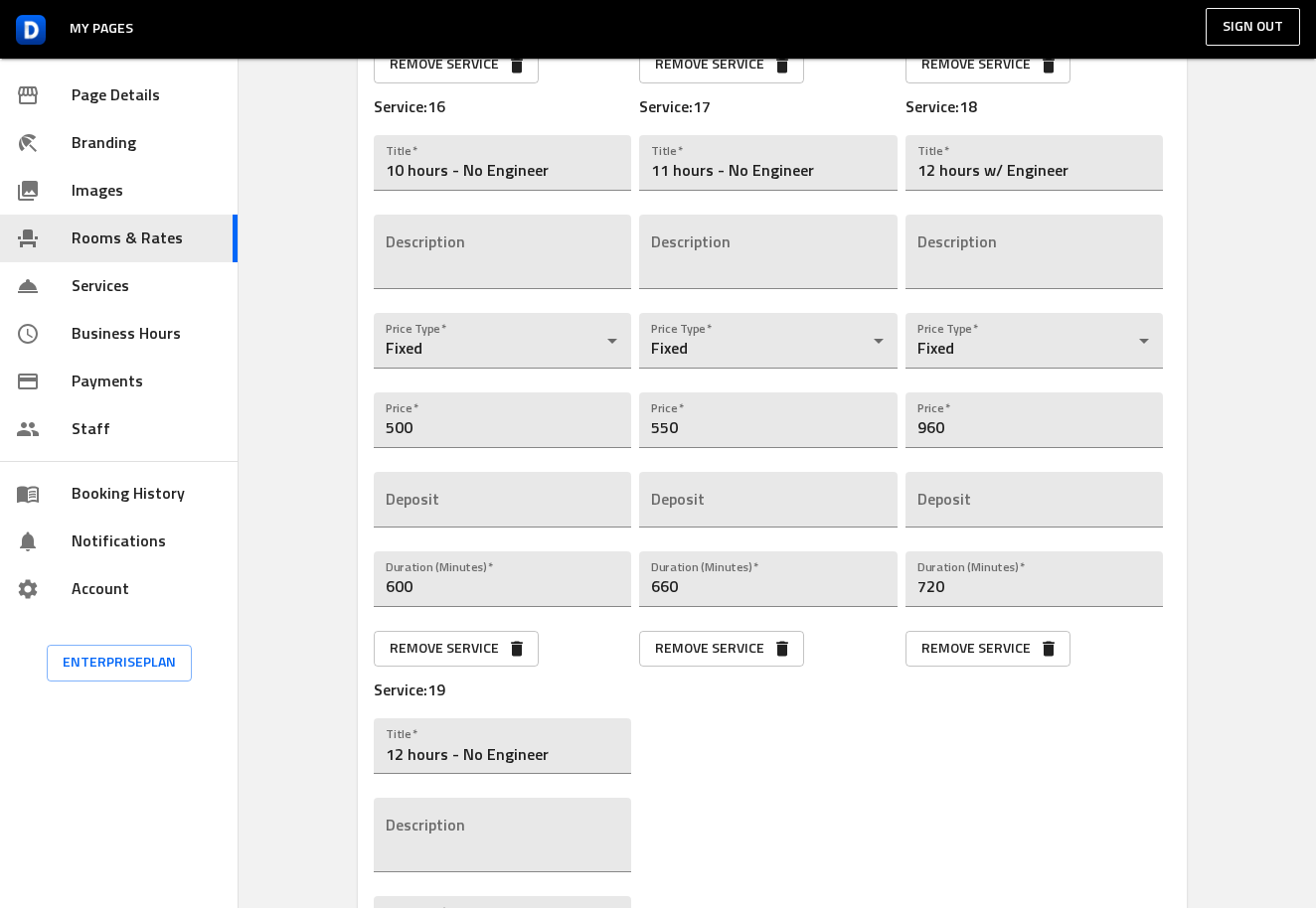 click on "Remove Service" at bounding box center (722, 649) 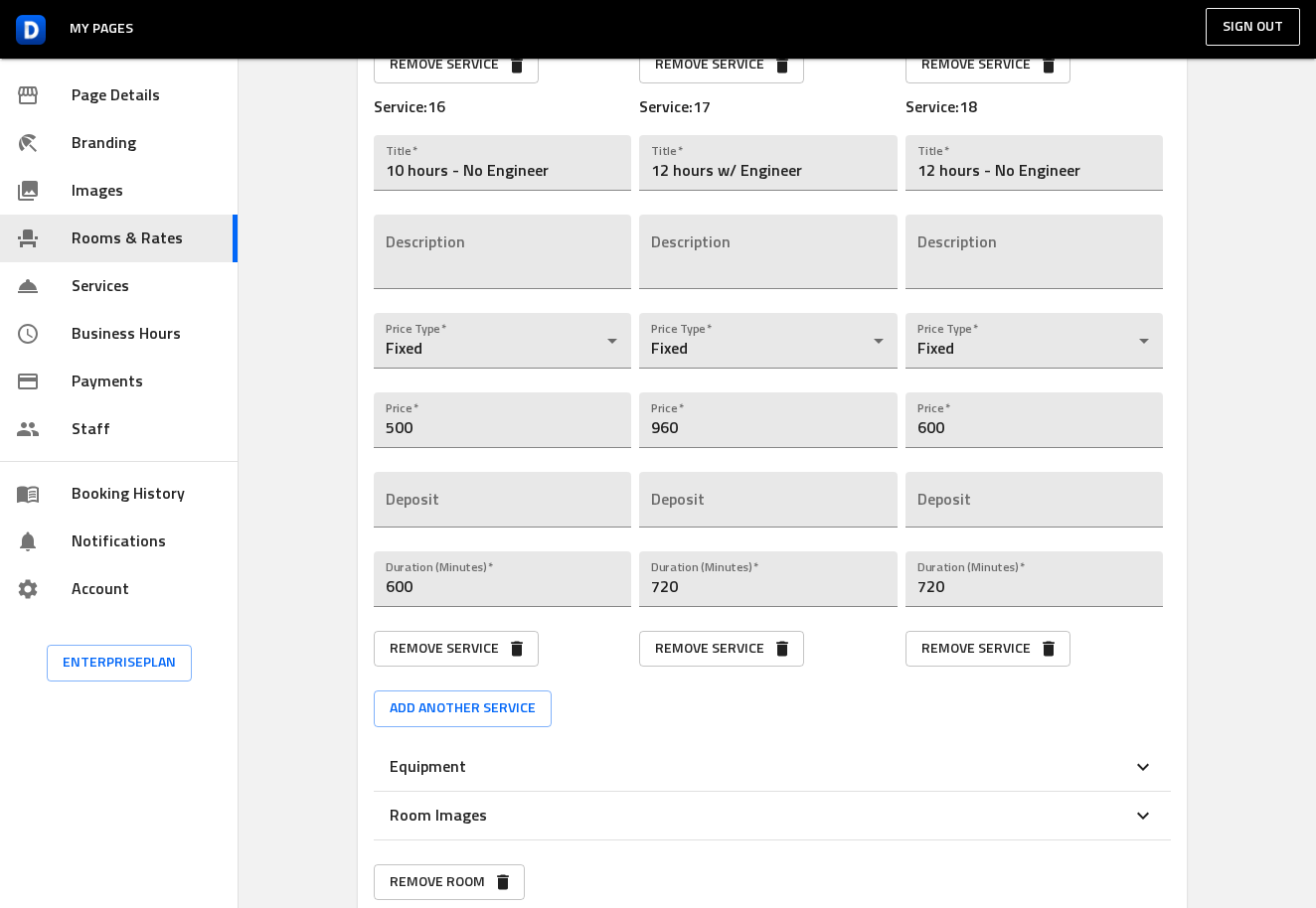 click 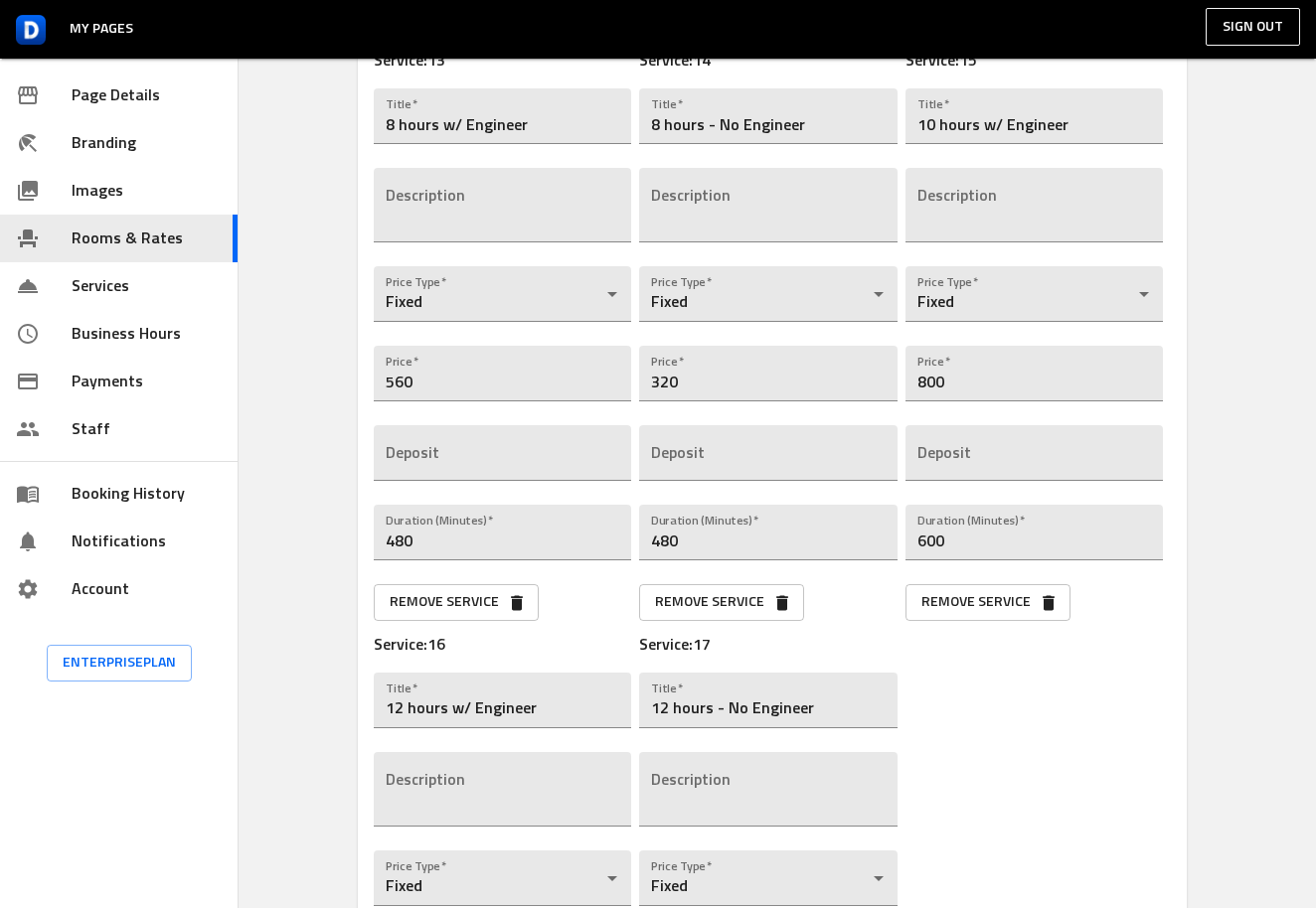 scroll, scrollTop: 3163, scrollLeft: 0, axis: vertical 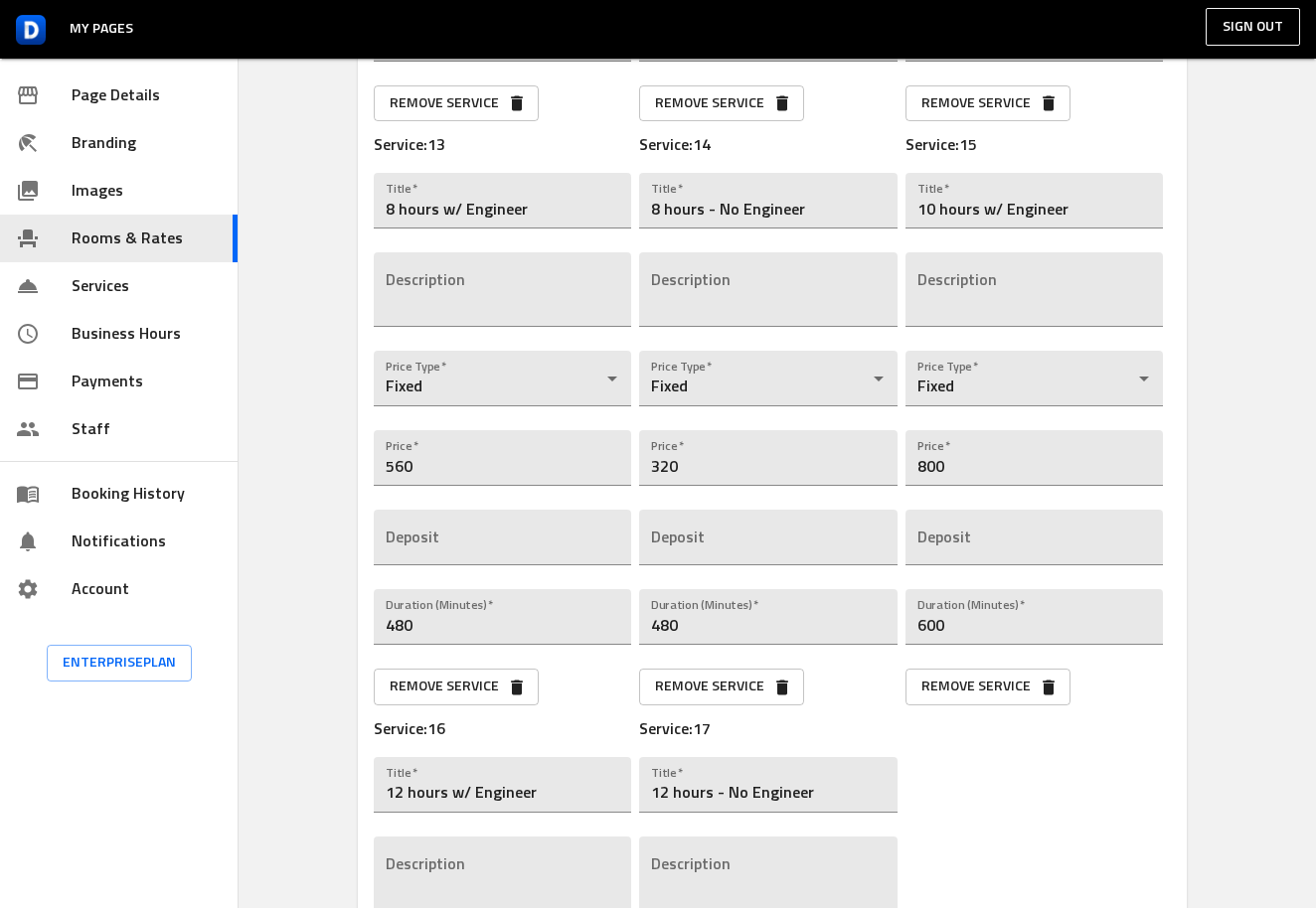 click on "Remove Service" at bounding box center [988, 686] 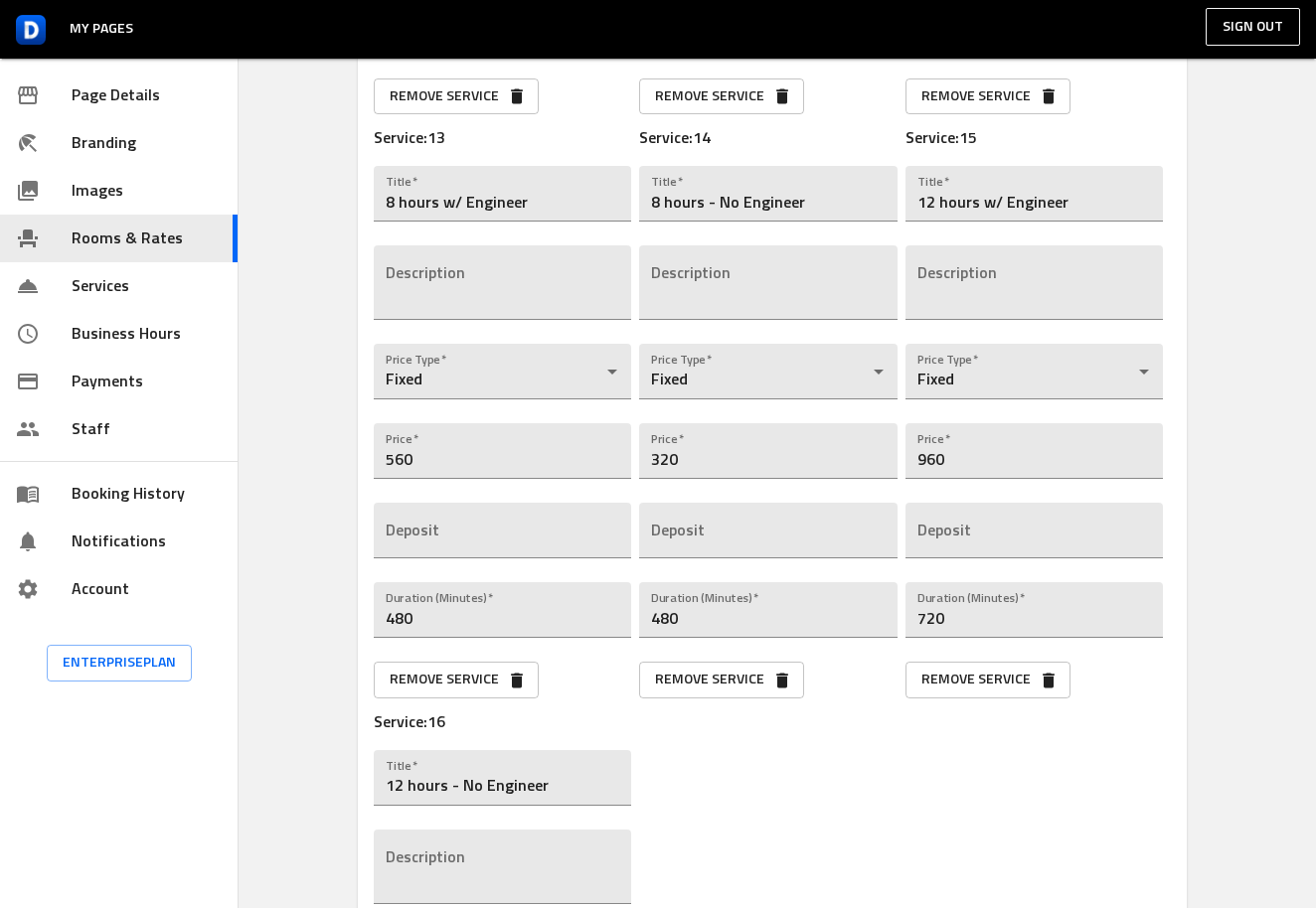 scroll, scrollTop: 3189, scrollLeft: 0, axis: vertical 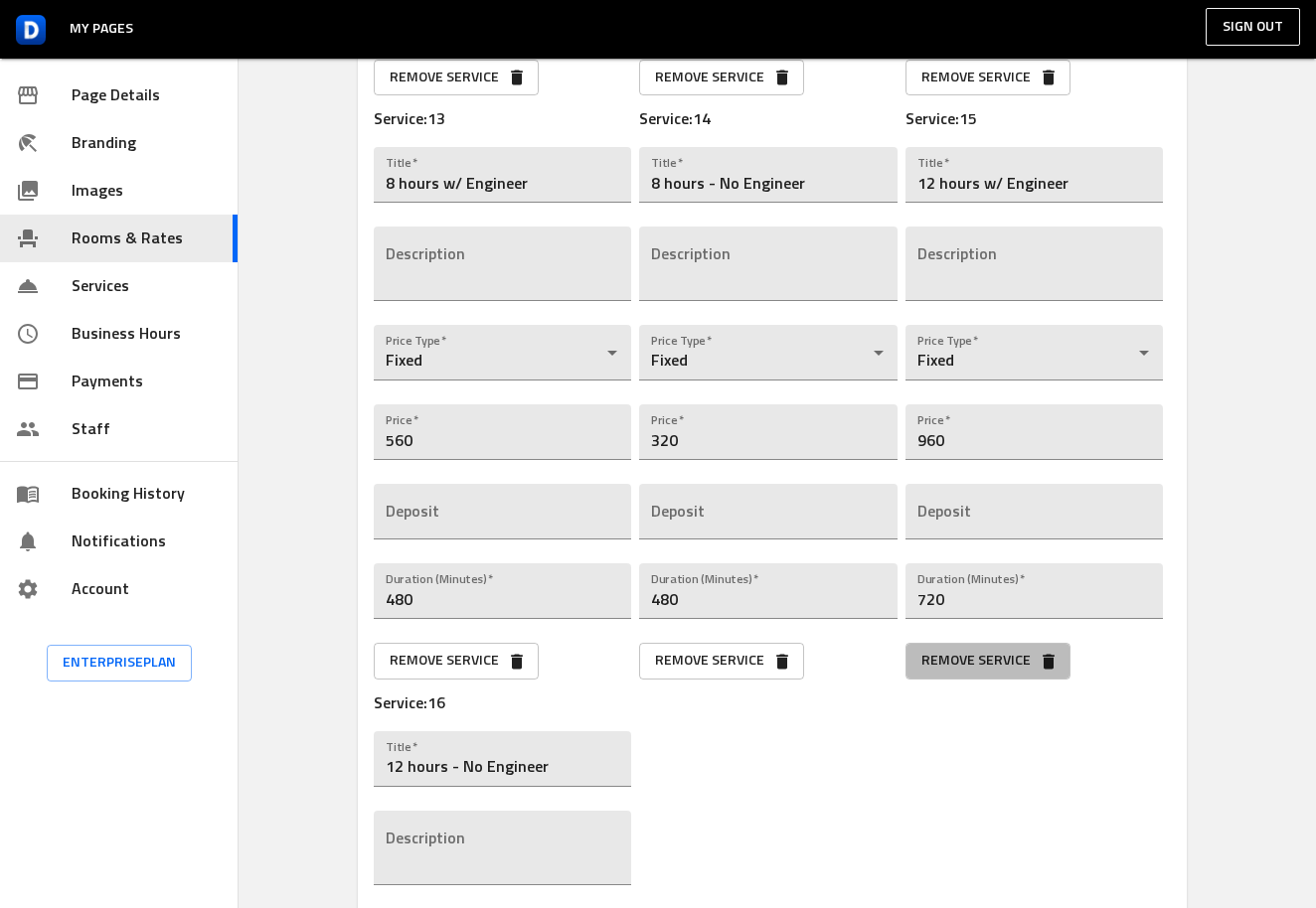 click on "Remove Service" at bounding box center (988, 661) 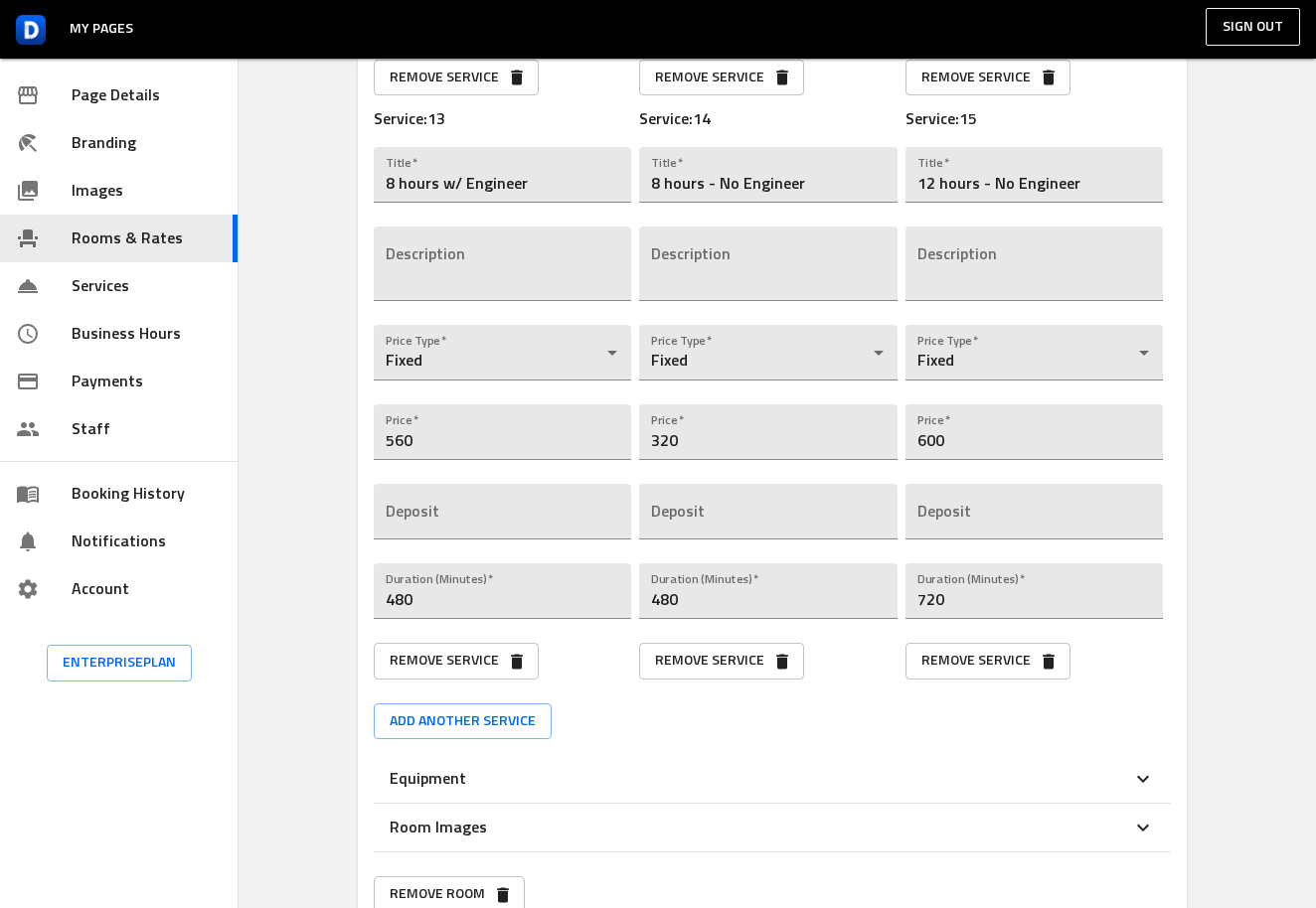 click on "Remove Service" at bounding box center [988, 661] 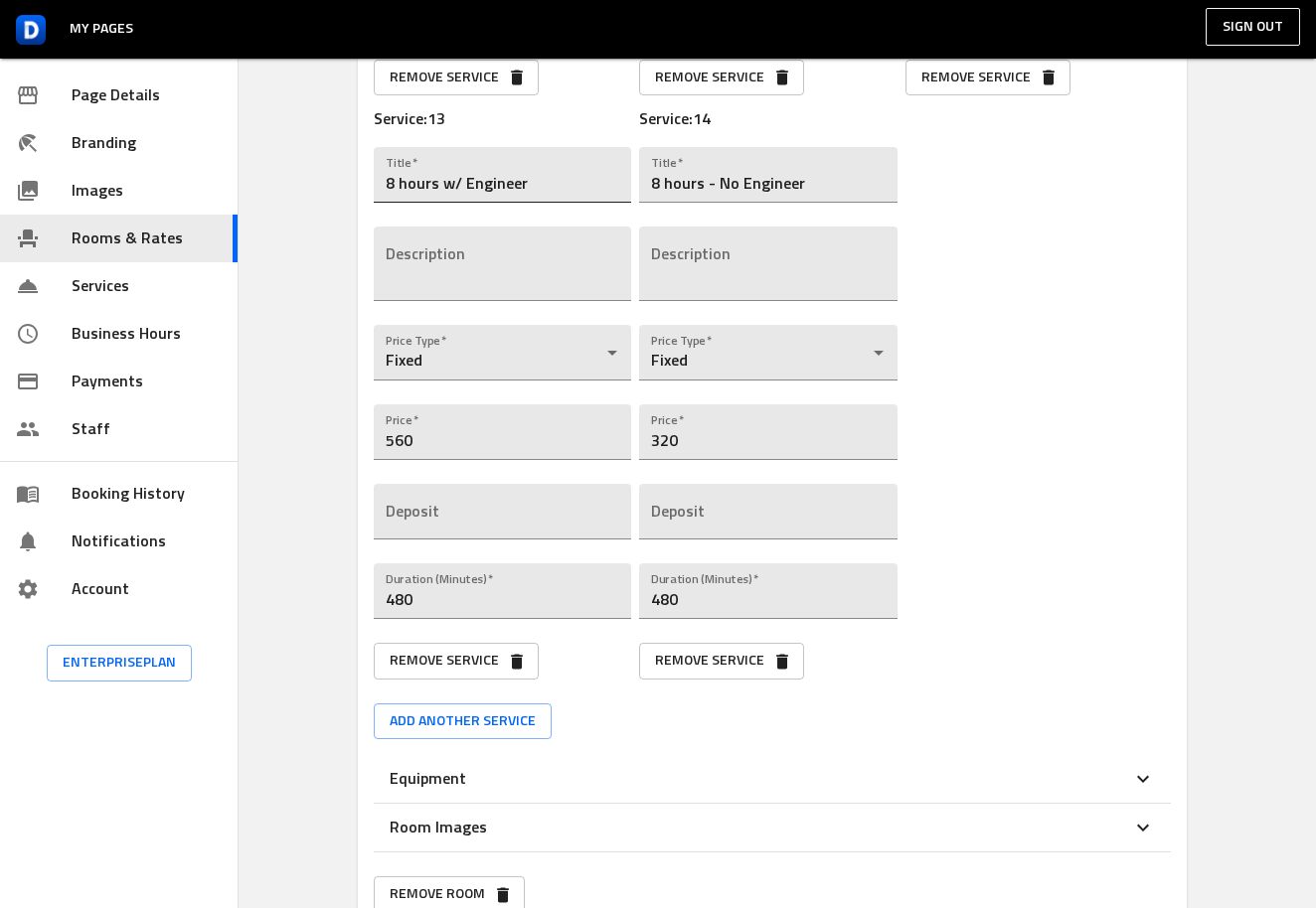 click on "8 hours w/ Engineer" at bounding box center [502, 175] 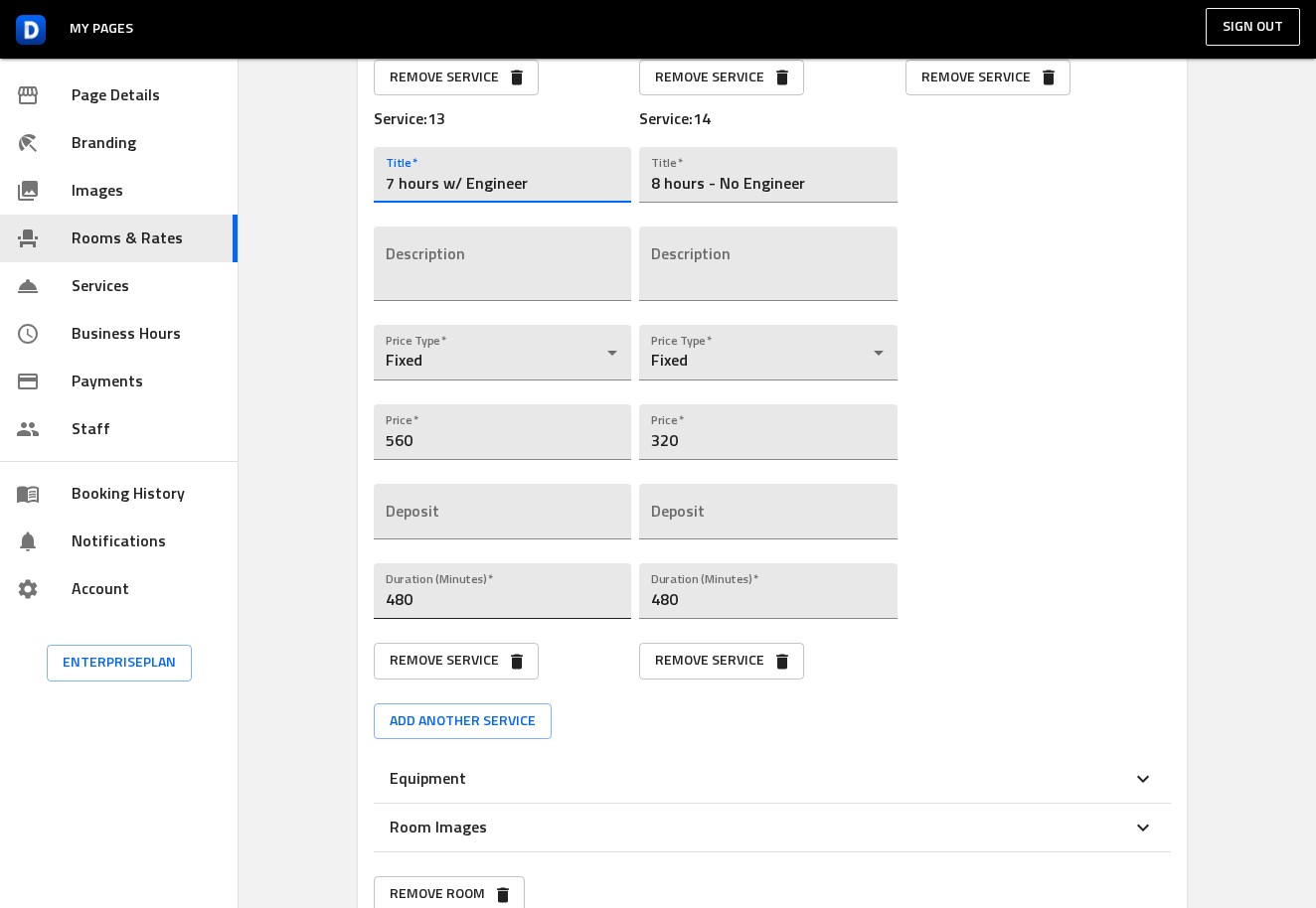 type on "7 hours w/ Engineer" 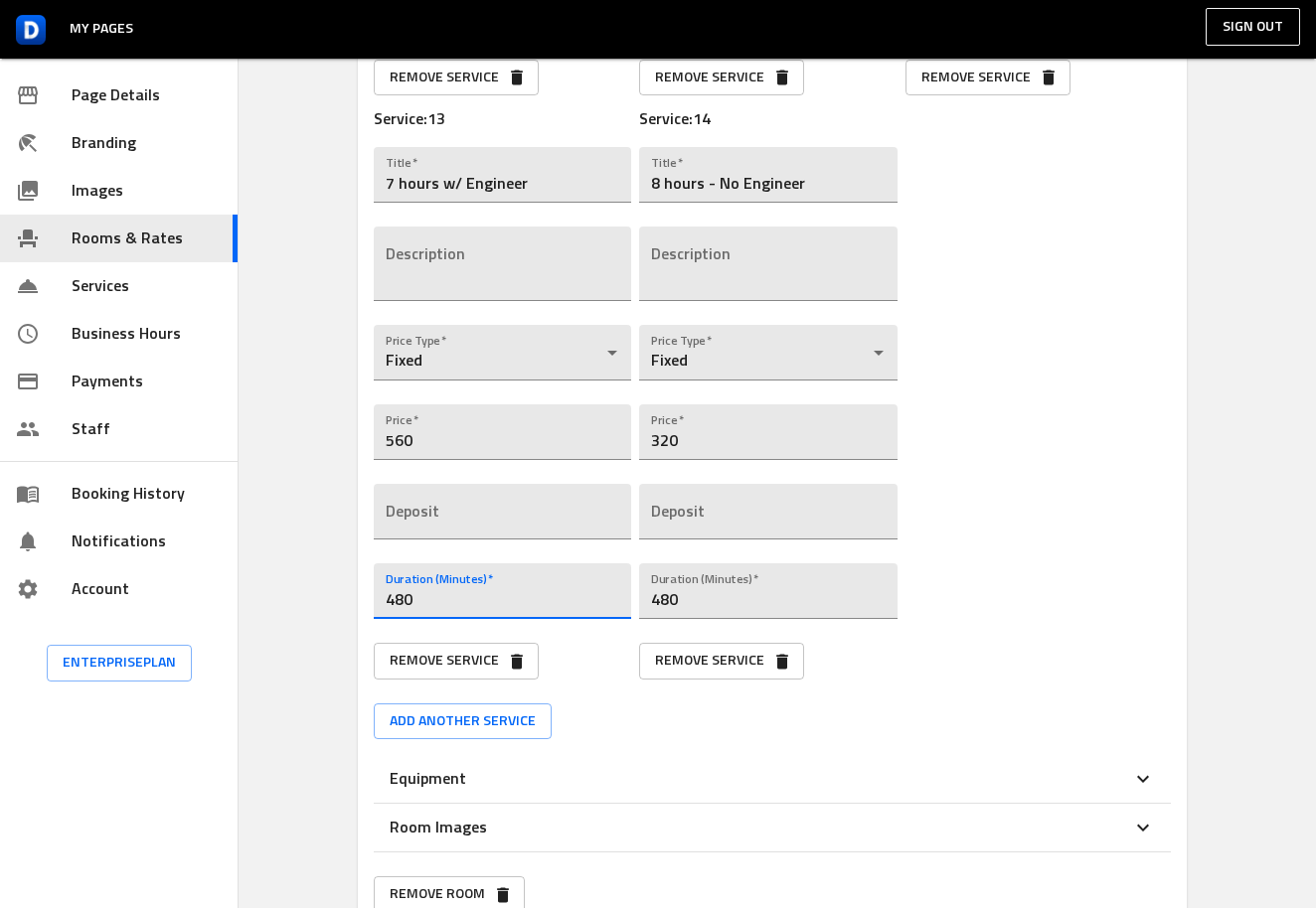 click on "480" at bounding box center (502, 591) 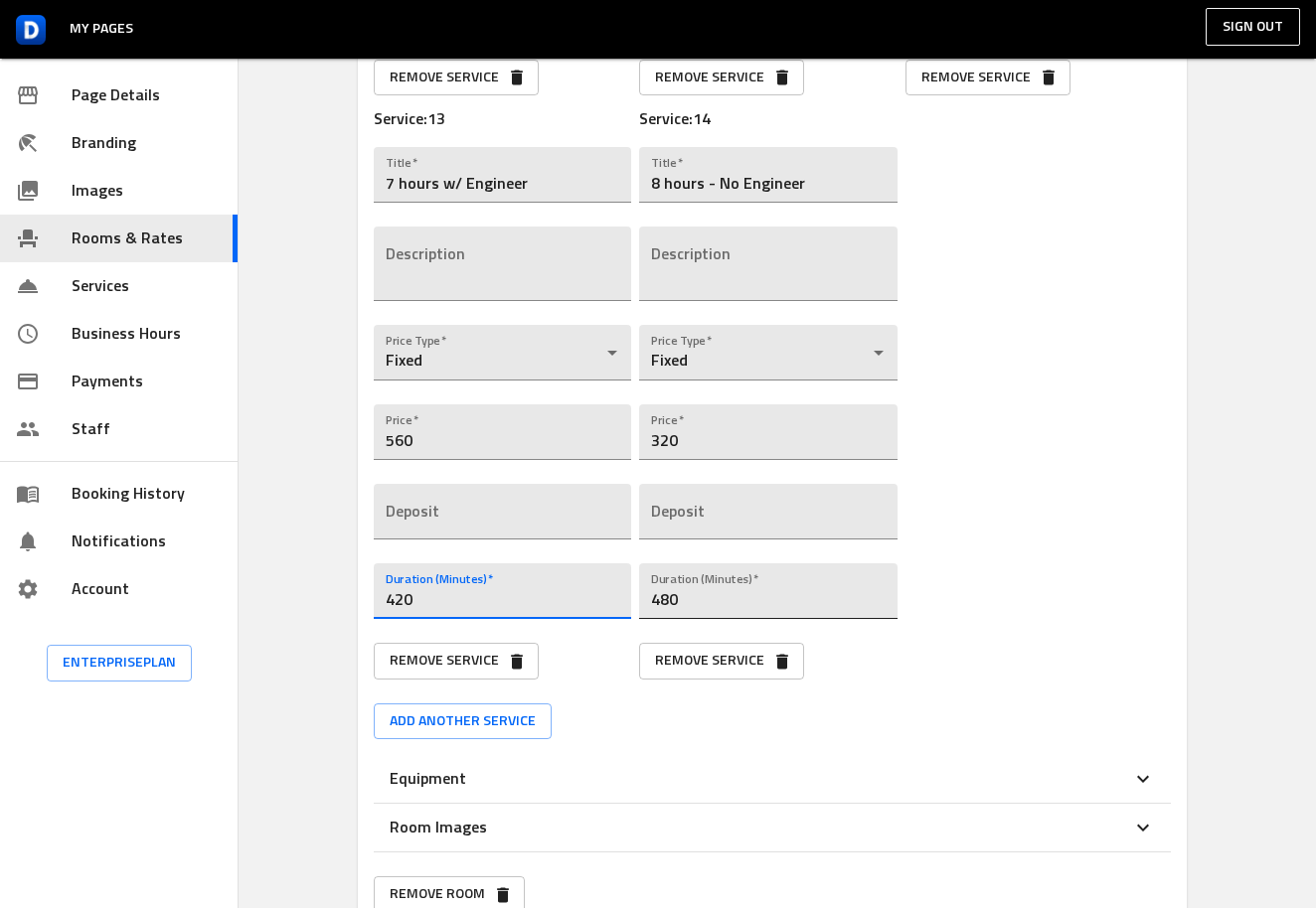 type on "420" 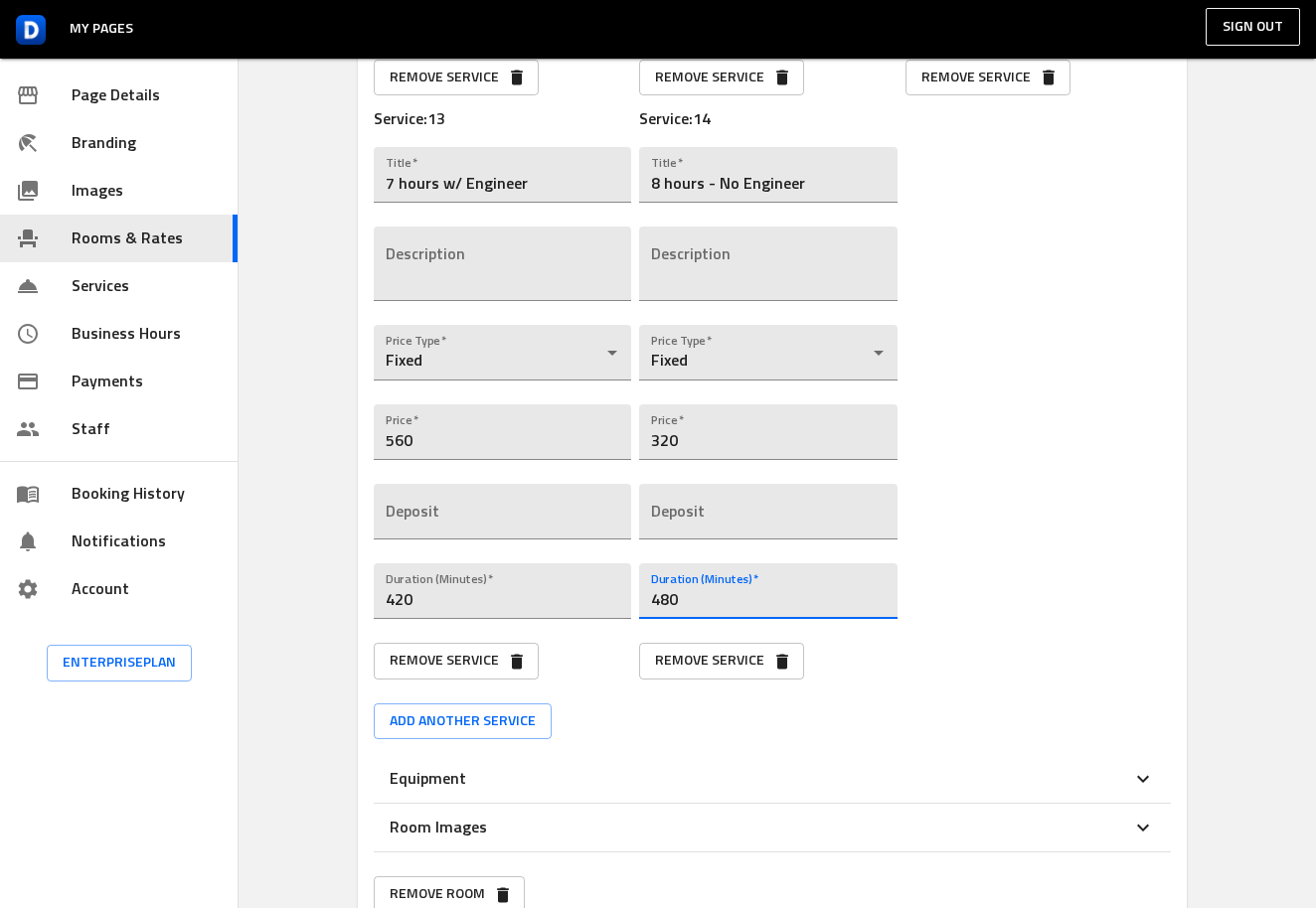 click on "480" at bounding box center [767, 591] 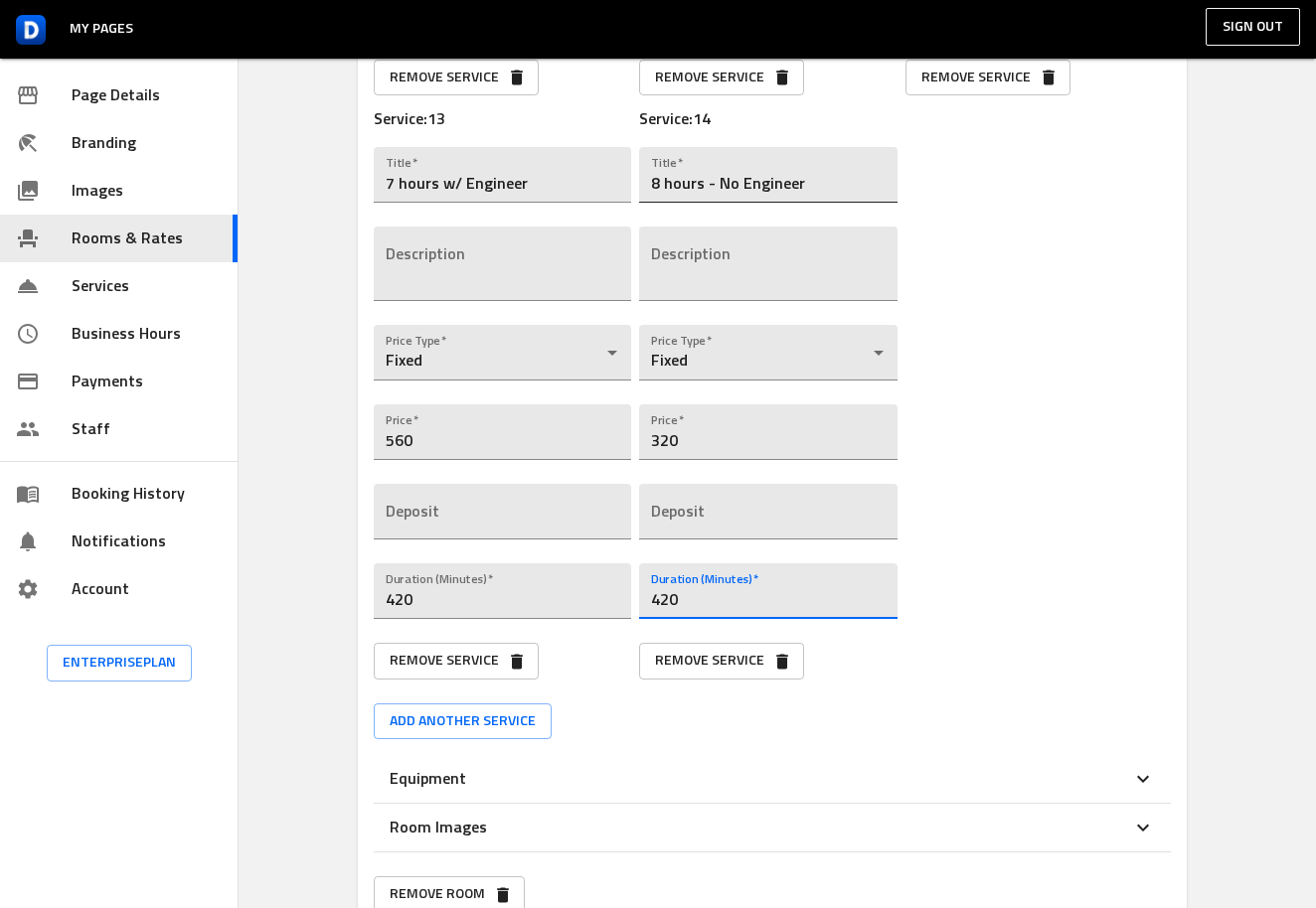 type on "420" 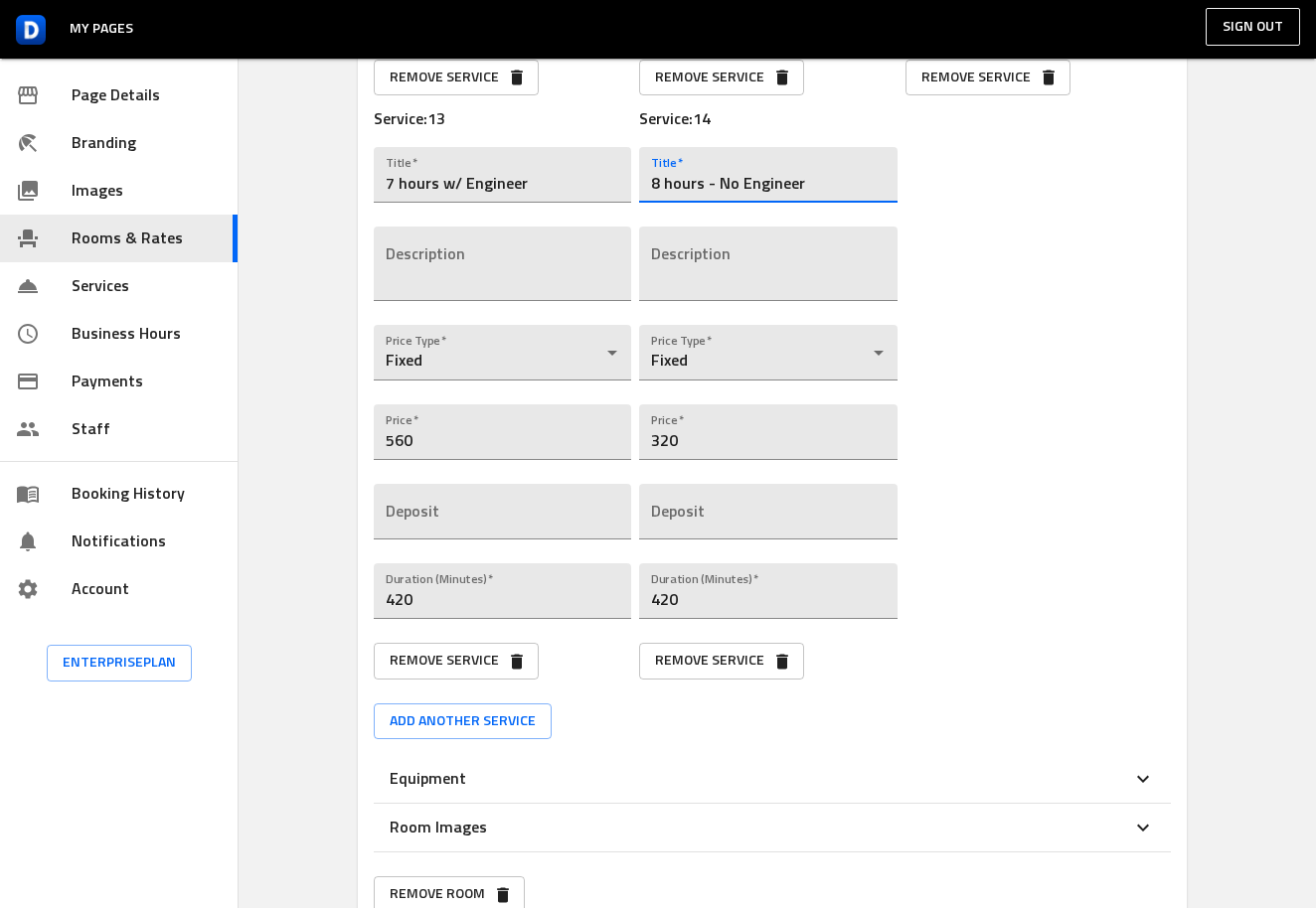click on "8 hours - No Engineer" at bounding box center (767, 175) 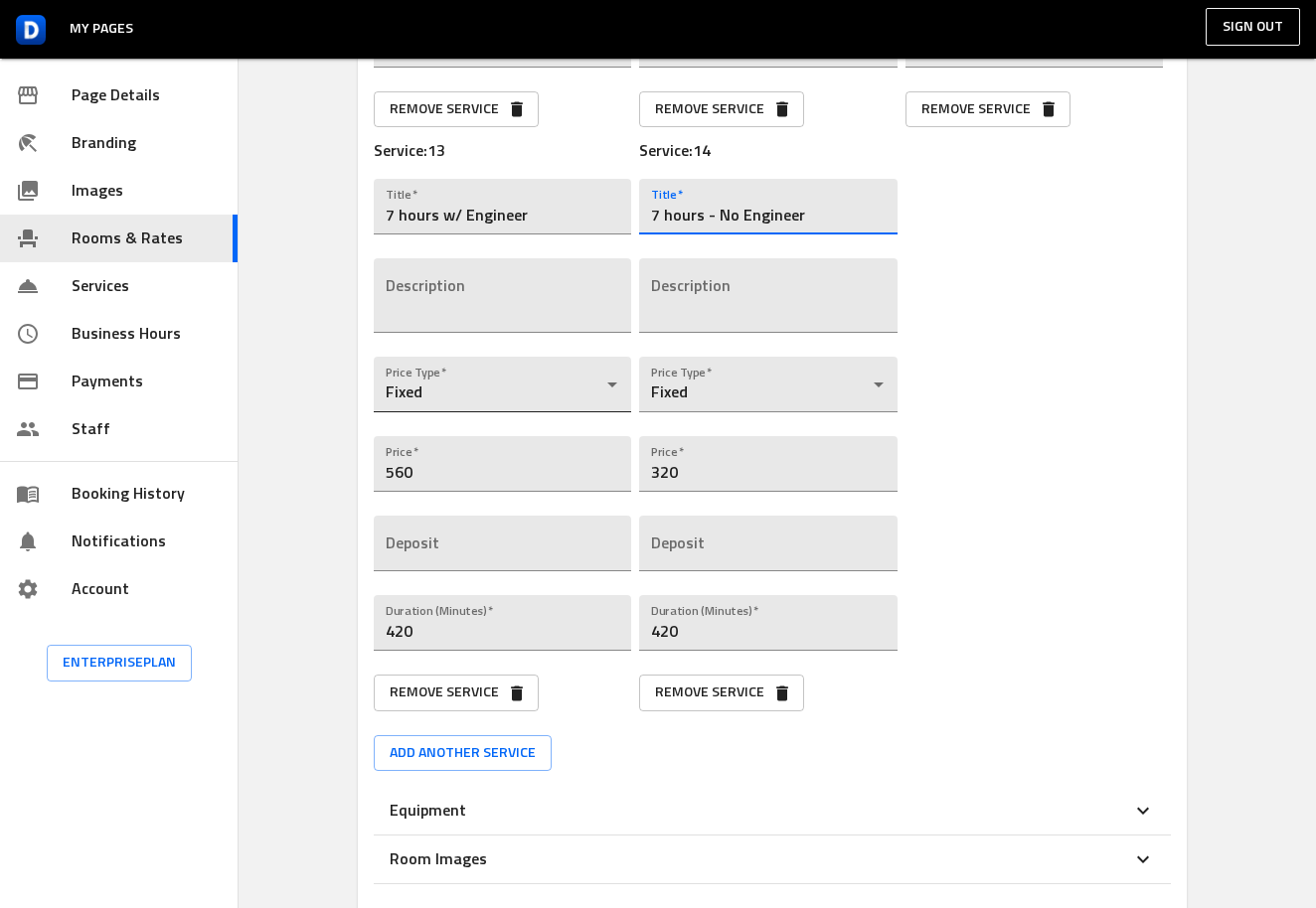 scroll, scrollTop: 3113, scrollLeft: 0, axis: vertical 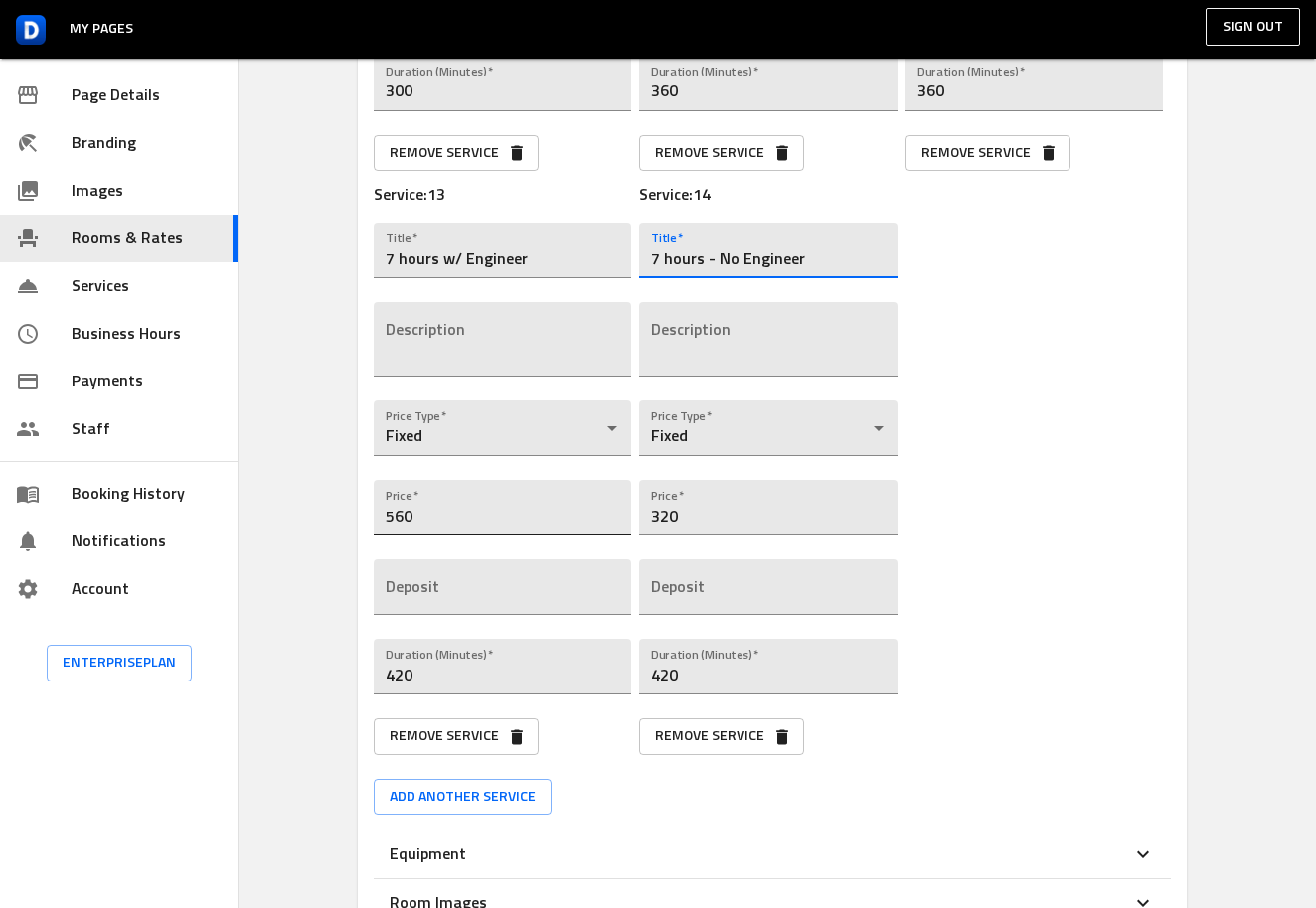 type on "7 hours - No Engineer" 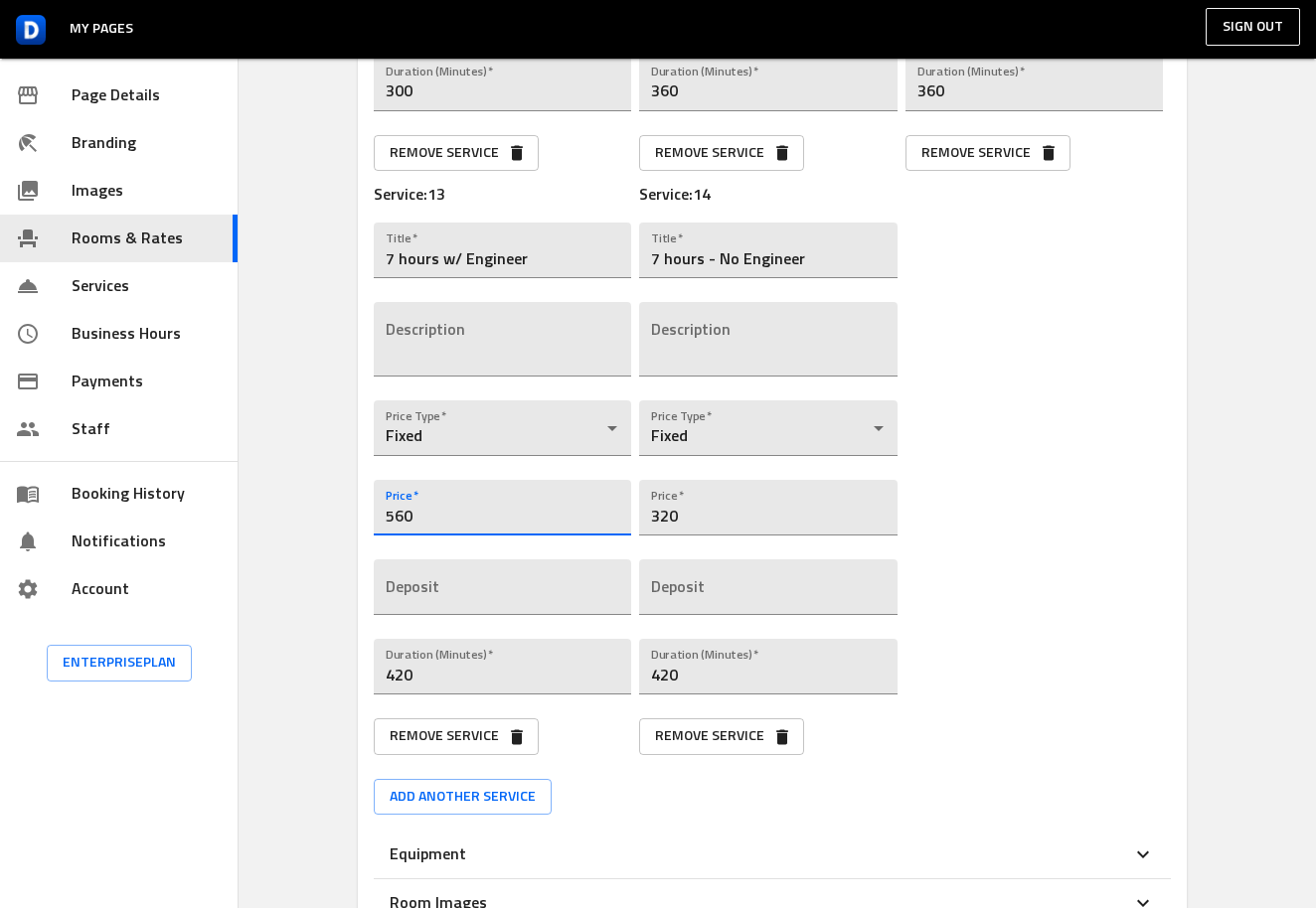 click on "560" at bounding box center [502, 508] 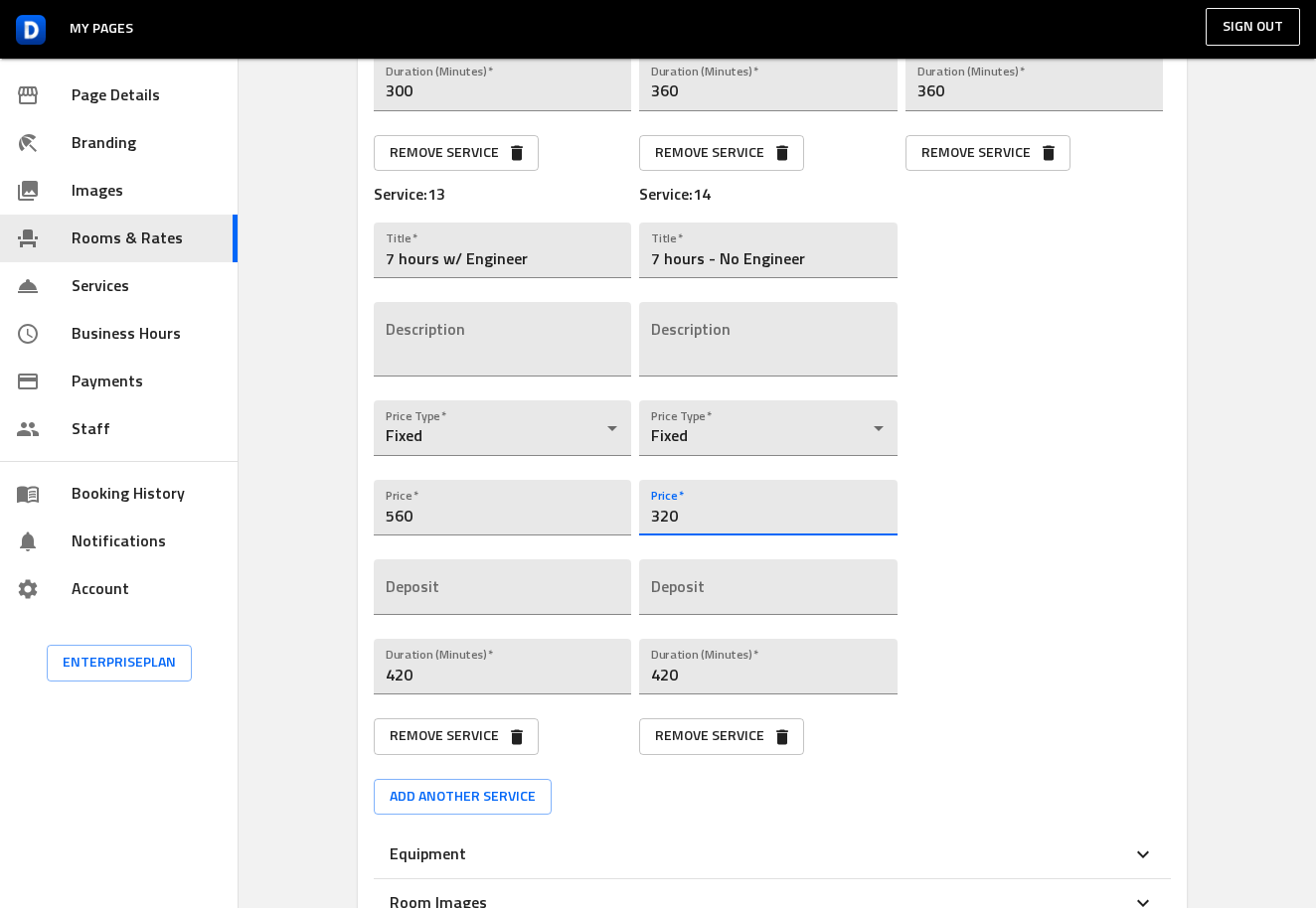 click on "320" at bounding box center (767, 508) 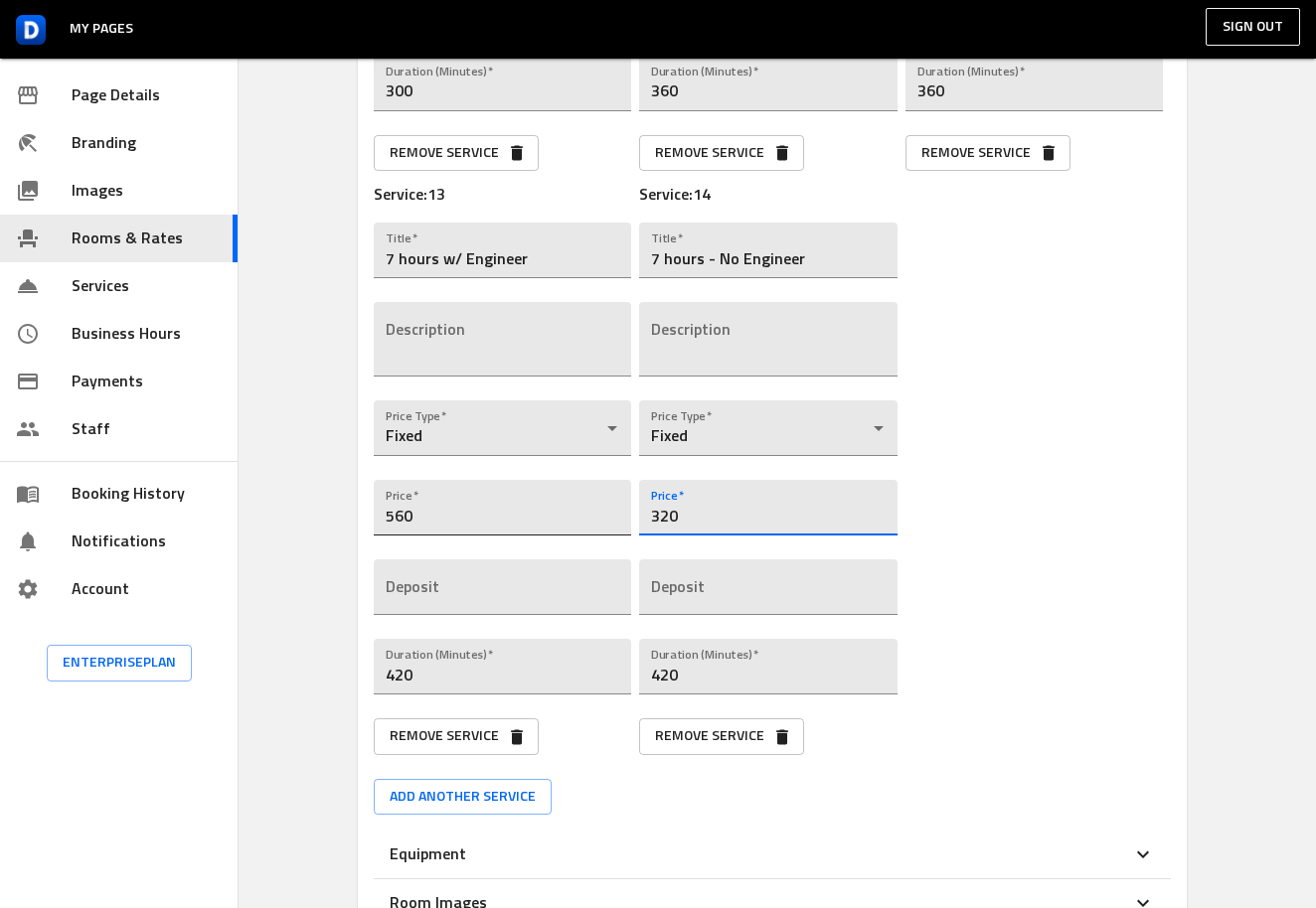 click on "560" at bounding box center (502, 508) 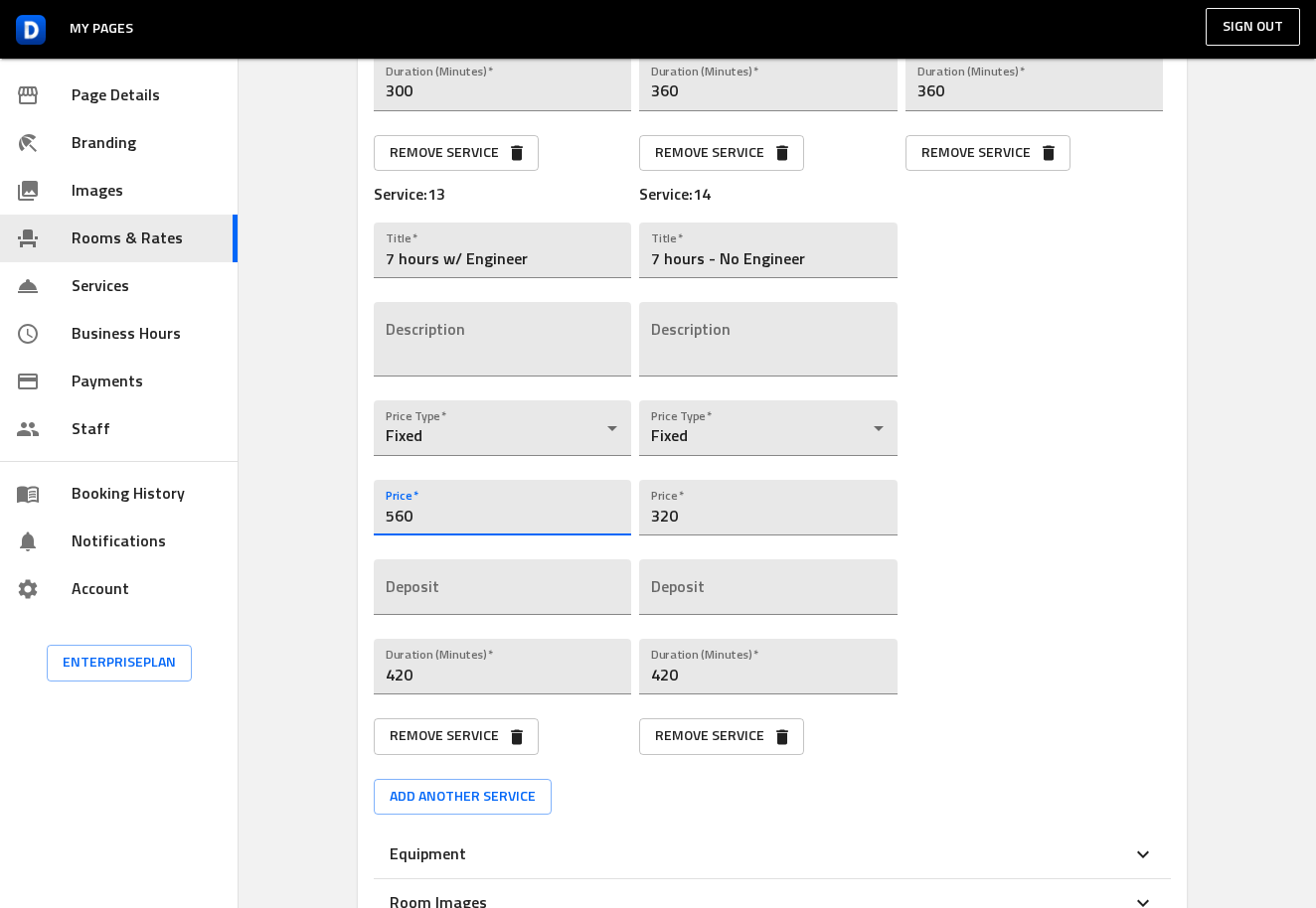 click on "560" at bounding box center (502, 508) 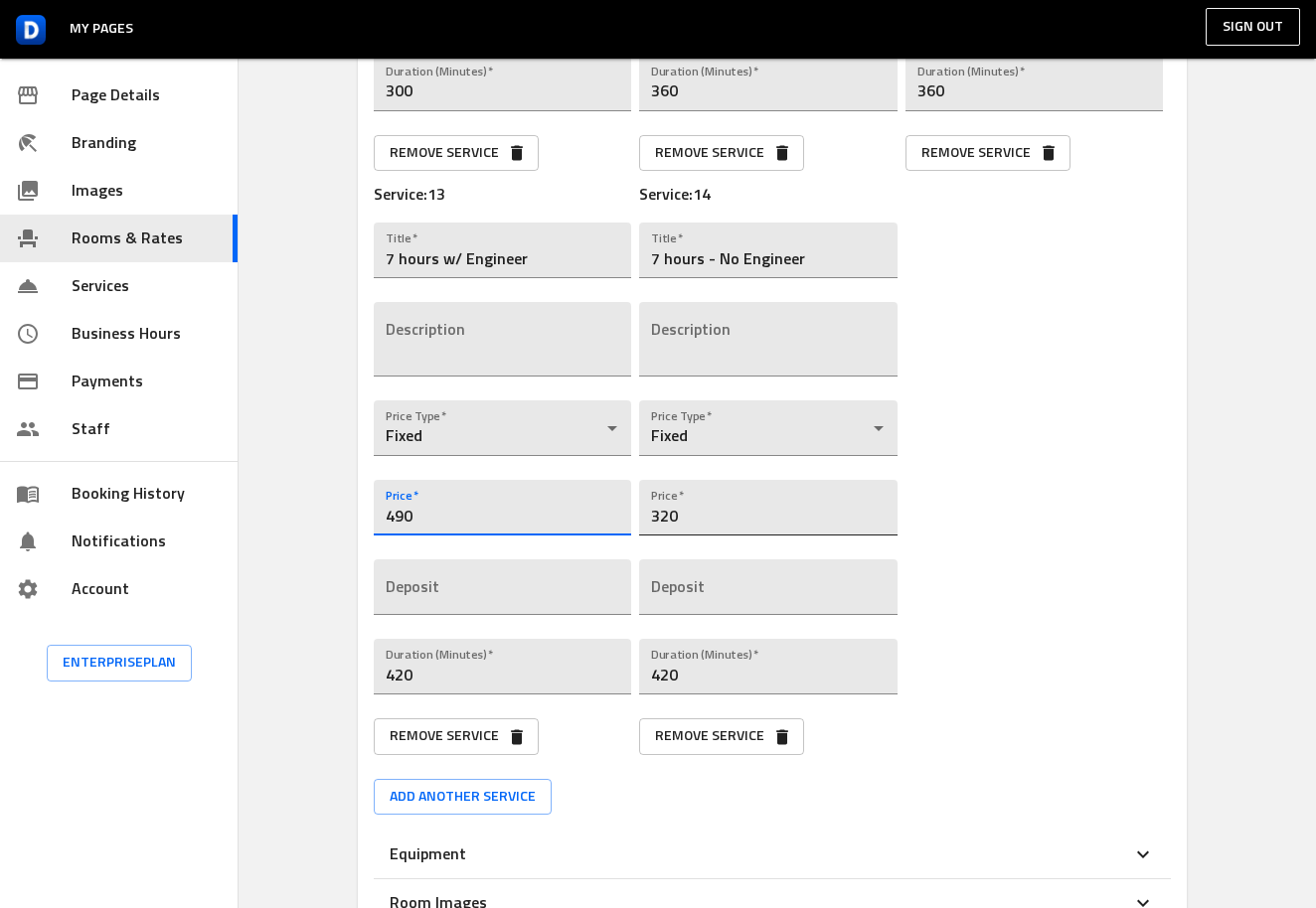 type on "490" 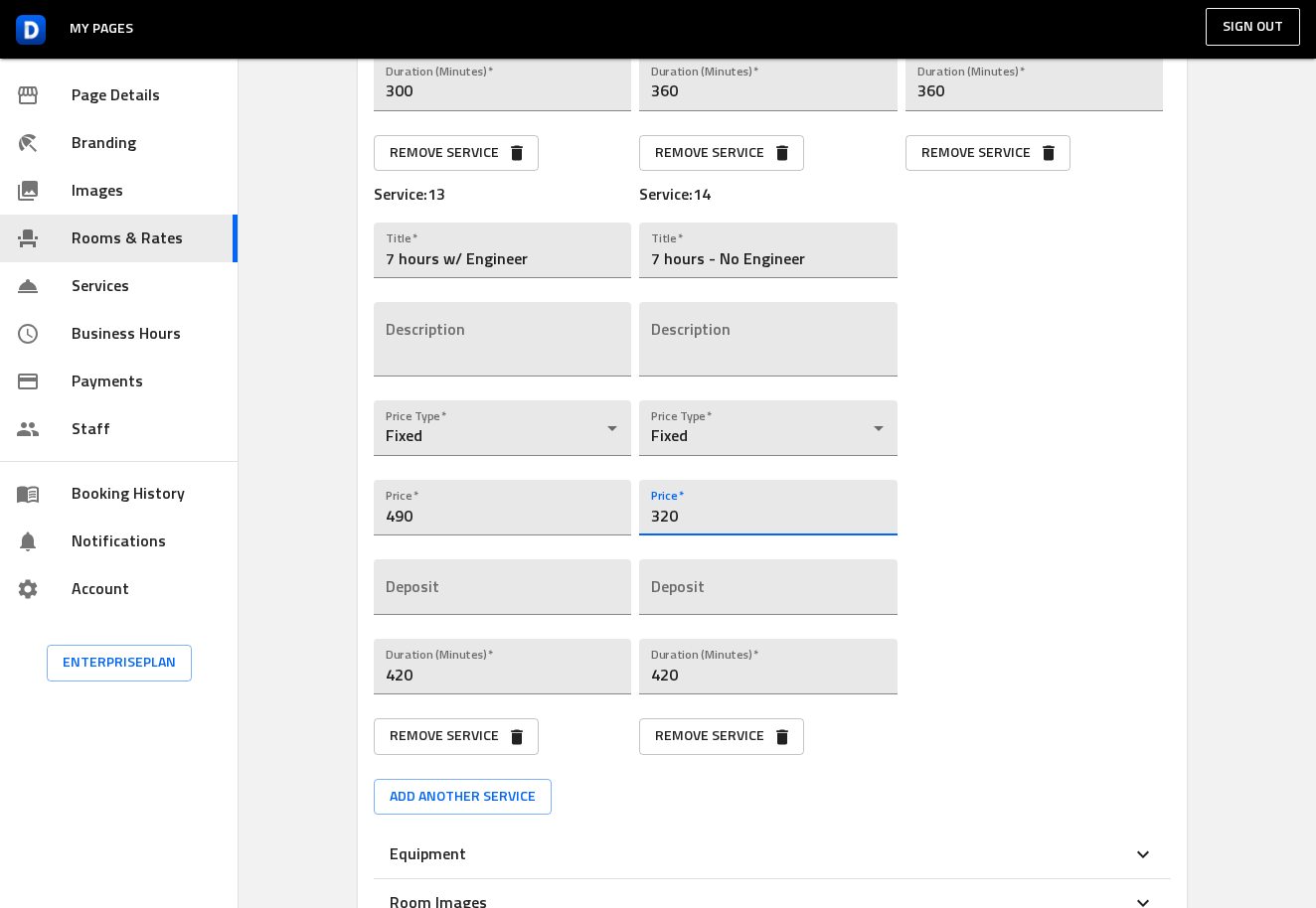 click on "320" at bounding box center [767, 508] 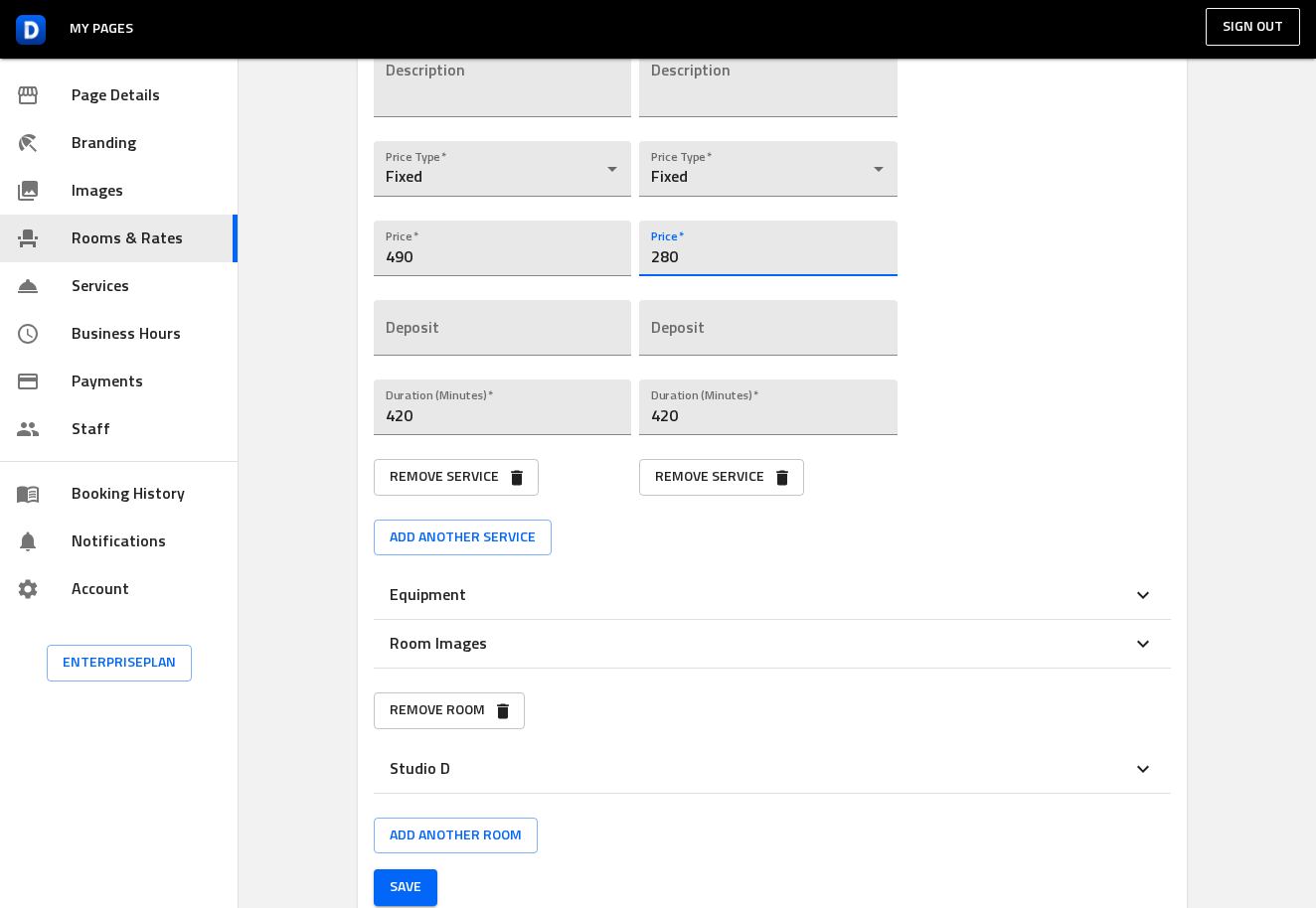 scroll, scrollTop: 3412, scrollLeft: 0, axis: vertical 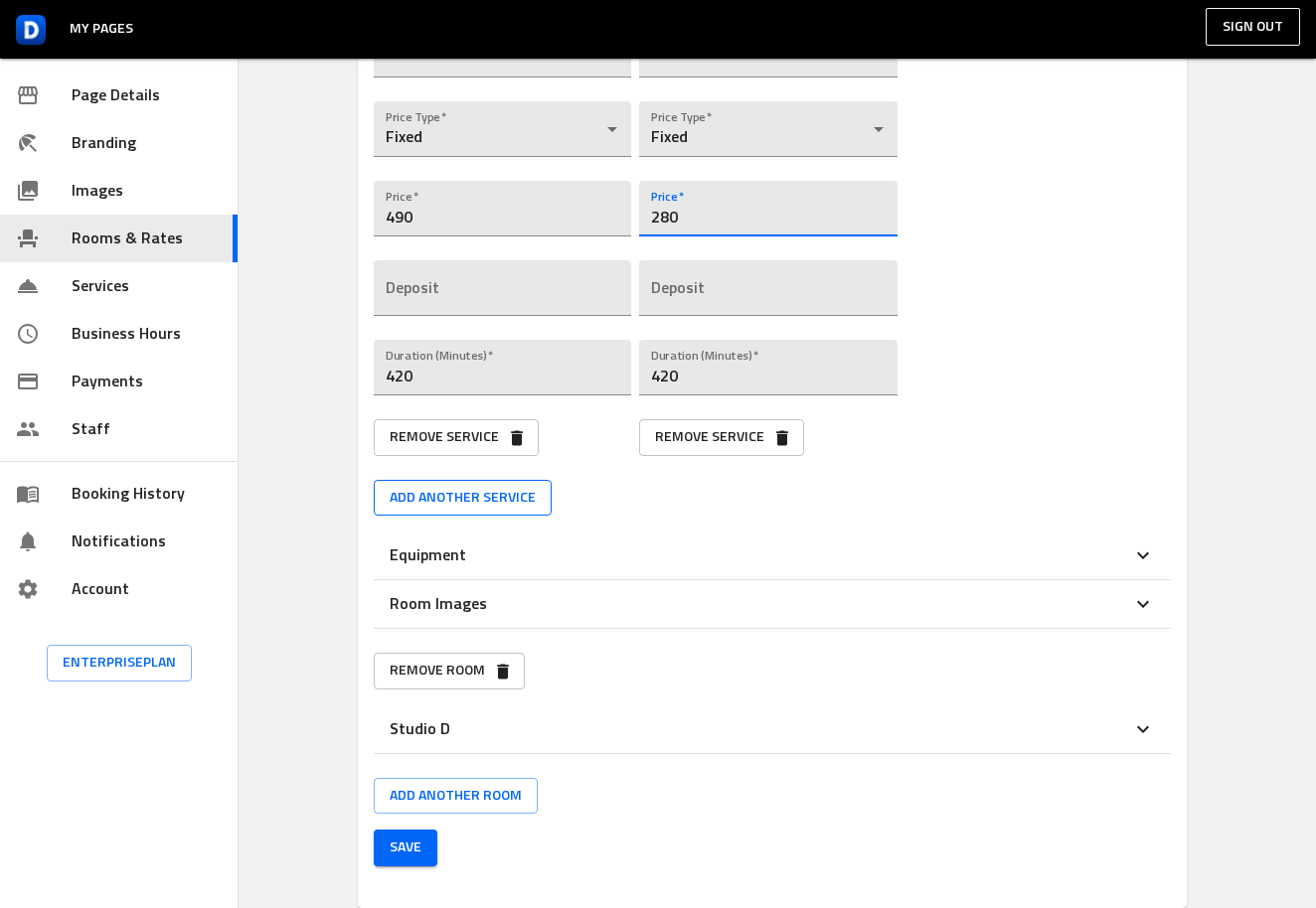 type on "280" 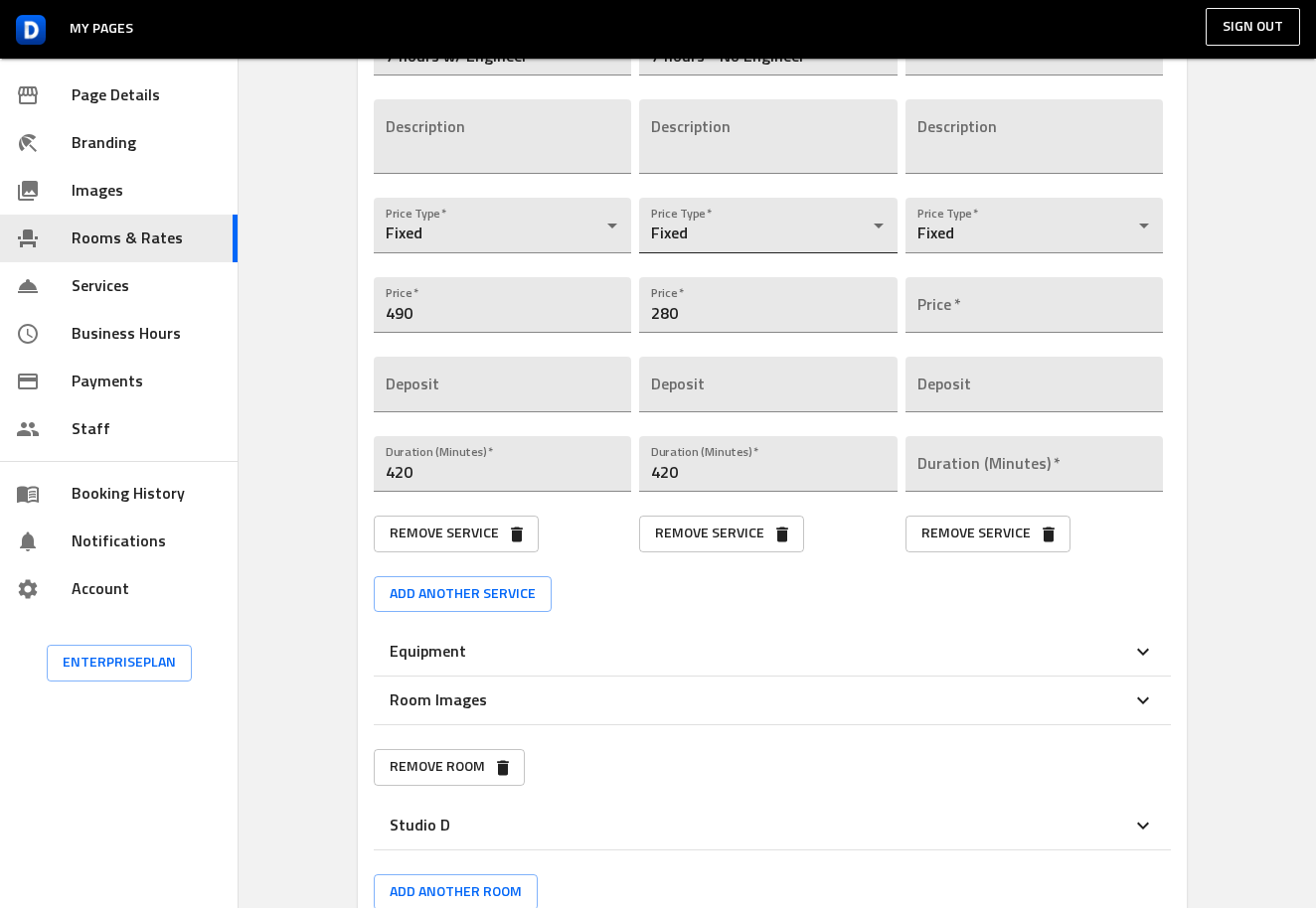 scroll, scrollTop: 3288, scrollLeft: 0, axis: vertical 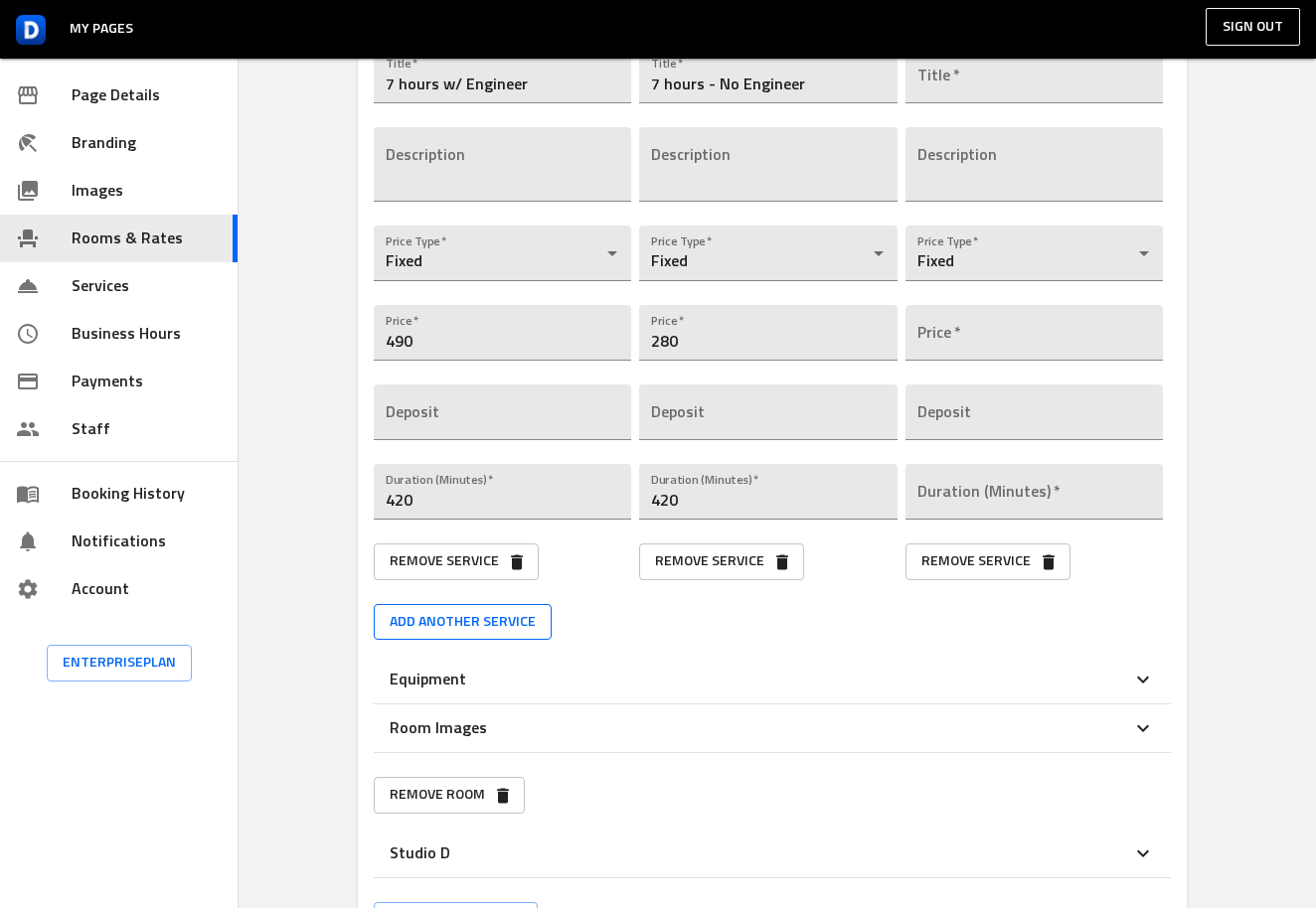 click on "Add another service" at bounding box center (462, 622) 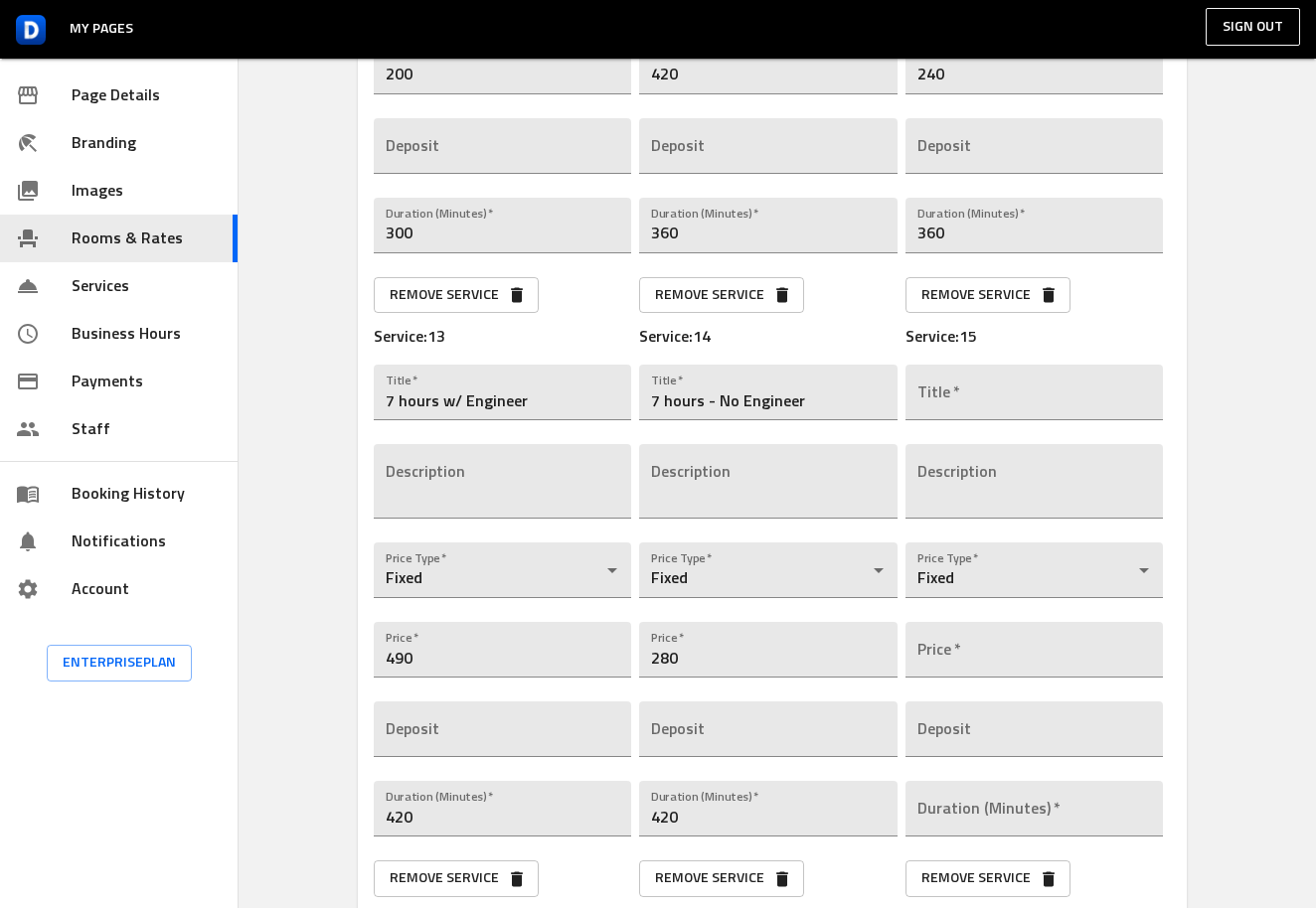 scroll, scrollTop: 2984, scrollLeft: 0, axis: vertical 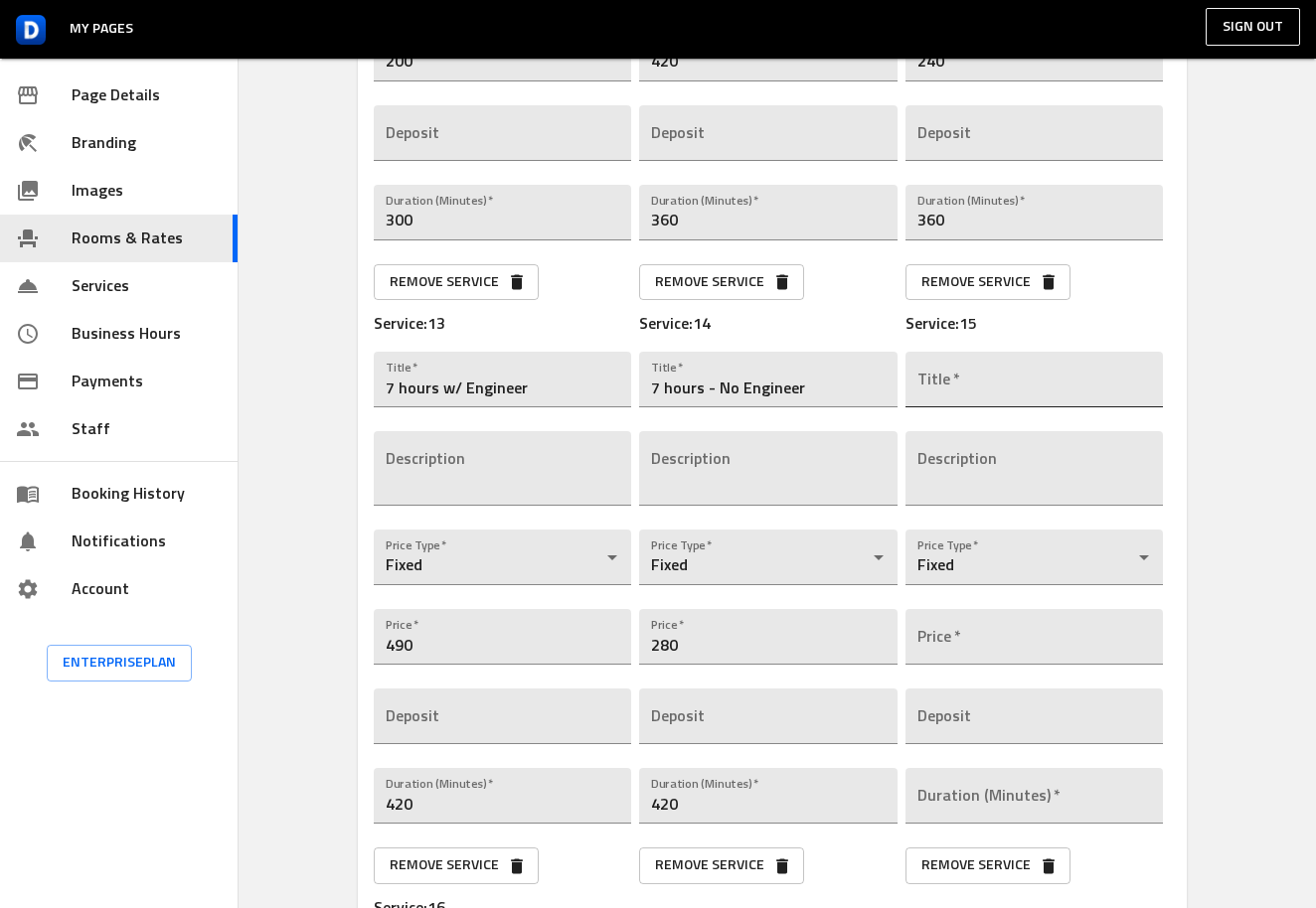 click at bounding box center (1034, 379) 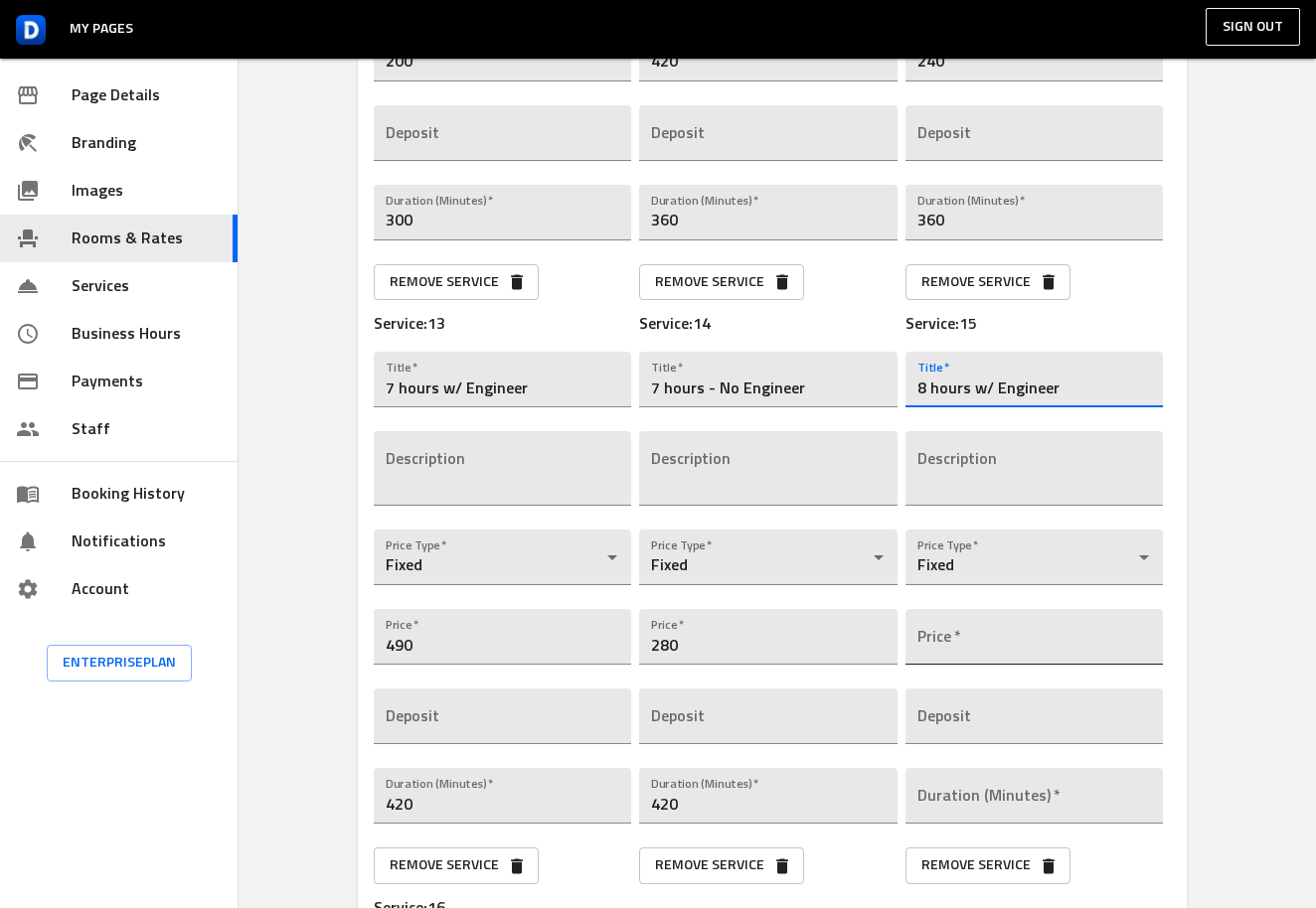 type on "8 hours w/ Engineer" 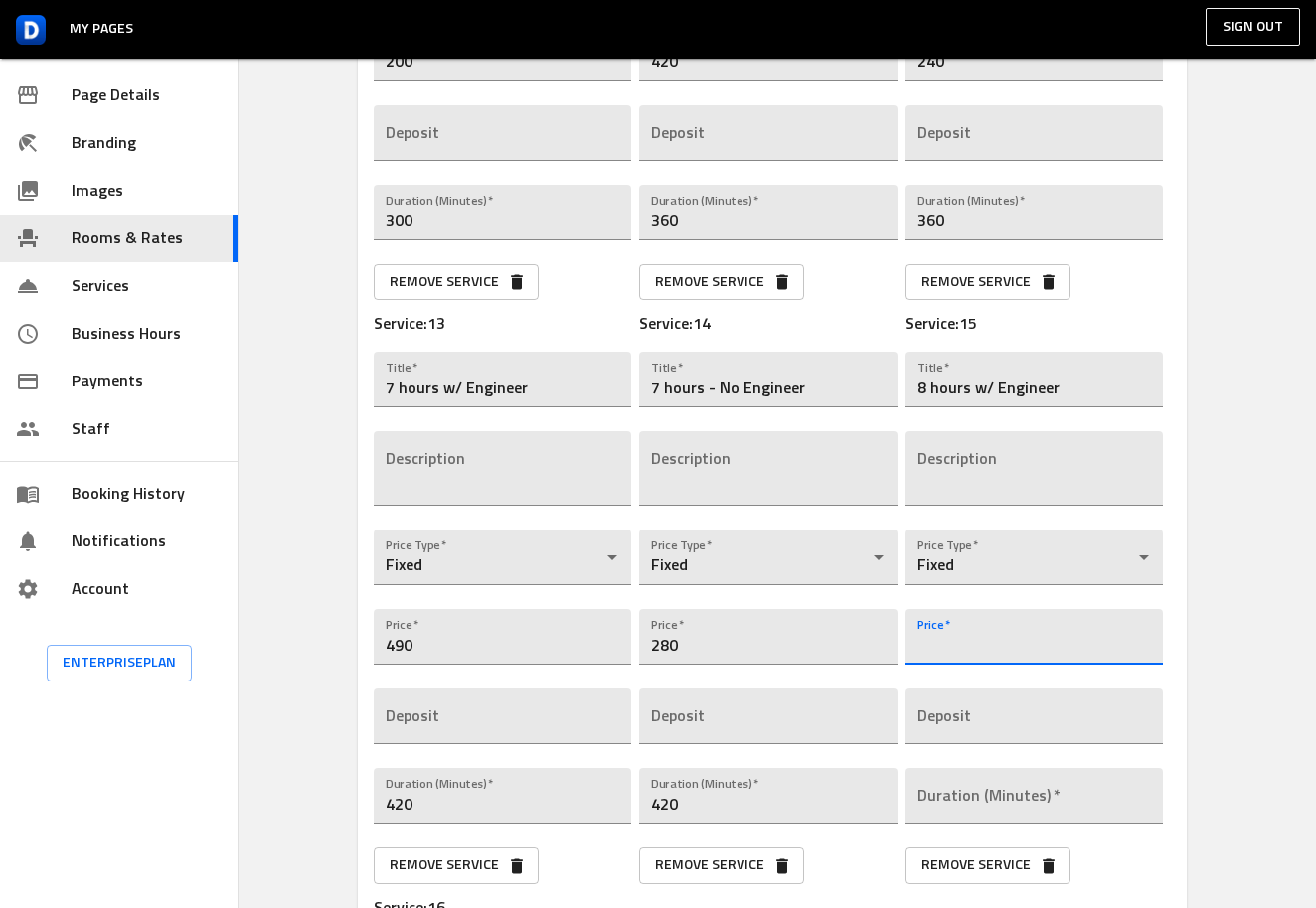 click at bounding box center [1034, 637] 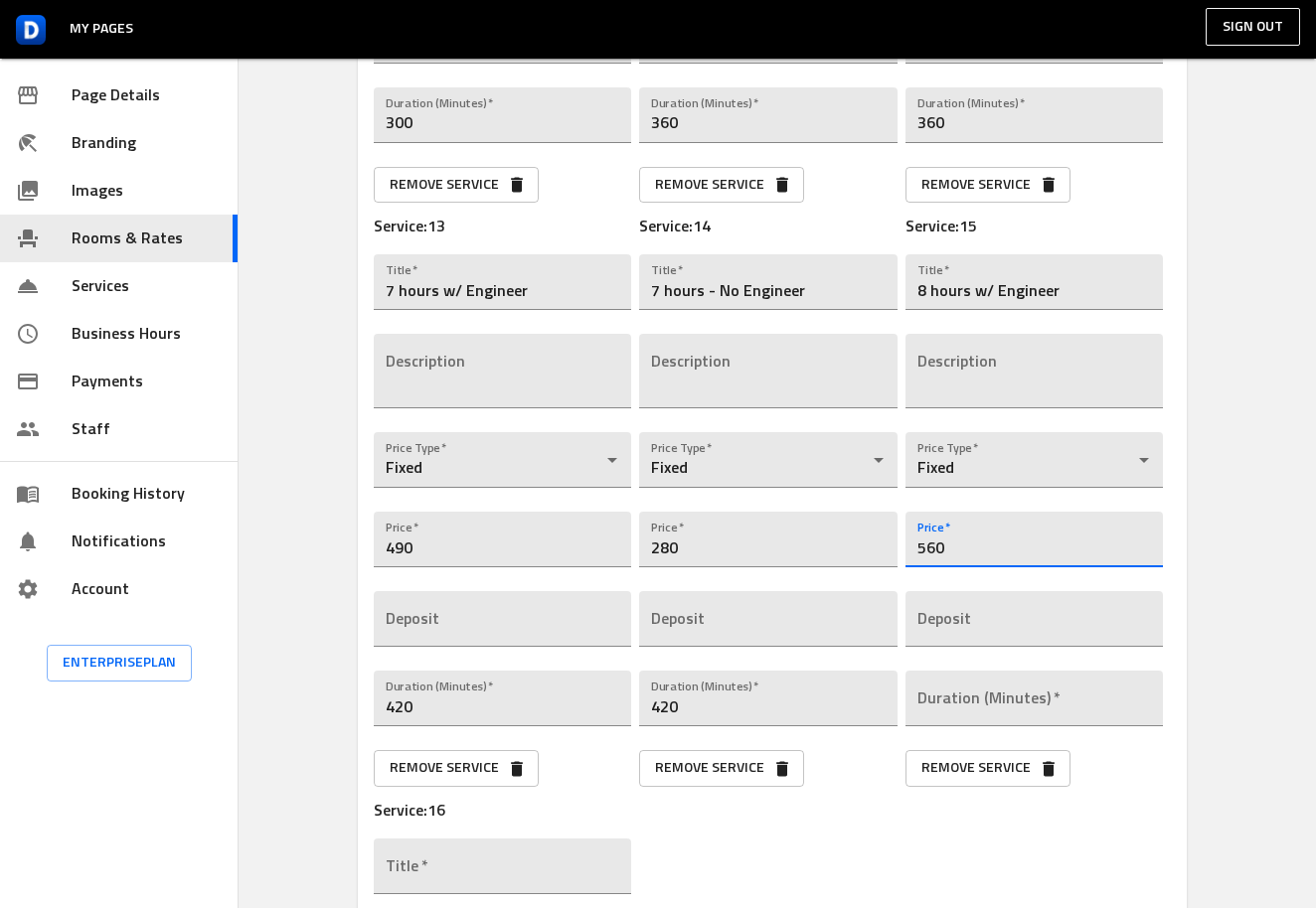 scroll, scrollTop: 3112, scrollLeft: 0, axis: vertical 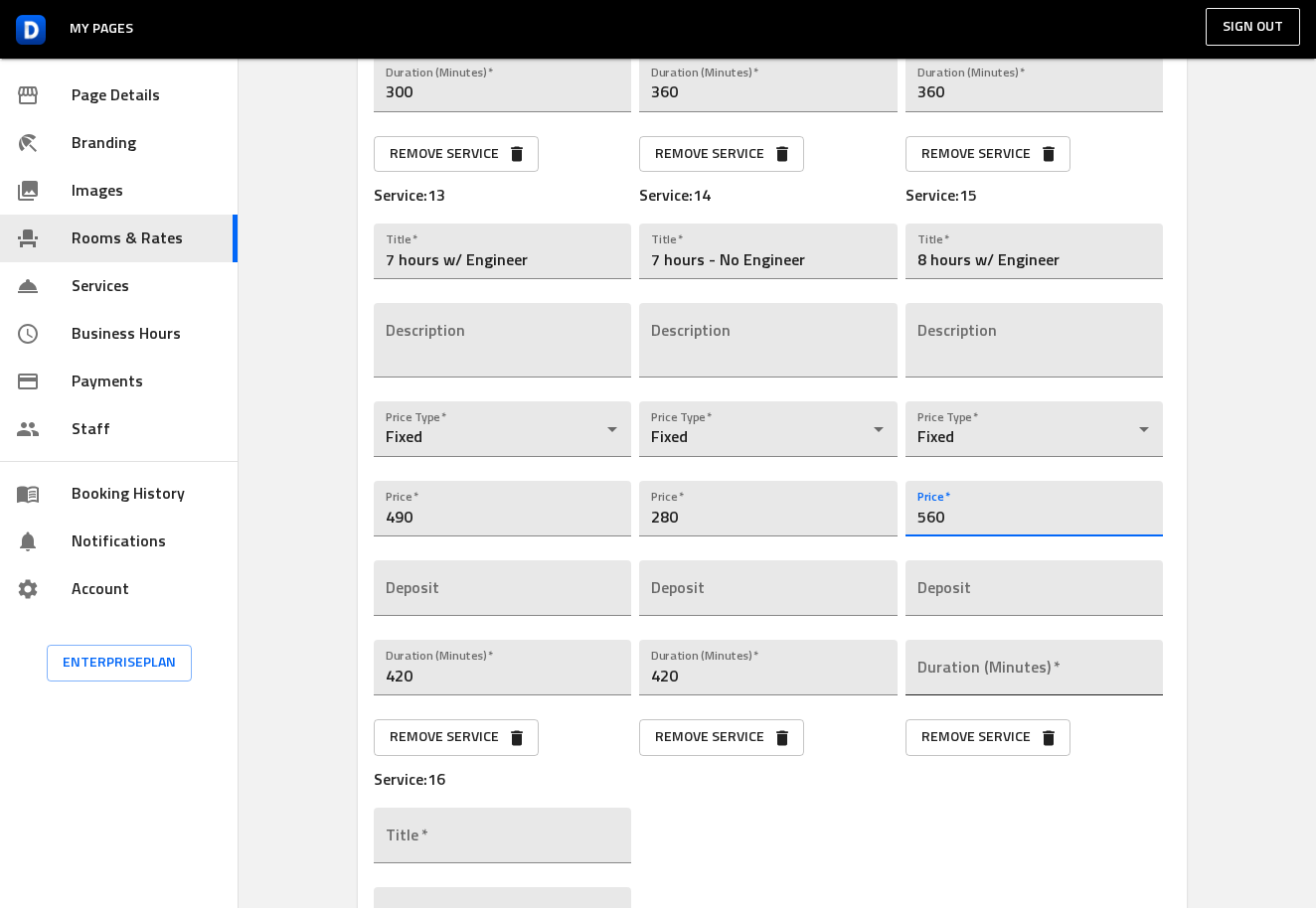 type on "560" 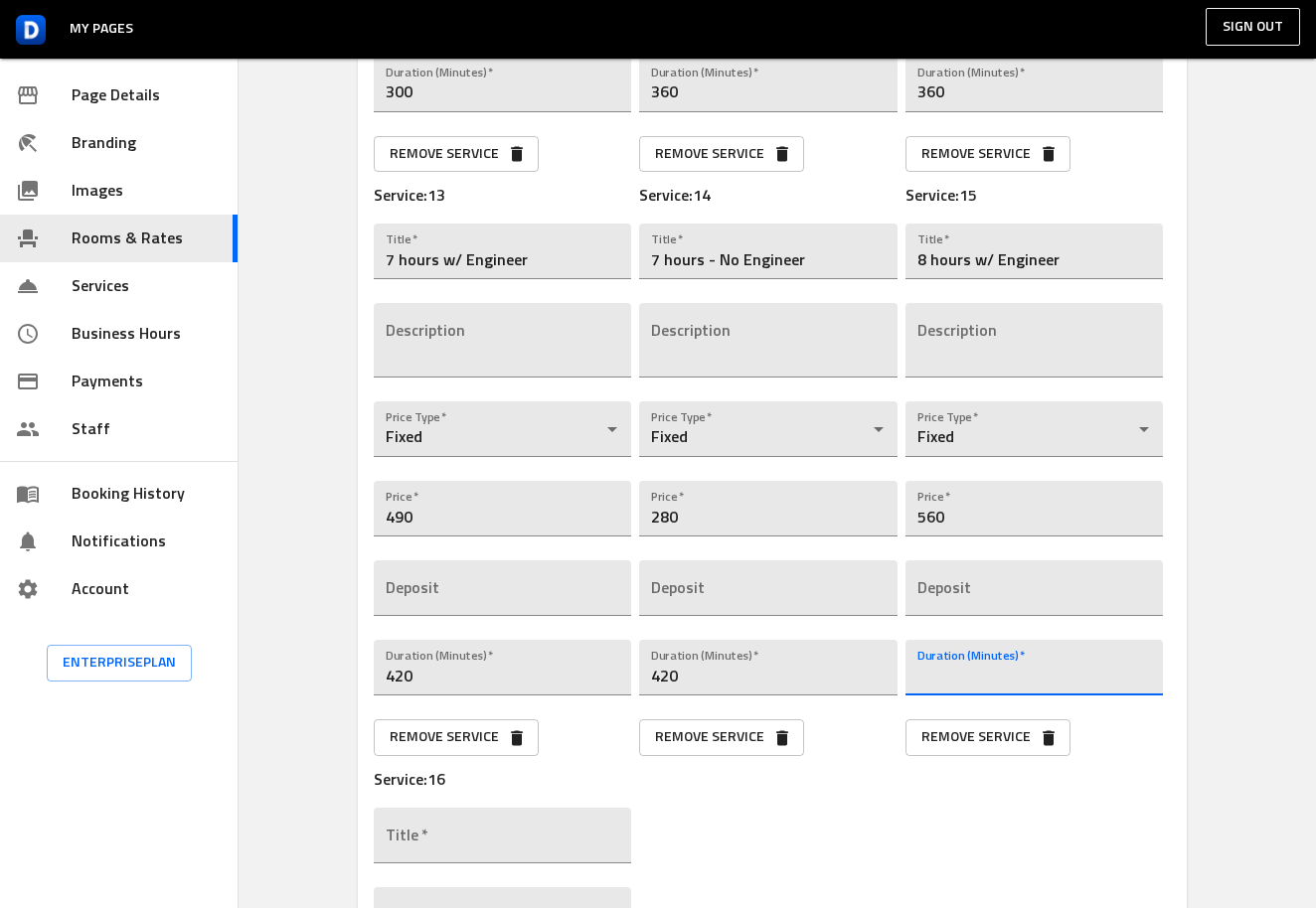 click at bounding box center [1034, 668] 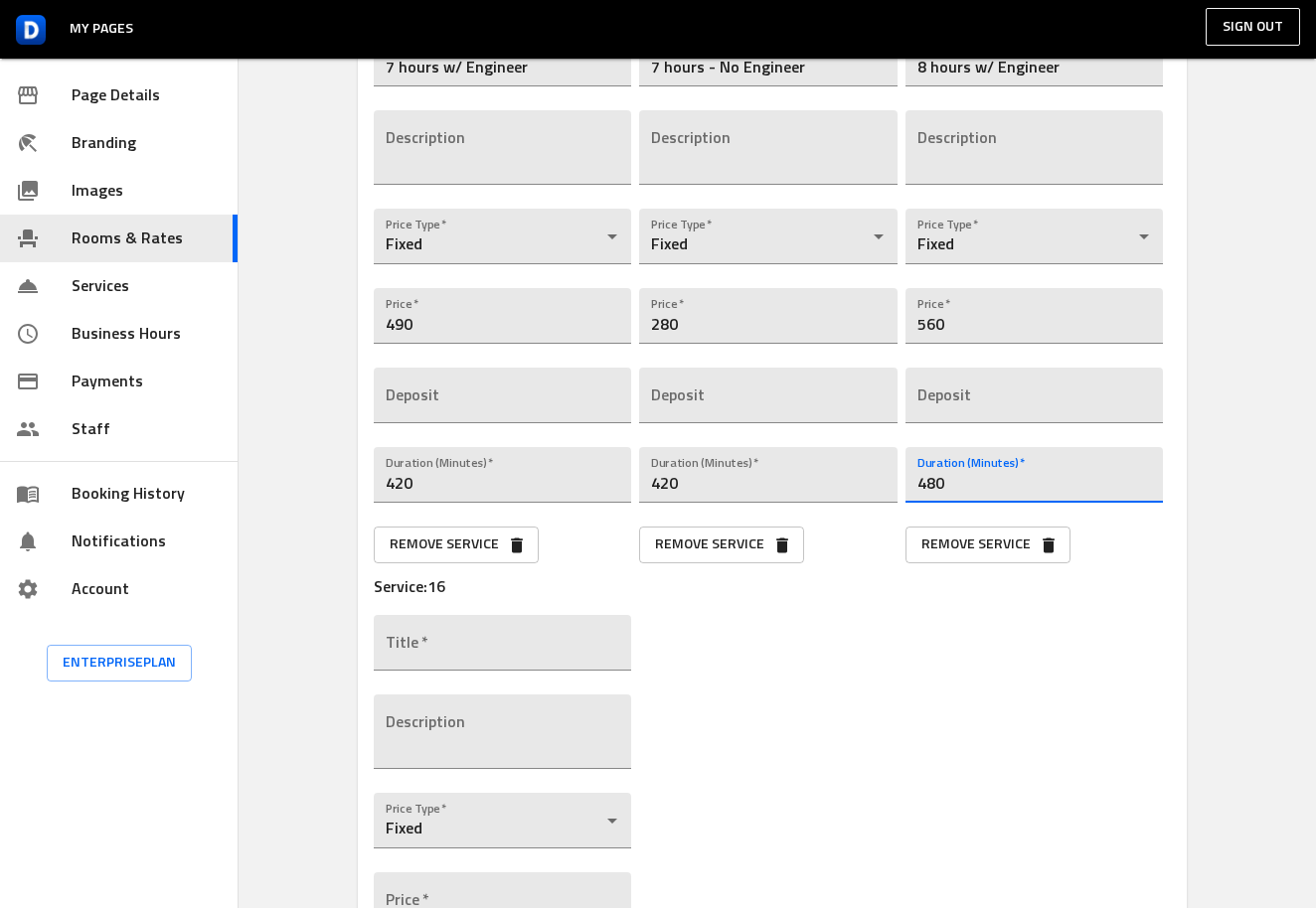 scroll, scrollTop: 3307, scrollLeft: 0, axis: vertical 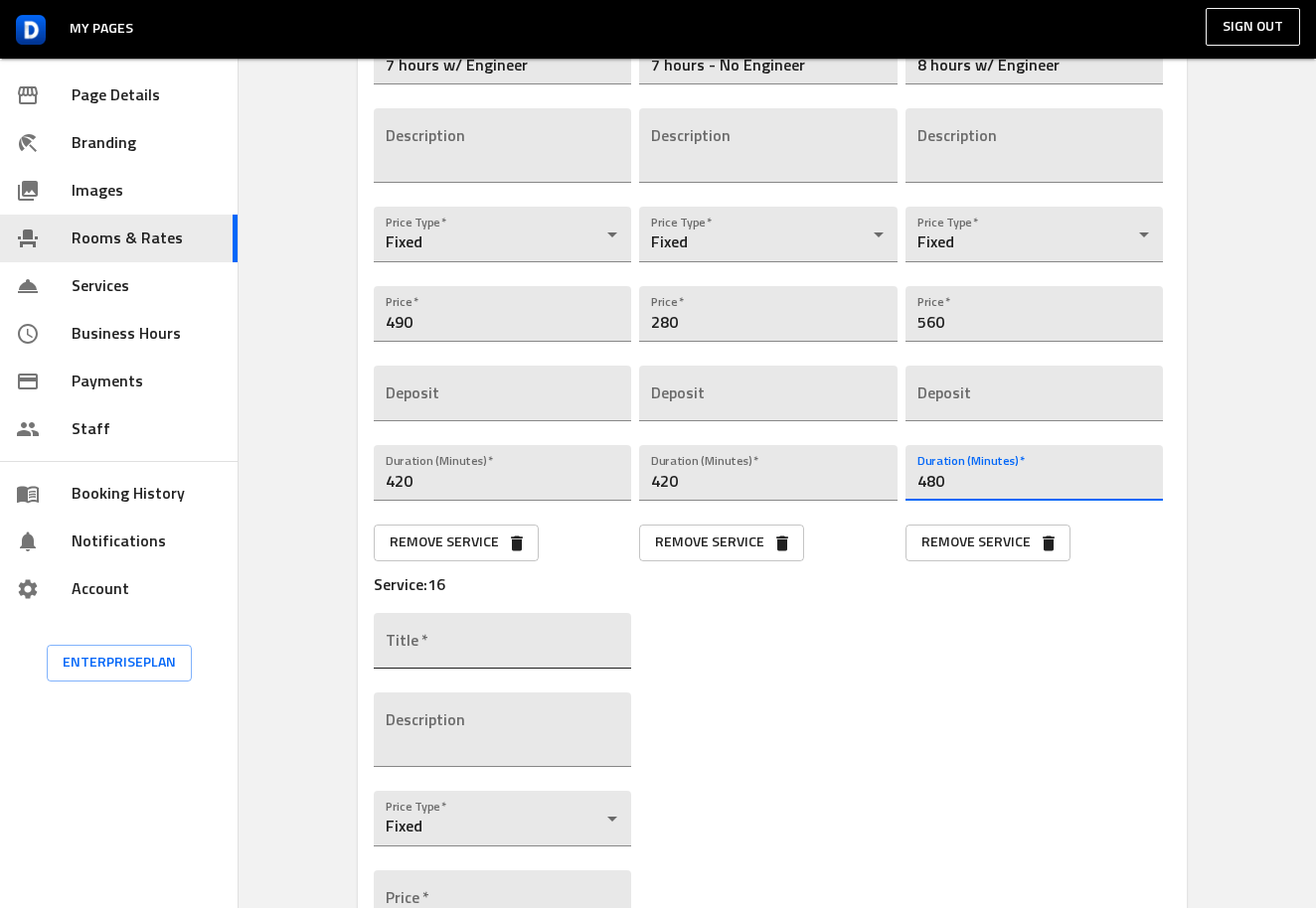 type on "480" 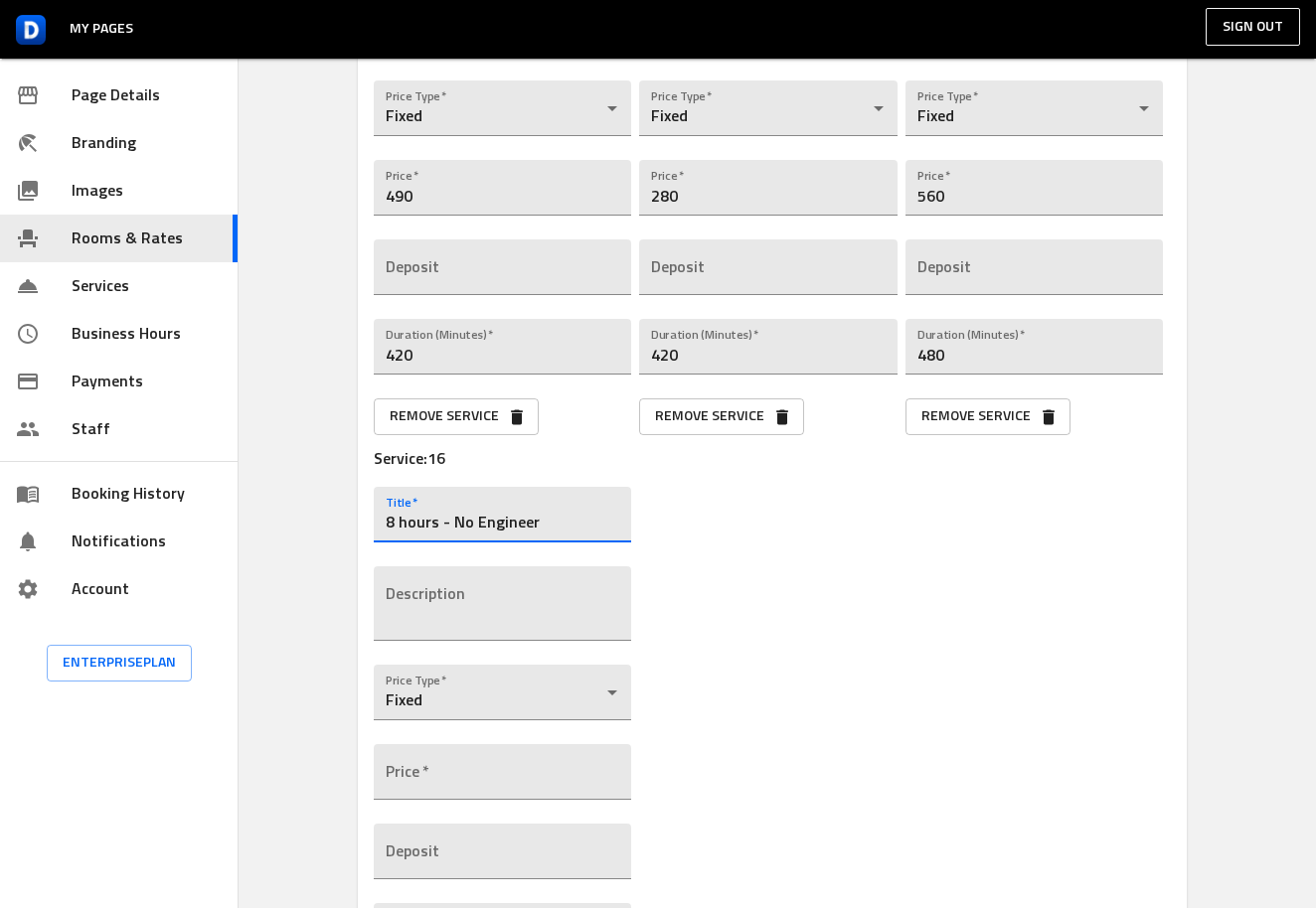 scroll, scrollTop: 3439, scrollLeft: 0, axis: vertical 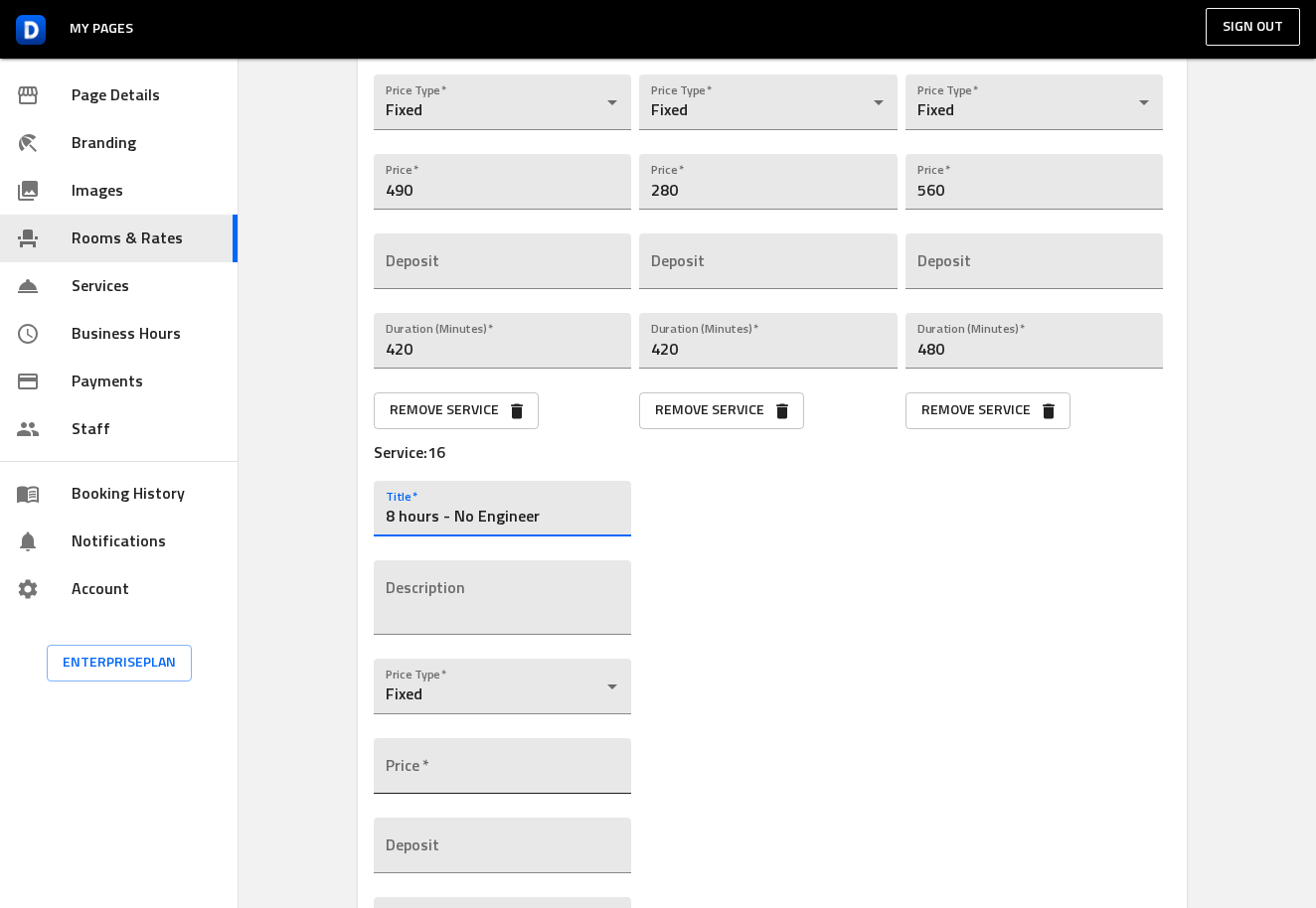 type on "8 hours - No Engineer" 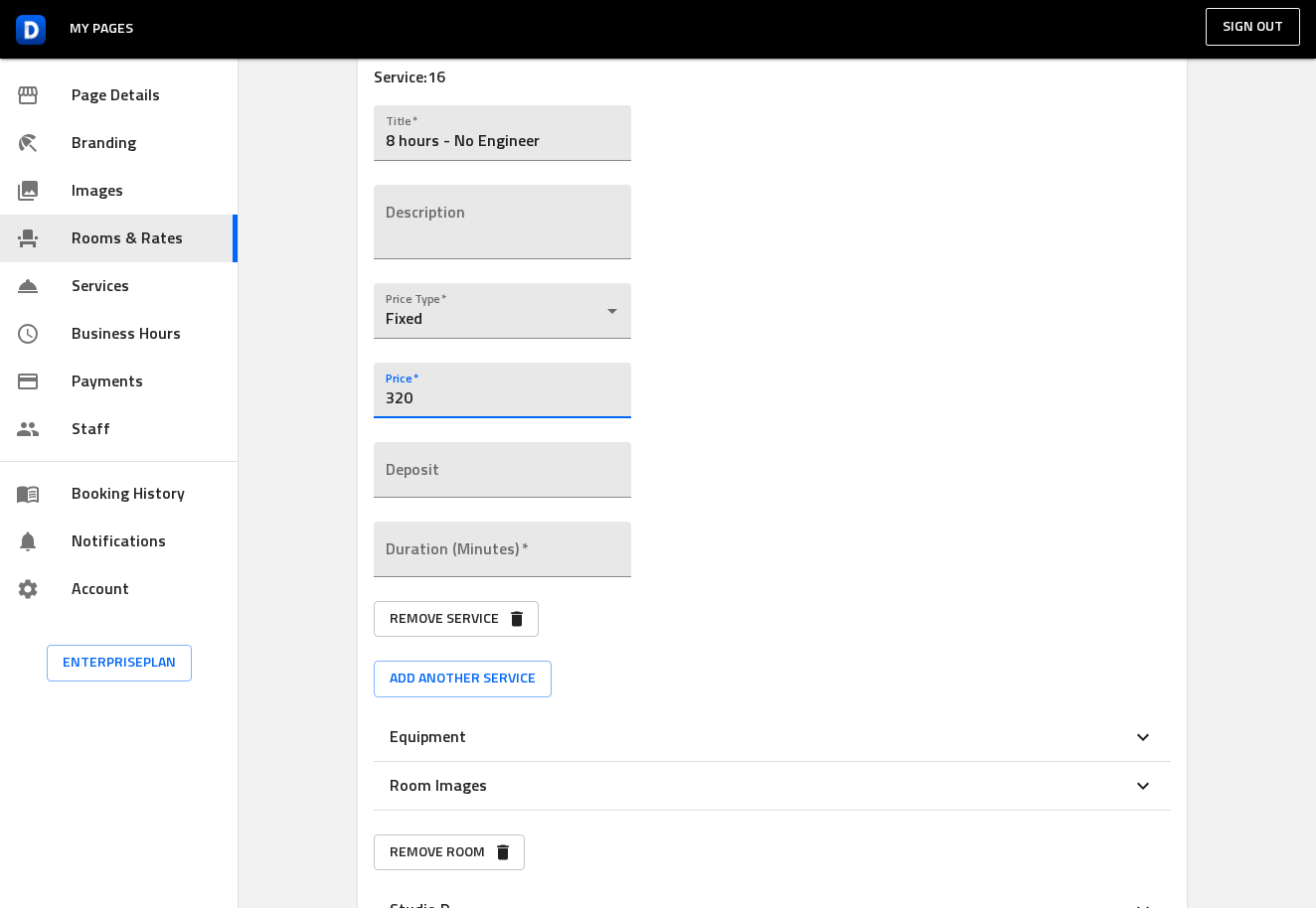 scroll, scrollTop: 3808, scrollLeft: 0, axis: vertical 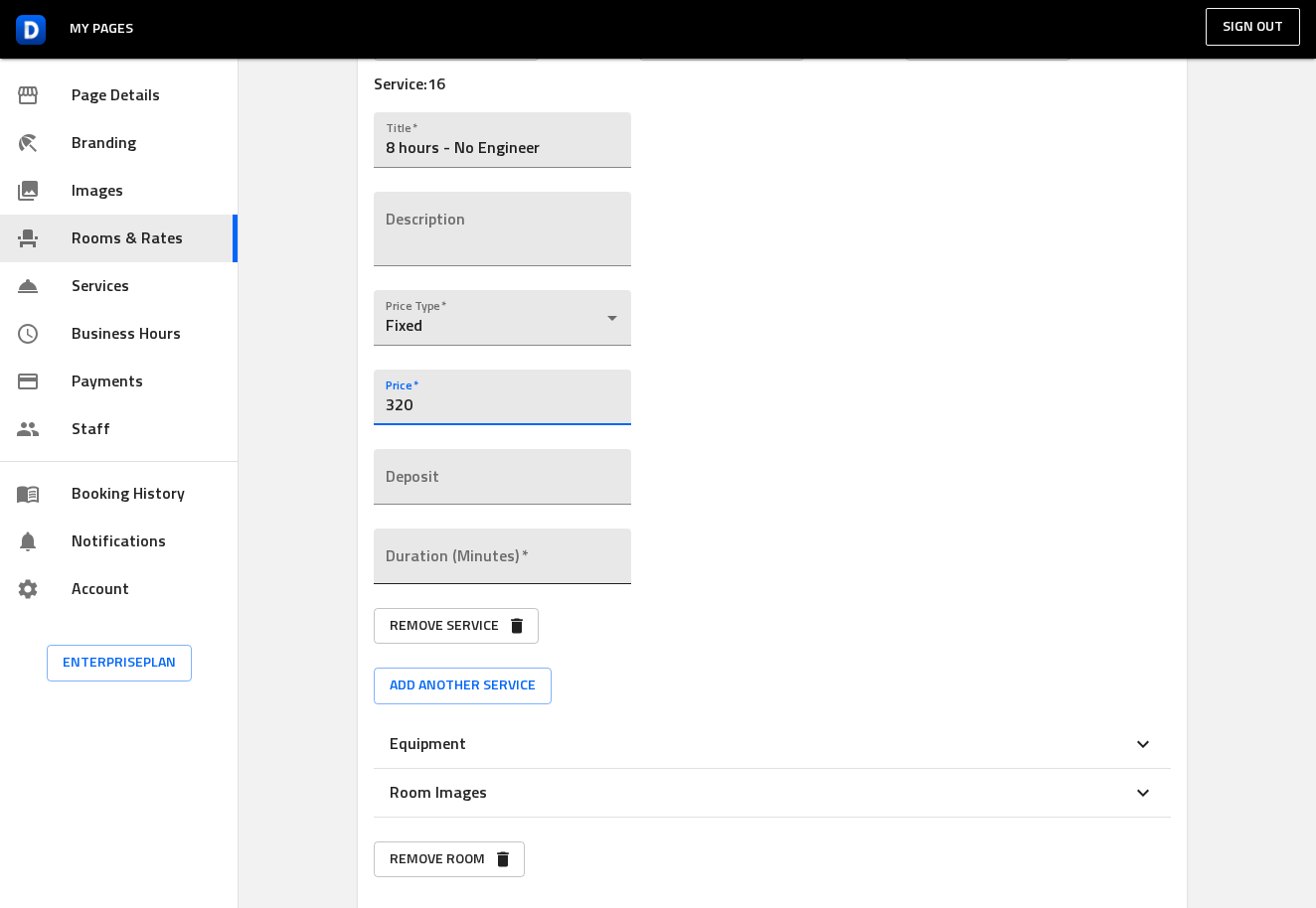 type on "320" 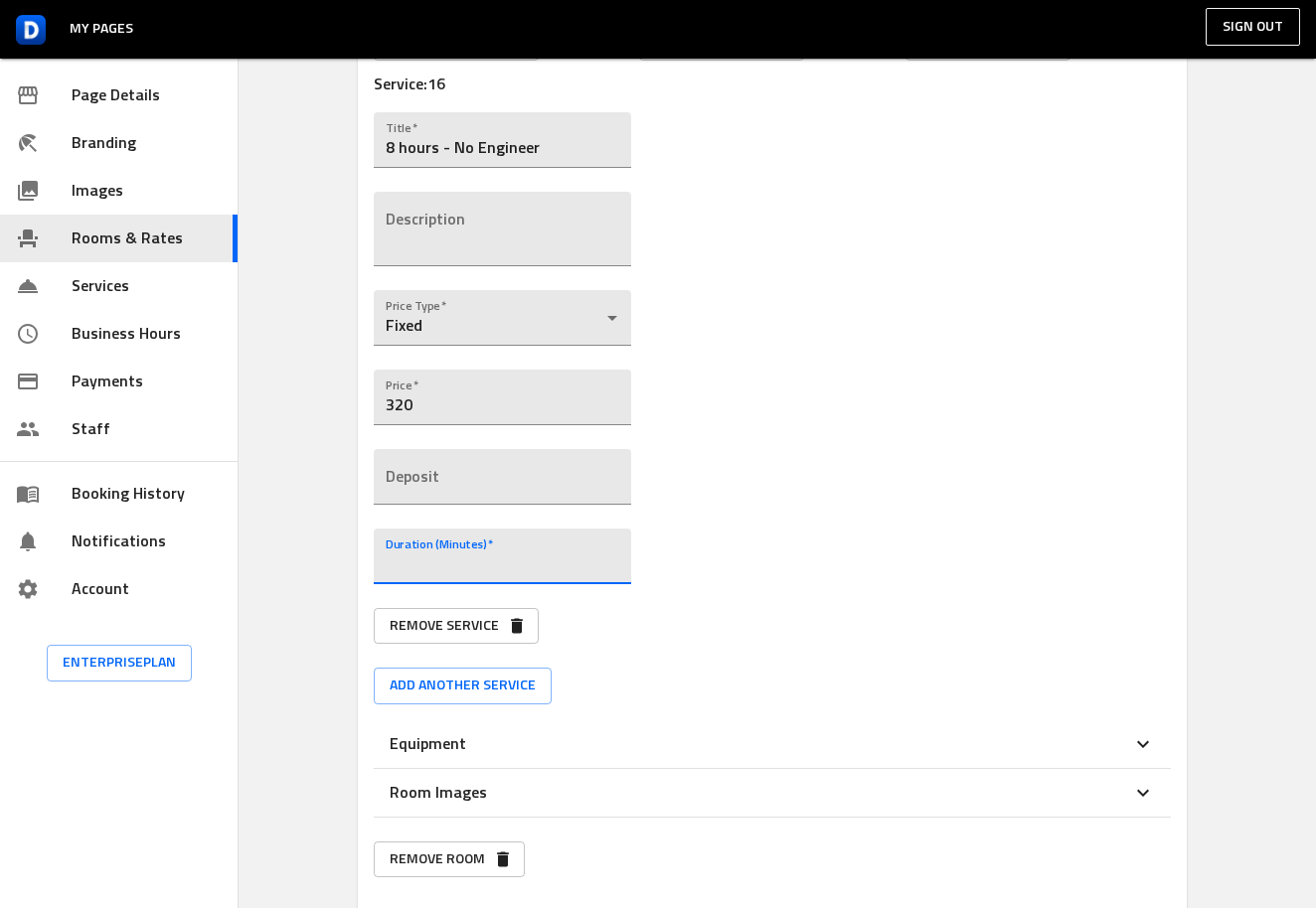 click at bounding box center (502, 556) 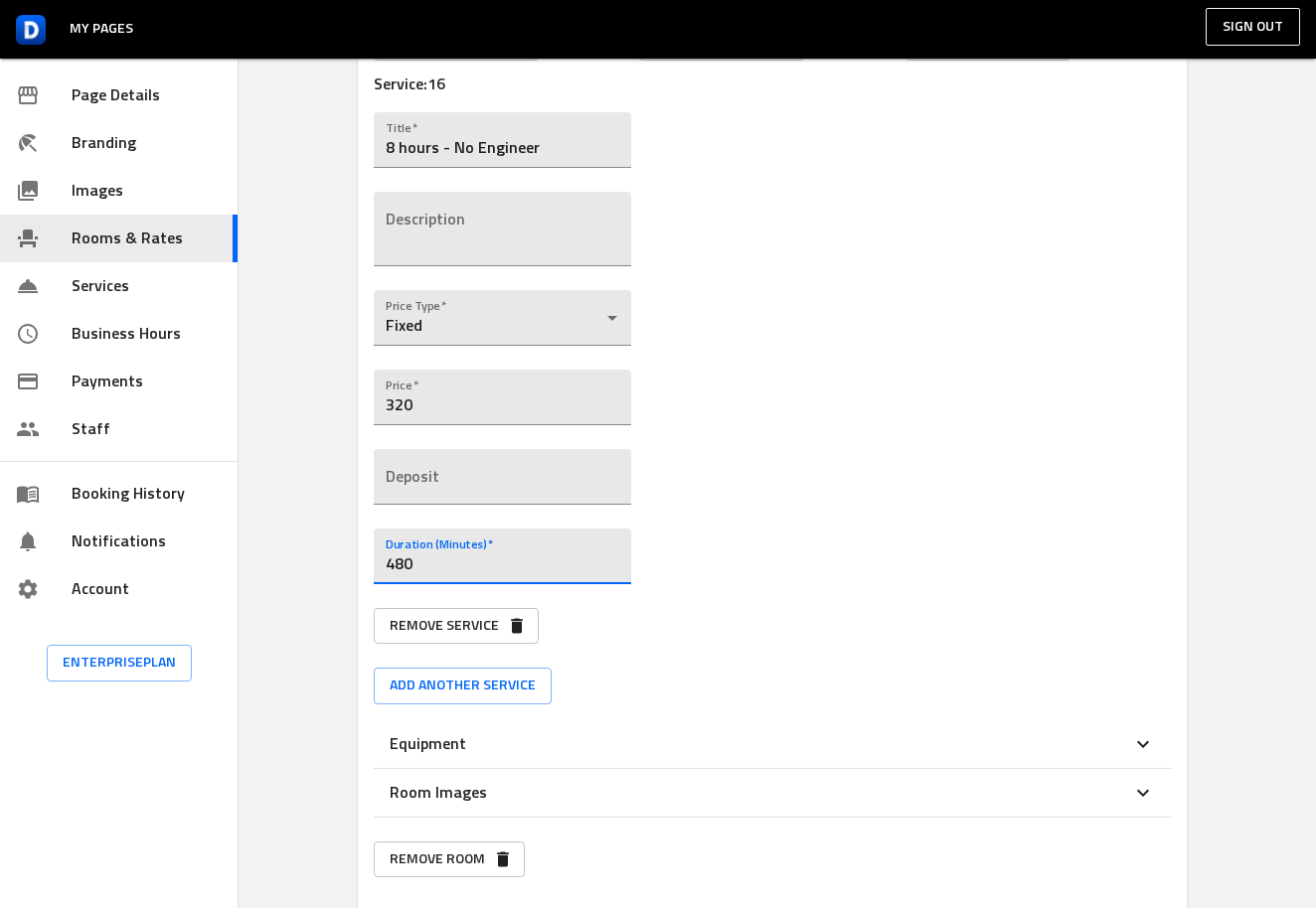 type on "480" 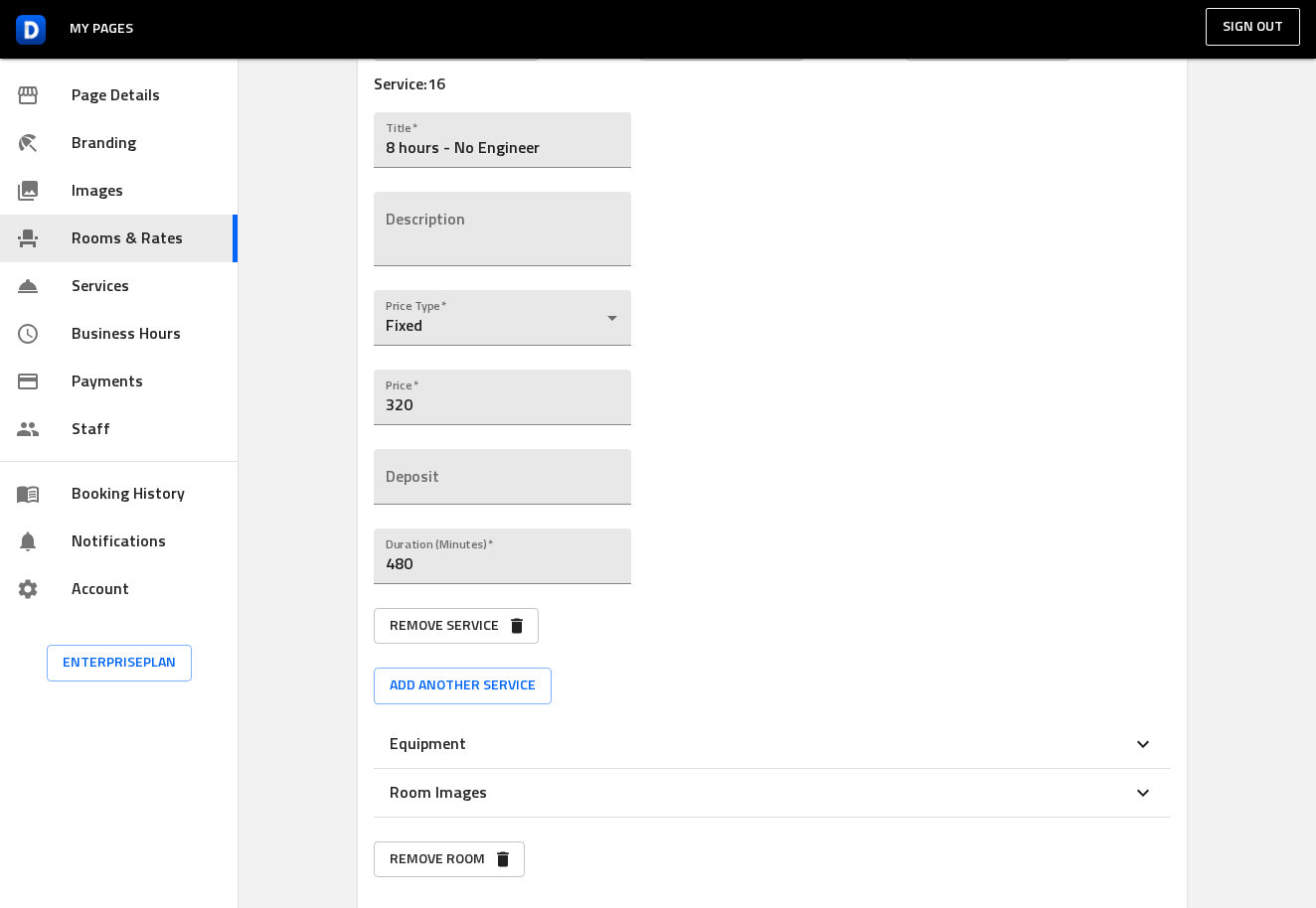 click on "Service:  1 Title   * 1 hour w/ Engineer Description x Price Type   * Fixed fixed Price   * 100 Deposit Duration (Minutes)   * 60 Remove Service Service:  2 Title   * 1 hour - No Engineer Description x Price Type   * Fixed fixed Price   * 70 Deposit Duration (Minutes)   * 60 Remove Service Service:  3 Title   * 2 hours w/ Engineer Description x Price Type   * Fixed fixed Price   * 160 Deposit Duration (Minutes)   * 120 Remove Service Service:  4 Title   * 2 hours - No Engineer Description x Price Type   * Fixed fixed Price   * 100 Deposit Duration (Minutes)   * 120 Remove Service Service:  5 Title   * 3 hours w/ Engineer Description x Price Type   * Fixed fixed Price   * 210 Deposit Duration (Minutes)   * 180 Remove Service Service:  6 Title   * 3 hours - No Engineer Description x Price Type   * Fixed fixed Price   * 120 Deposit Duration (Minutes)   * 180 Remove Service Service:  7 Title   * 4 hours w/ Engineer Description x Price Type   * Fixed fixed Price" at bounding box center (768, -1065) 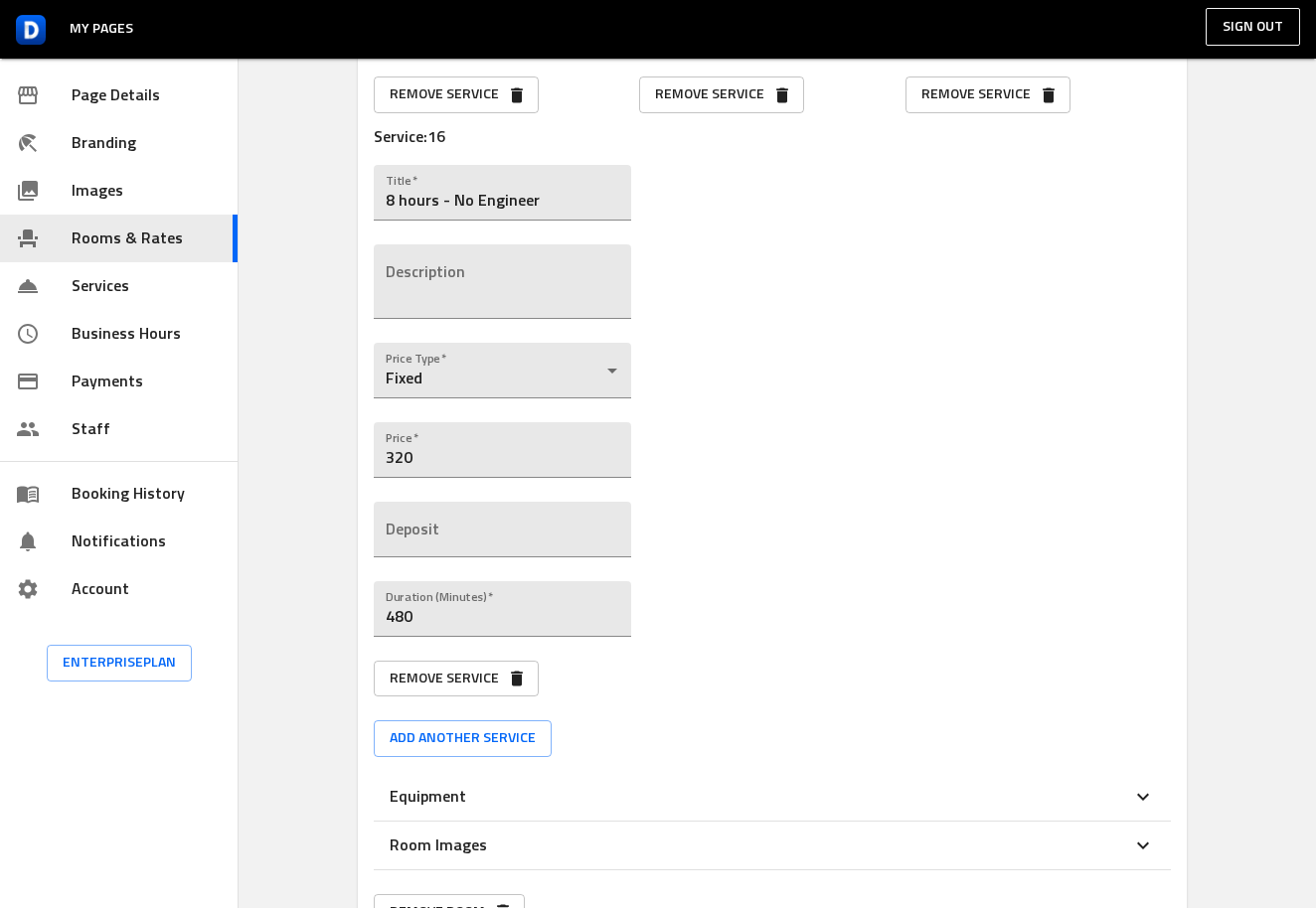 scroll, scrollTop: 3818, scrollLeft: 0, axis: vertical 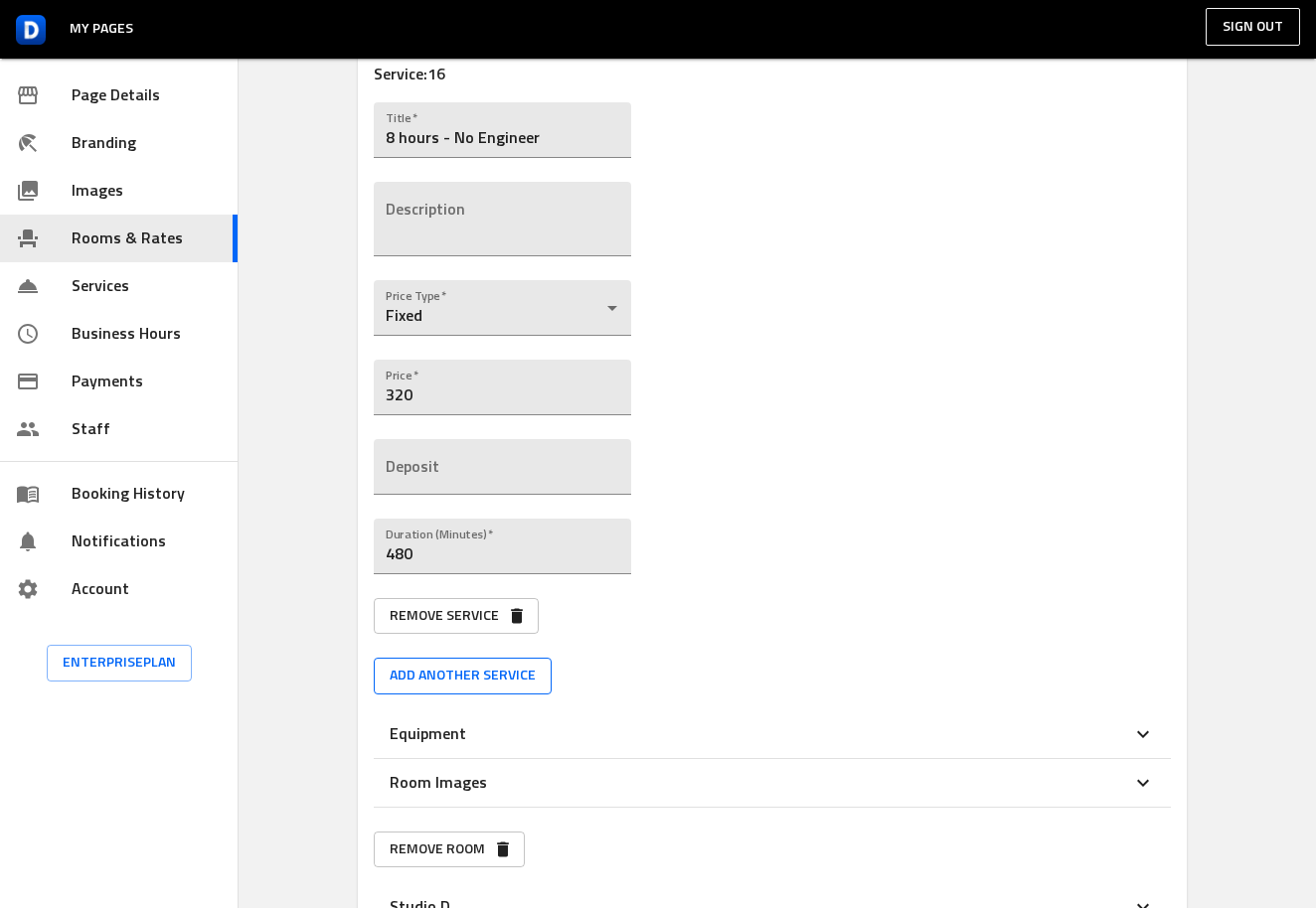 click on "Add another service" at bounding box center (462, 676) 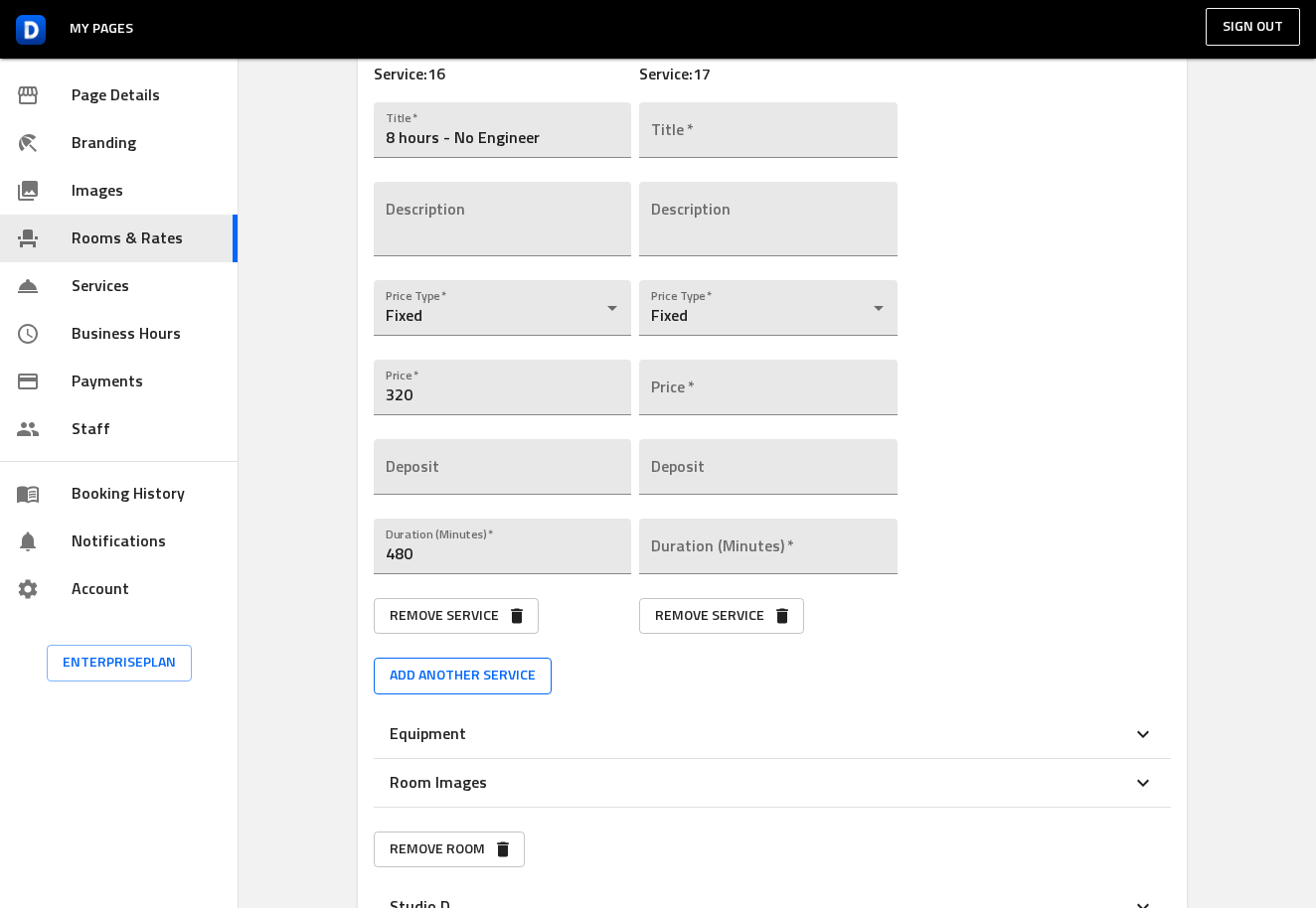 click on "Add another service" at bounding box center [462, 676] 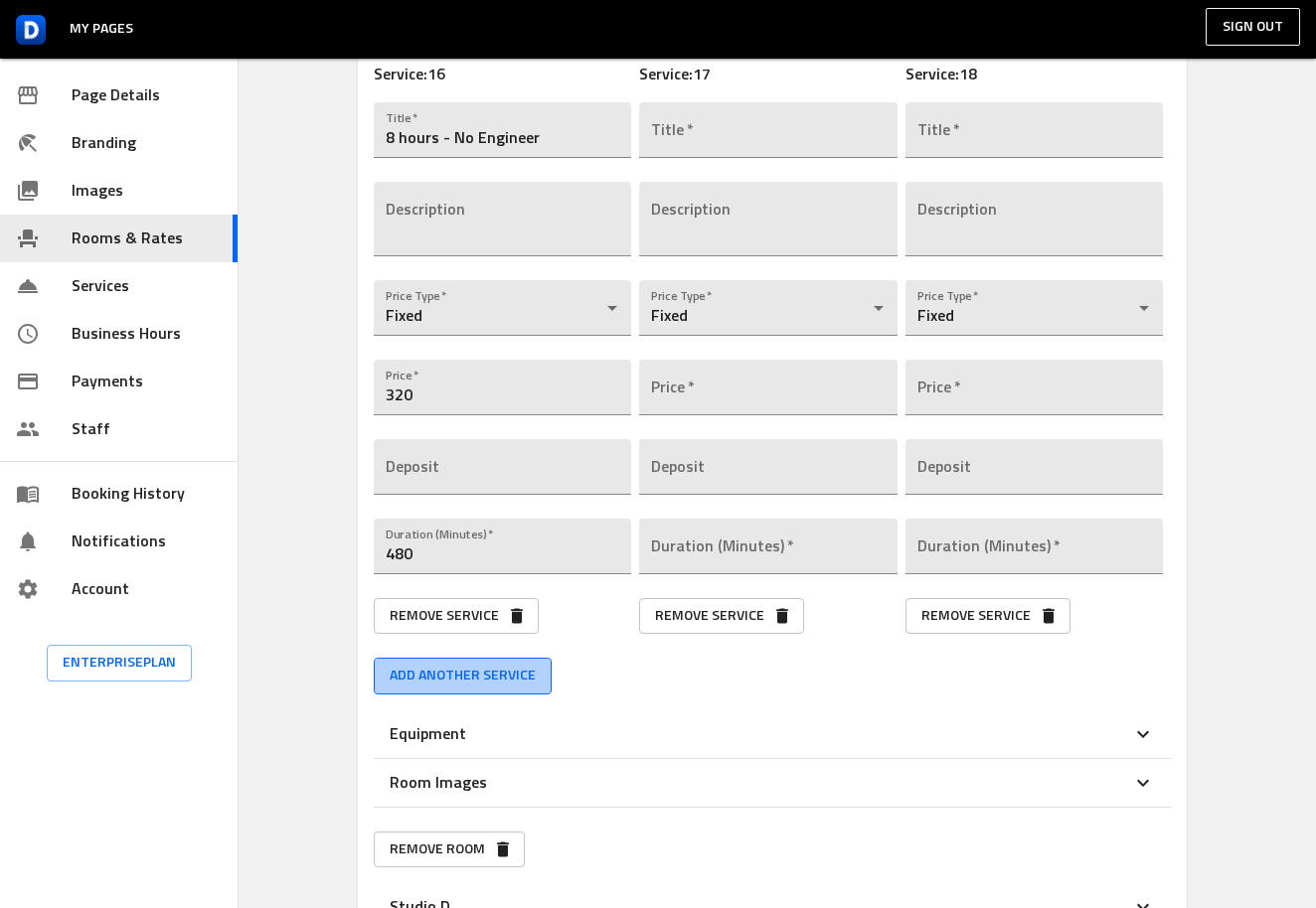 click on "Add another service" at bounding box center [462, 676] 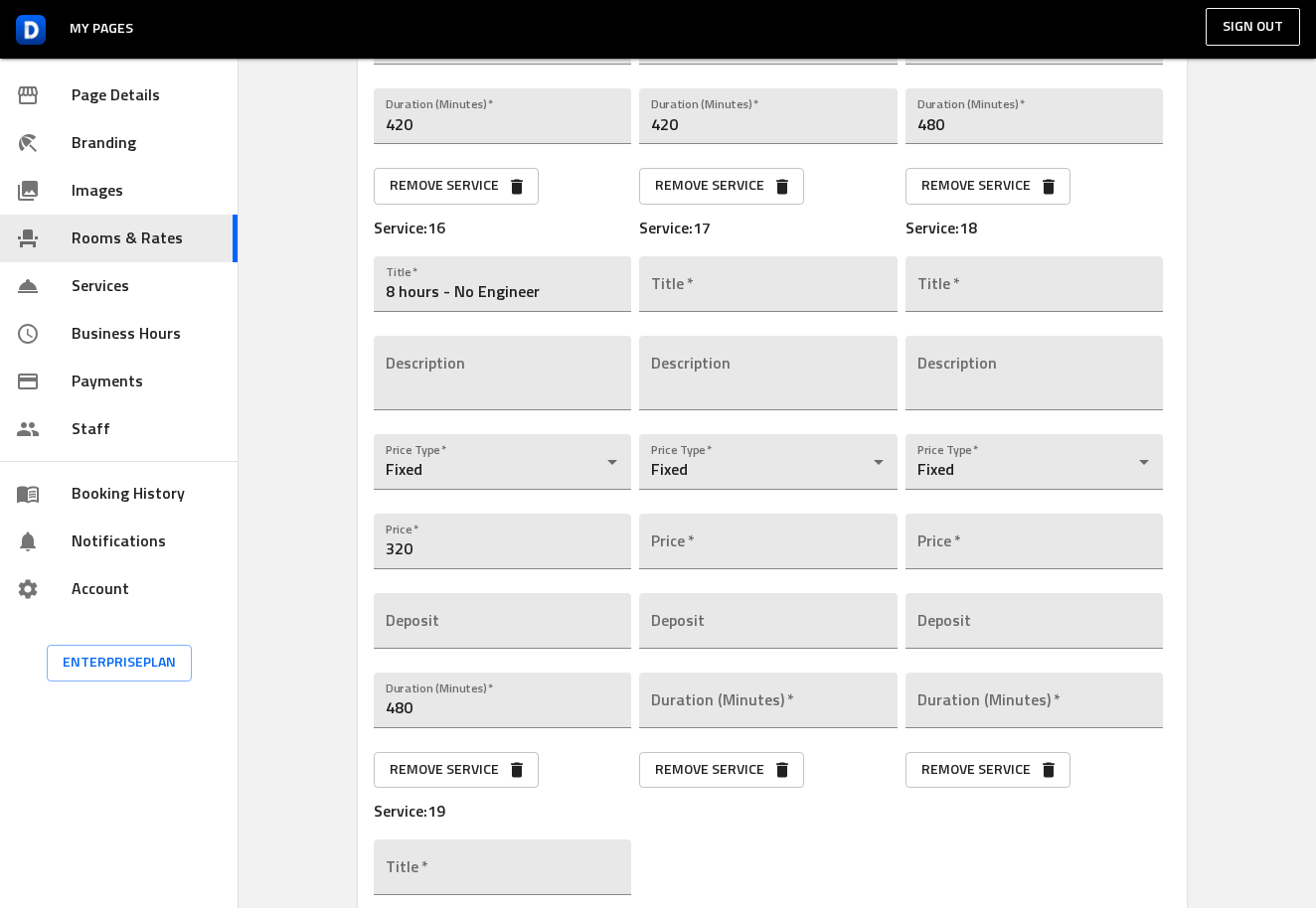 scroll, scrollTop: 3593, scrollLeft: 0, axis: vertical 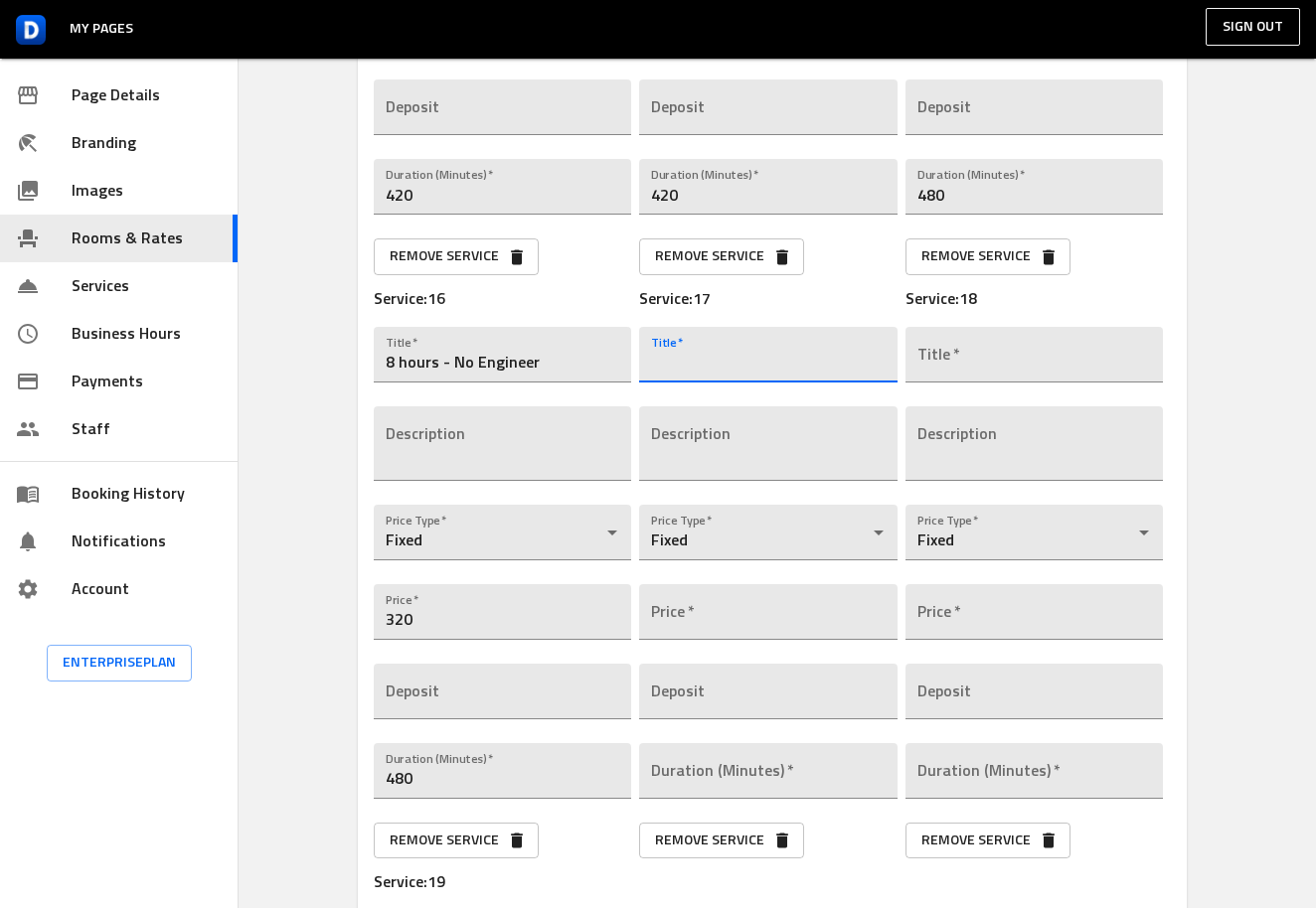 click at bounding box center [767, 355] 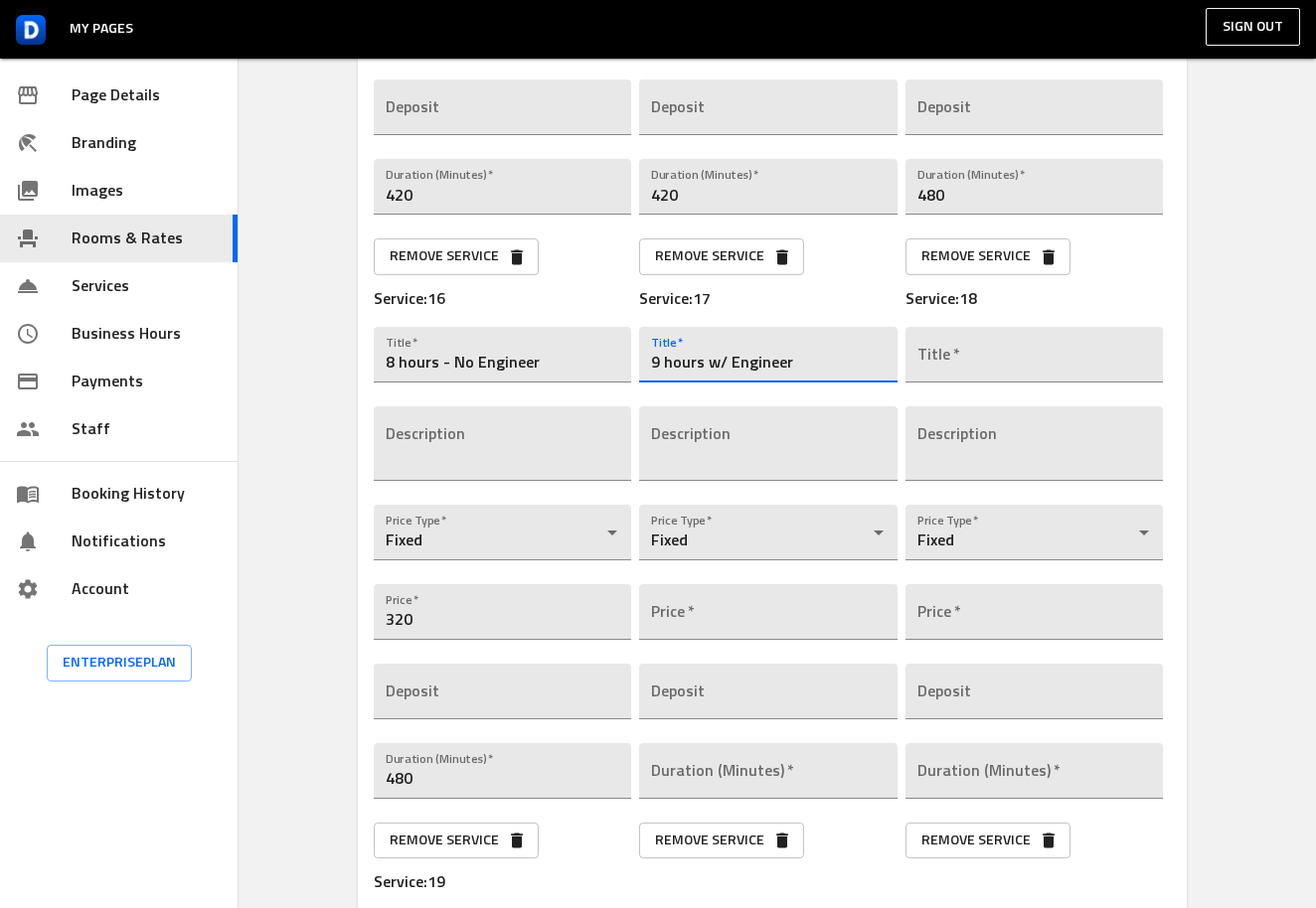 type on "9 hours w/ Engineer" 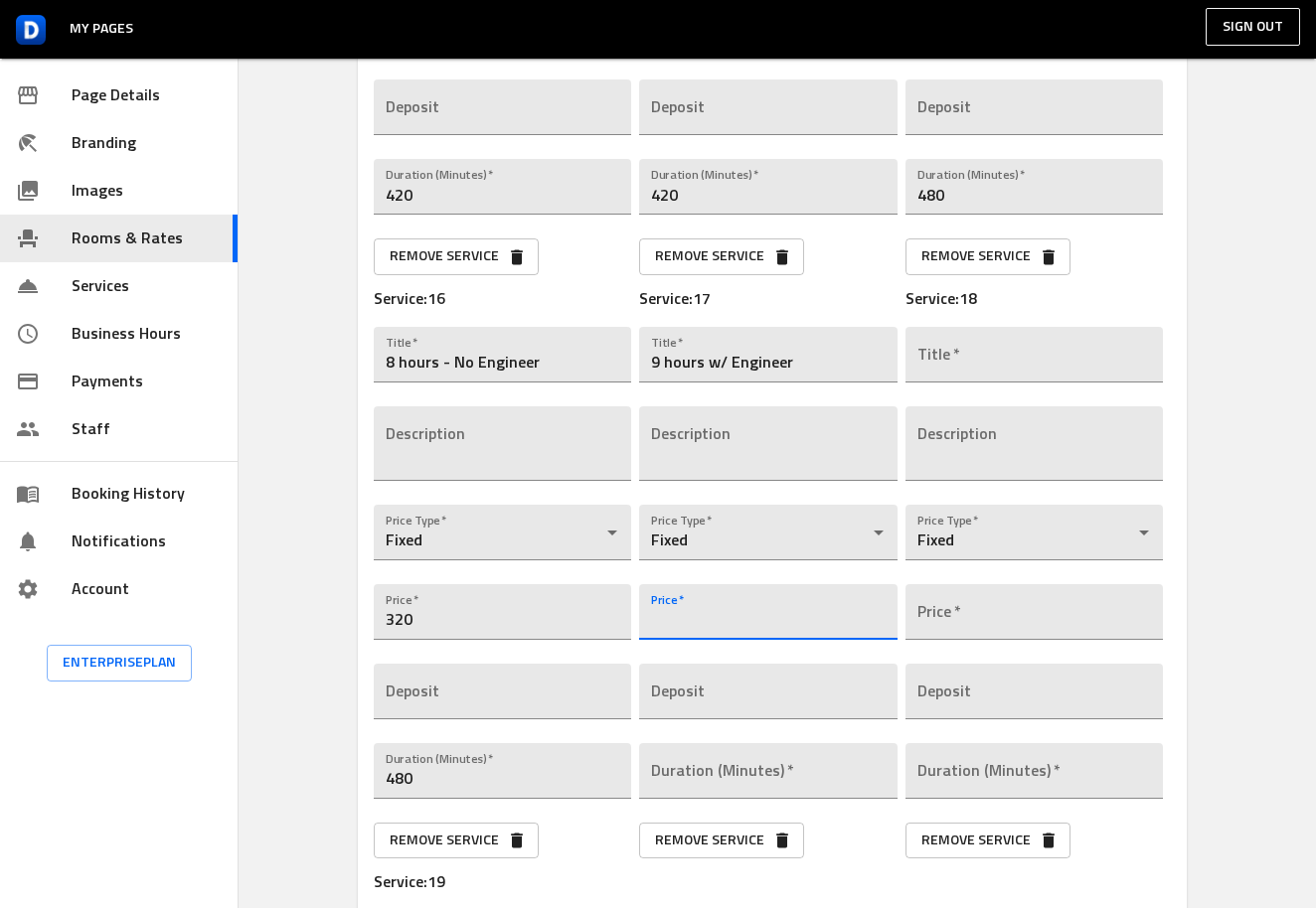 click at bounding box center [767, 612] 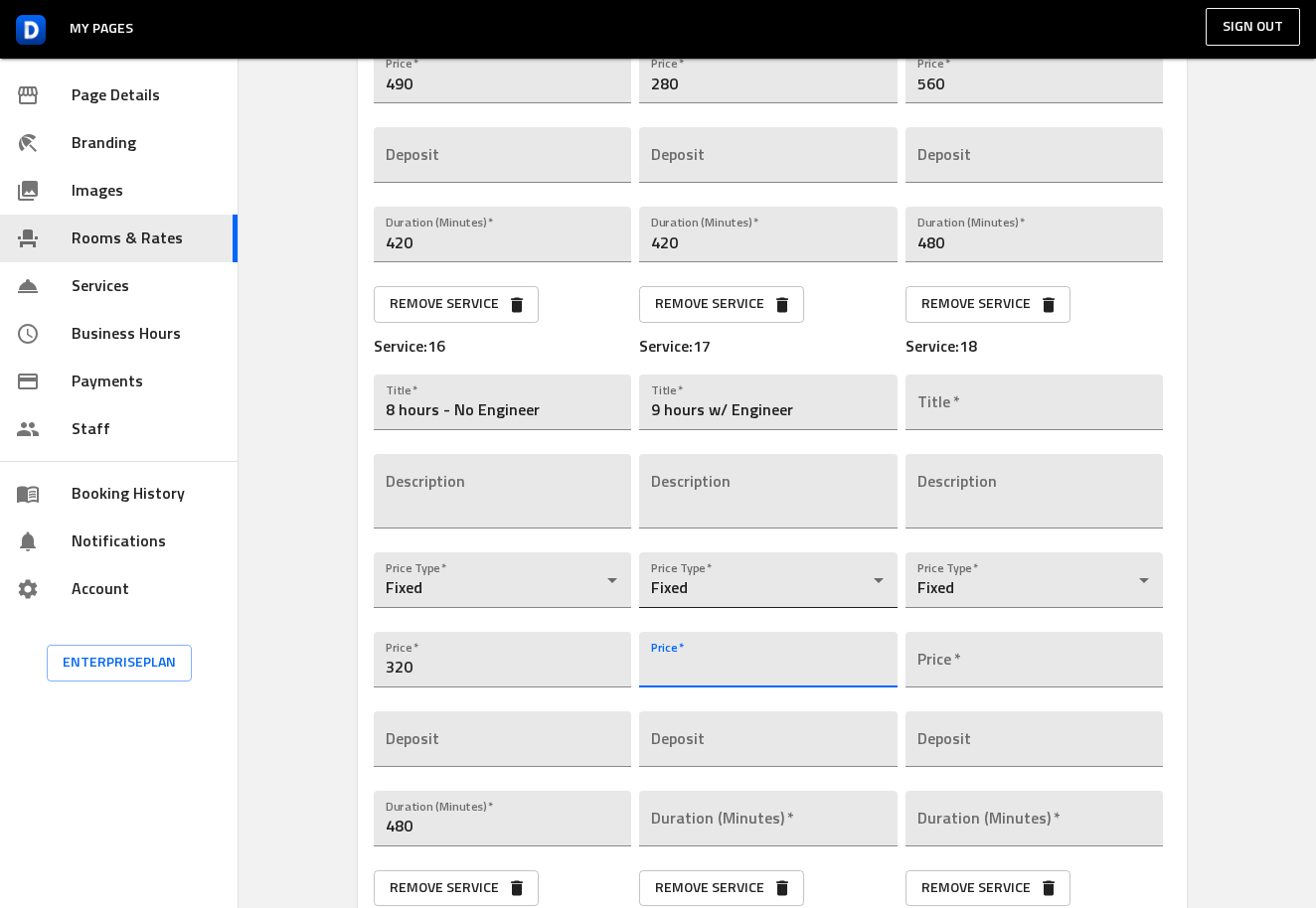 scroll, scrollTop: 3549, scrollLeft: 0, axis: vertical 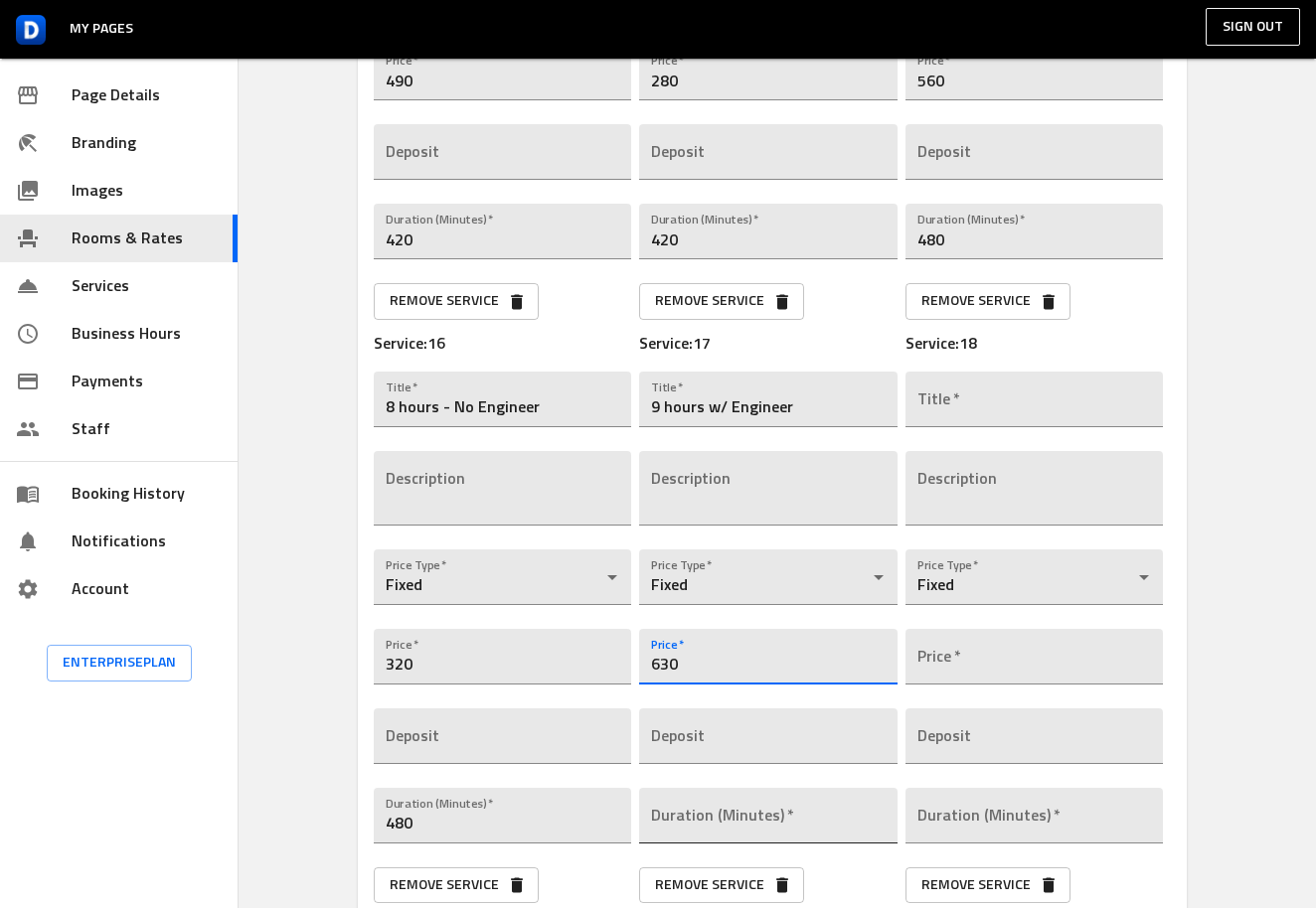 type on "630" 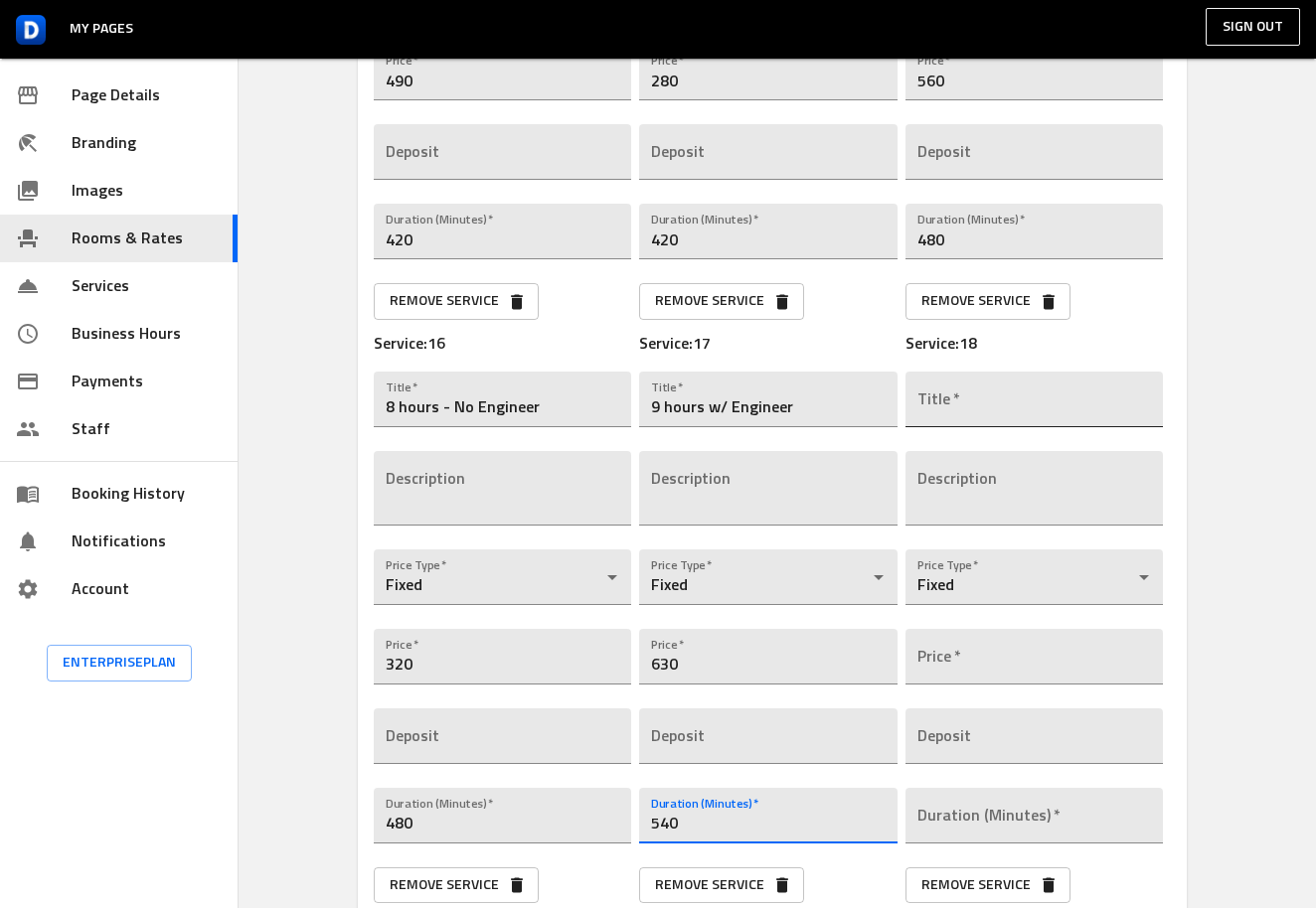 type on "540" 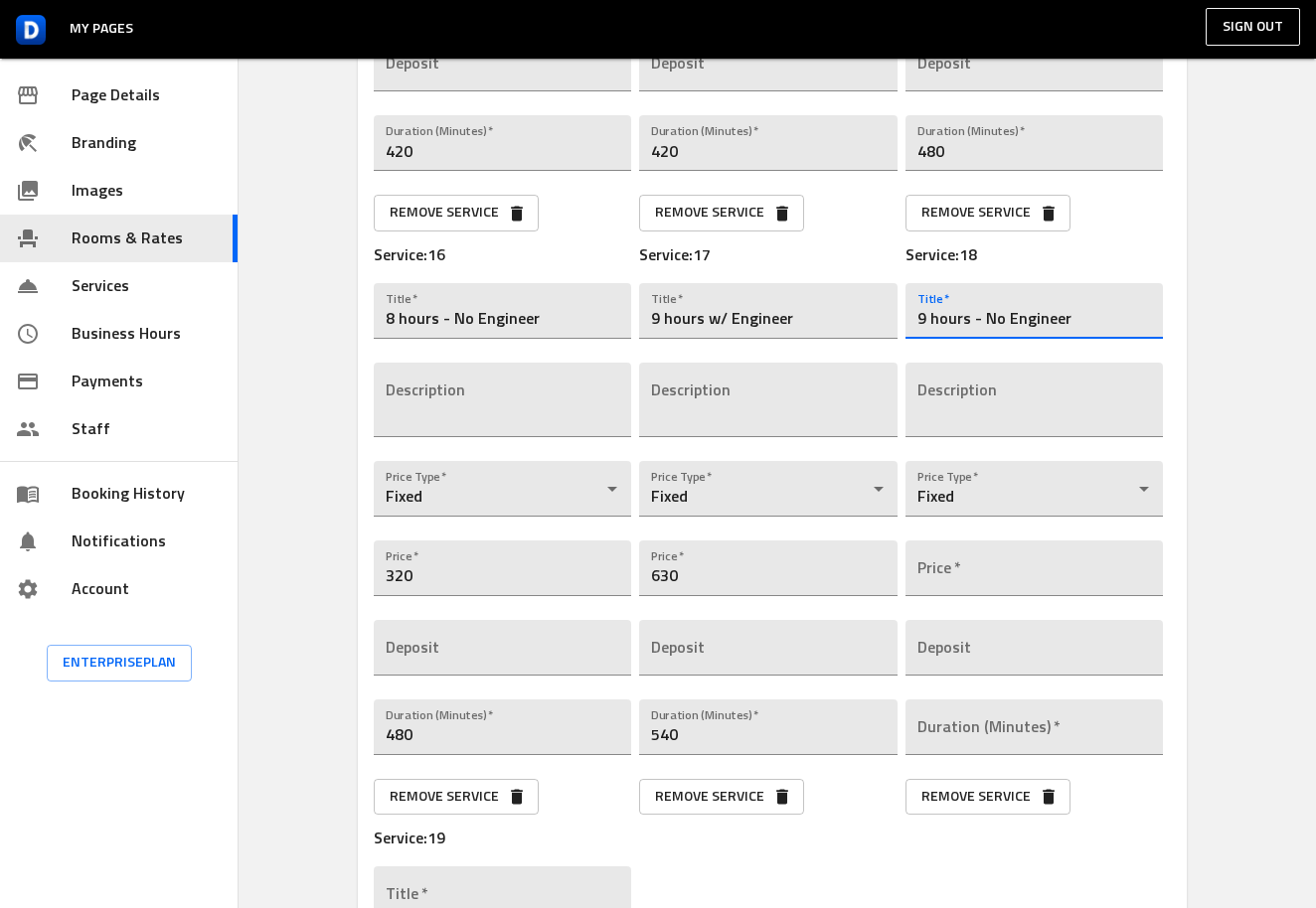 scroll, scrollTop: 3651, scrollLeft: 0, axis: vertical 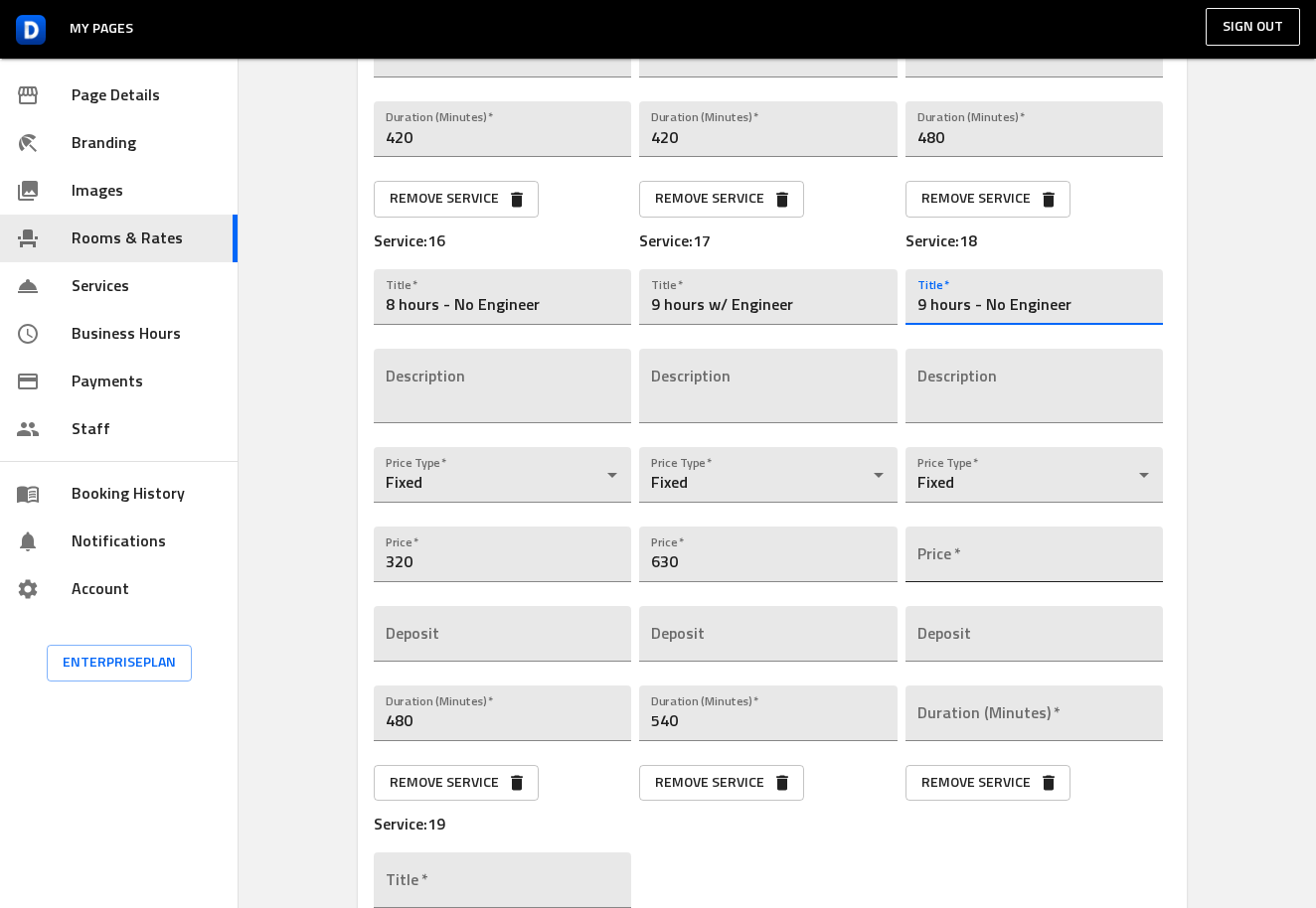 type on "9 hours - No Engineer" 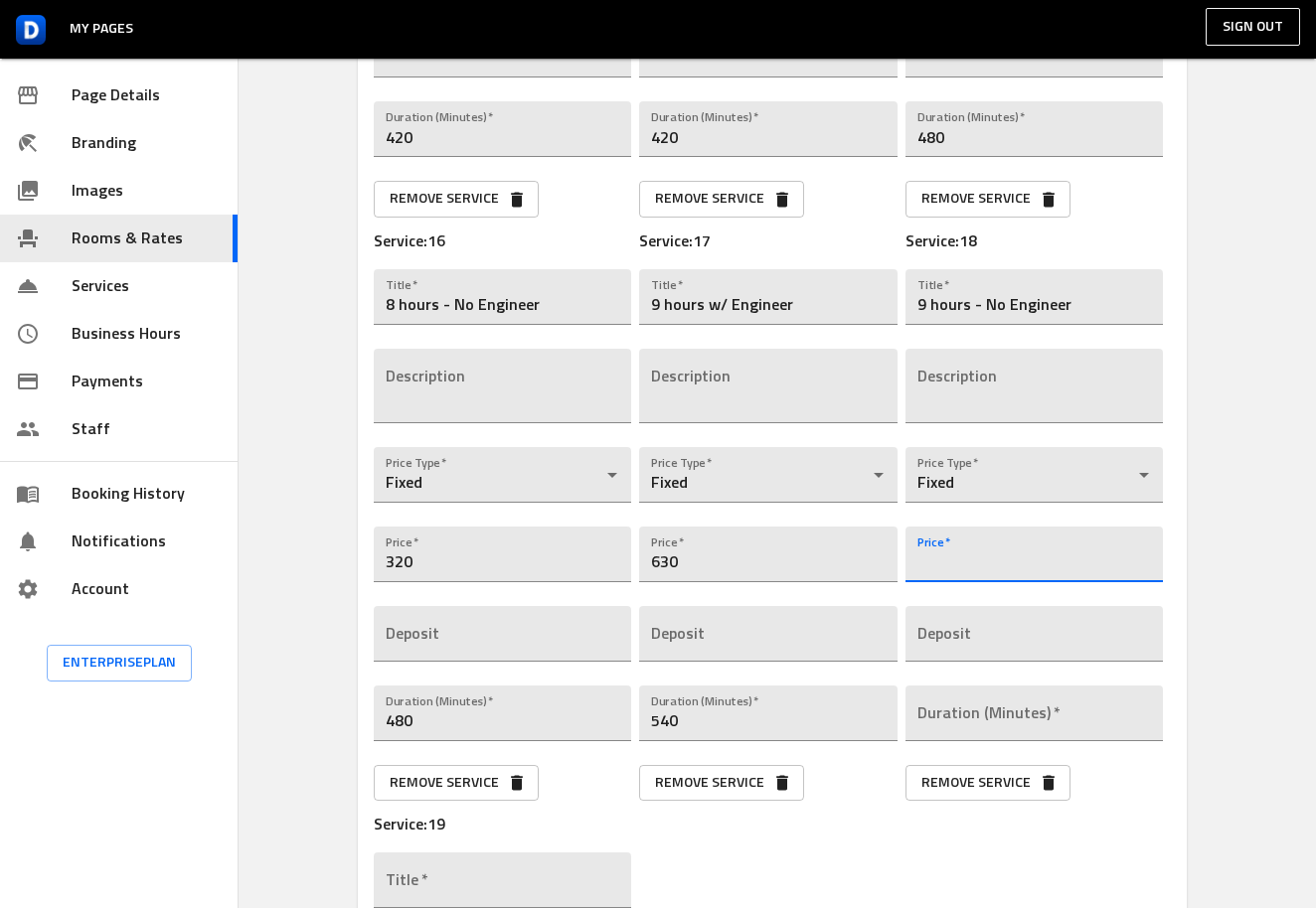 click at bounding box center [1034, 554] 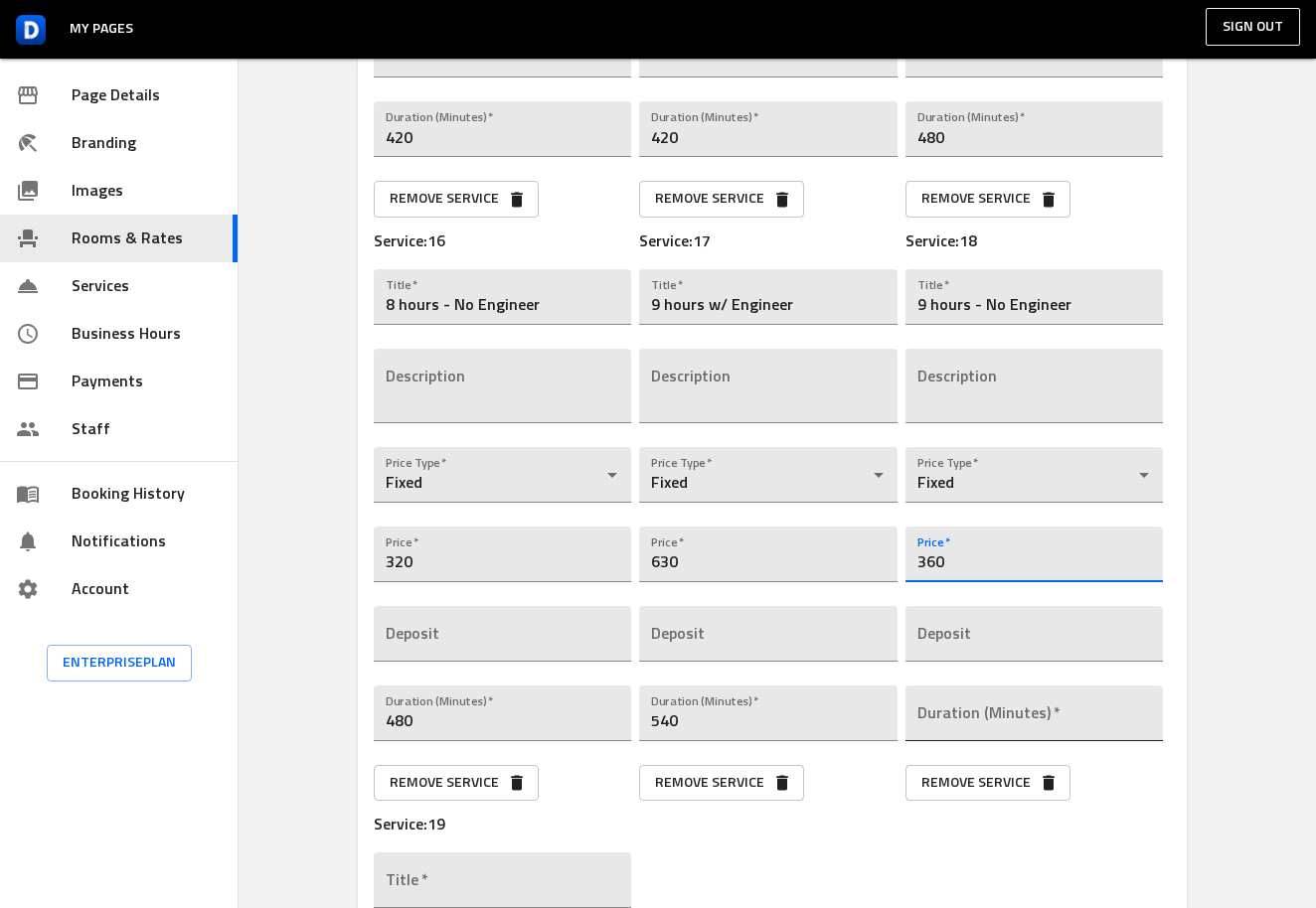 type on "360" 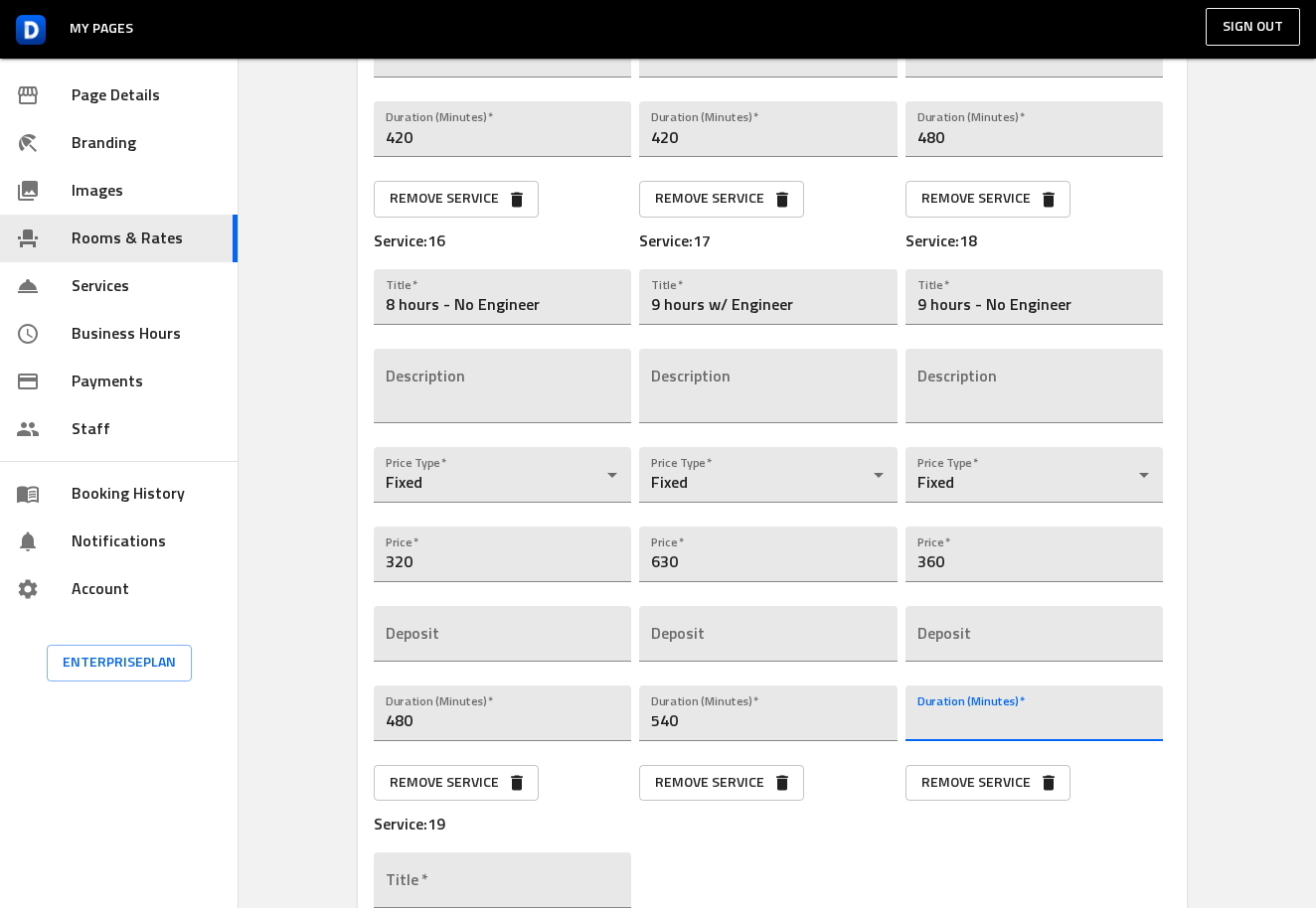 click at bounding box center [1034, 713] 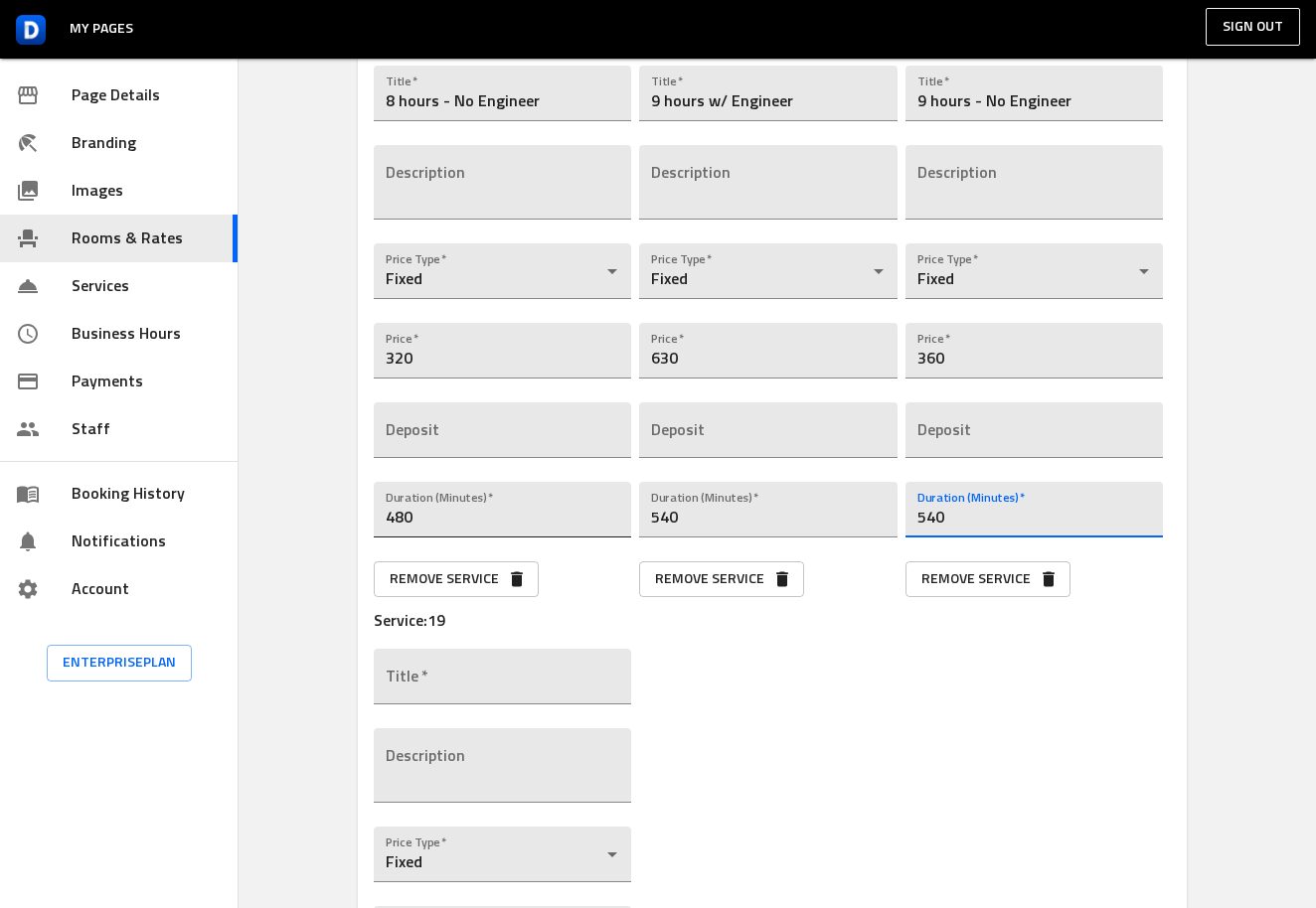 scroll, scrollTop: 3859, scrollLeft: 0, axis: vertical 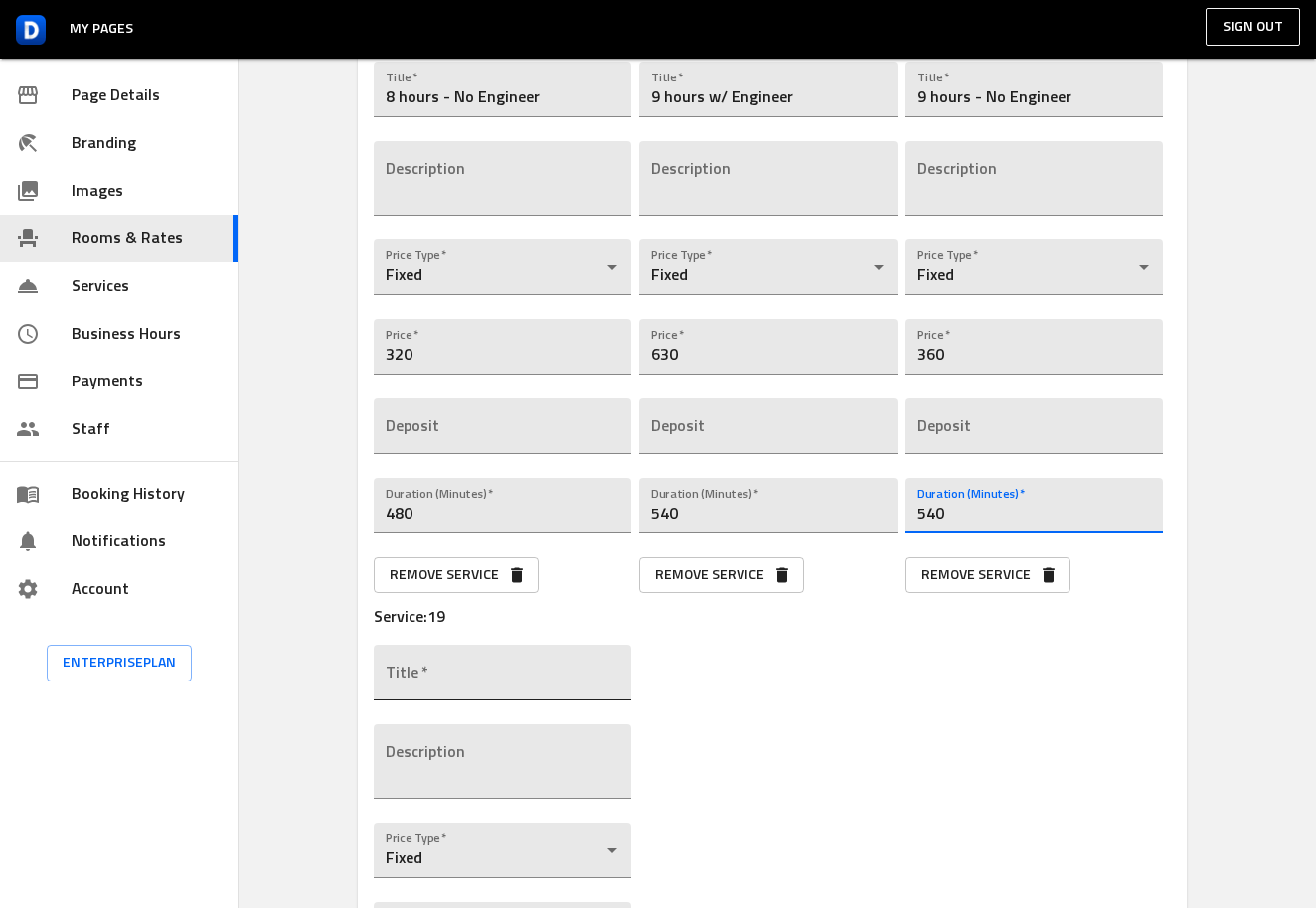 type on "540" 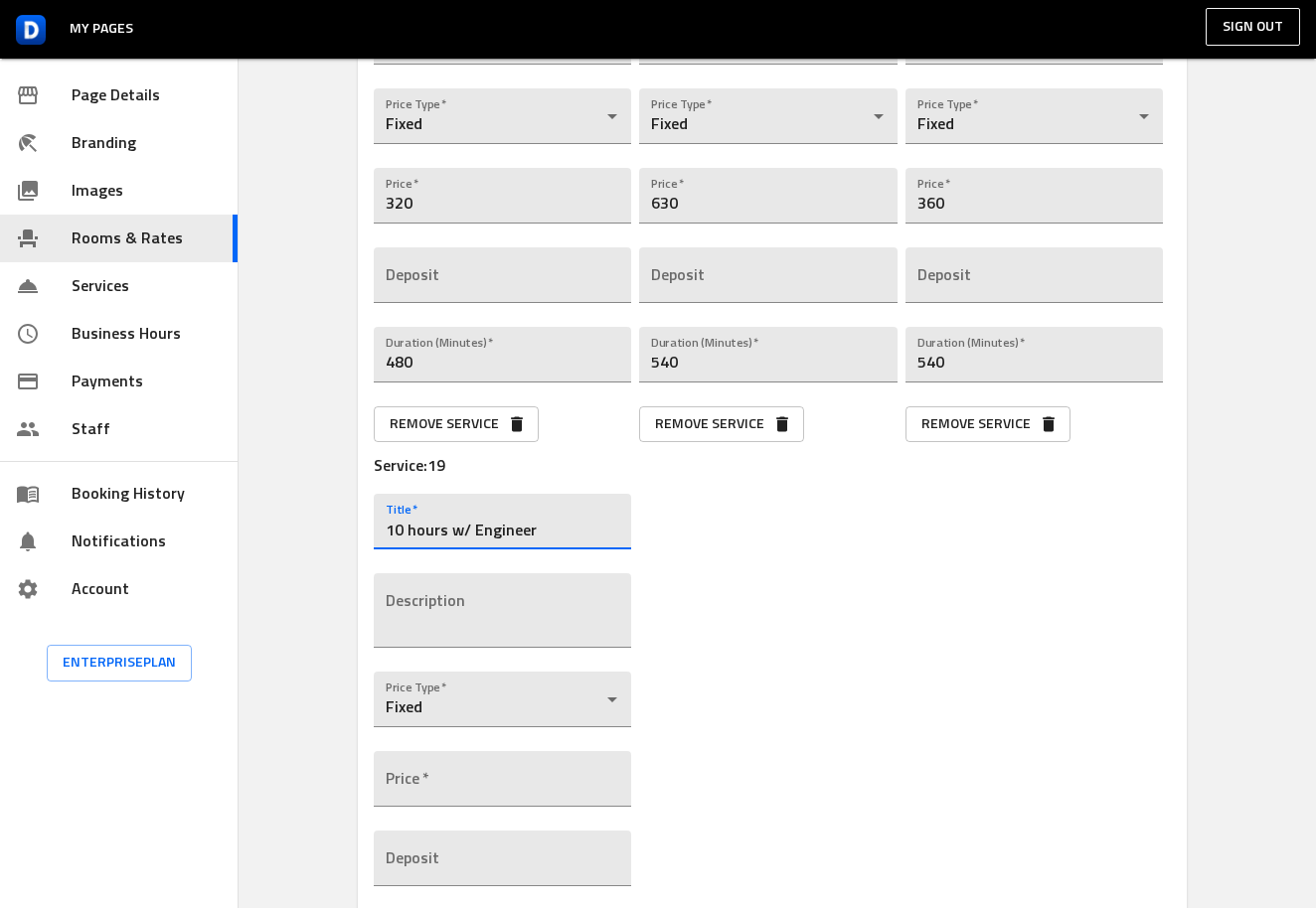 scroll, scrollTop: 4053, scrollLeft: 0, axis: vertical 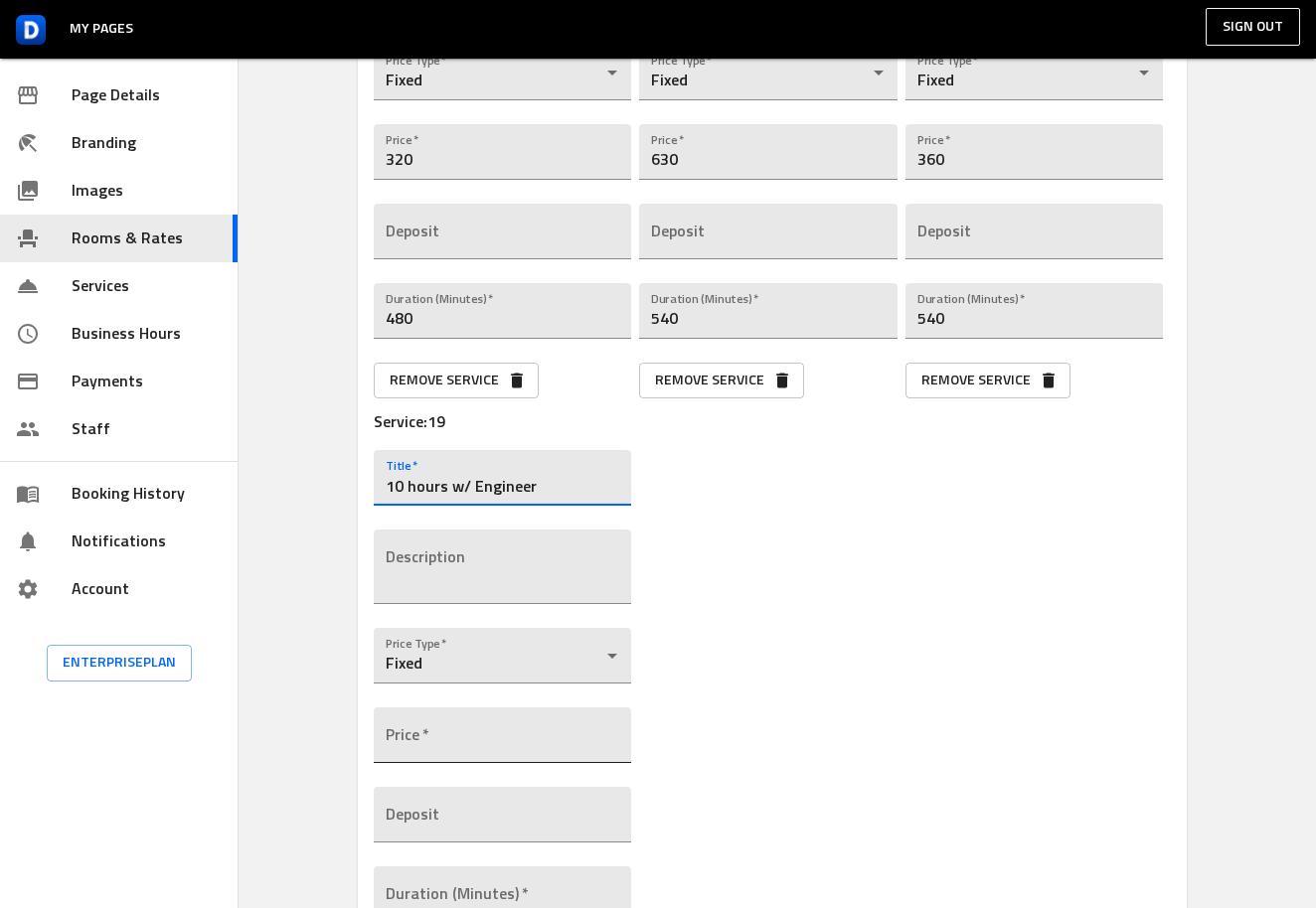 type on "10 hours w/ Engineer" 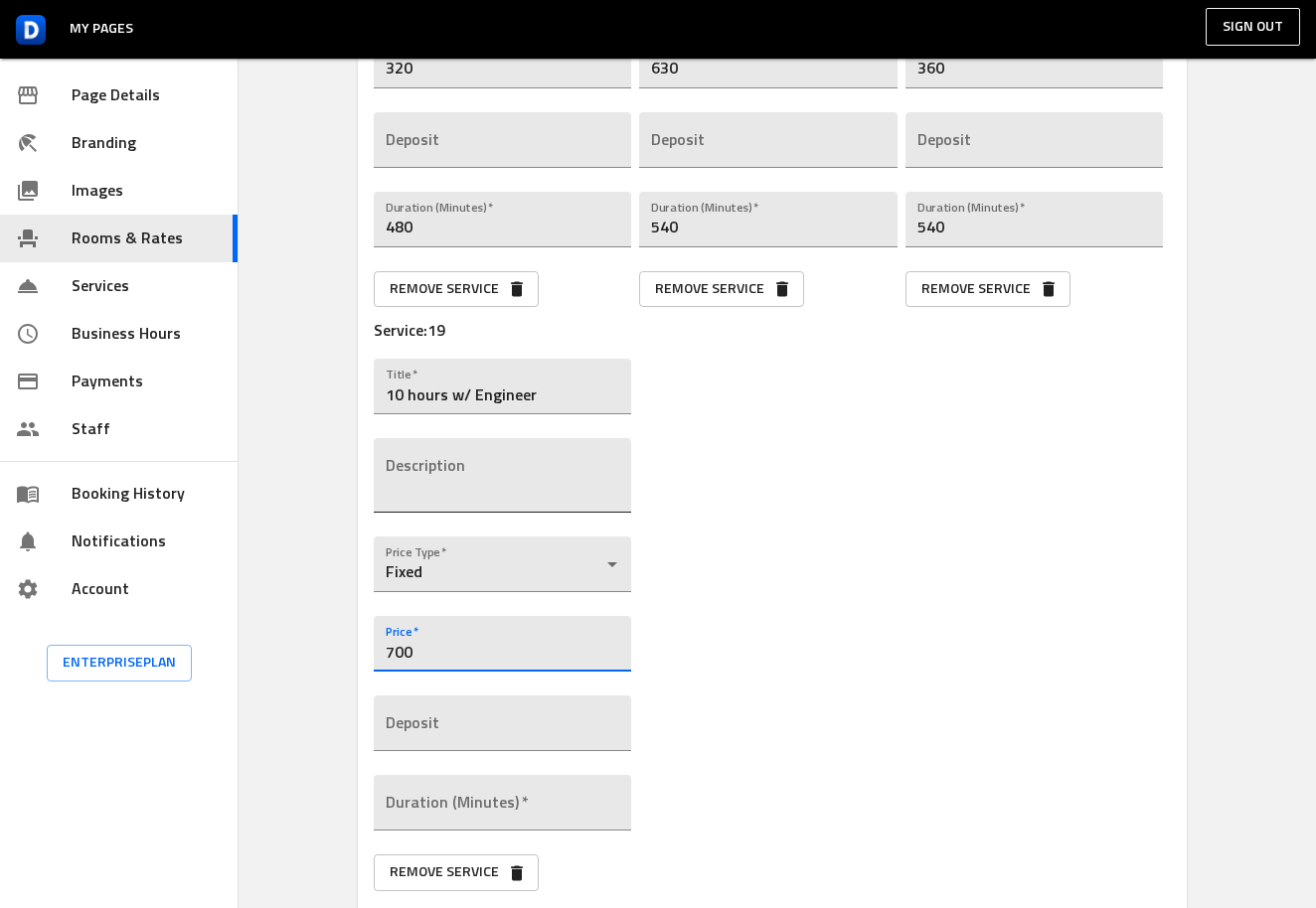 scroll, scrollTop: 4148, scrollLeft: 0, axis: vertical 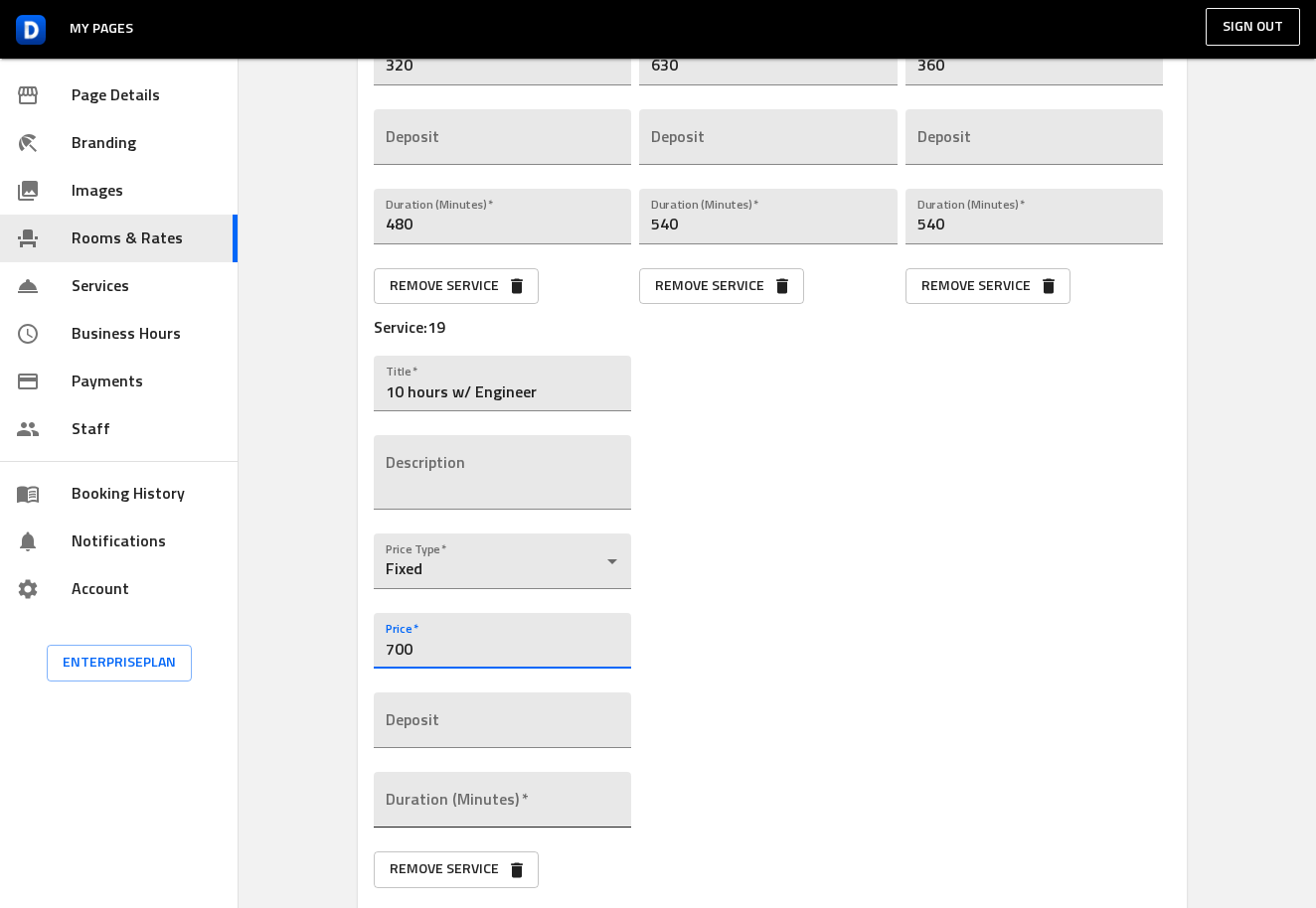 type on "700" 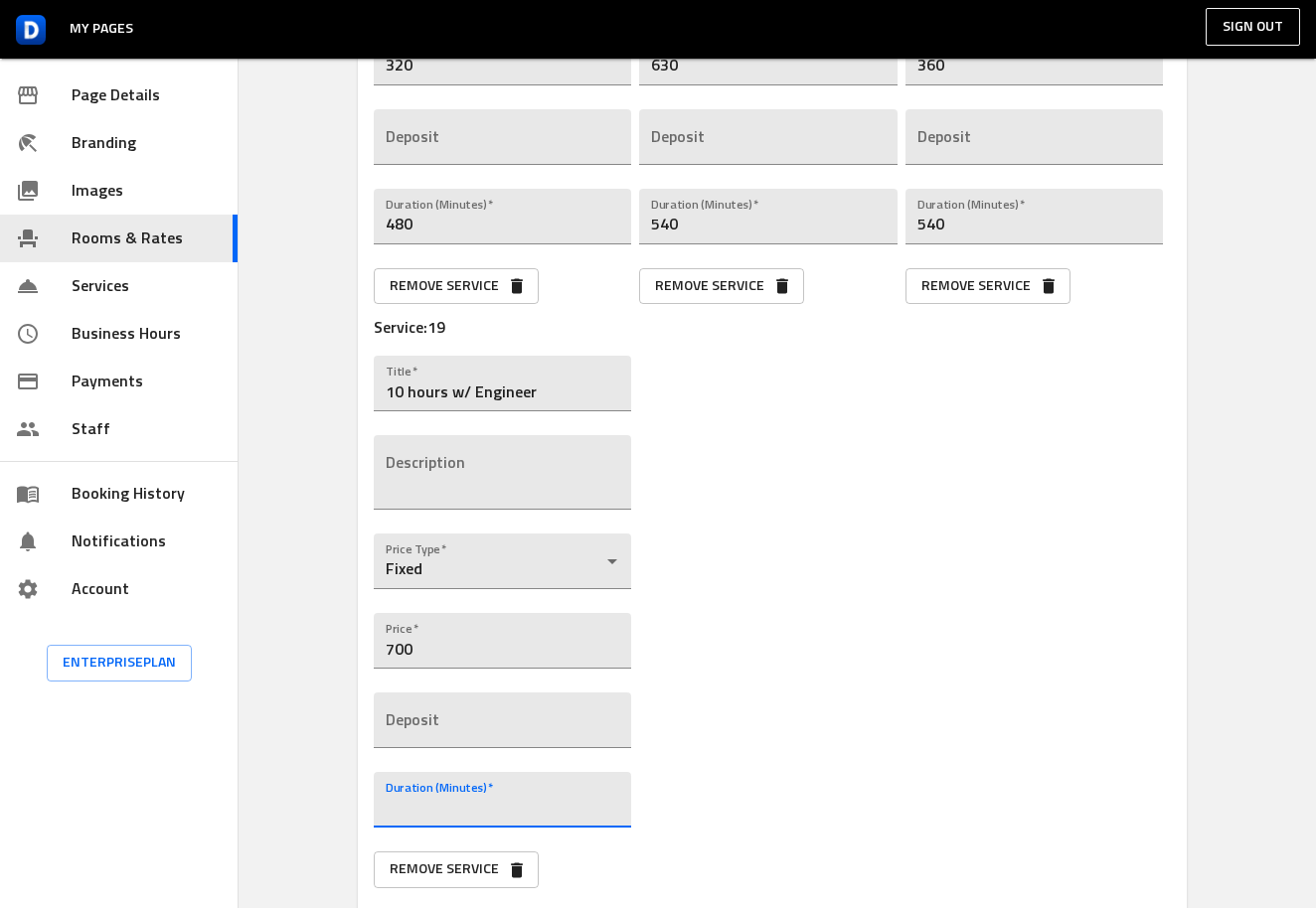 click at bounding box center [502, 800] 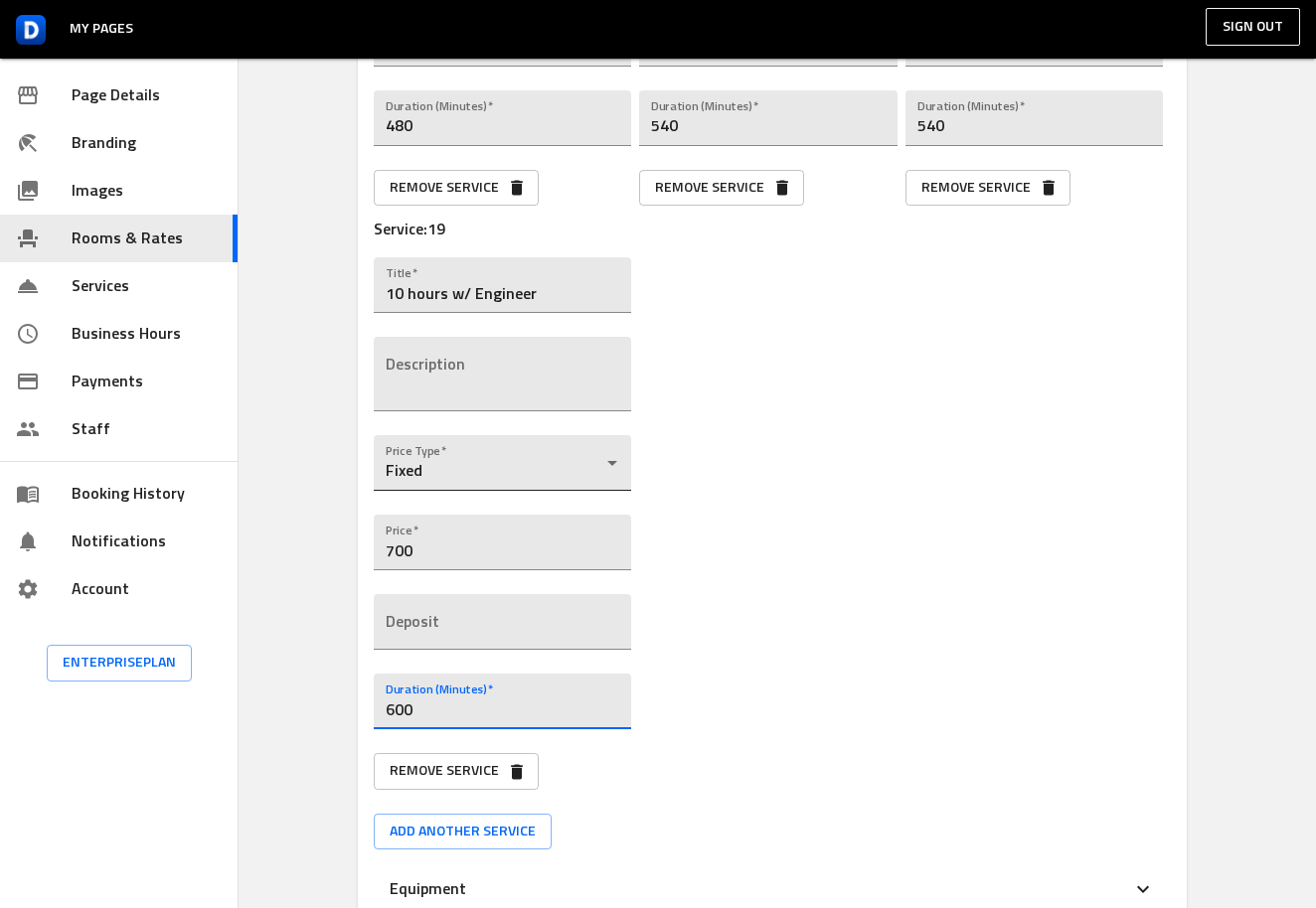 scroll, scrollTop: 4429, scrollLeft: 0, axis: vertical 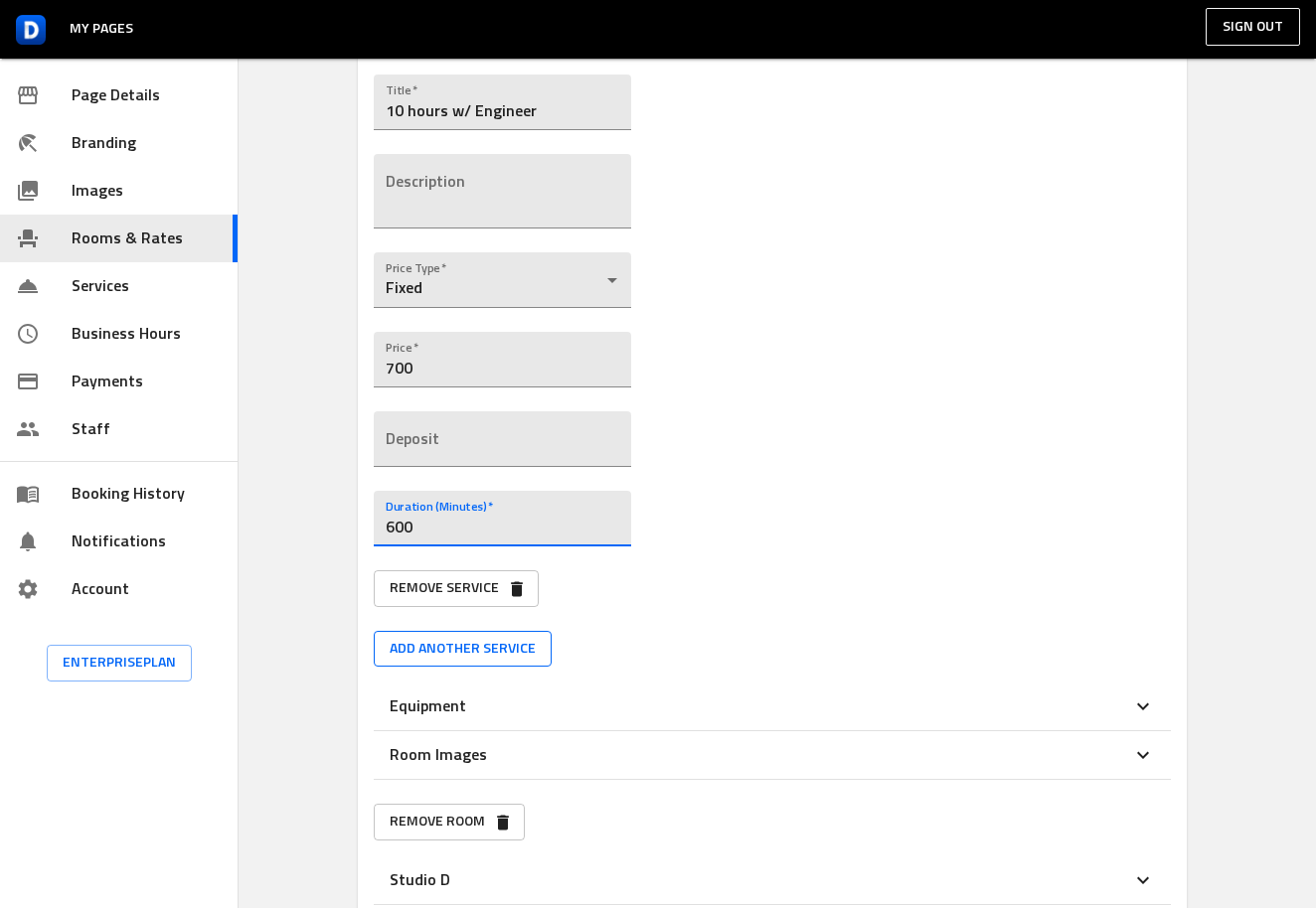 type on "600" 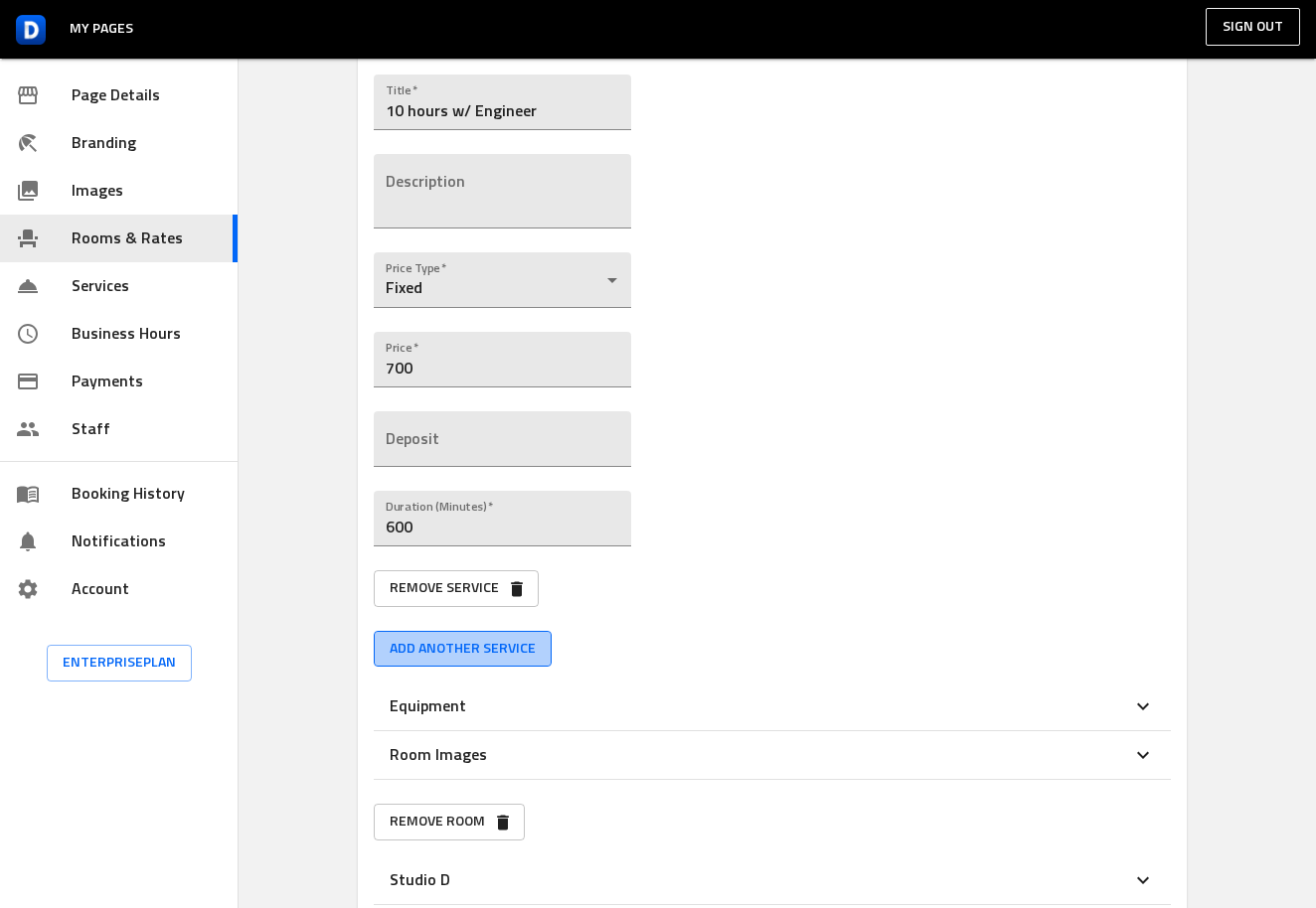 click on "Add another service" at bounding box center (462, 649) 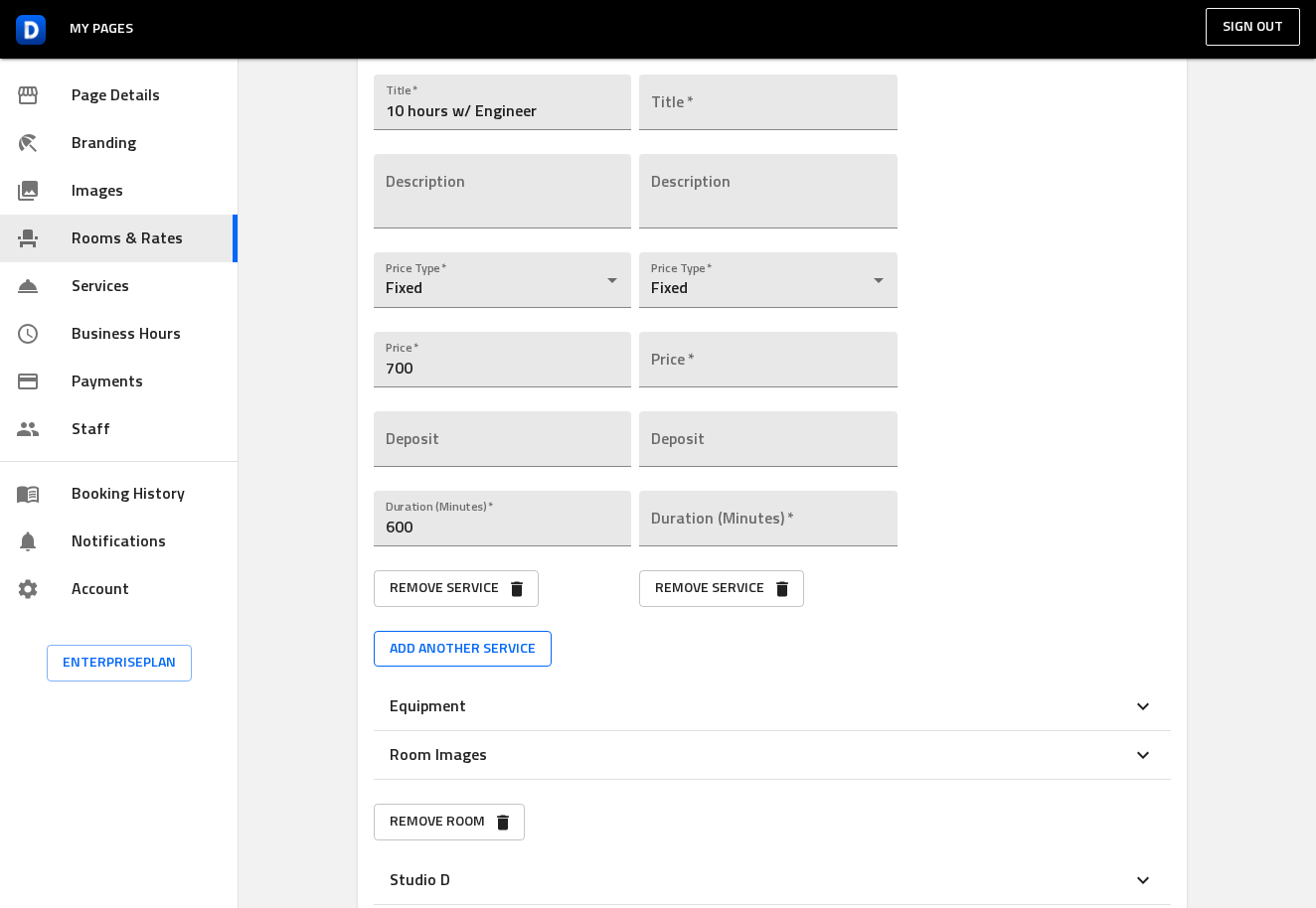 click on "Add another service" at bounding box center (462, 649) 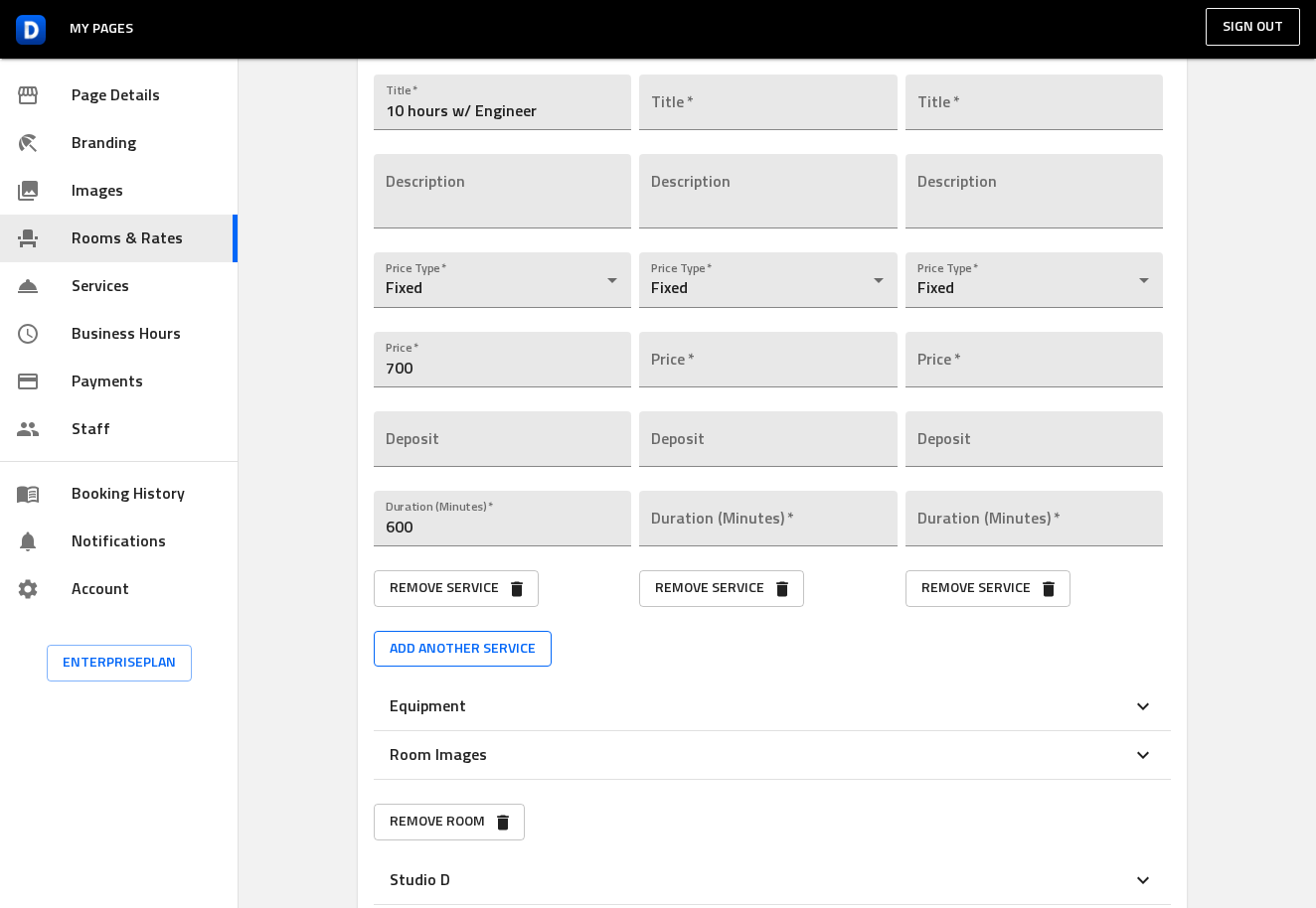 click on "Add another service" at bounding box center [462, 649] 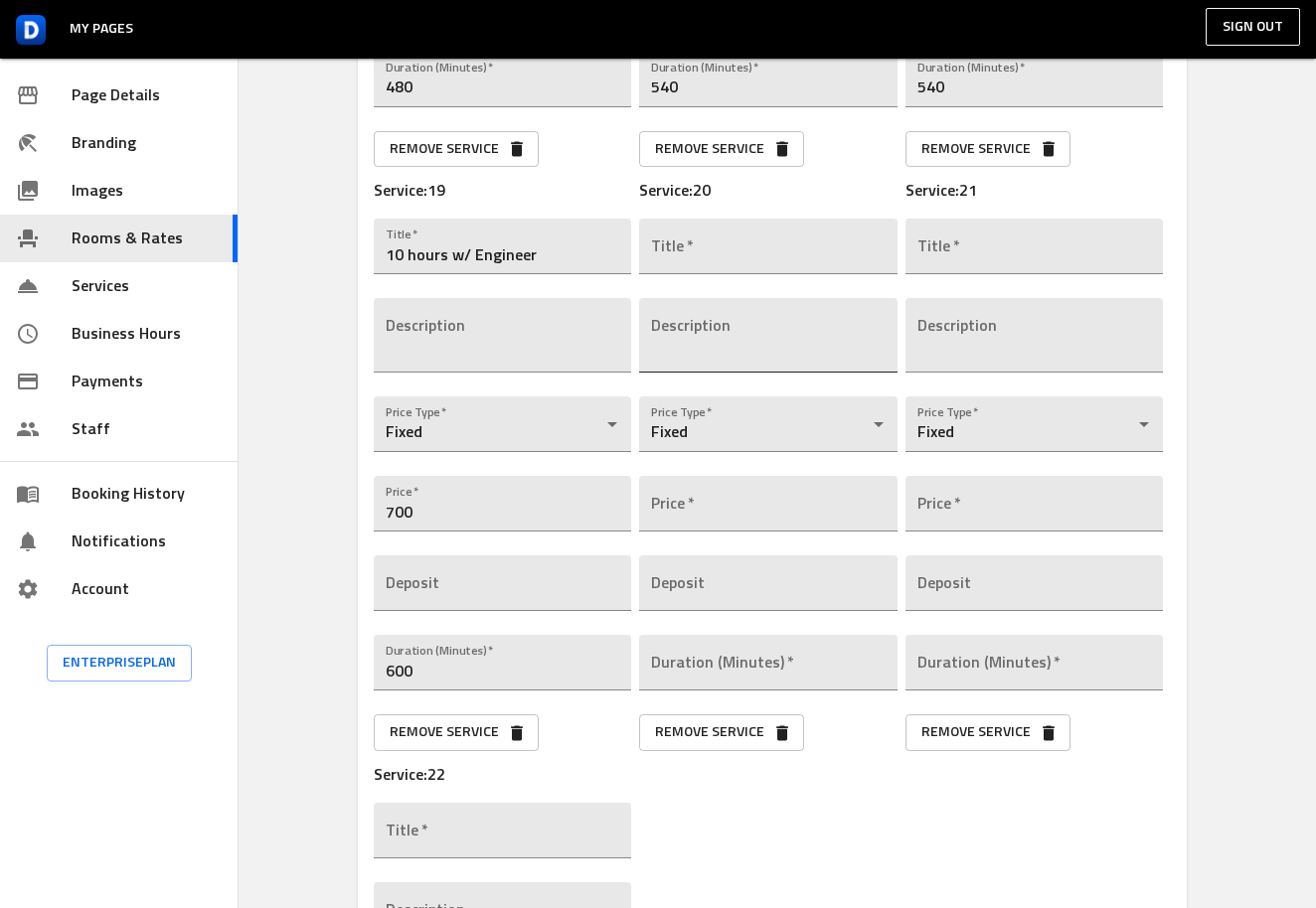 scroll, scrollTop: 4279, scrollLeft: 0, axis: vertical 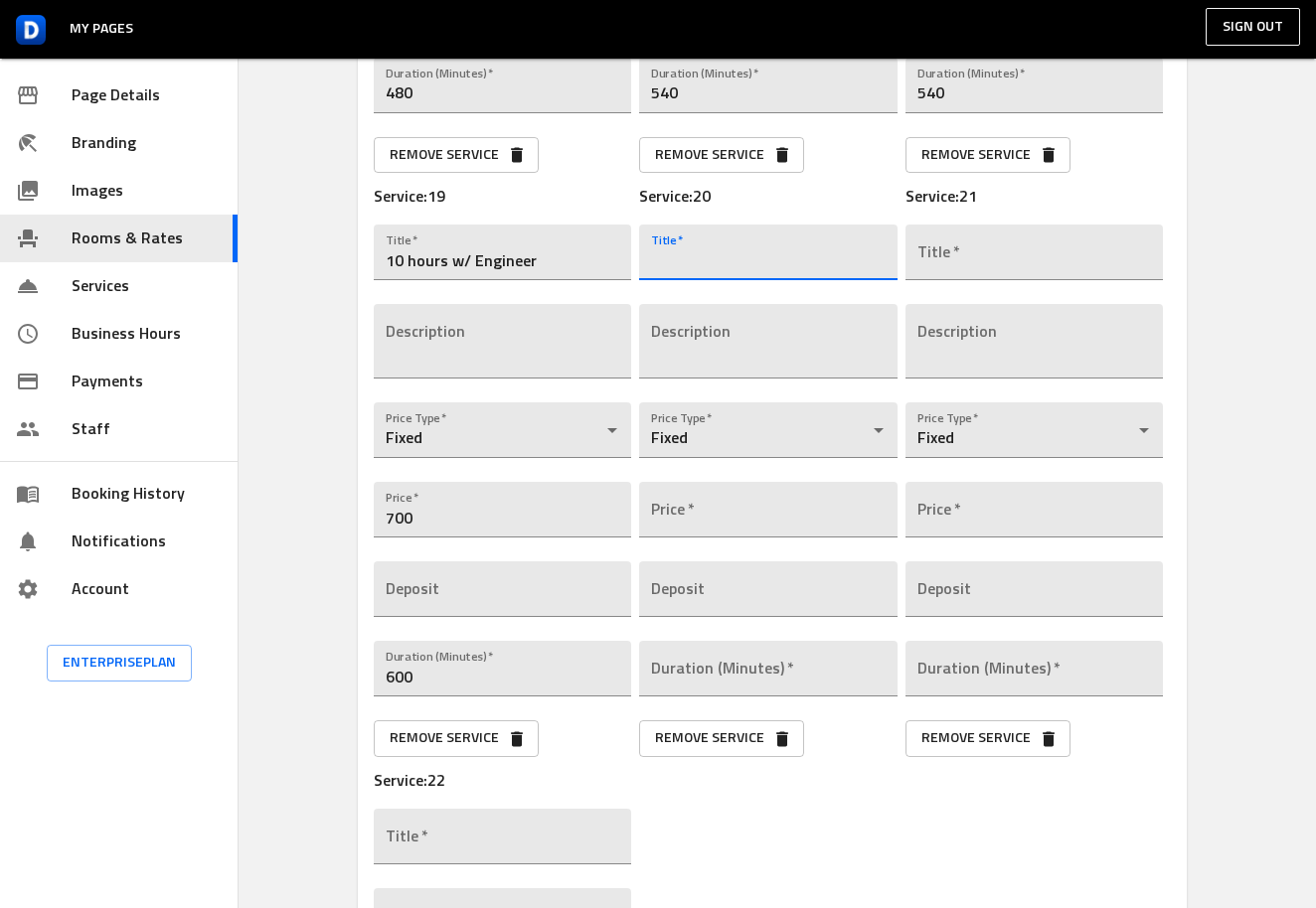 click at bounding box center (767, 252) 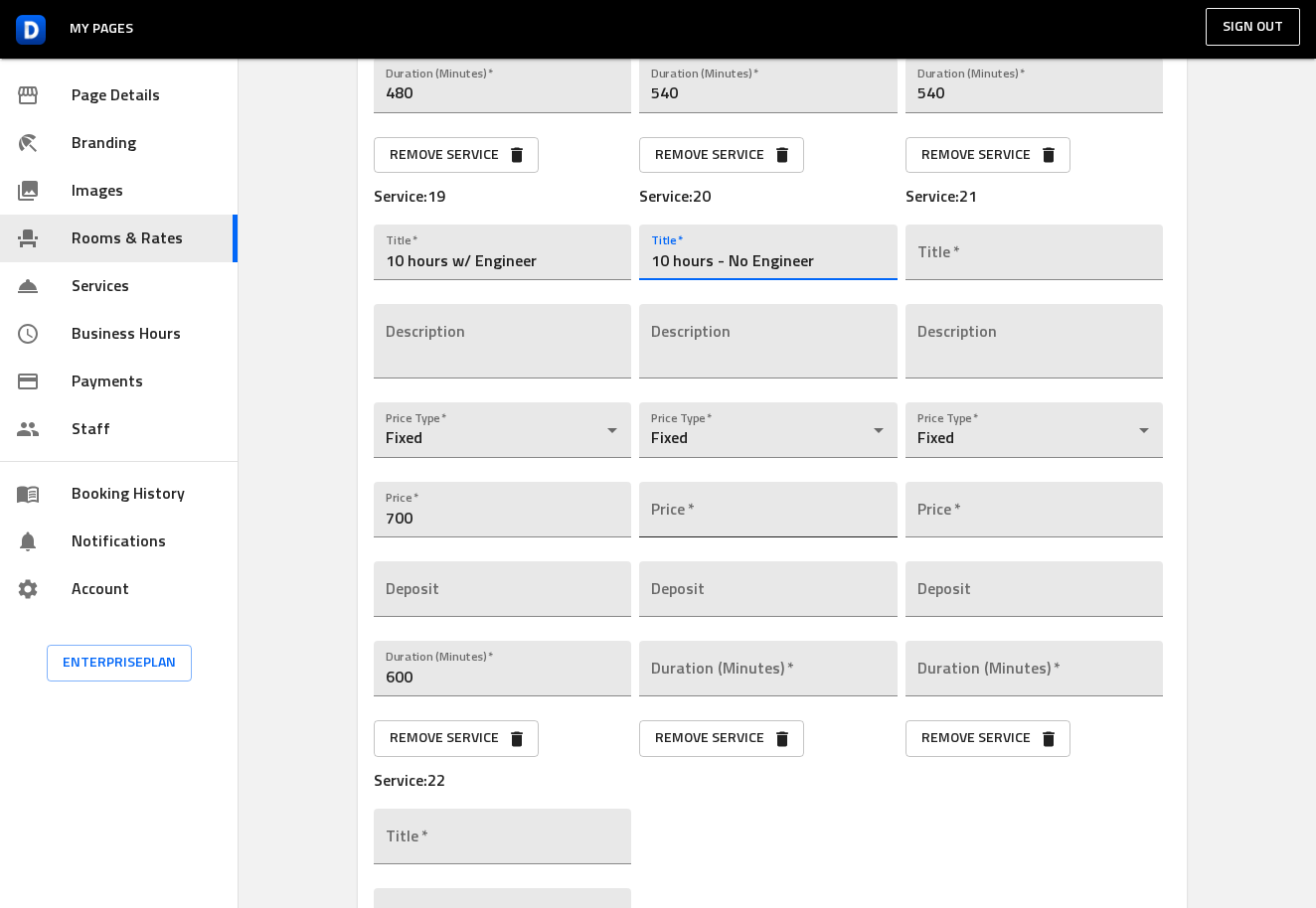 type on "10 hours - No Engineer" 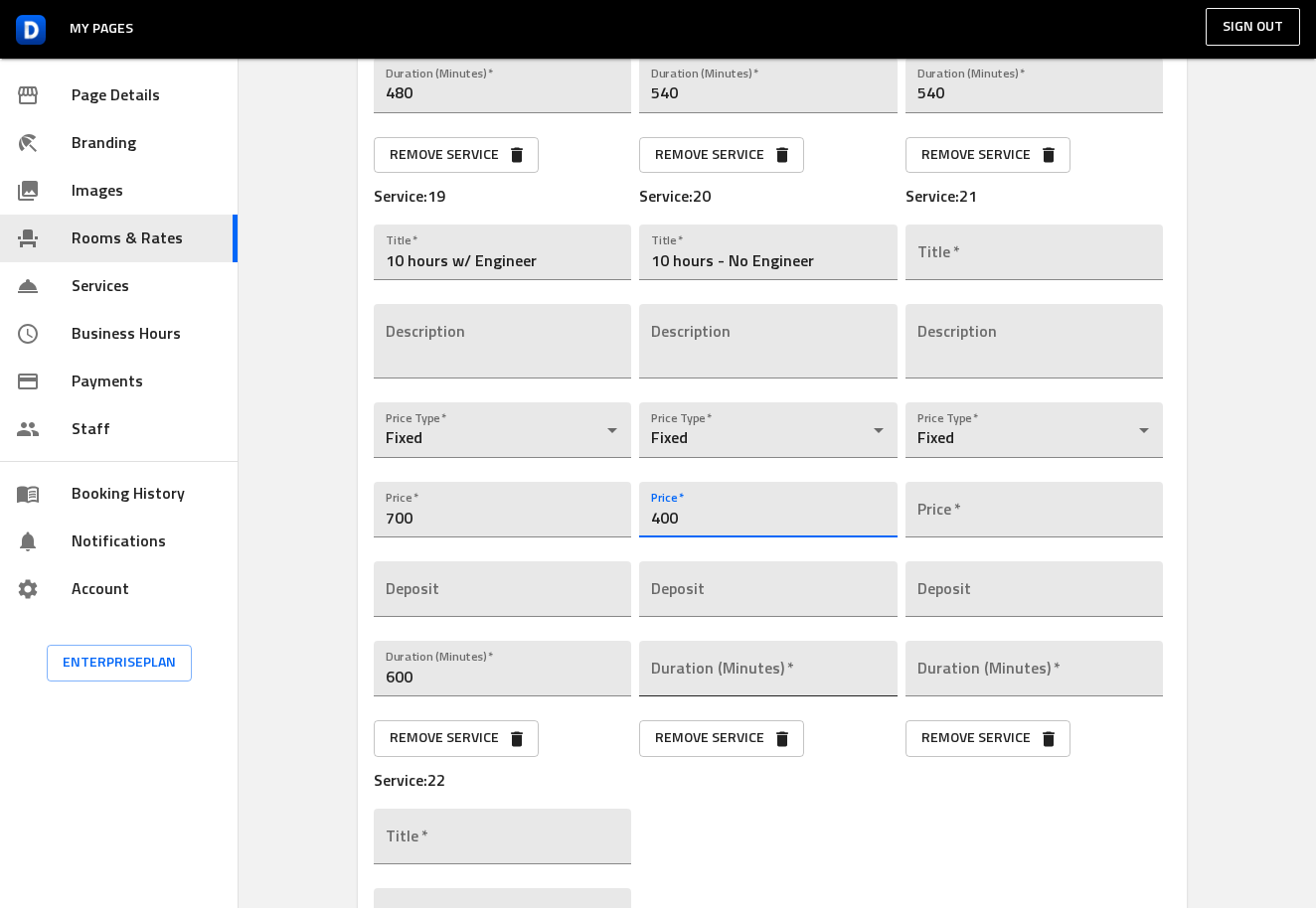 type on "400" 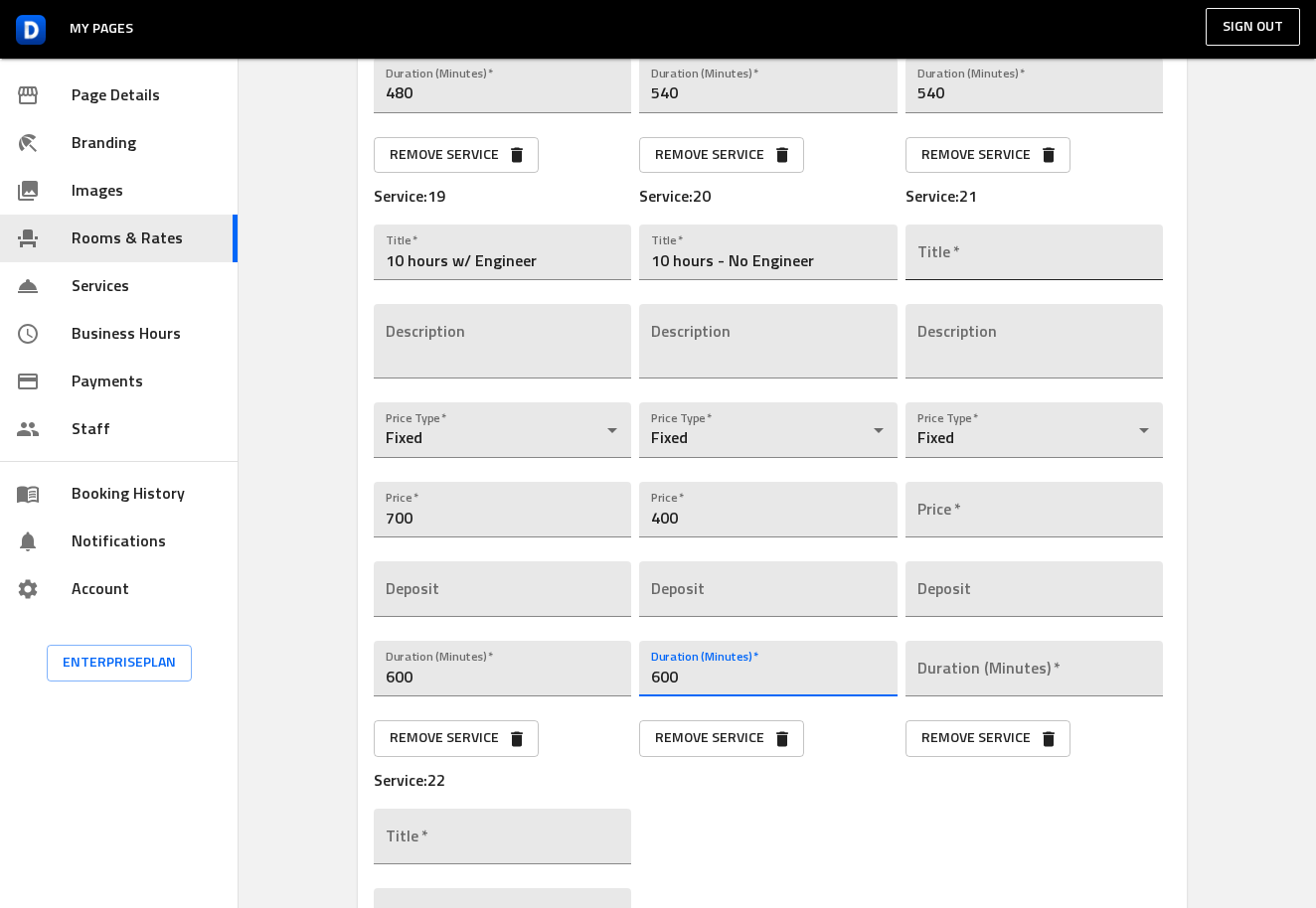 type on "600" 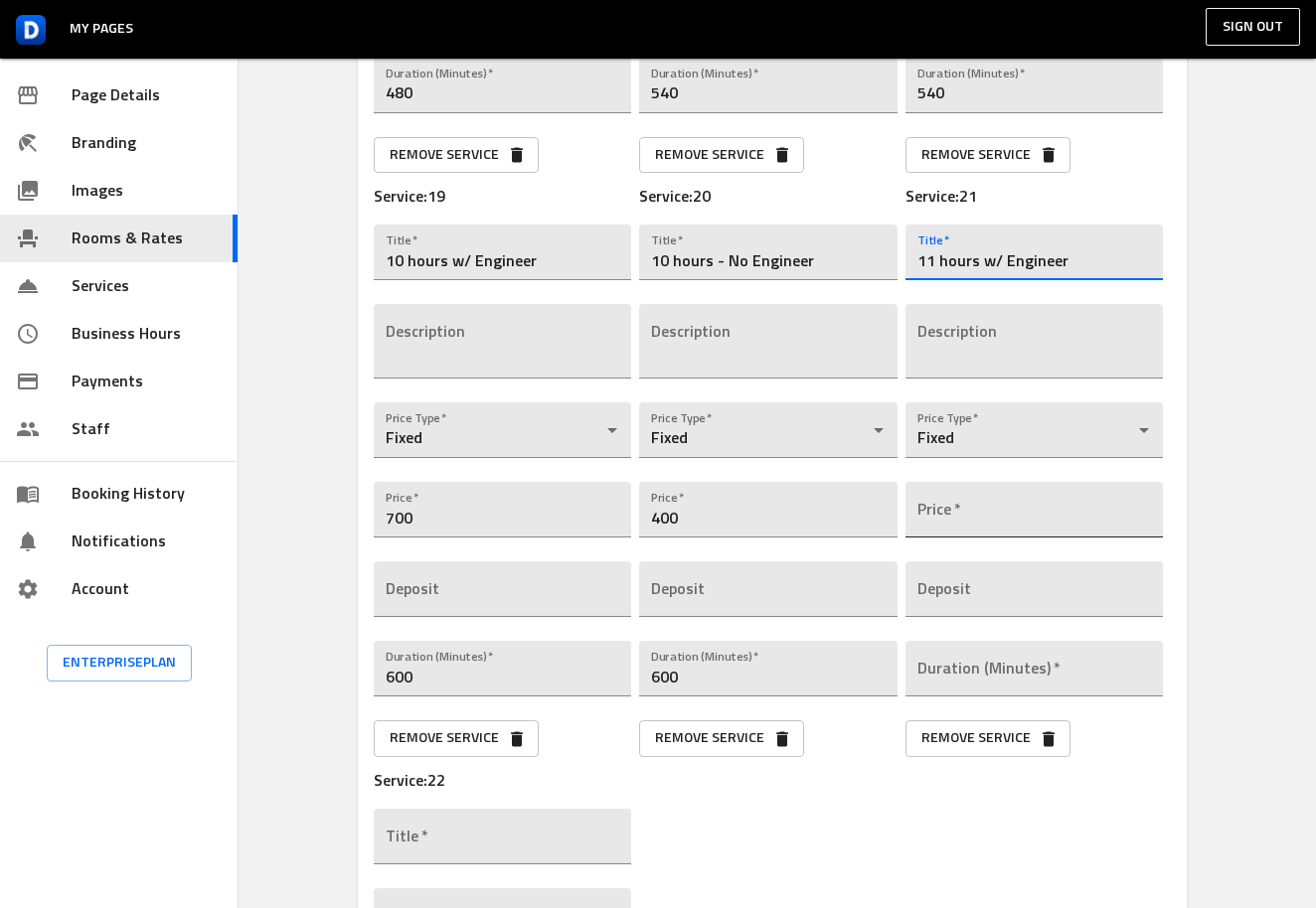 type on "11 hours w/ Engineer" 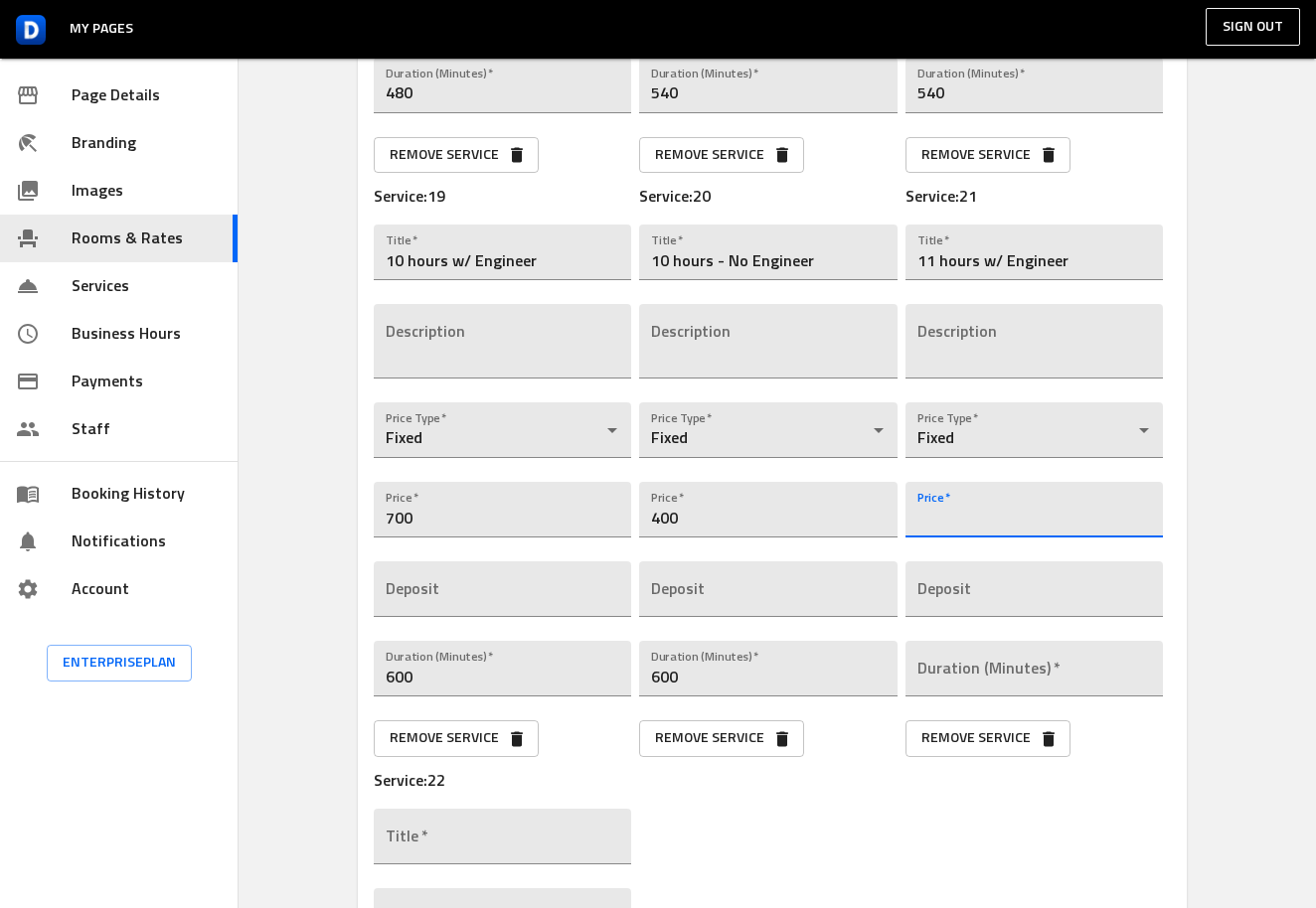click at bounding box center (1034, 510) 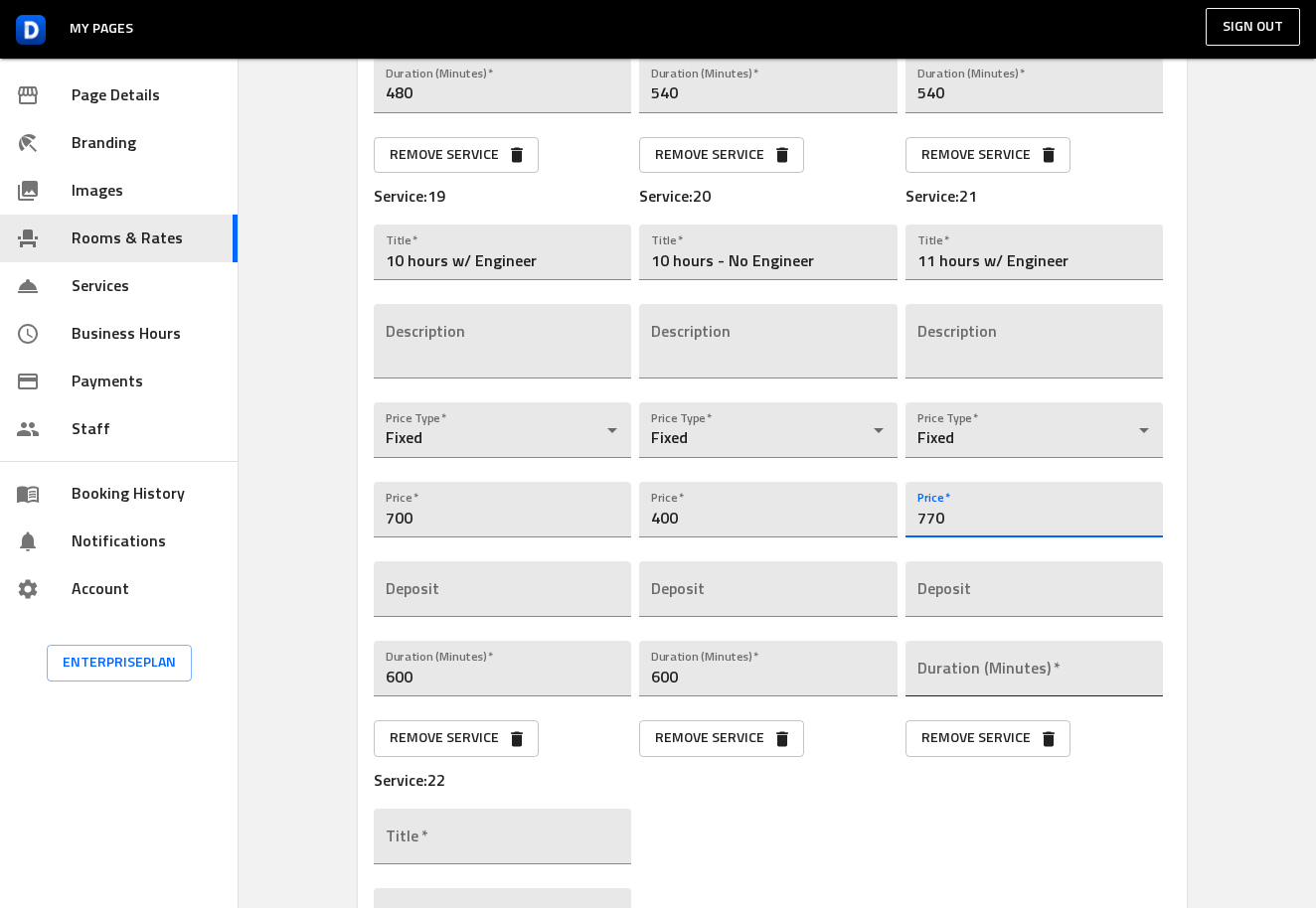 type on "770" 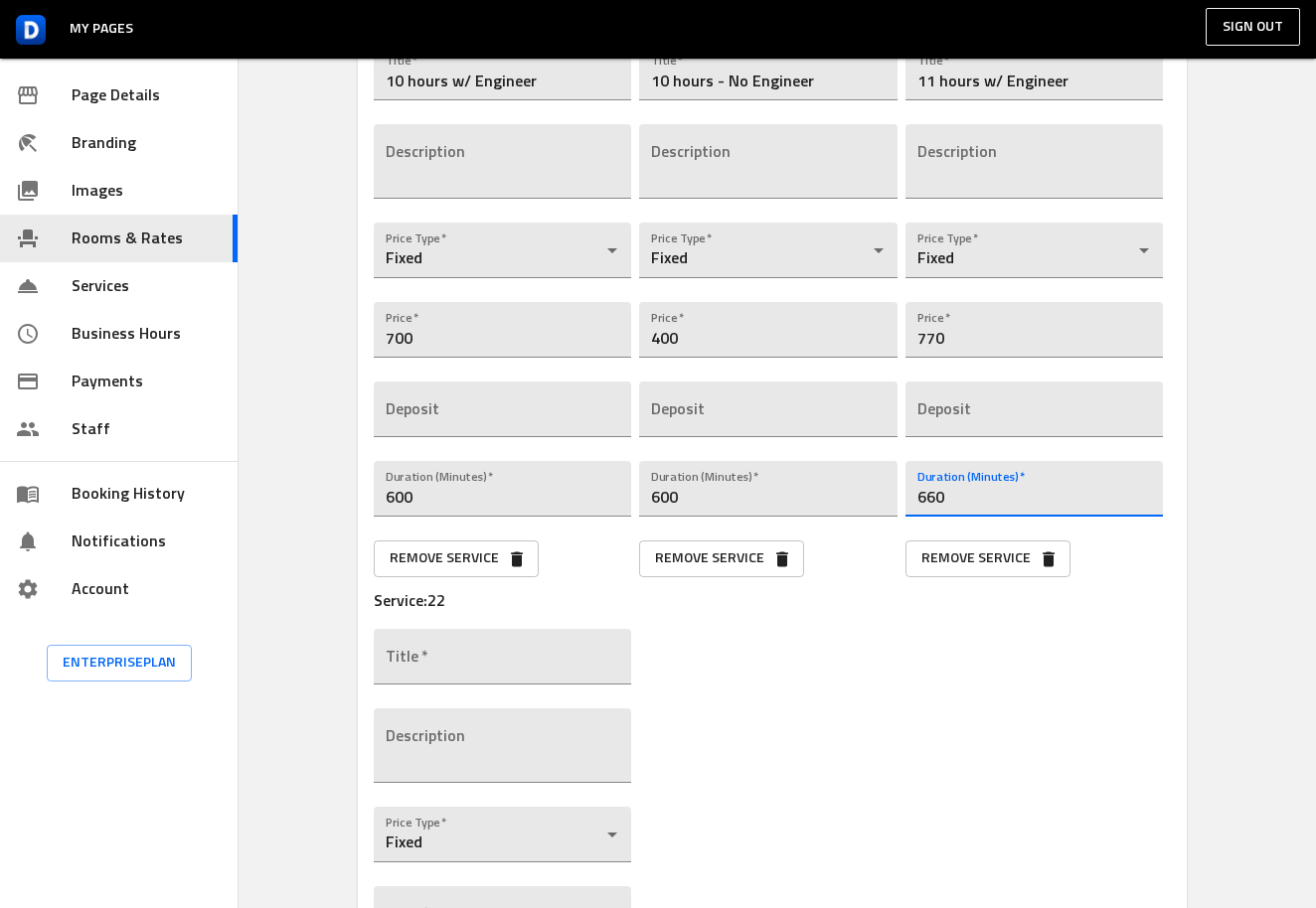 scroll, scrollTop: 4461, scrollLeft: 0, axis: vertical 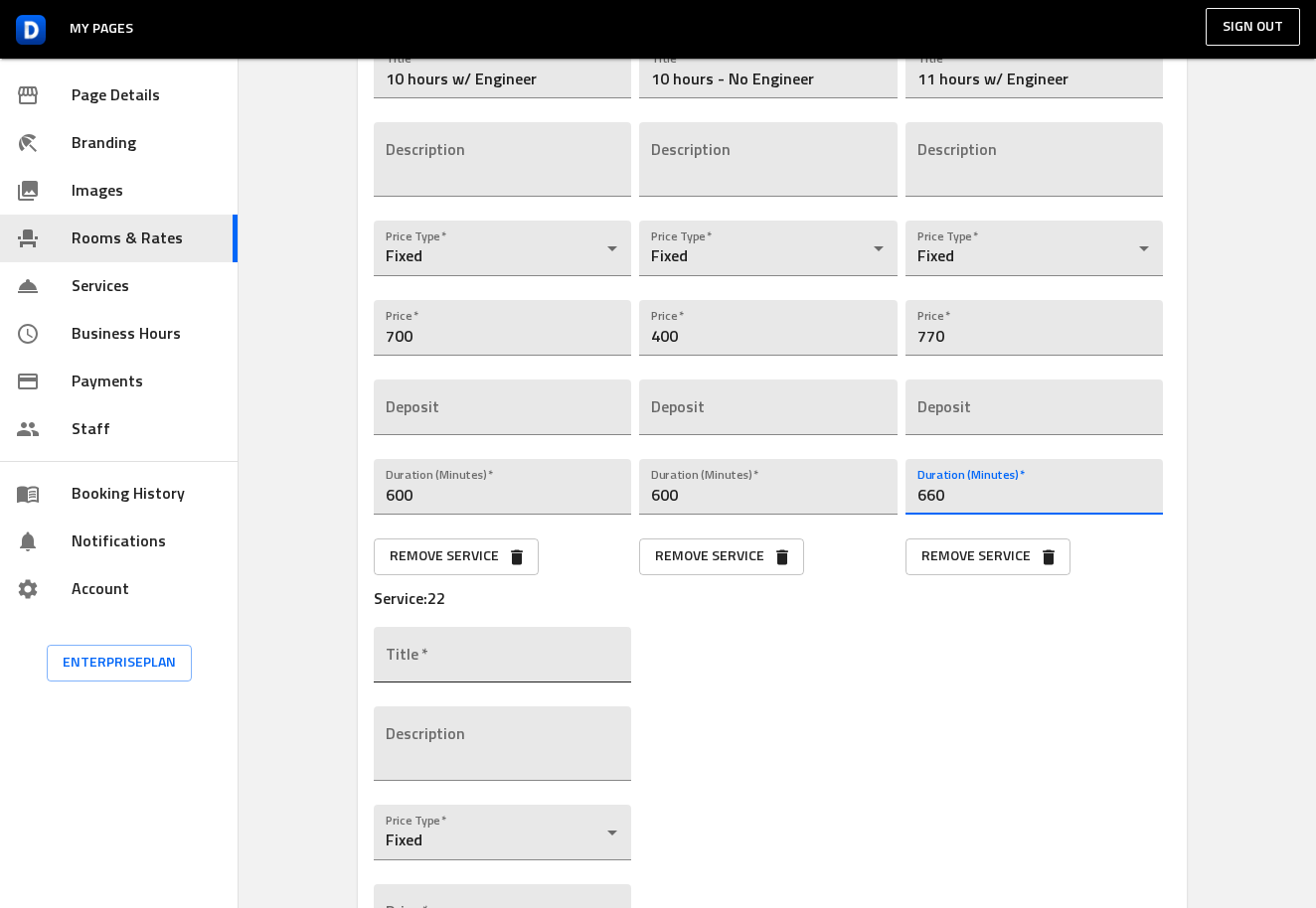 type on "660" 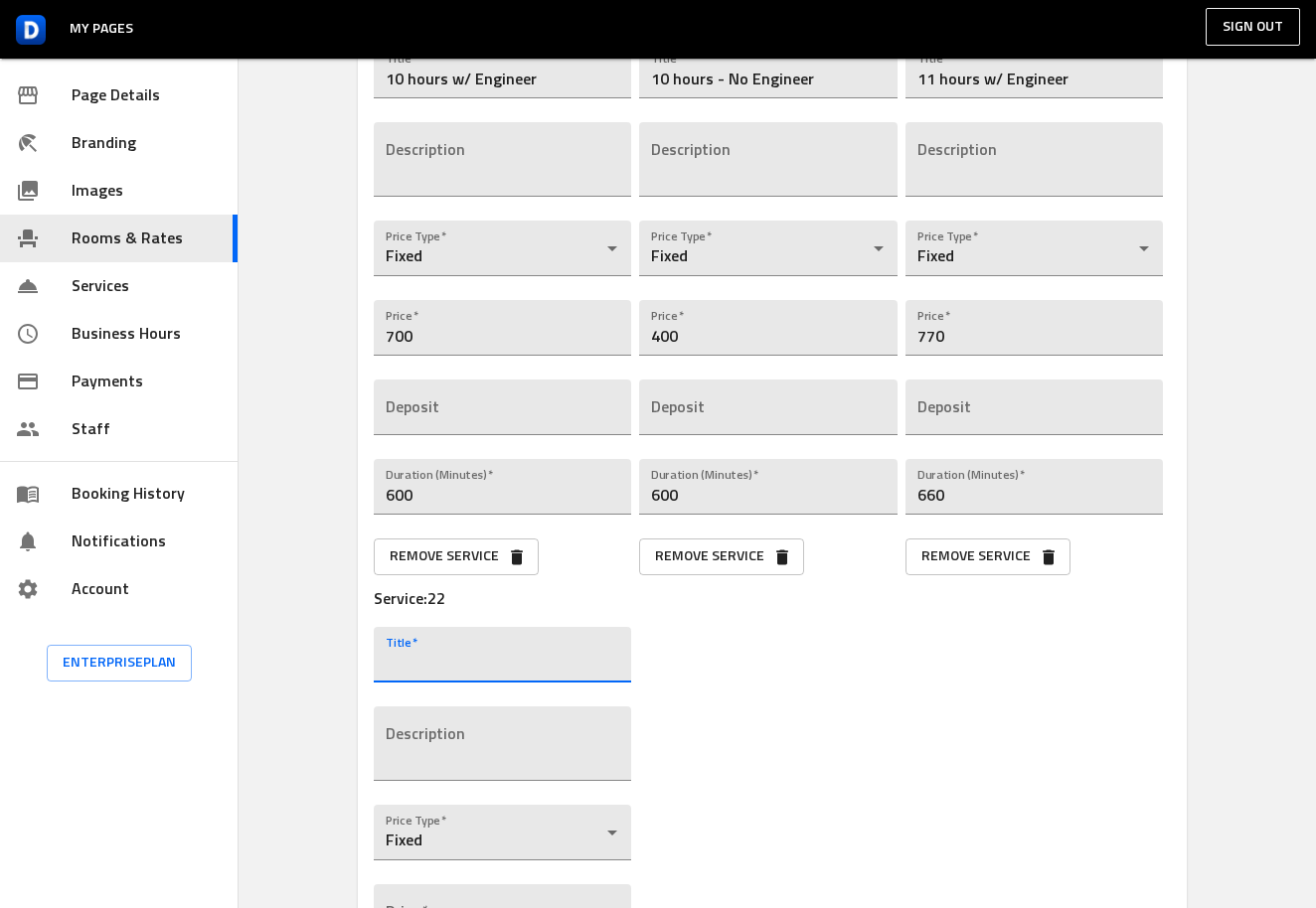 click at bounding box center [502, 655] 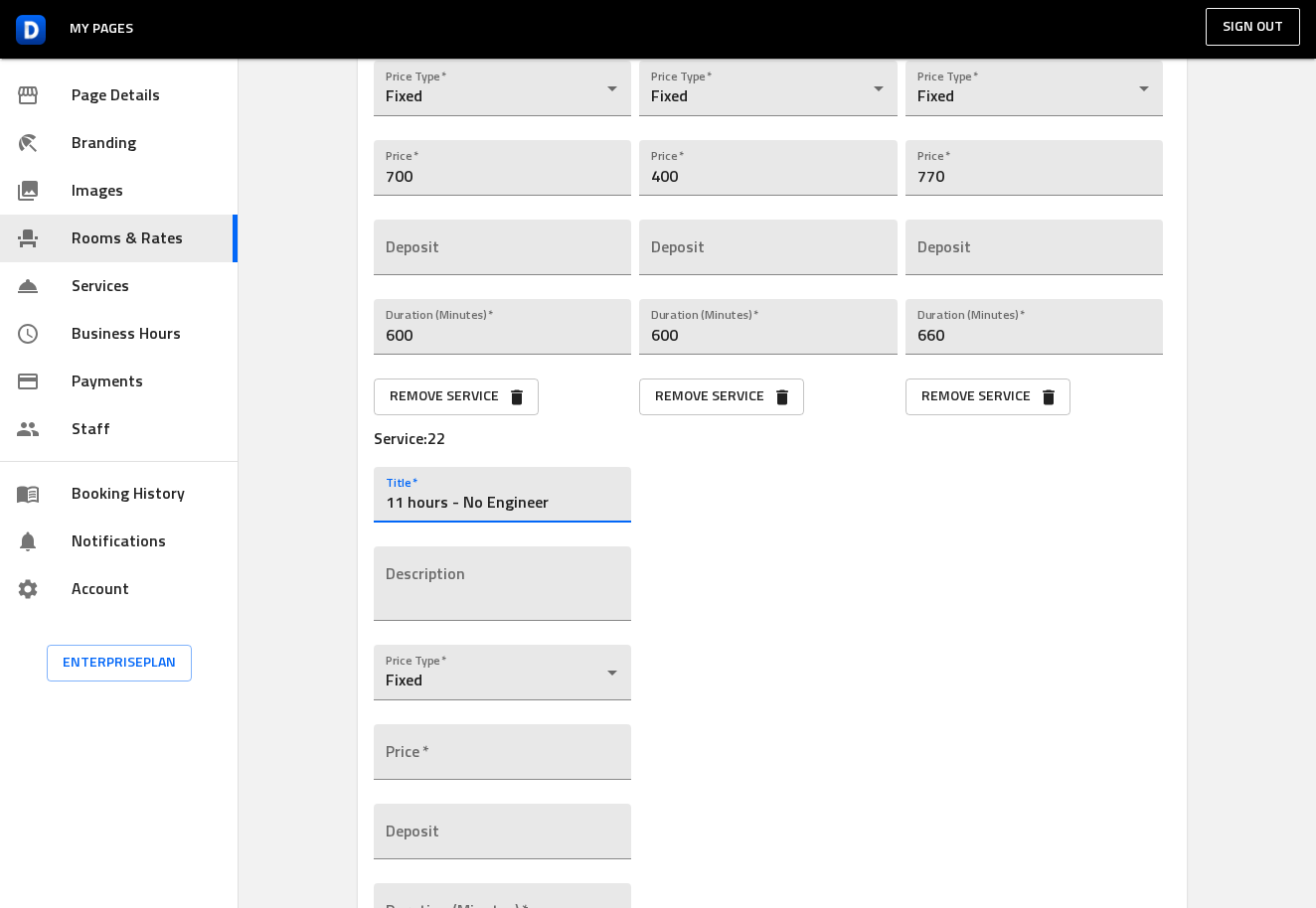scroll, scrollTop: 4642, scrollLeft: 0, axis: vertical 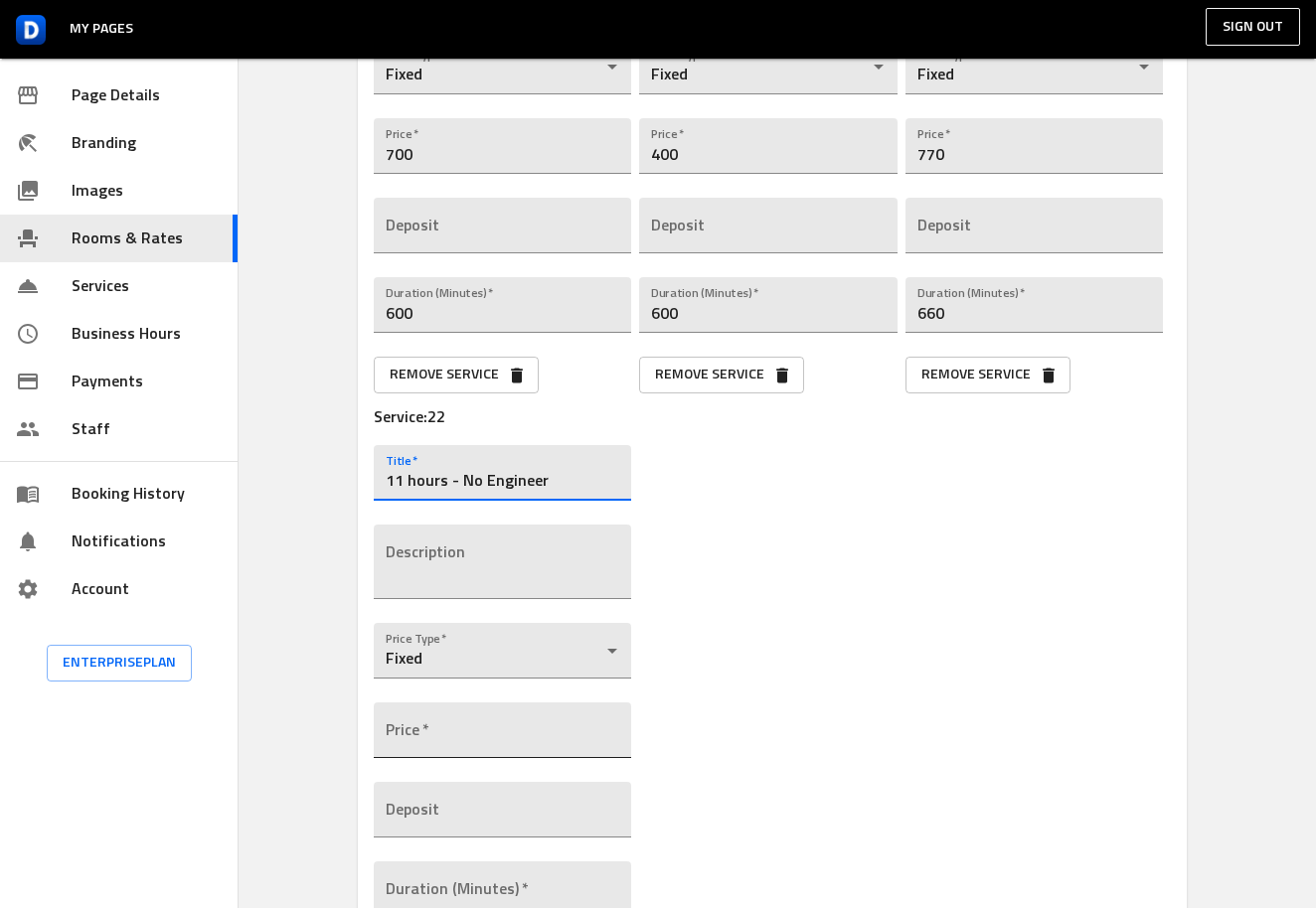 type on "11 hours - No Engineer" 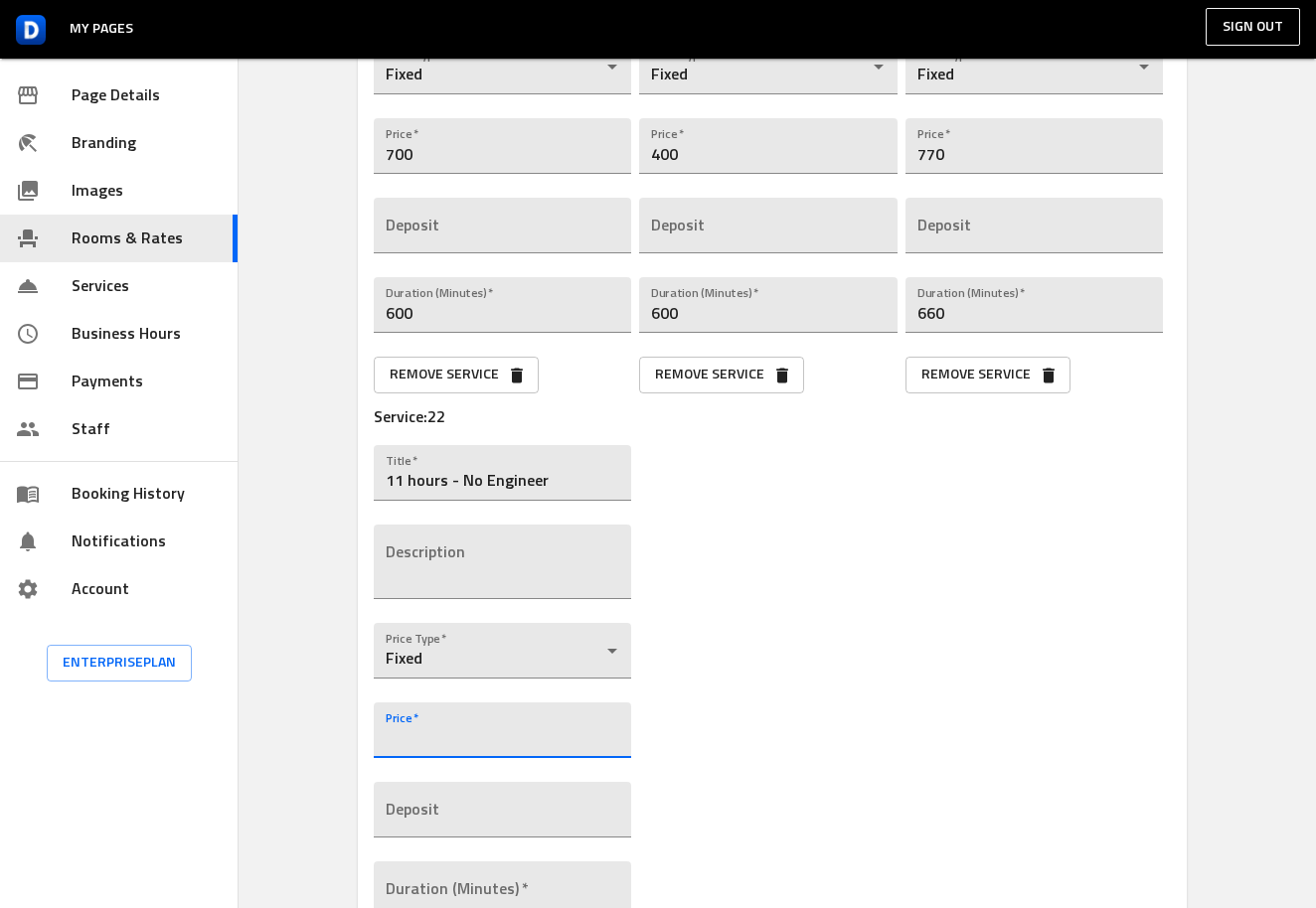 click at bounding box center [502, 730] 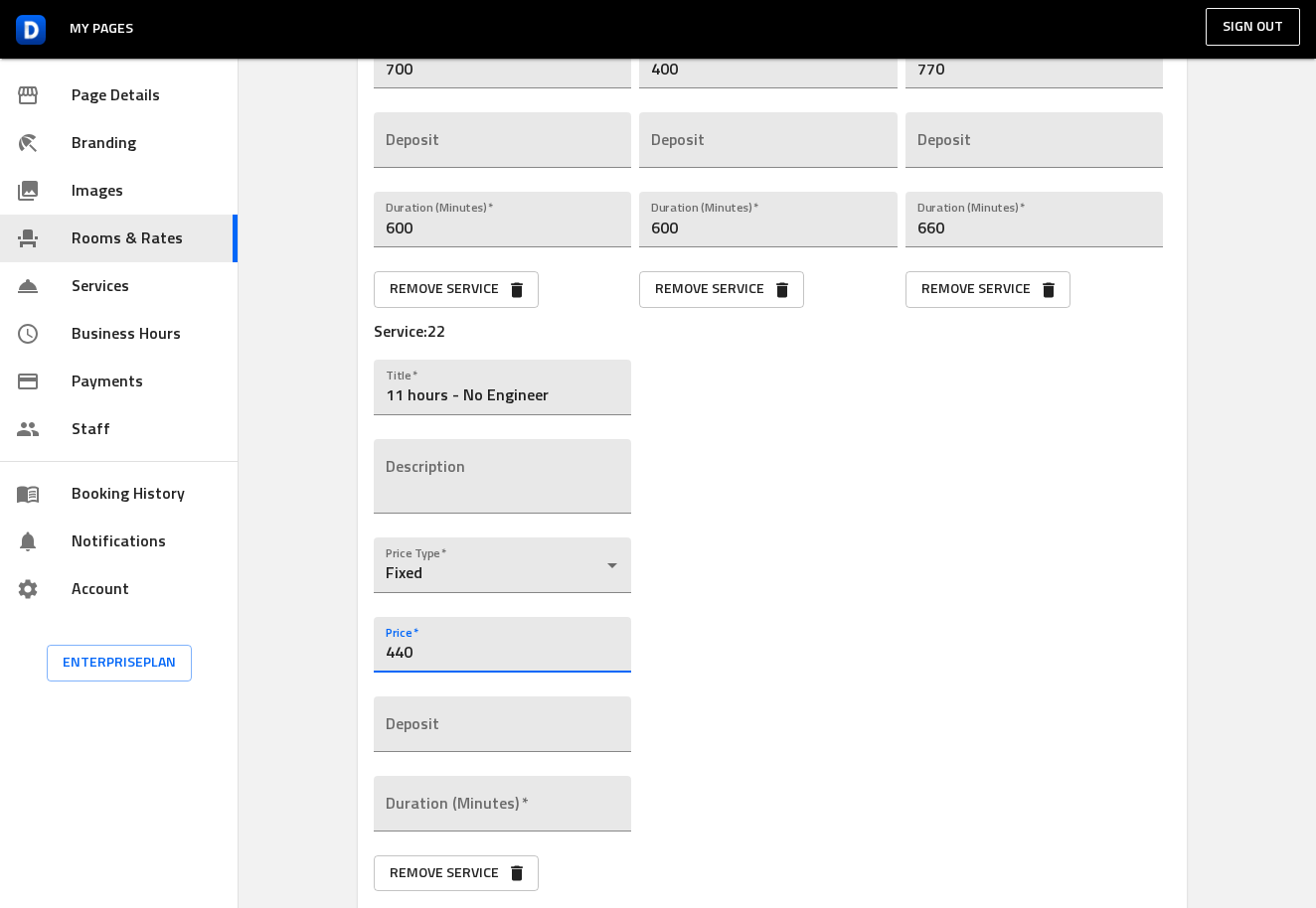 scroll, scrollTop: 4732, scrollLeft: 0, axis: vertical 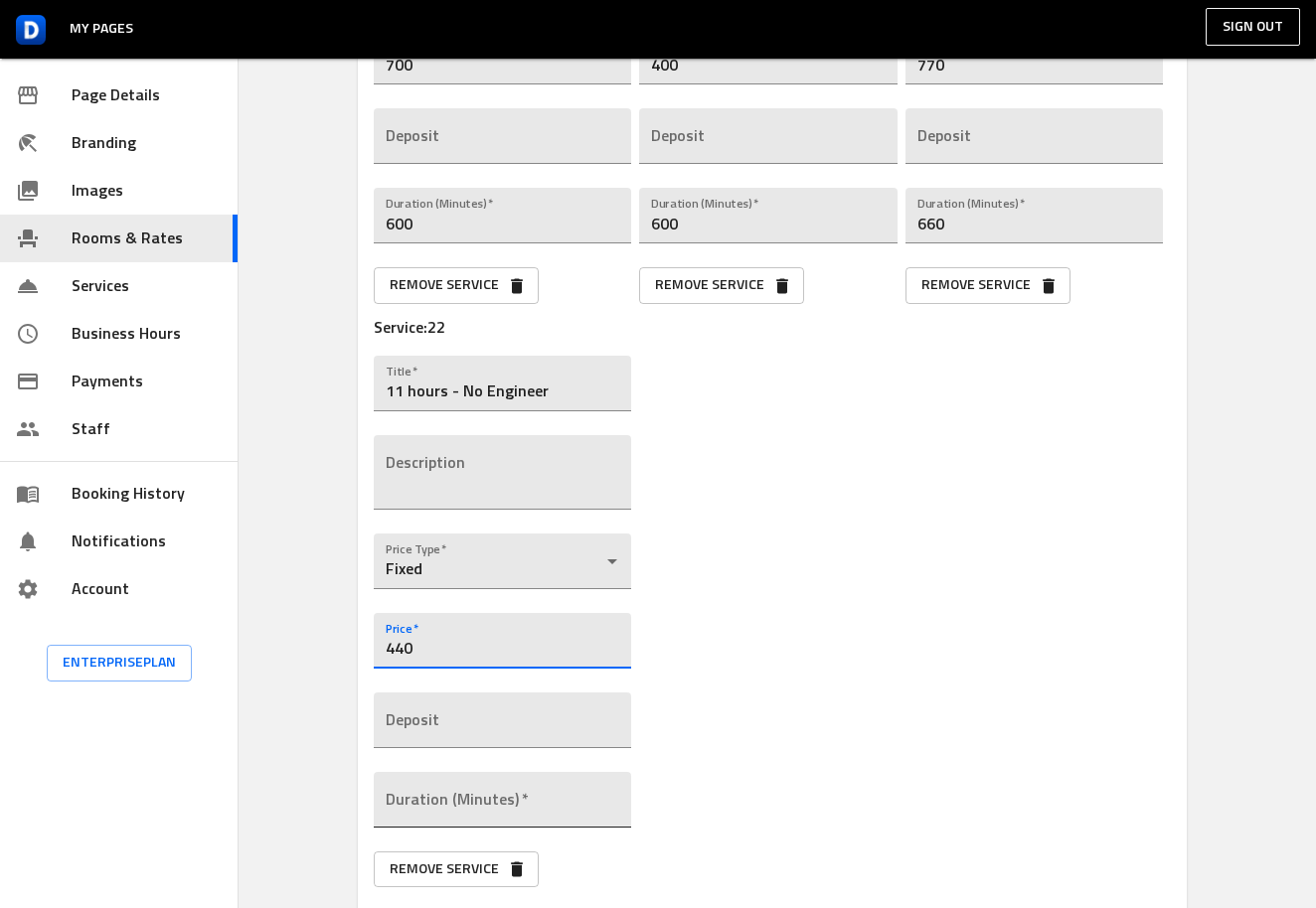 type on "440" 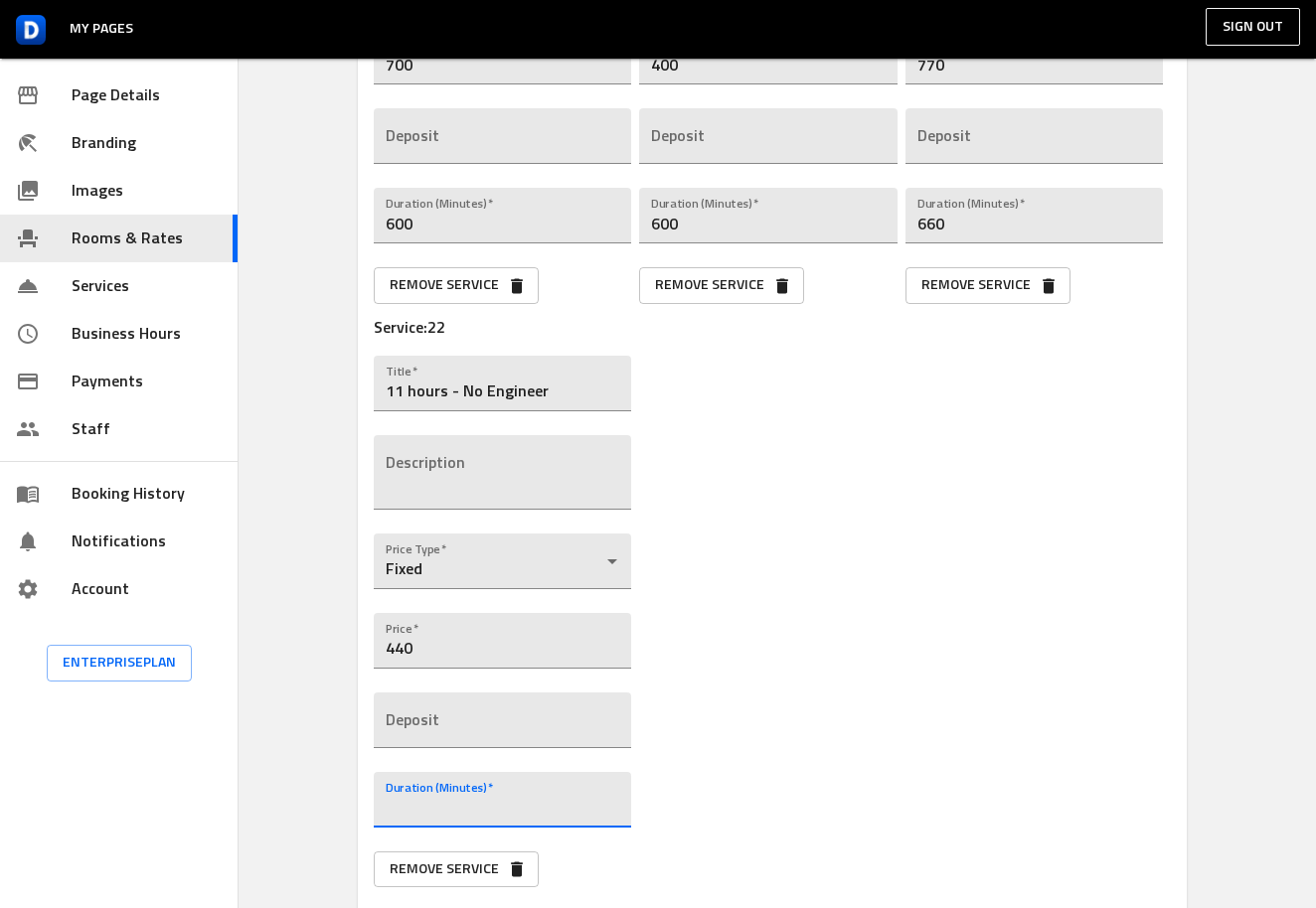 click at bounding box center (502, 800) 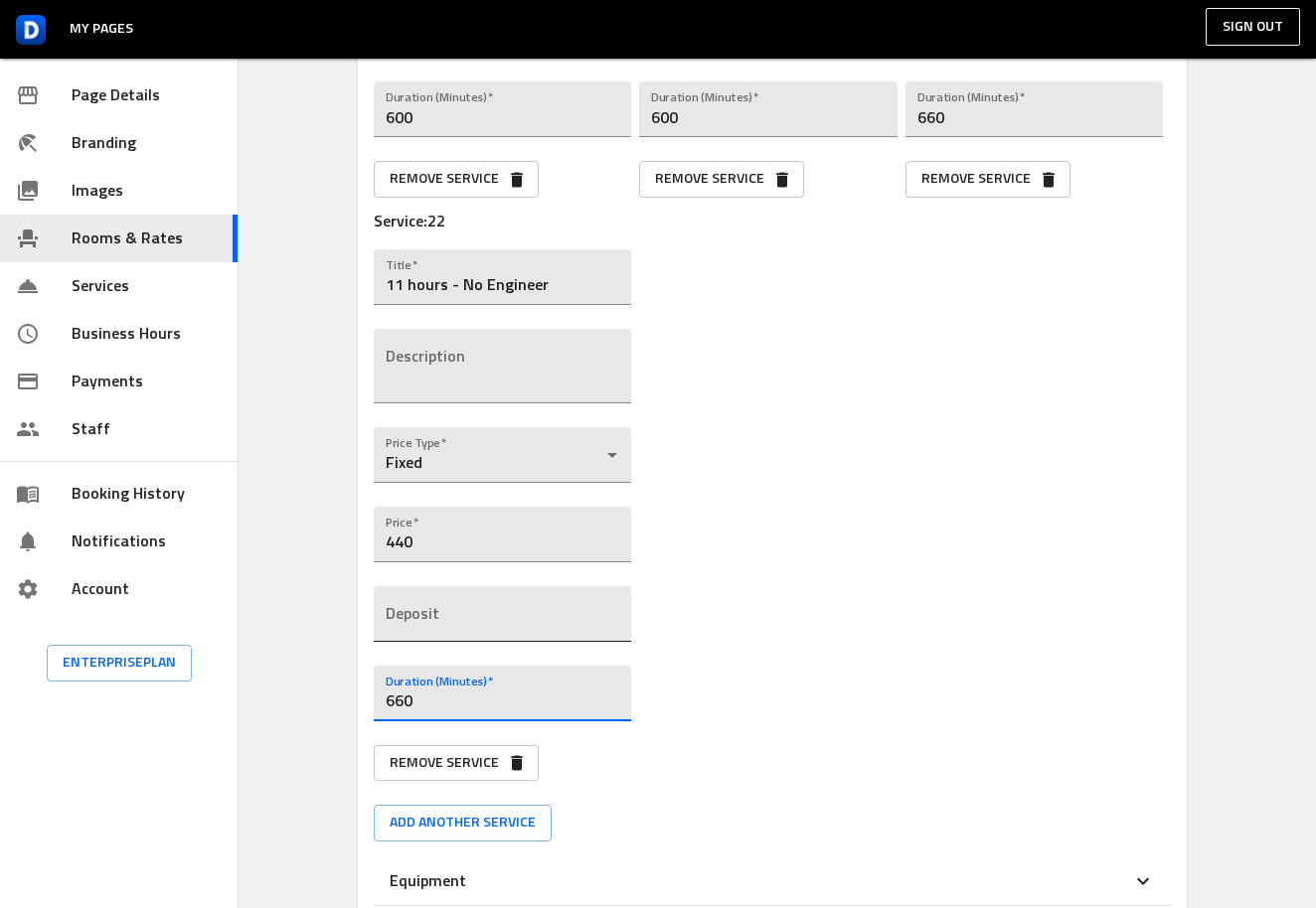 scroll, scrollTop: 4854, scrollLeft: 0, axis: vertical 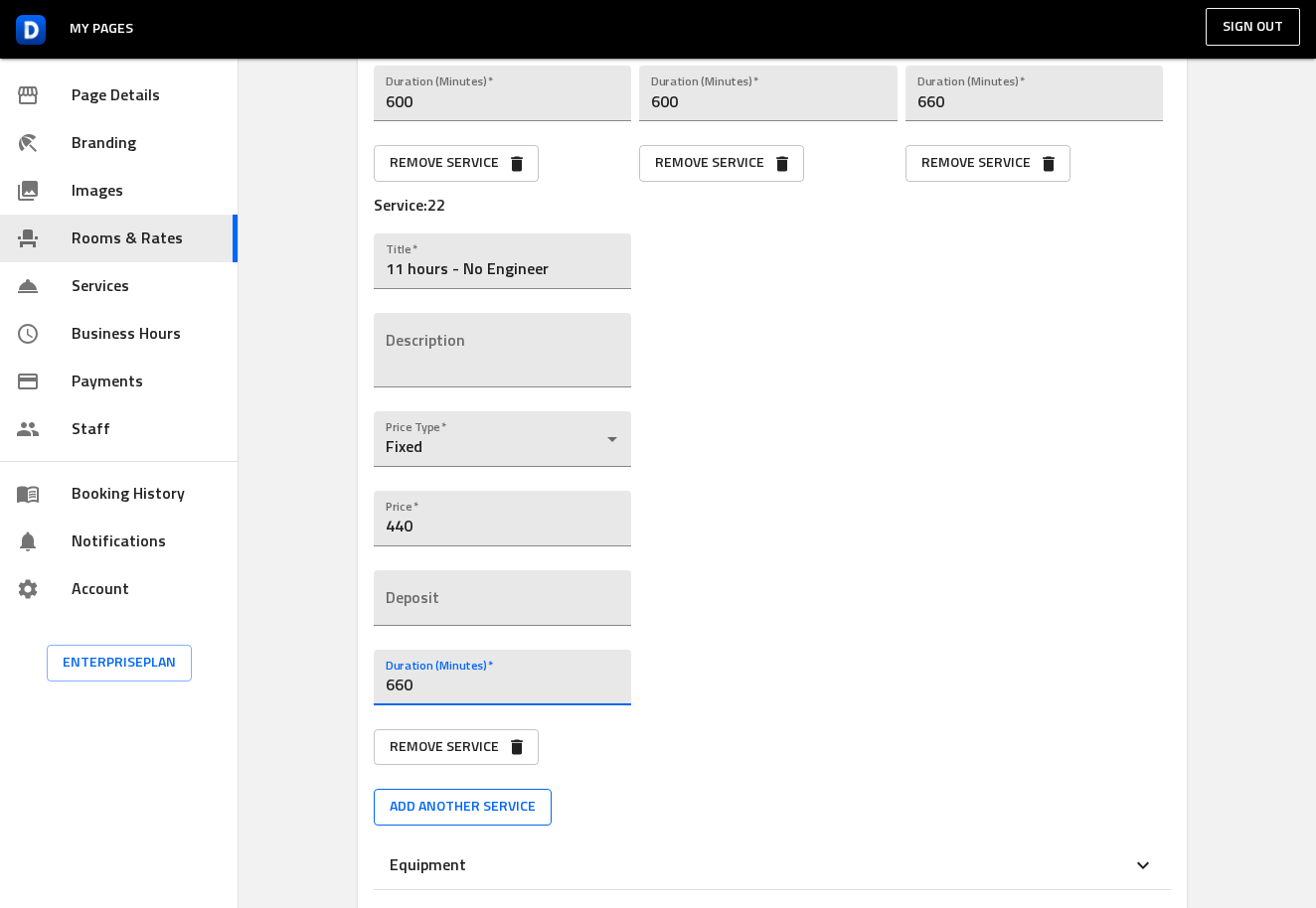 type on "660" 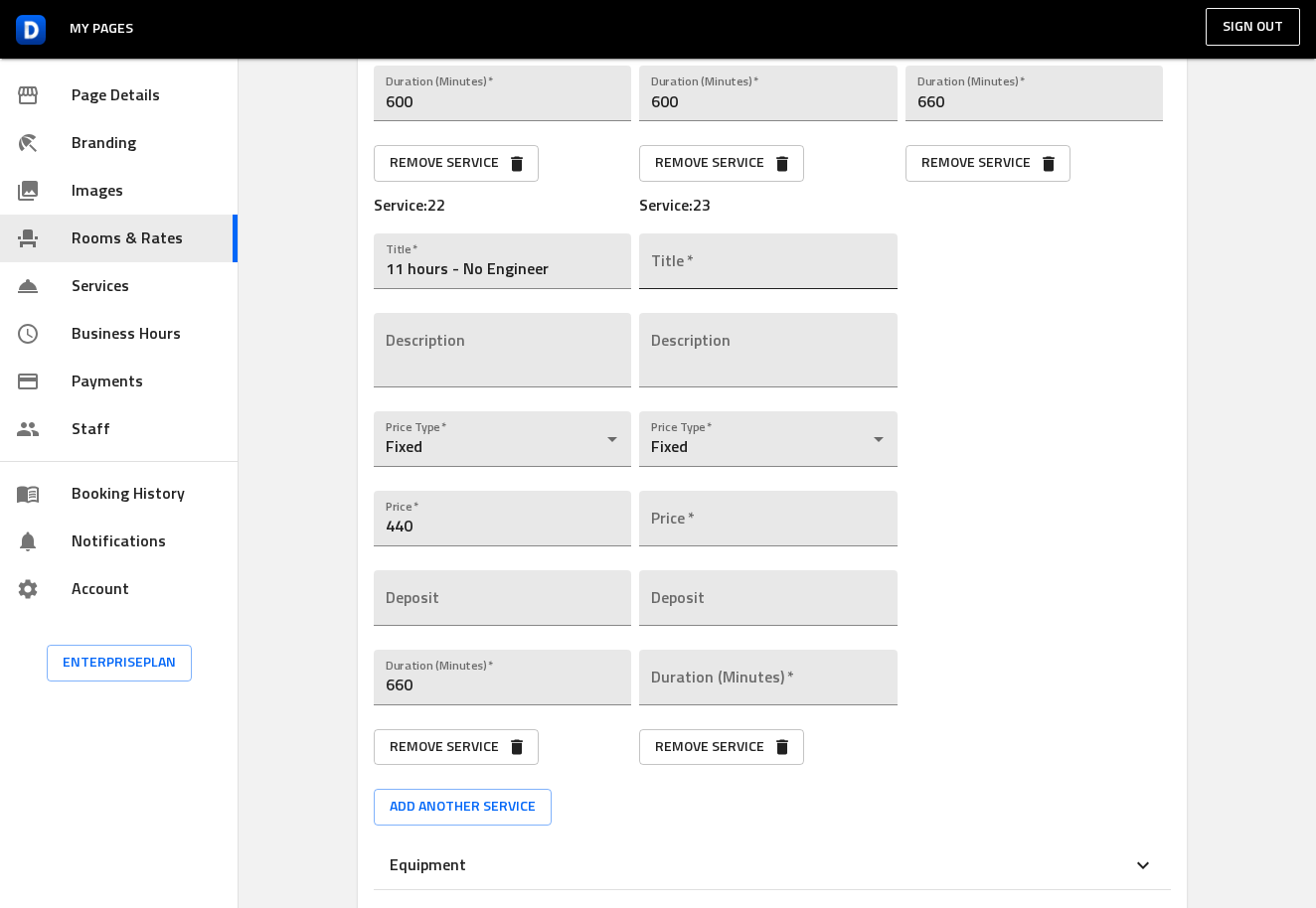 click at bounding box center [767, 261] 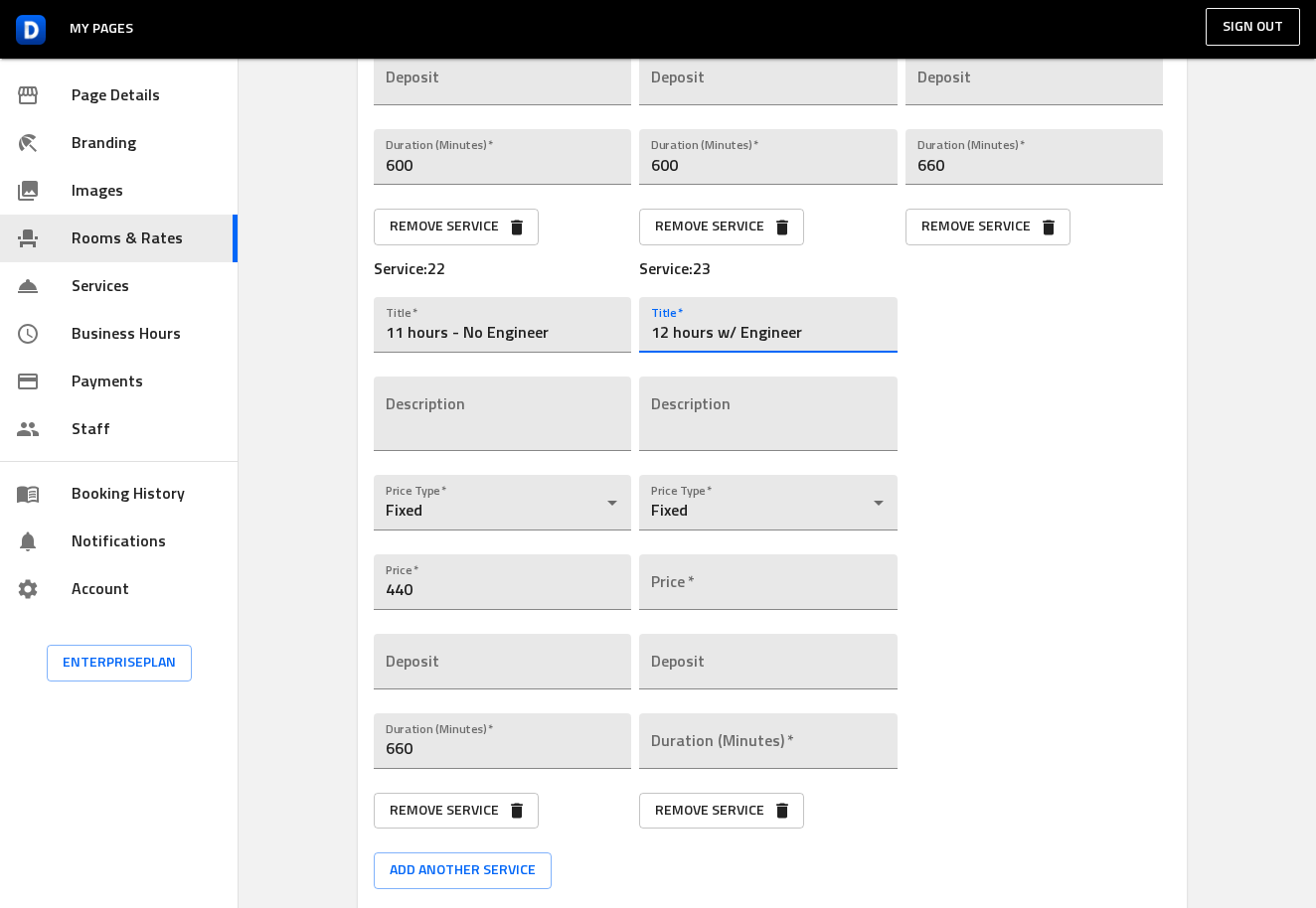 scroll, scrollTop: 4790, scrollLeft: 0, axis: vertical 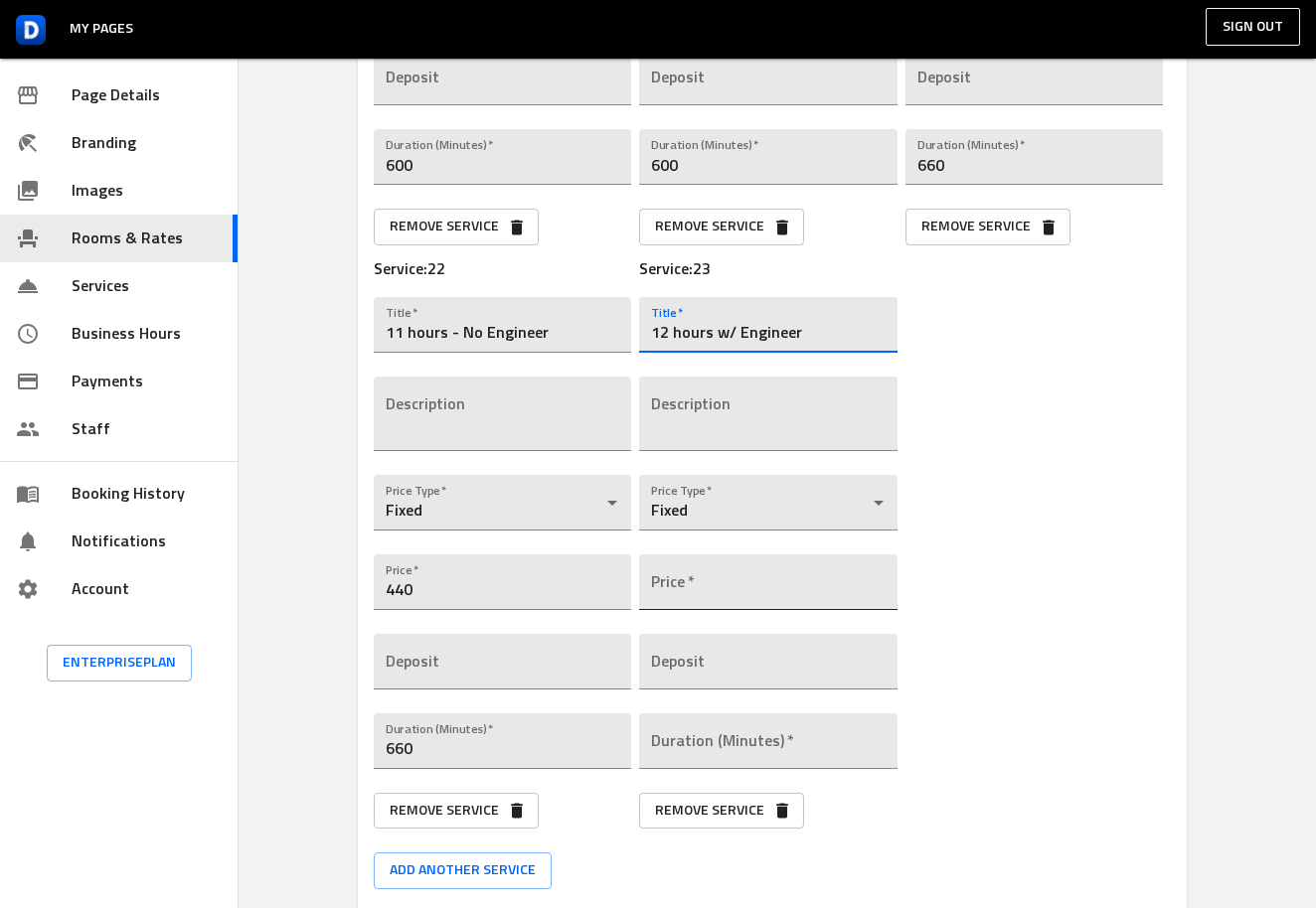 type on "12 hours w/ Engineer" 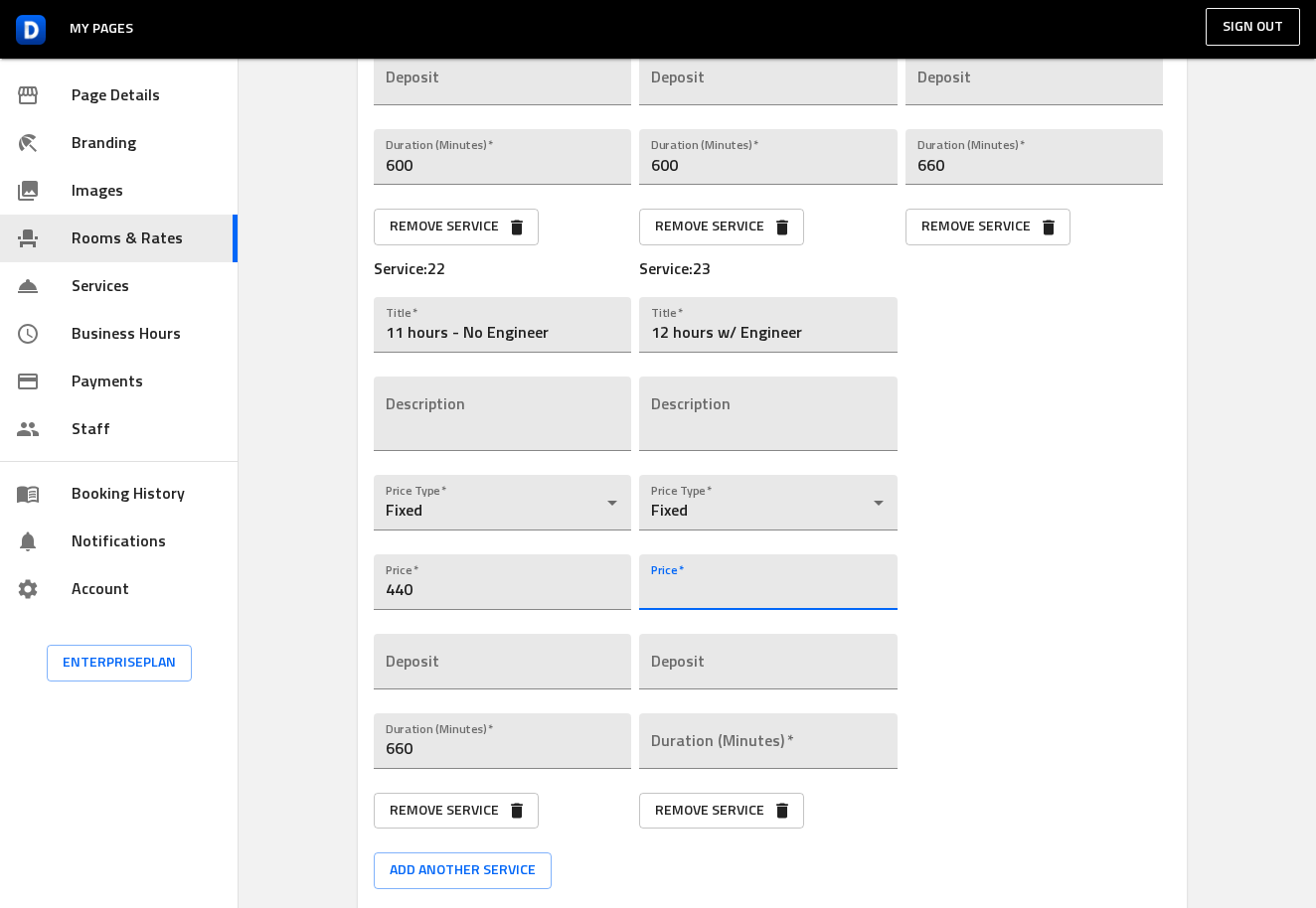 click at bounding box center [767, 582] 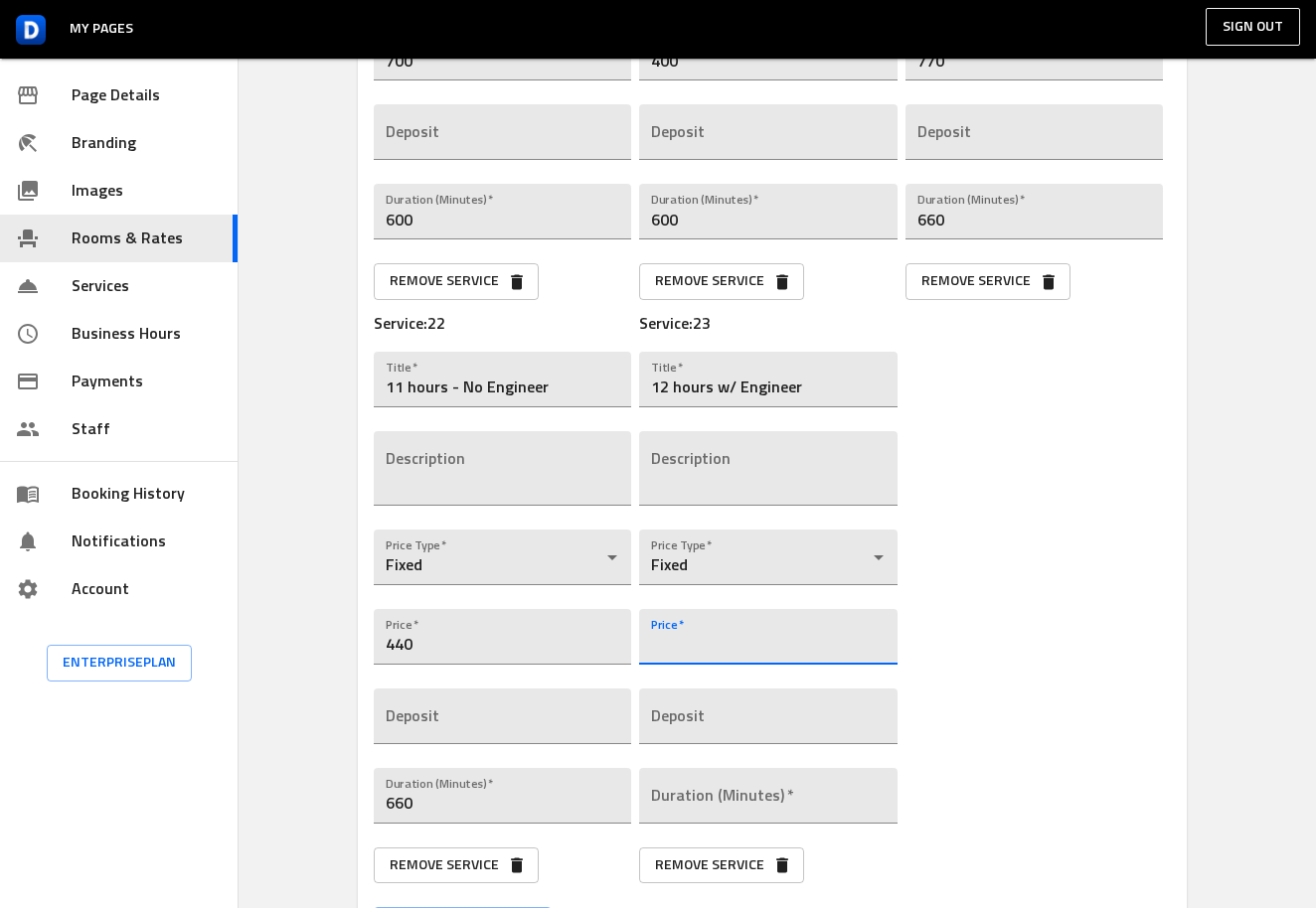 scroll, scrollTop: 4738, scrollLeft: 0, axis: vertical 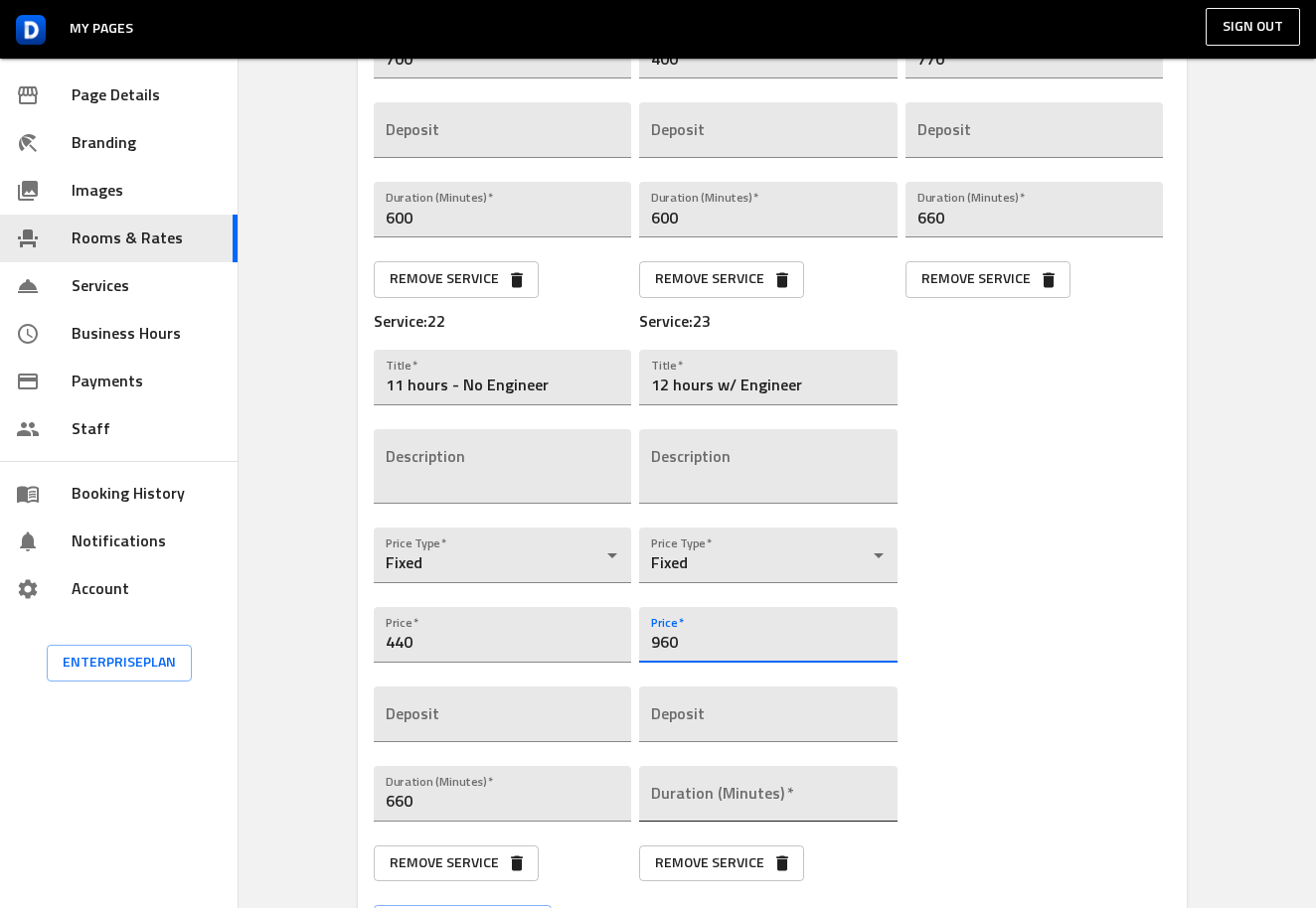 type on "960" 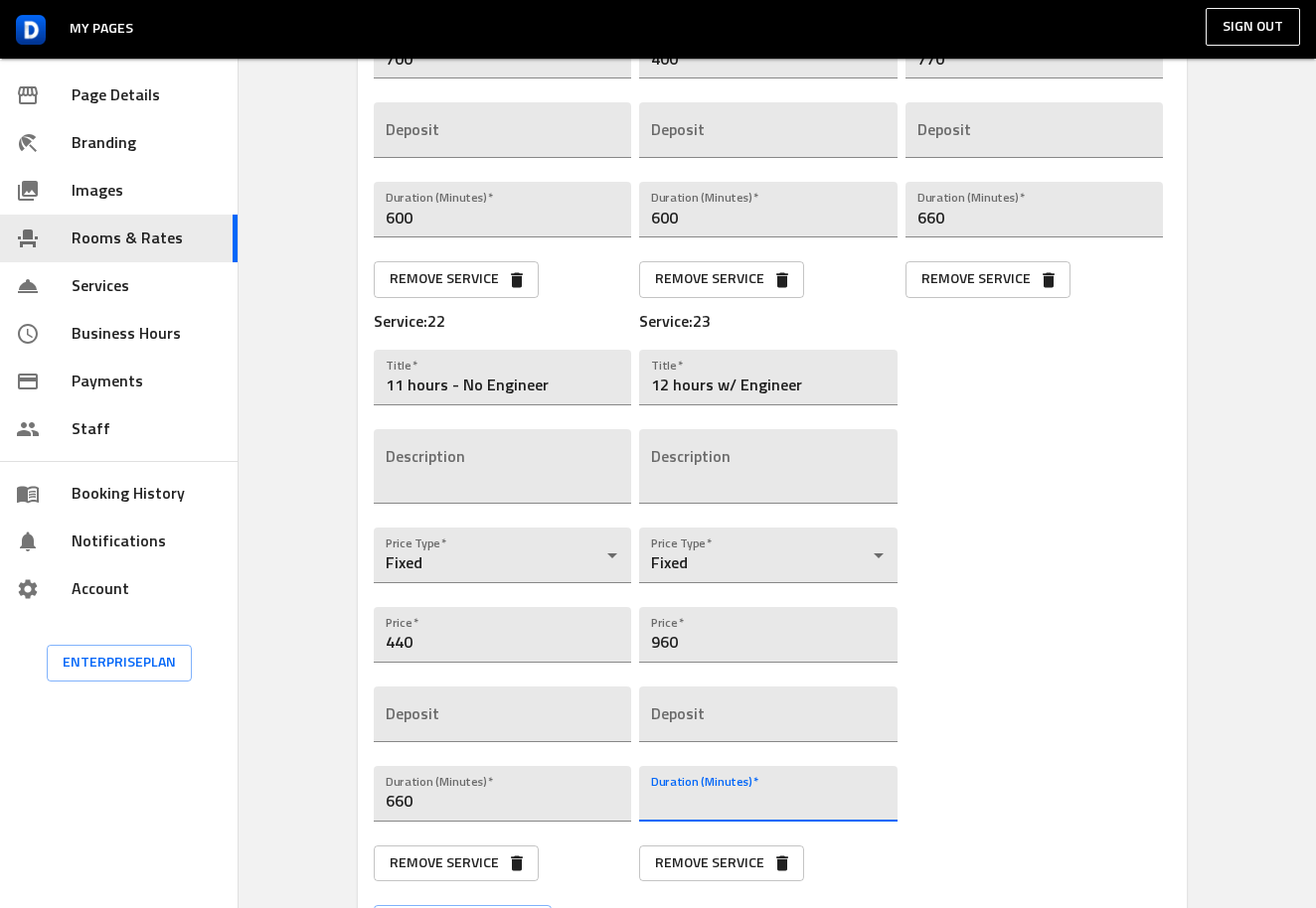 click at bounding box center (767, 794) 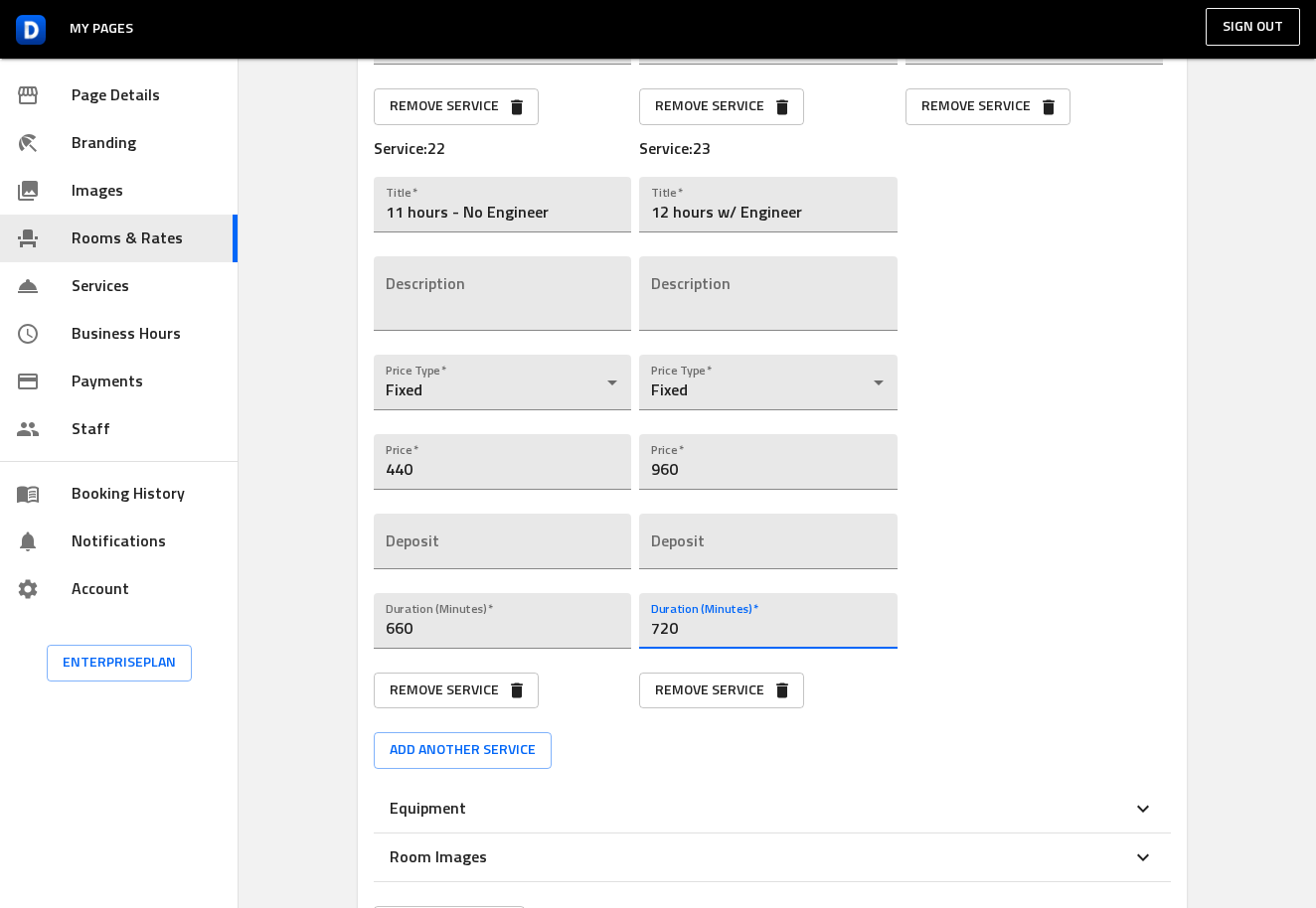 scroll, scrollTop: 4935, scrollLeft: 0, axis: vertical 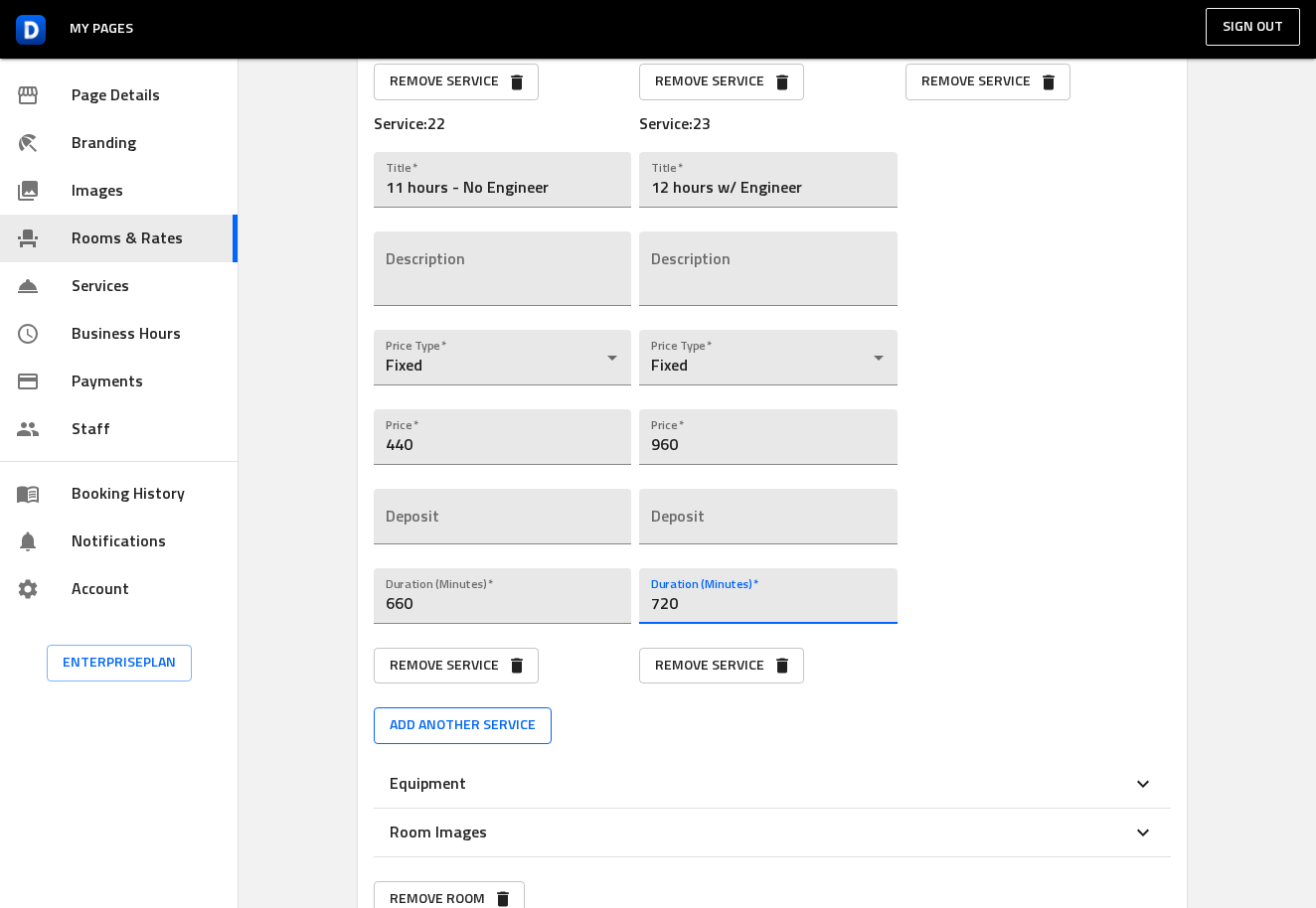 type on "720" 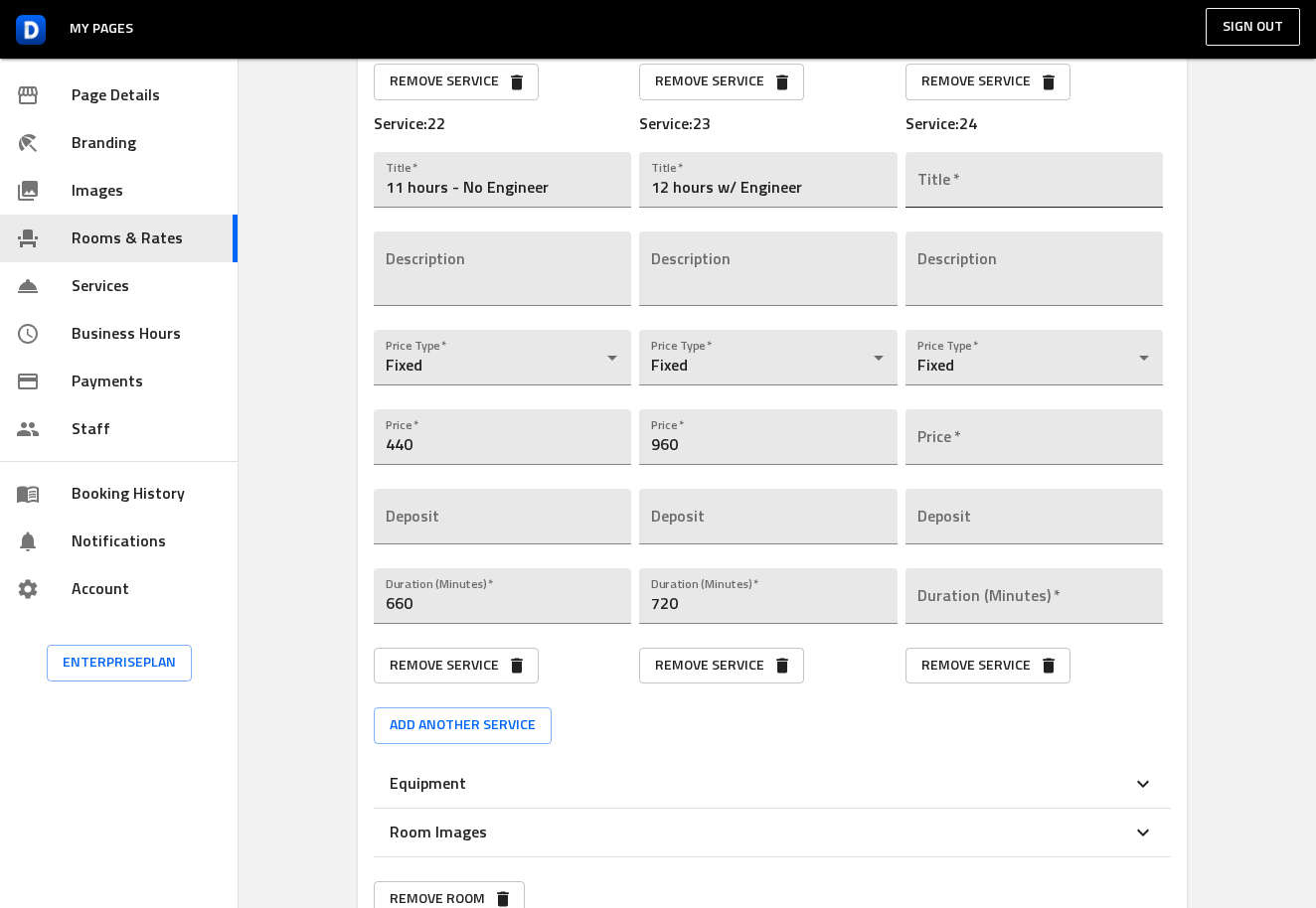 click at bounding box center [1034, 180] 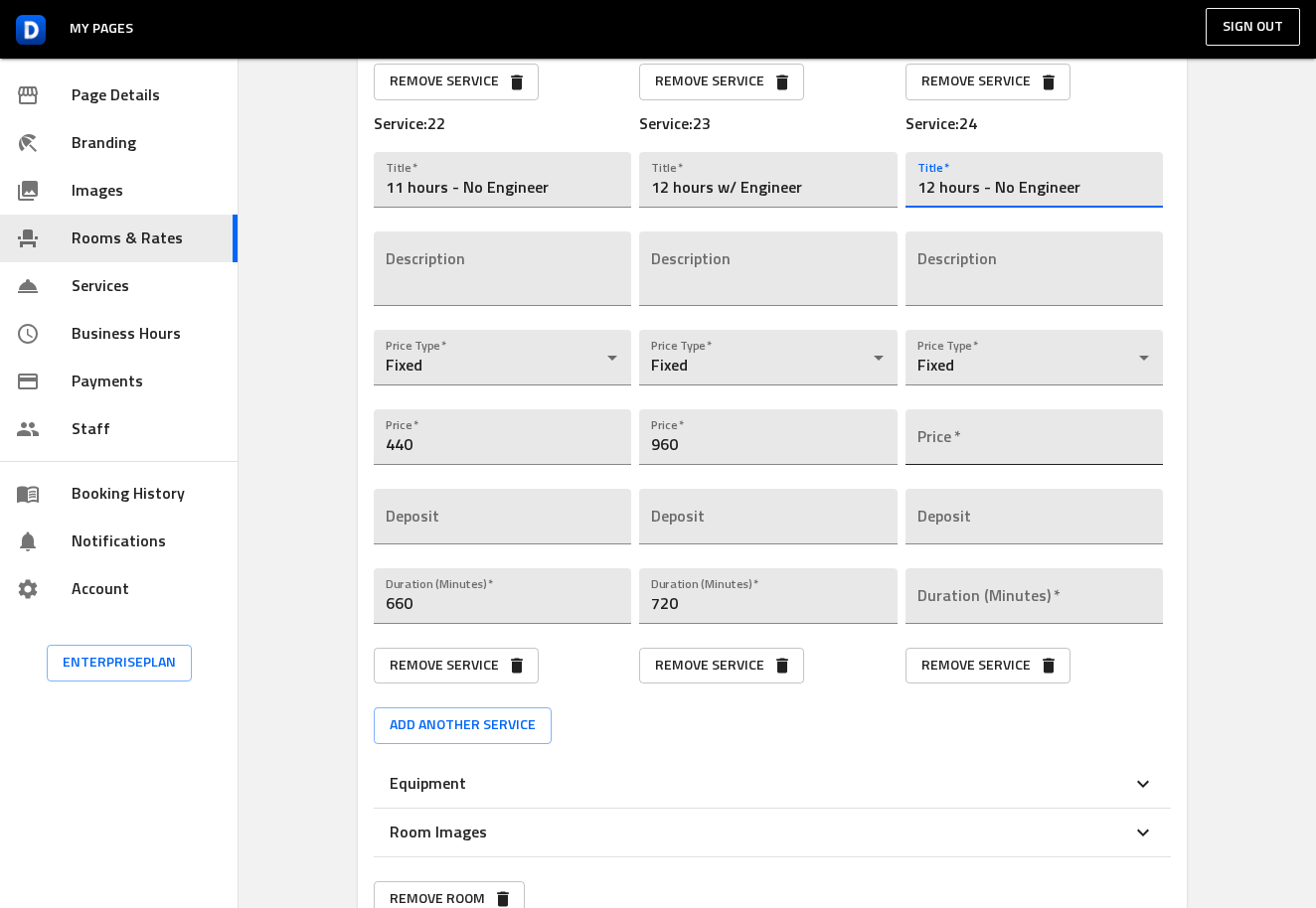 type on "12 hours - No Engineer" 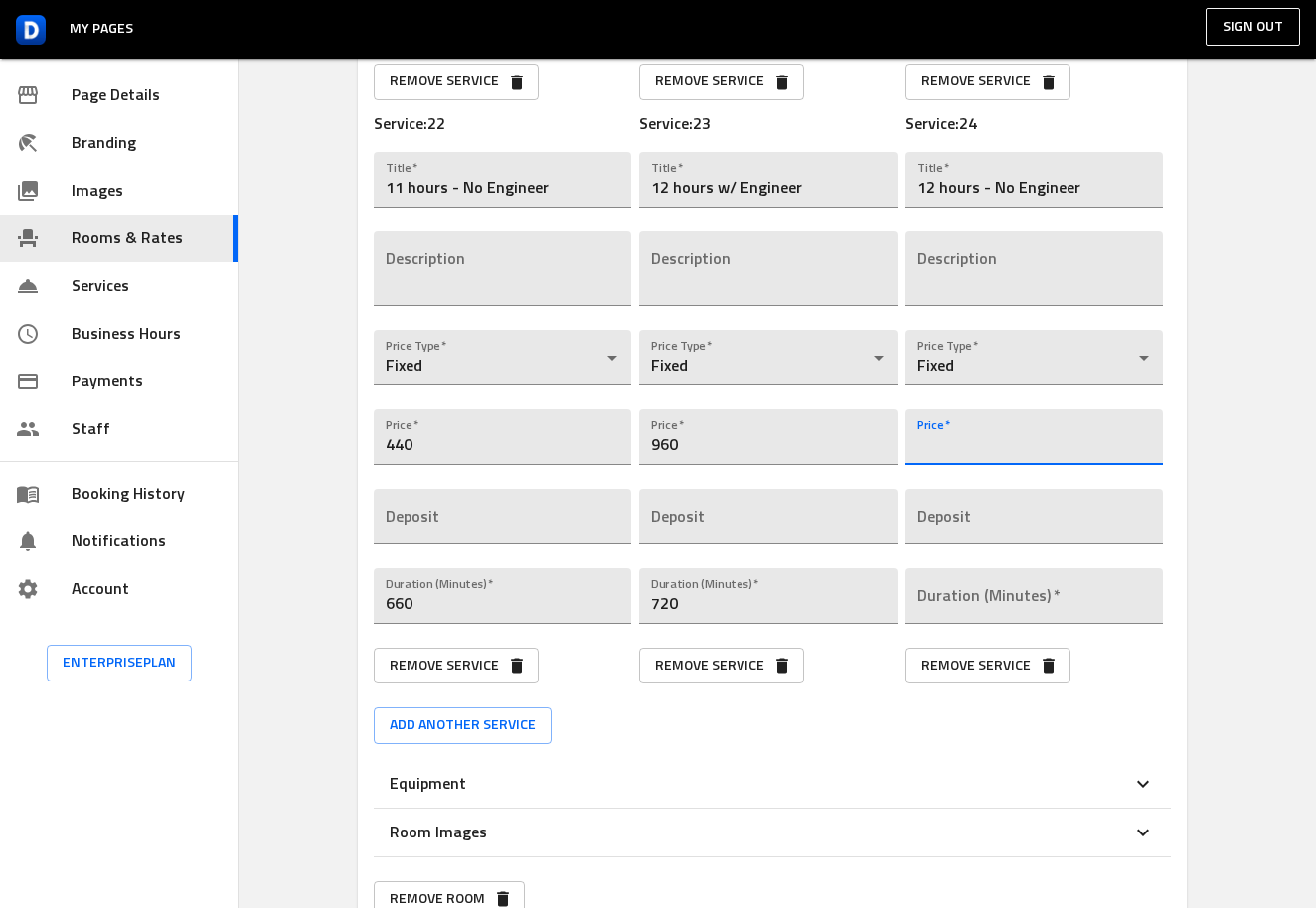 click at bounding box center [1034, 437] 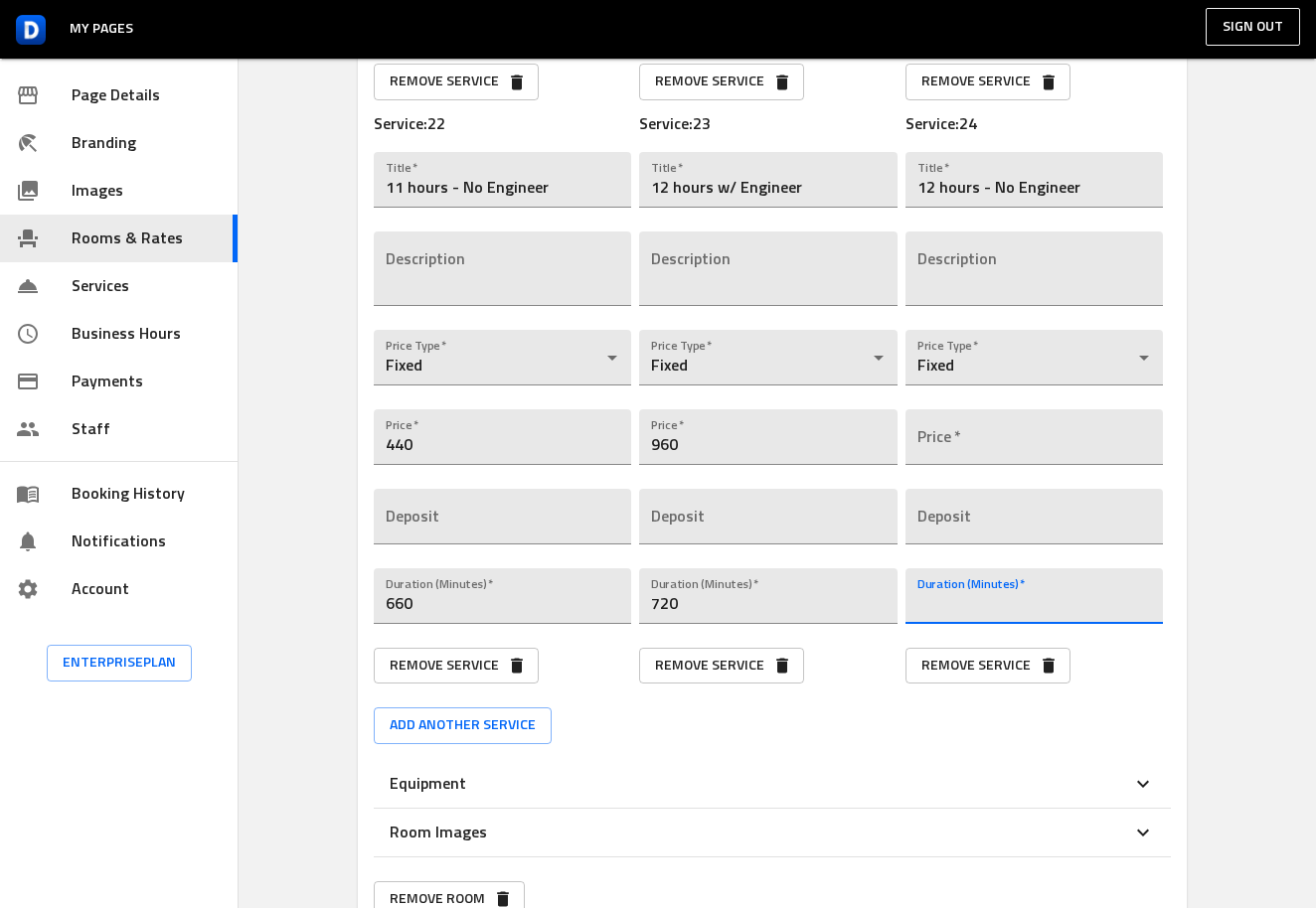 click at bounding box center (1034, 596) 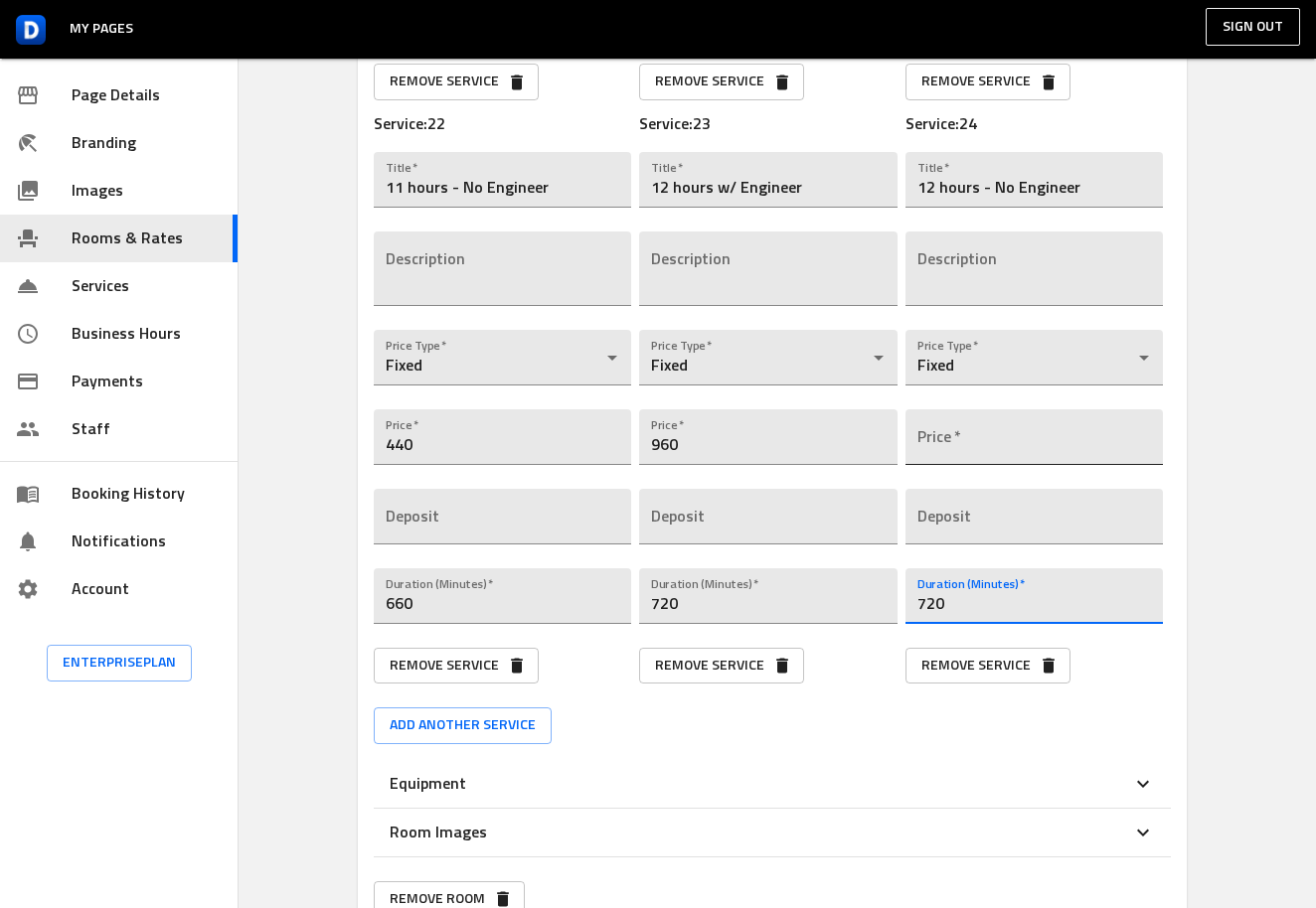 type on "720" 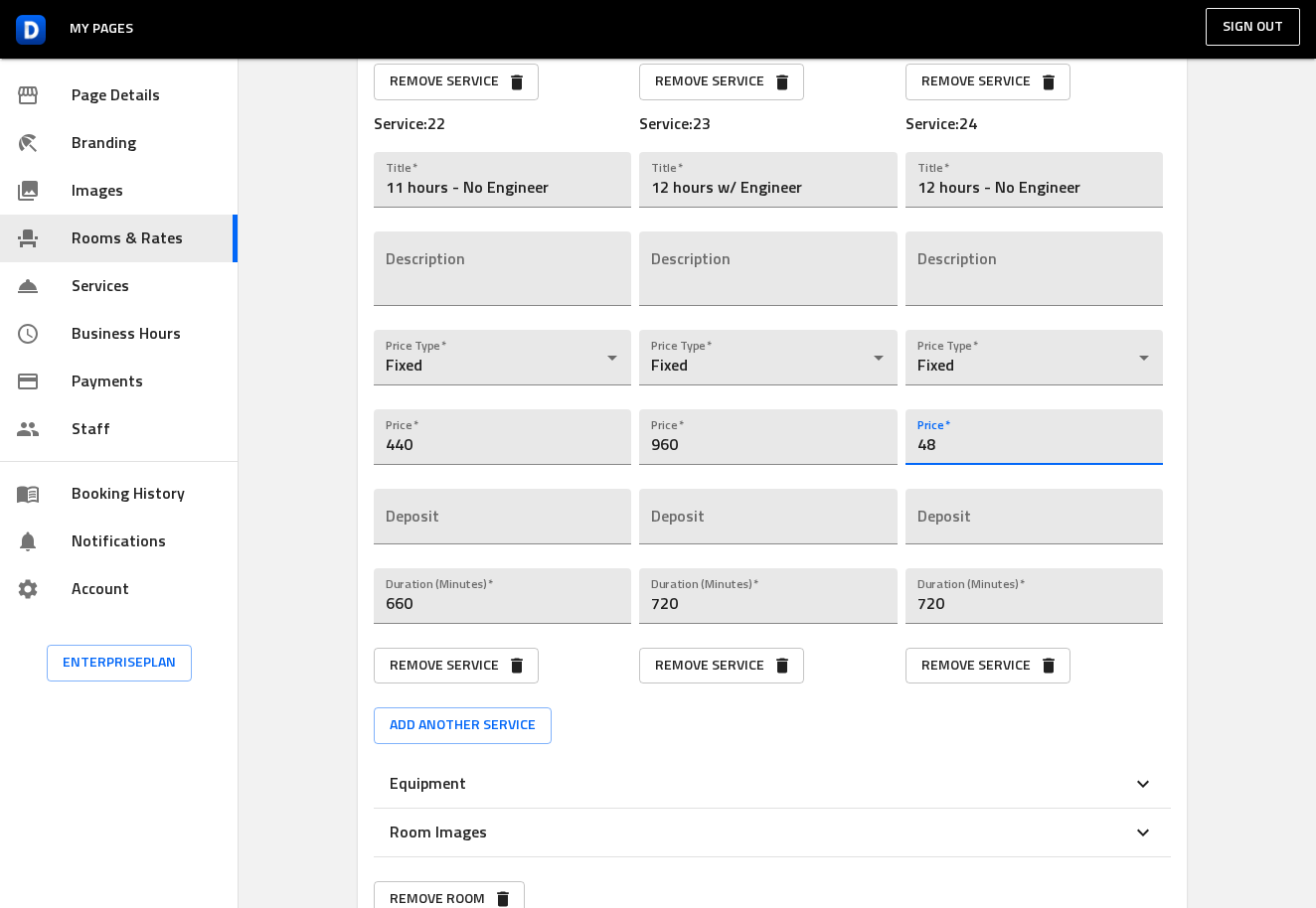 type on "480" 